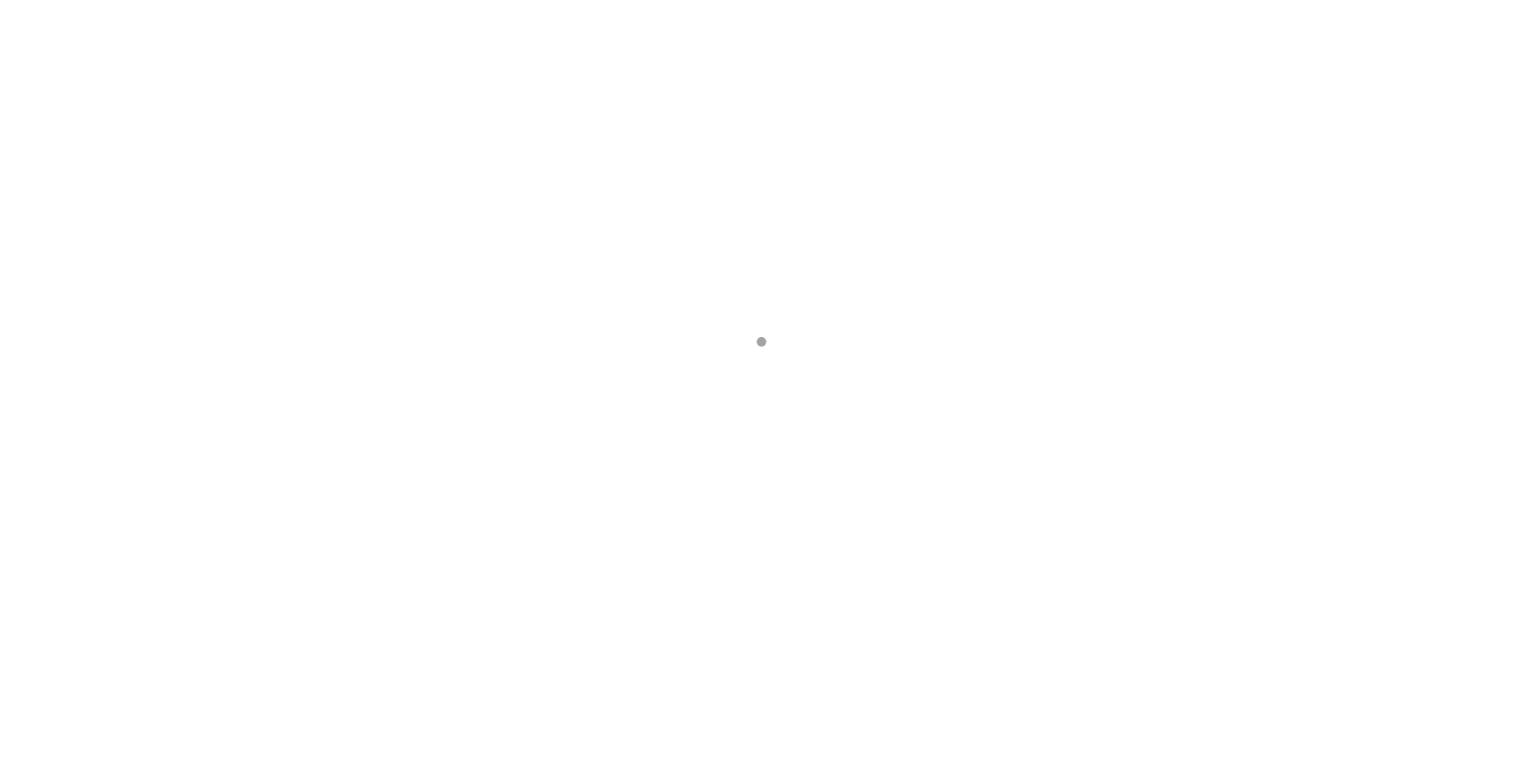 scroll, scrollTop: 0, scrollLeft: 0, axis: both 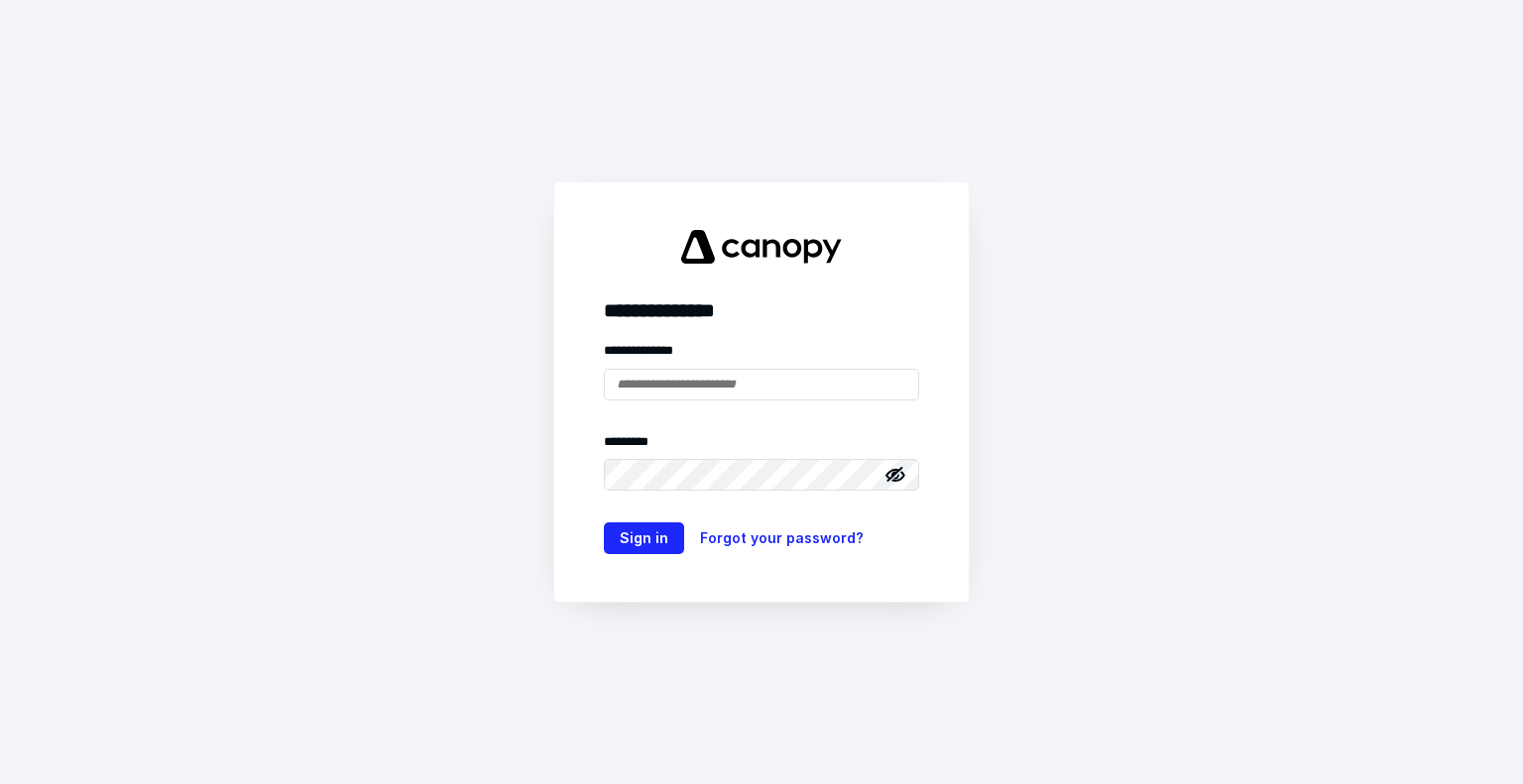 type on "**********" 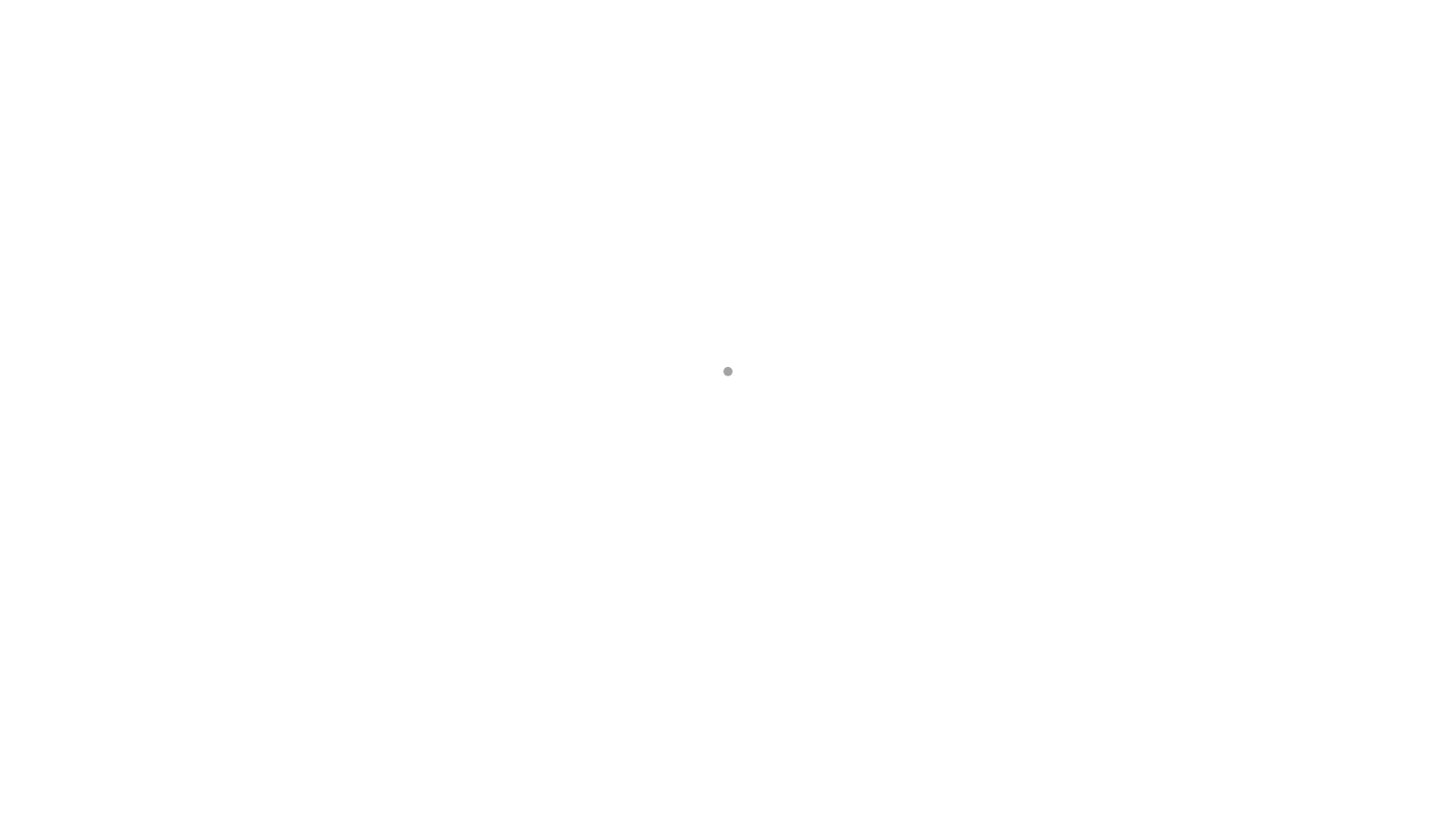 scroll, scrollTop: 0, scrollLeft: 0, axis: both 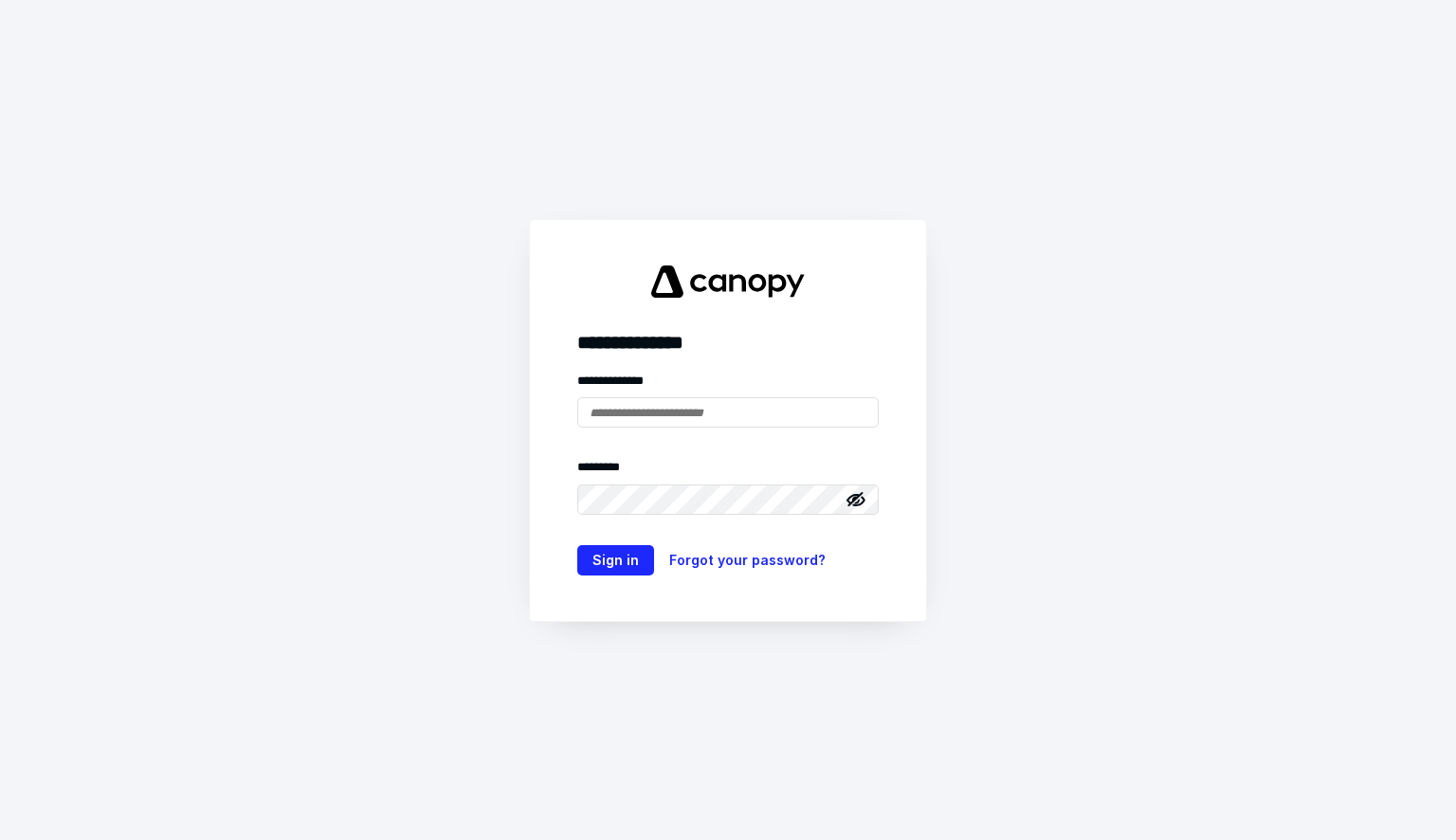 type on "**********" 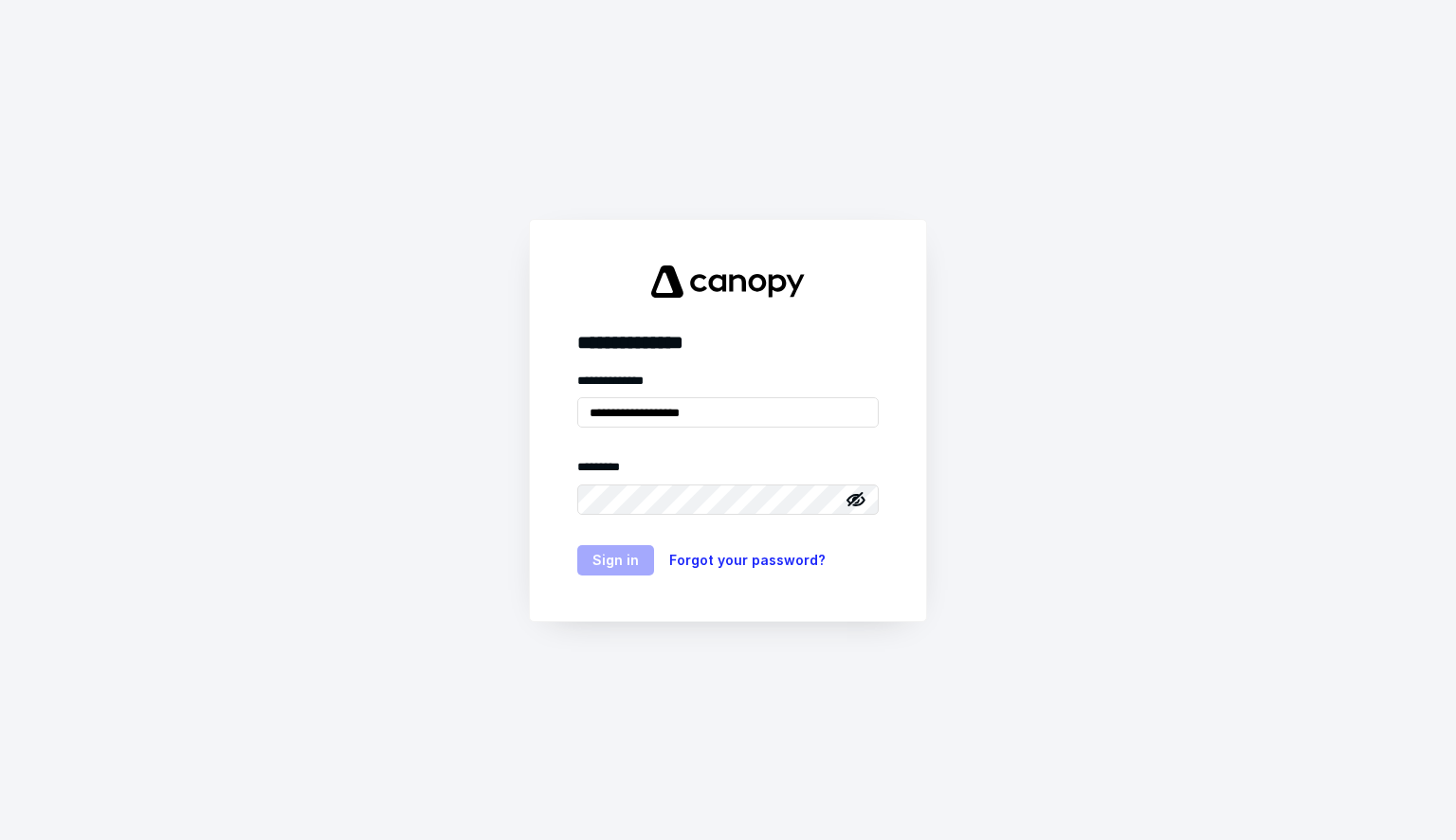 click on "Sign in" at bounding box center (615, 560) 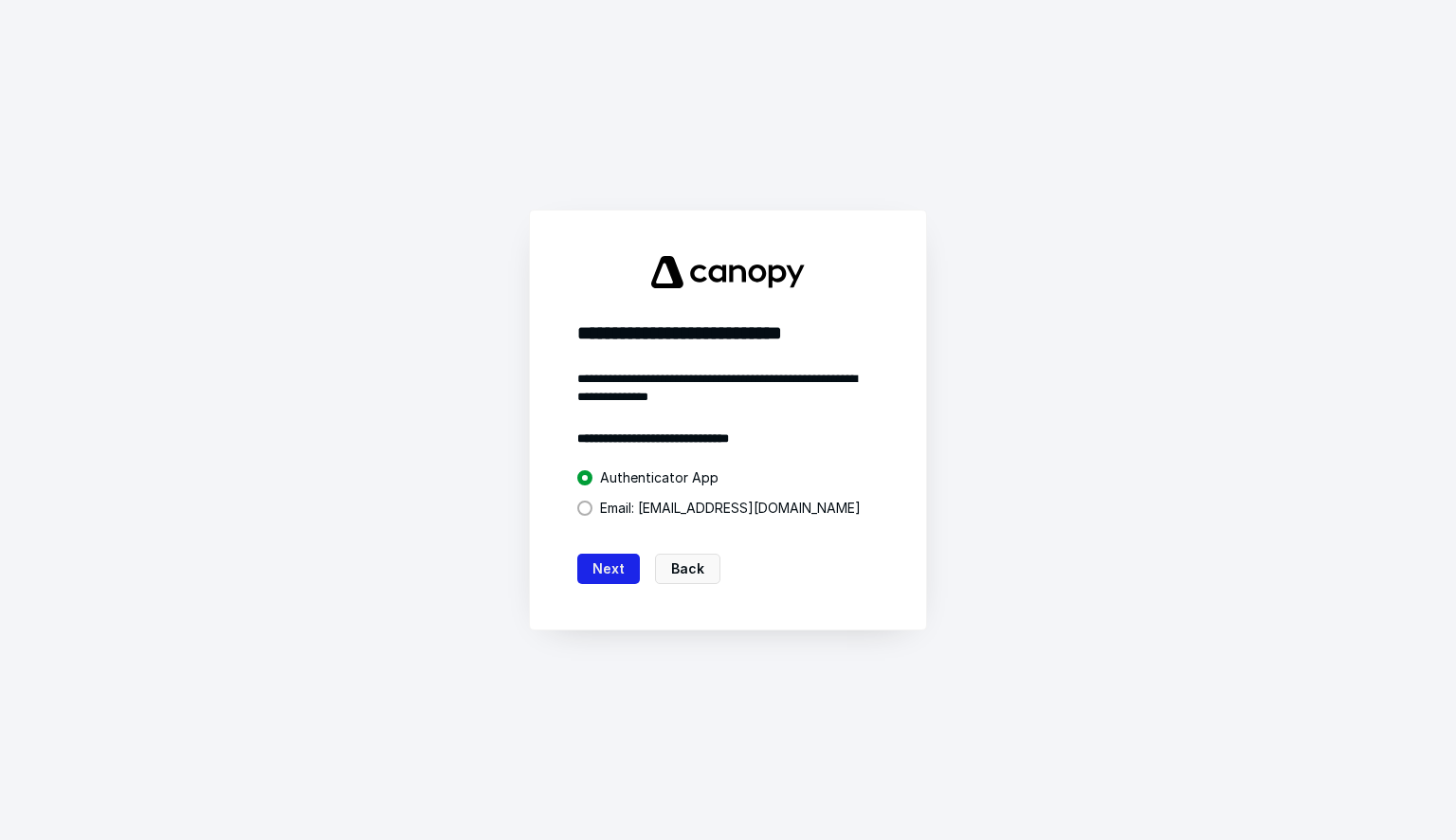 click on "Next" at bounding box center [609, 569] 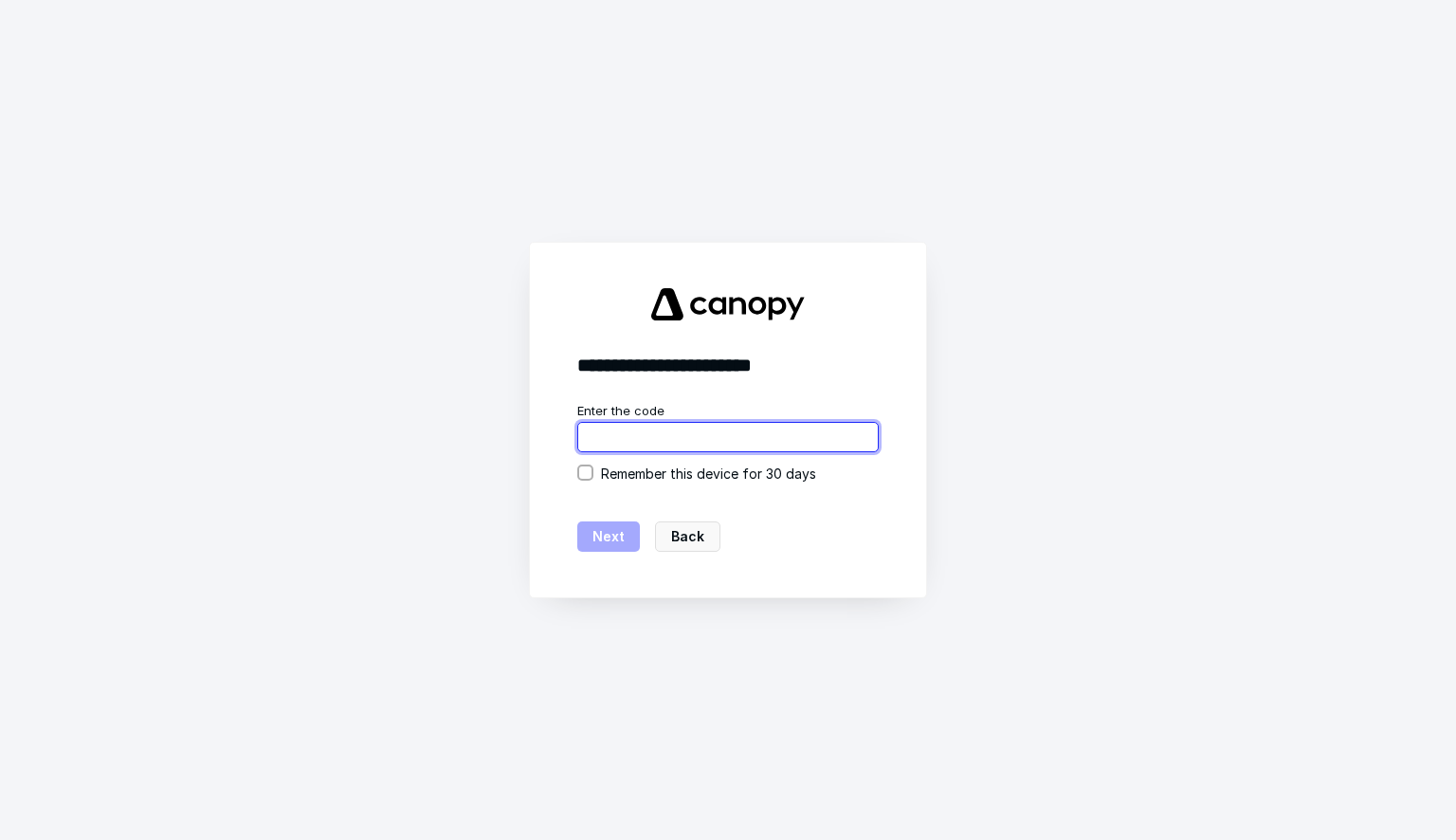 click at bounding box center [728, 437] 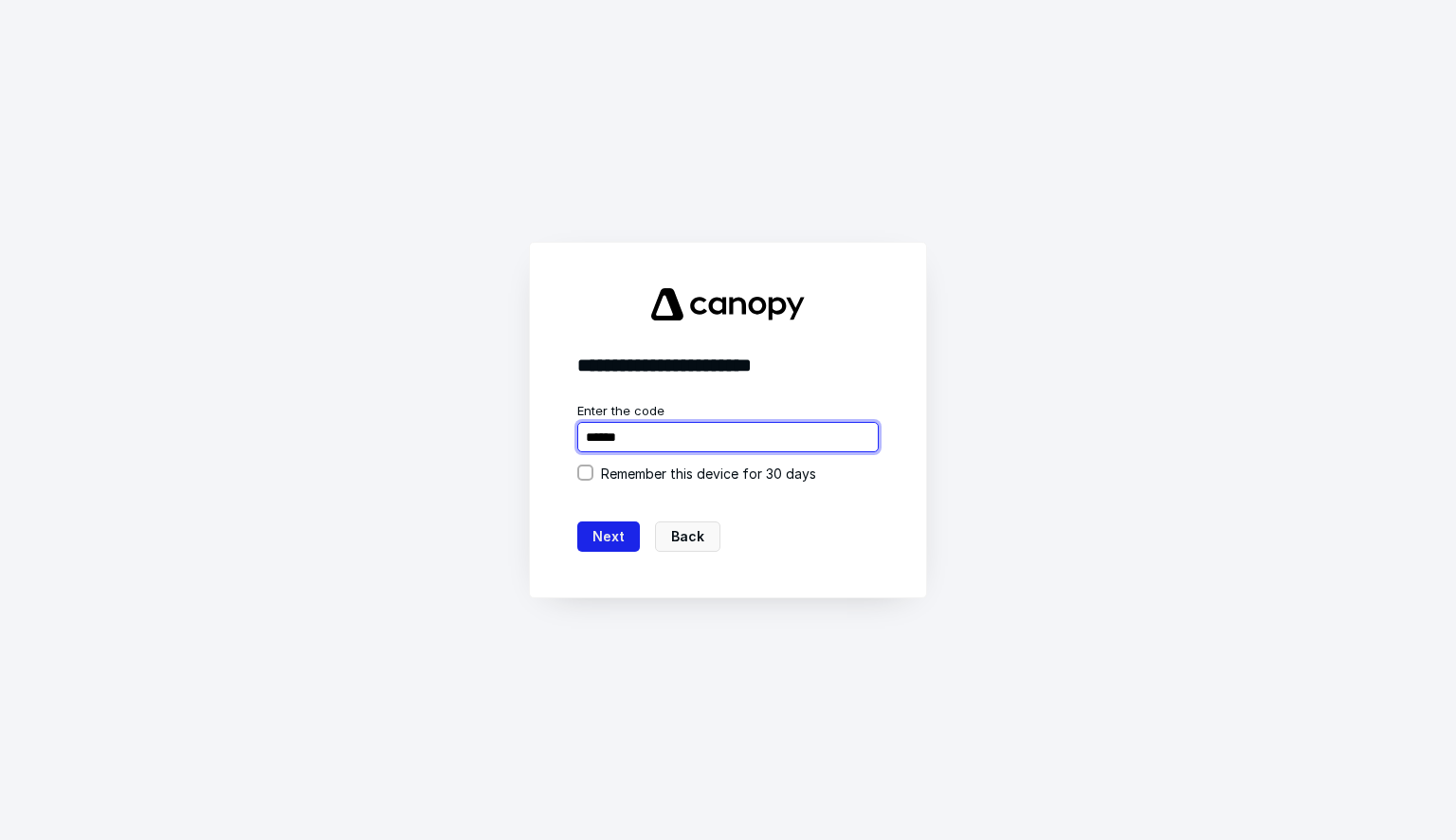 type on "******" 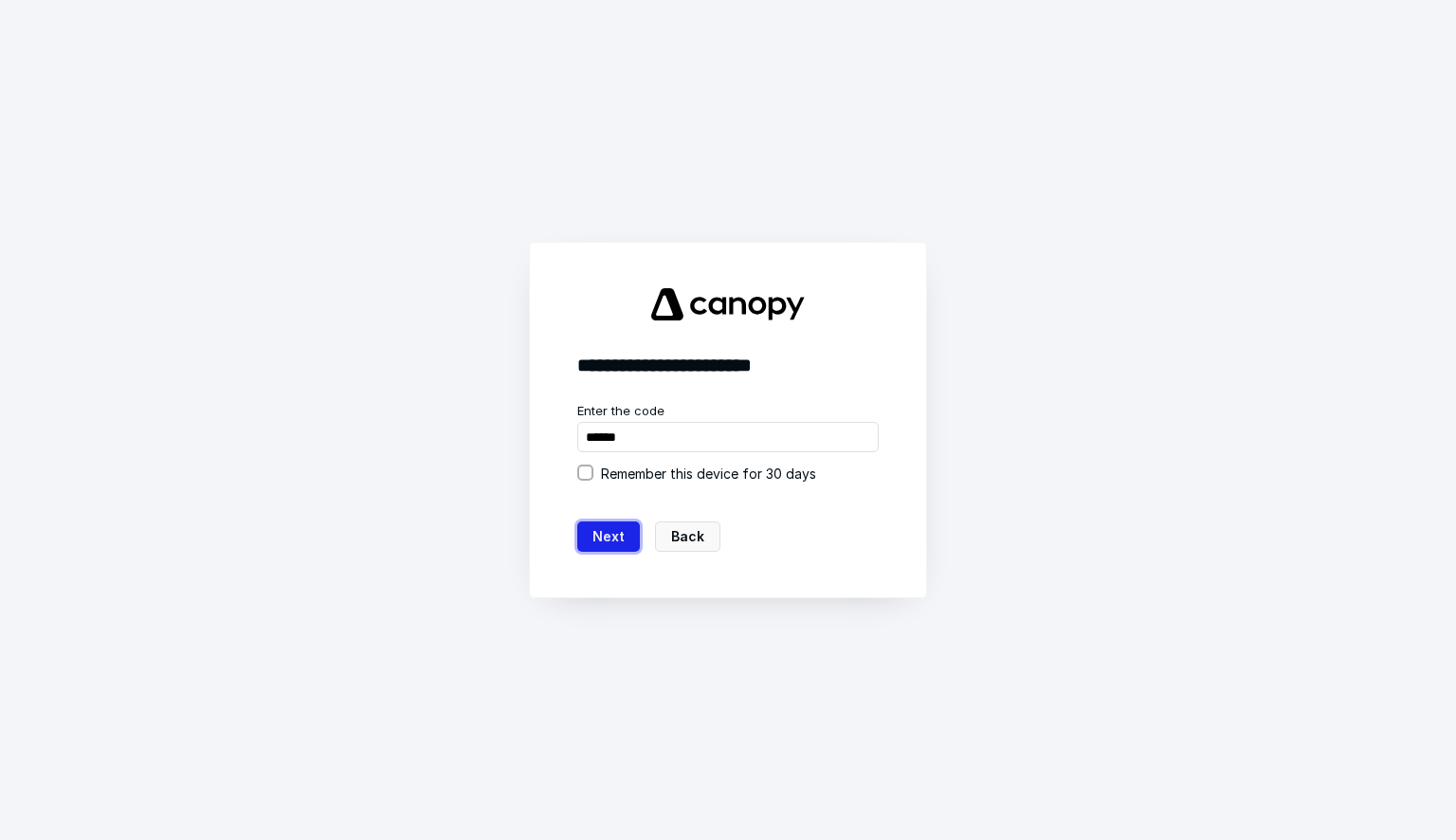 click on "Next" at bounding box center (609, 537) 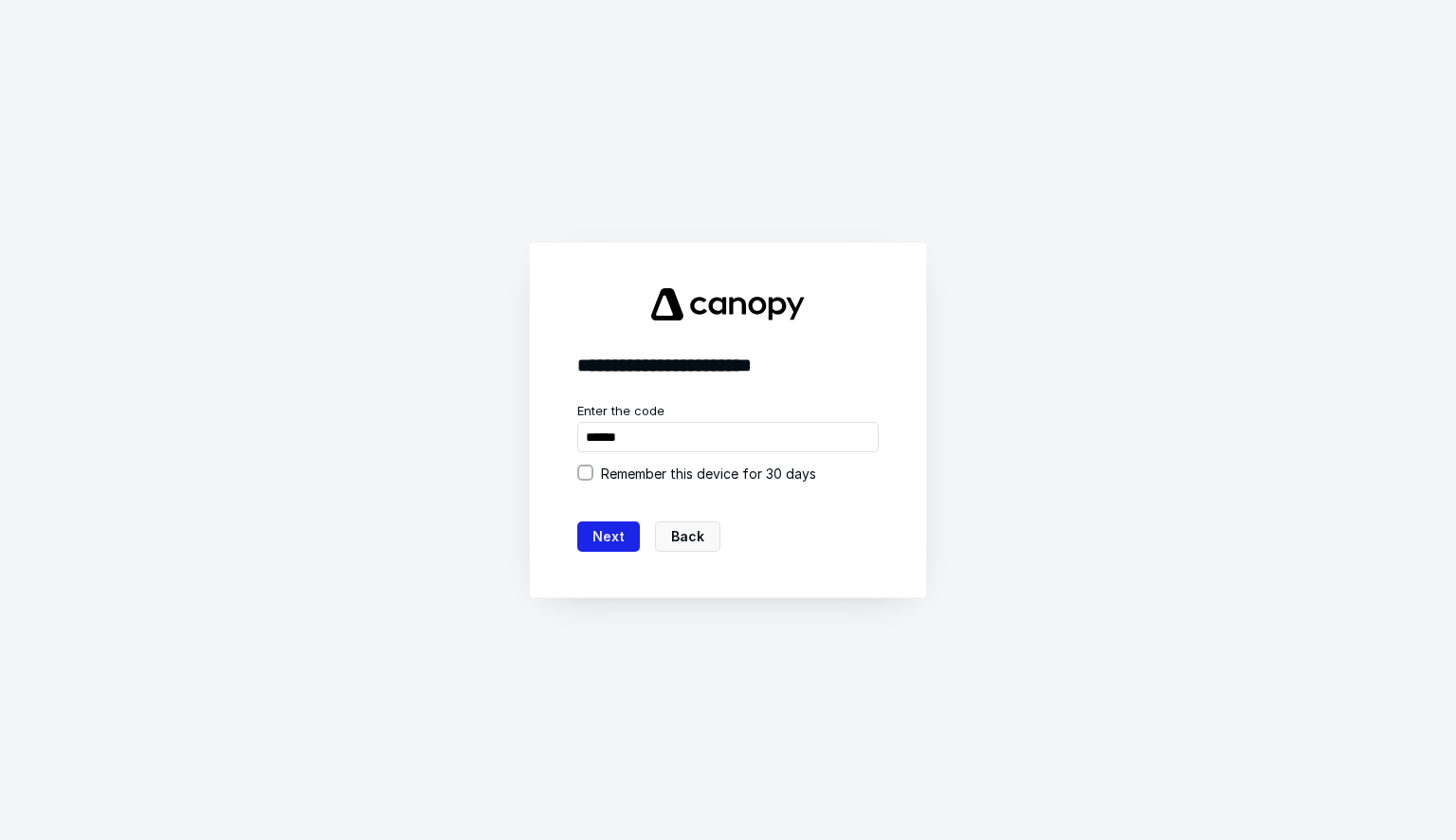 click on "Next" at bounding box center (609, 537) 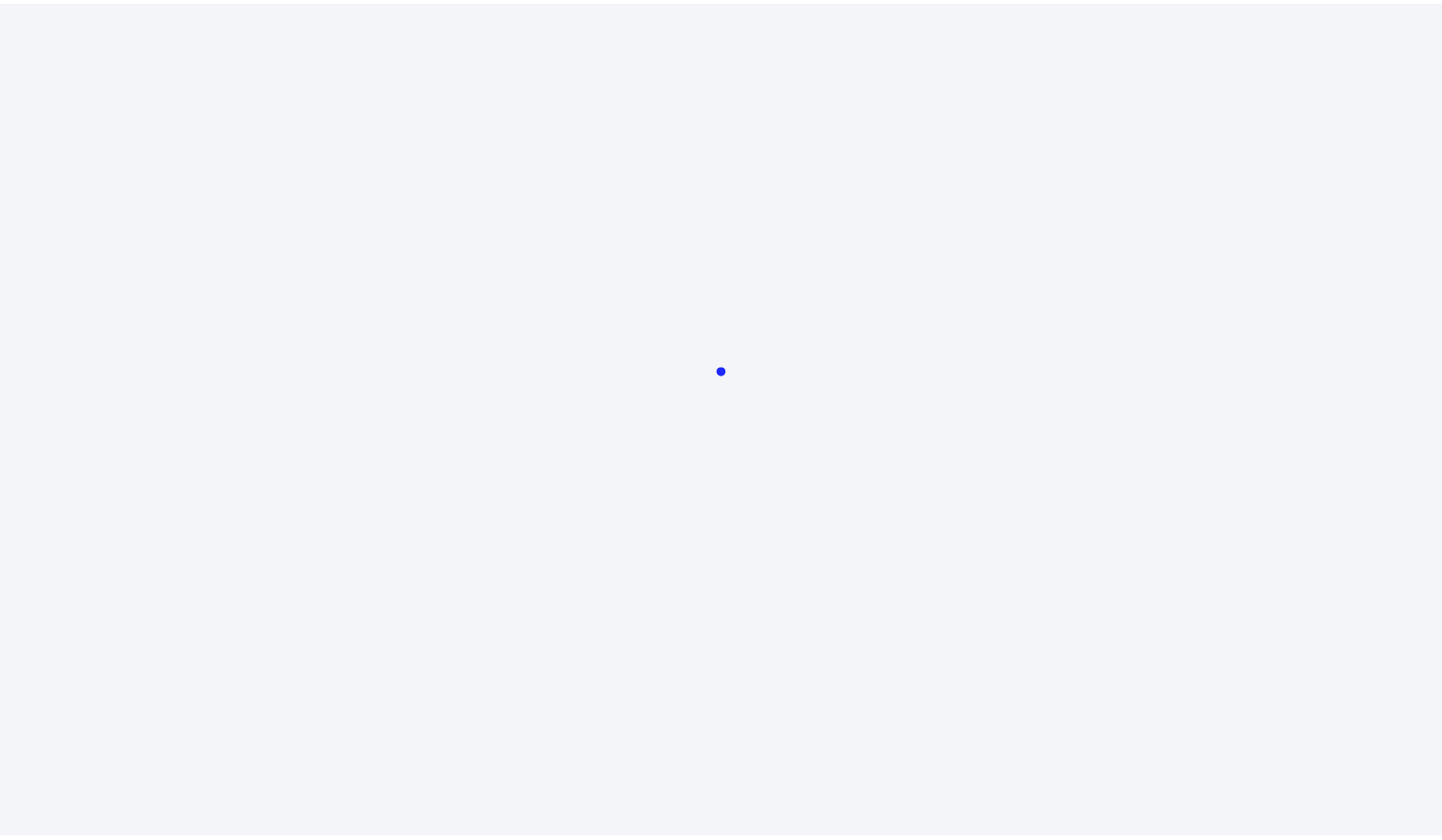 scroll, scrollTop: 0, scrollLeft: 0, axis: both 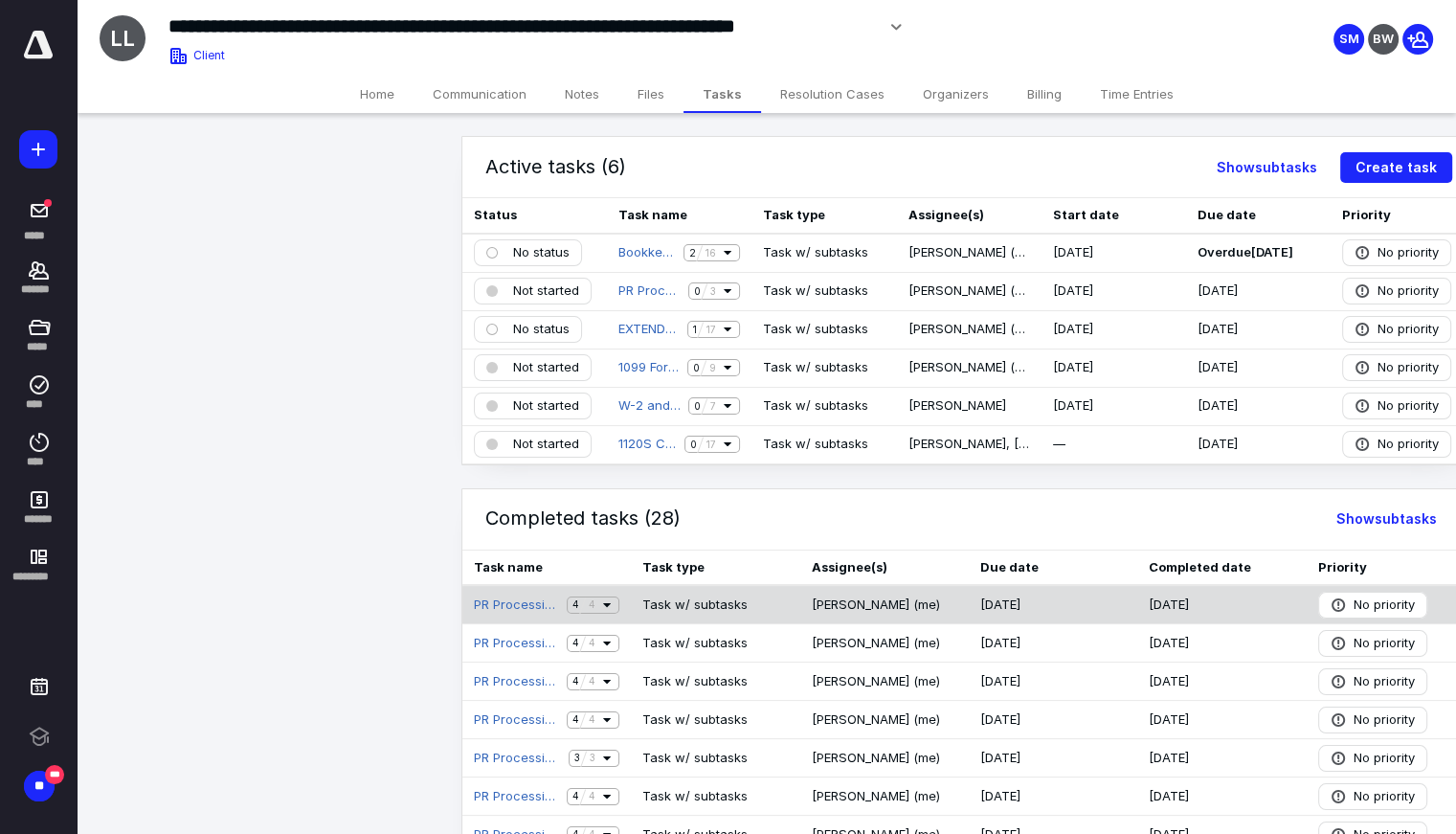 click on "PR Processing Bi-Weekly 05.30.25 4 4" at bounding box center [547, 604] 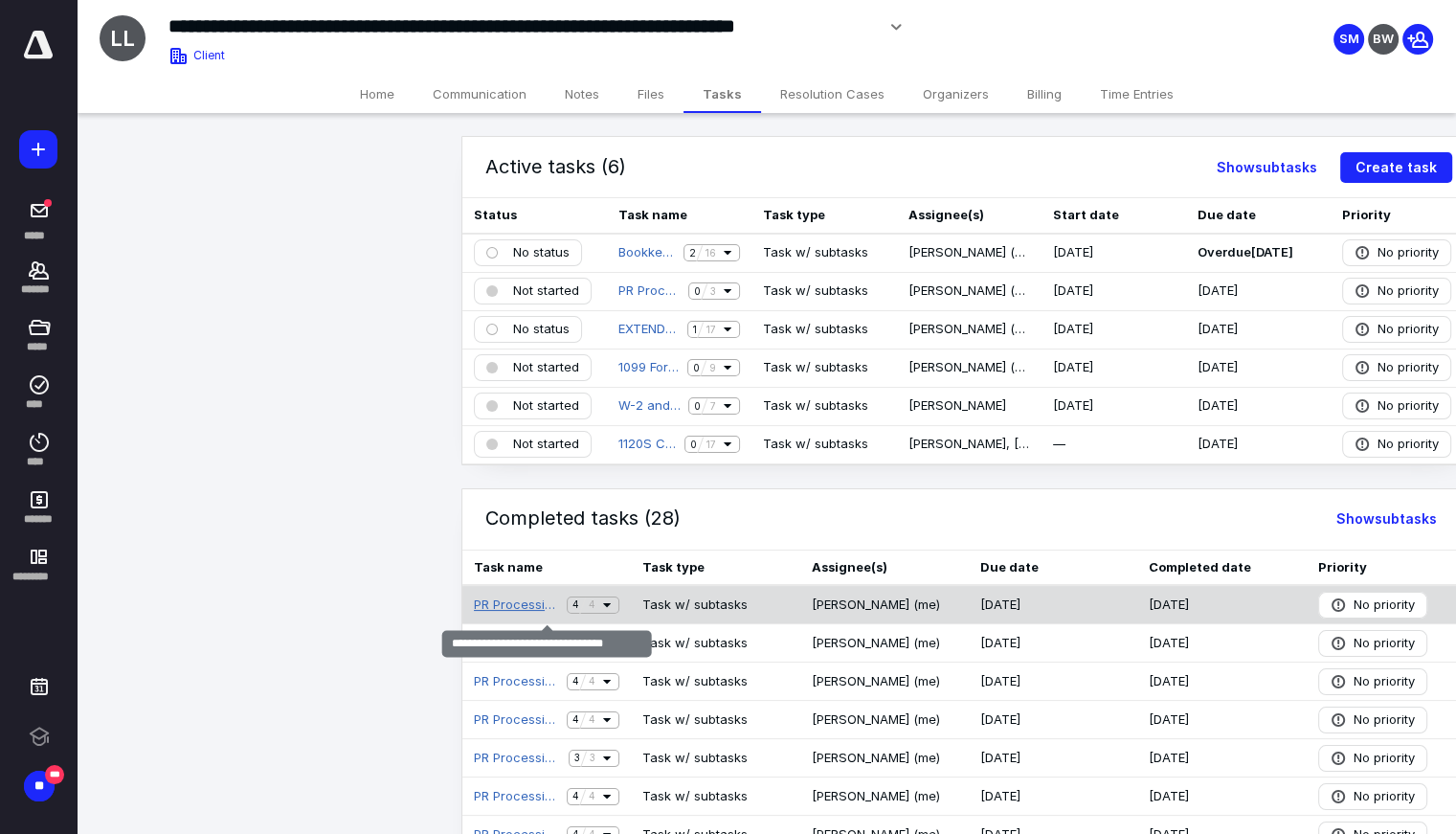 click on "PR Processing Bi-Weekly 05.30.25" at bounding box center [516, 605] 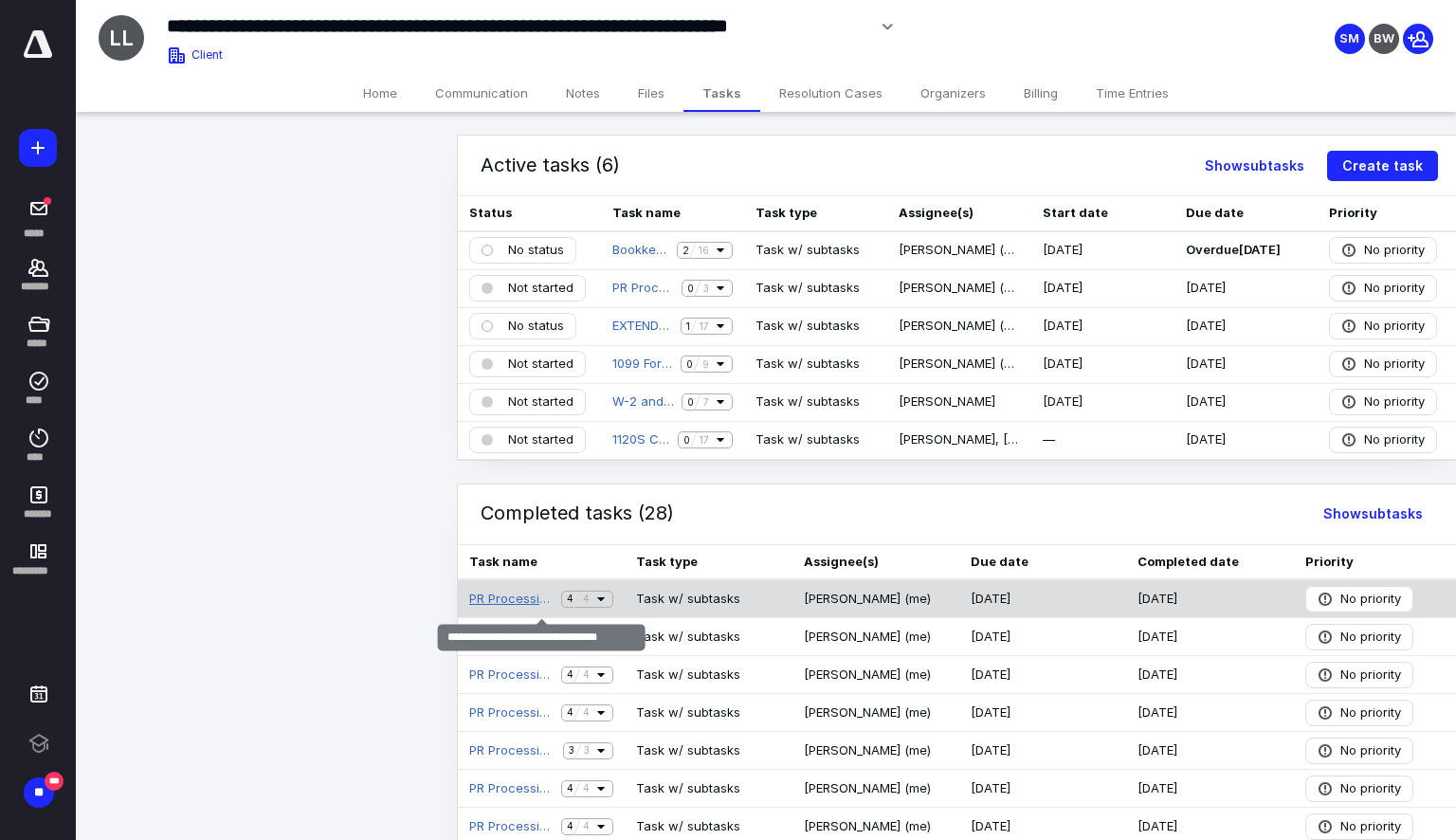 click on "Active   tasks   (6) Show  subtasks Create task Status Task name Task type Assignee(s) Start date Due date Priority No status Bookkeeping Annual Review 2 16 Task w/ subtasks Susan Miller (me) 2/5/2025 Overdue  2/26/2025 No priority Not started PR Processing Quarterly - 1st quarter 0 3 Task w/ subtasks Susan Miller (me) 7/13/2025 7/15/2025 No priority No status EXTENDED - 1120S Corporate Income Tax Return 1 17 Task w/ subtasks Susan Miller (me) 3/18/2025 9/15/2025 No priority Not started 1099 Forms 0 9 Task w/ subtasks Susan Miller (me) 1/1/2026 1/31/2026 No priority Not started W-2 and Annual Payroll Forms 0 7 Task w/ subtasks Brandon West 1/1/2026 1/31/2026 No priority Not started 1120S Corporate Income Tax Return 0 17 Task w/ subtasks Brandon West, Susan Miller (me) — 3/16/2026 No priority Completed   tasks   (28) Show  subtasks Task name Task type Assignee(s) Due date Completed date Priority PR Processing Bi-Weekly 05.30.25 4 4 Task w/ subtasks Susan Miller (me) 5/28/2025 7/10/2025 No priority 4 4 4 4" at bounding box center (720, 412) 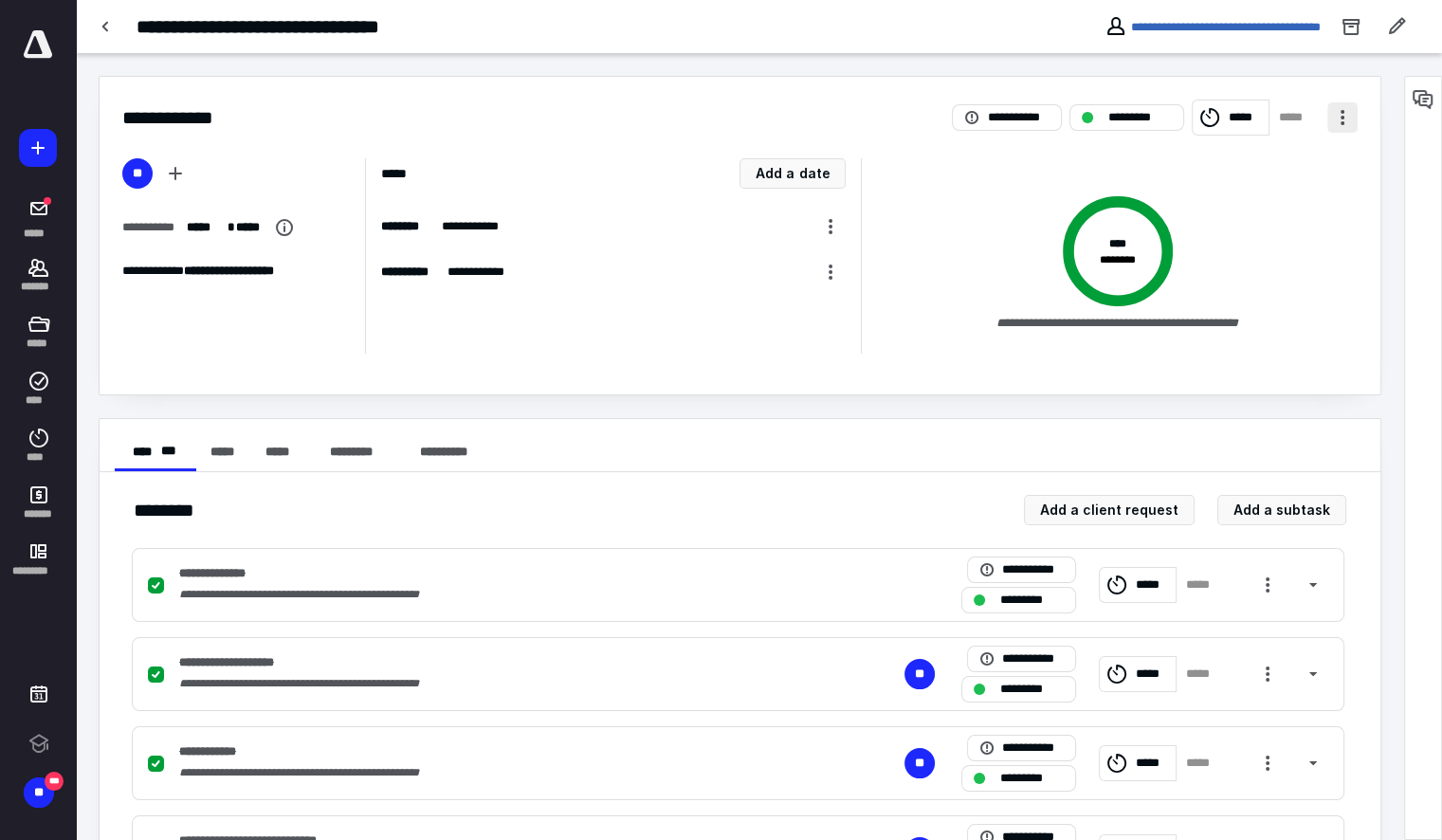 click at bounding box center (1342, 118) 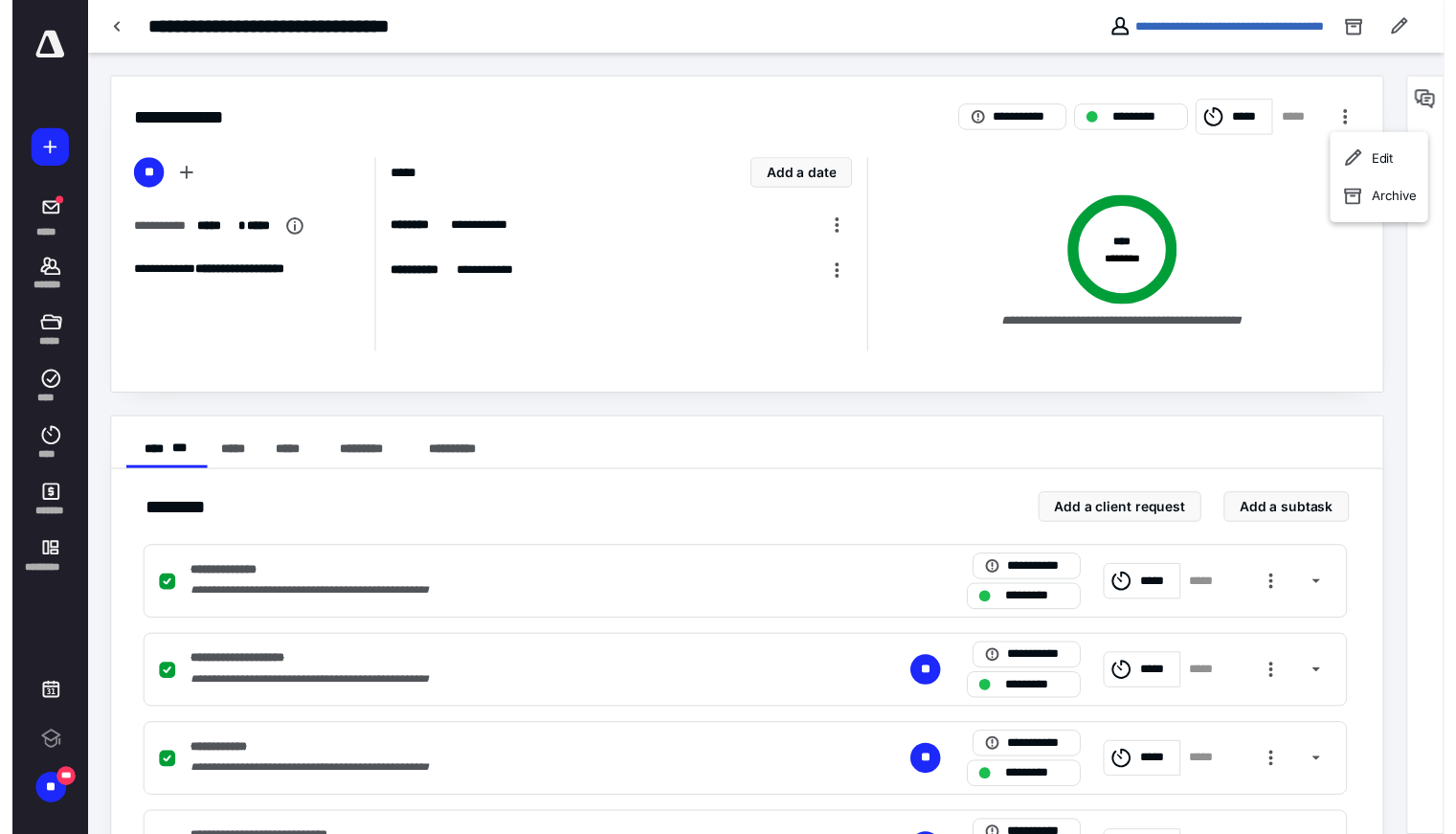 scroll, scrollTop: 0, scrollLeft: 0, axis: both 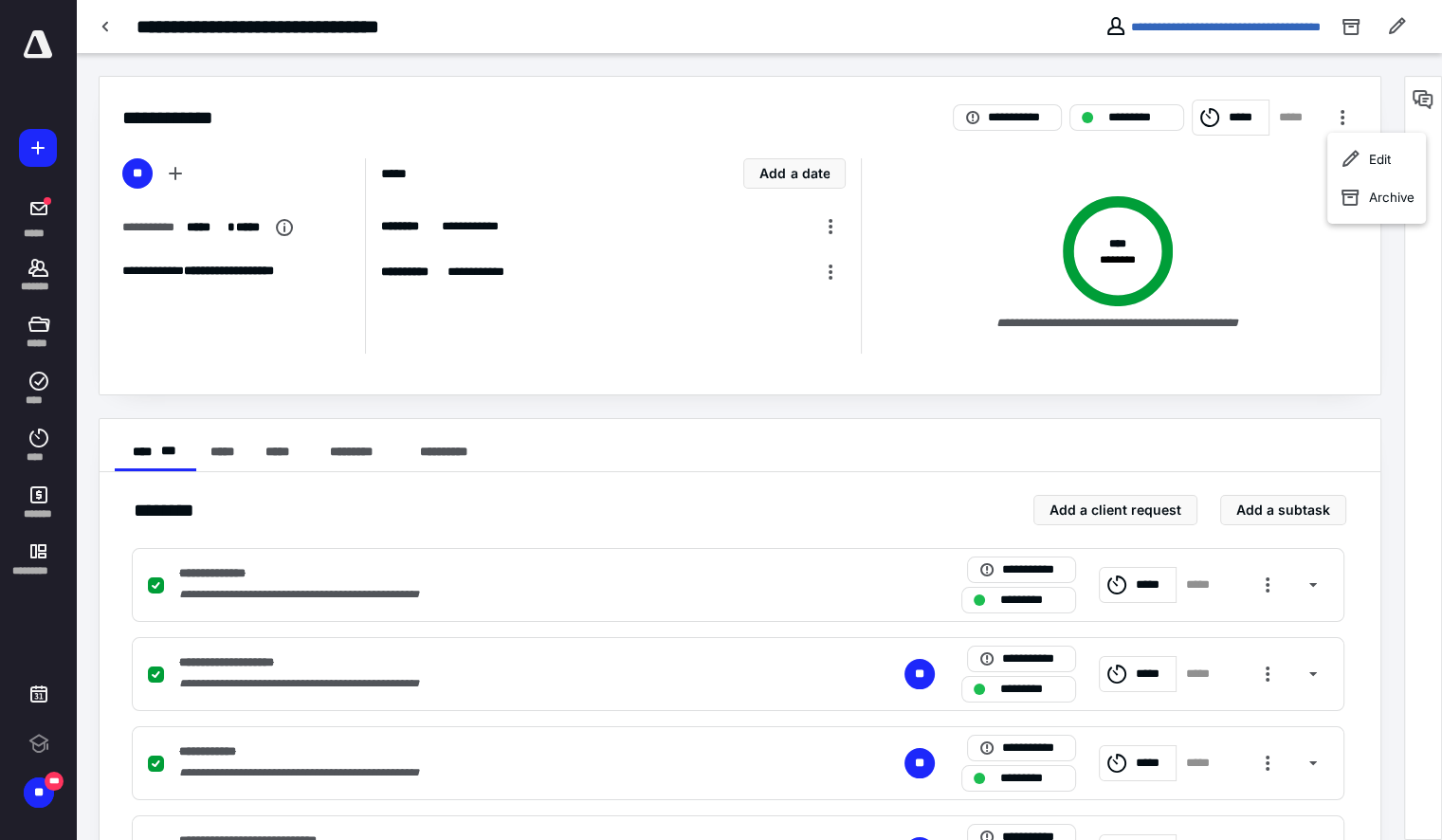 click on "**********" at bounding box center (1108, 256) 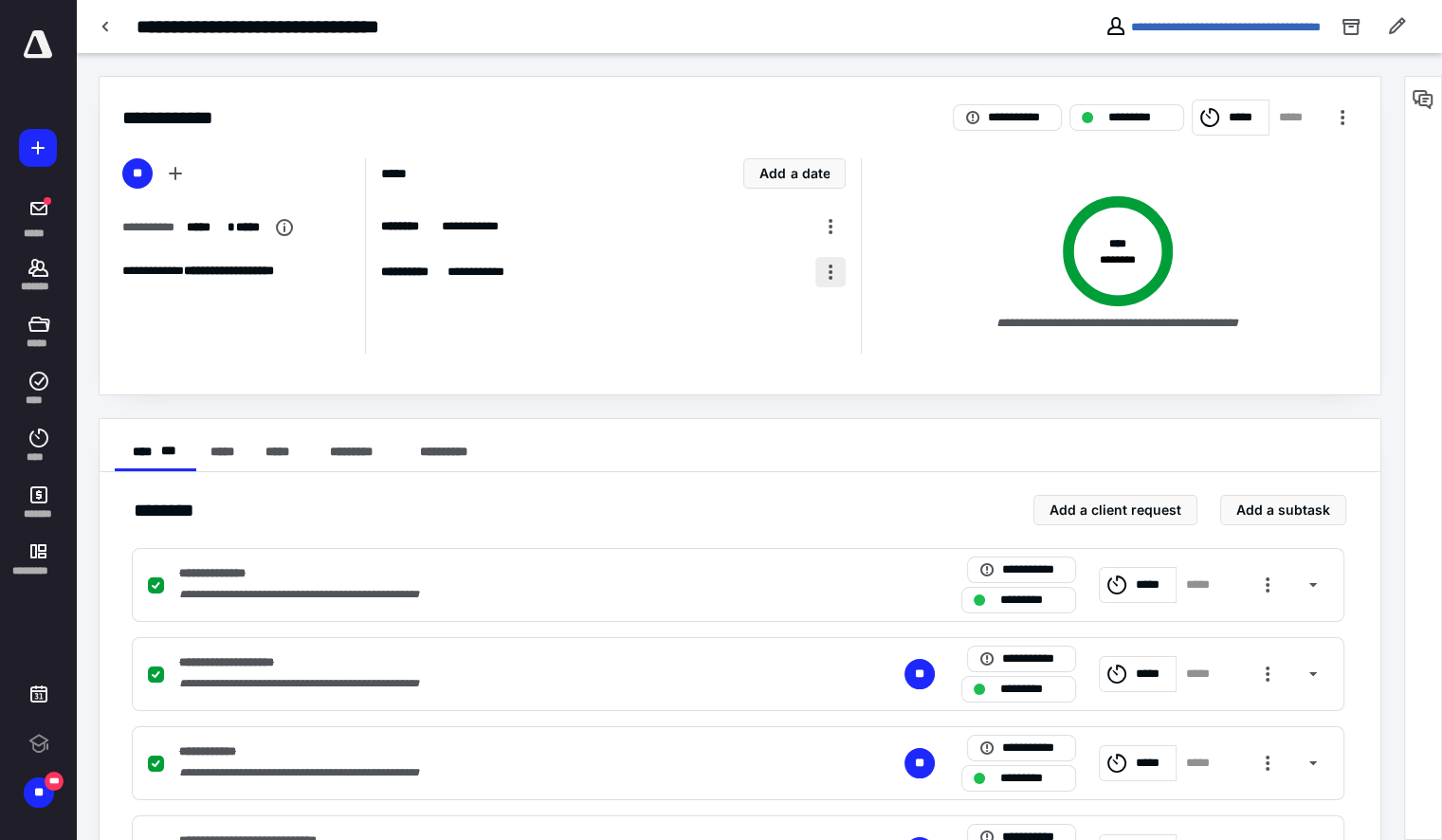 click at bounding box center [831, 272] 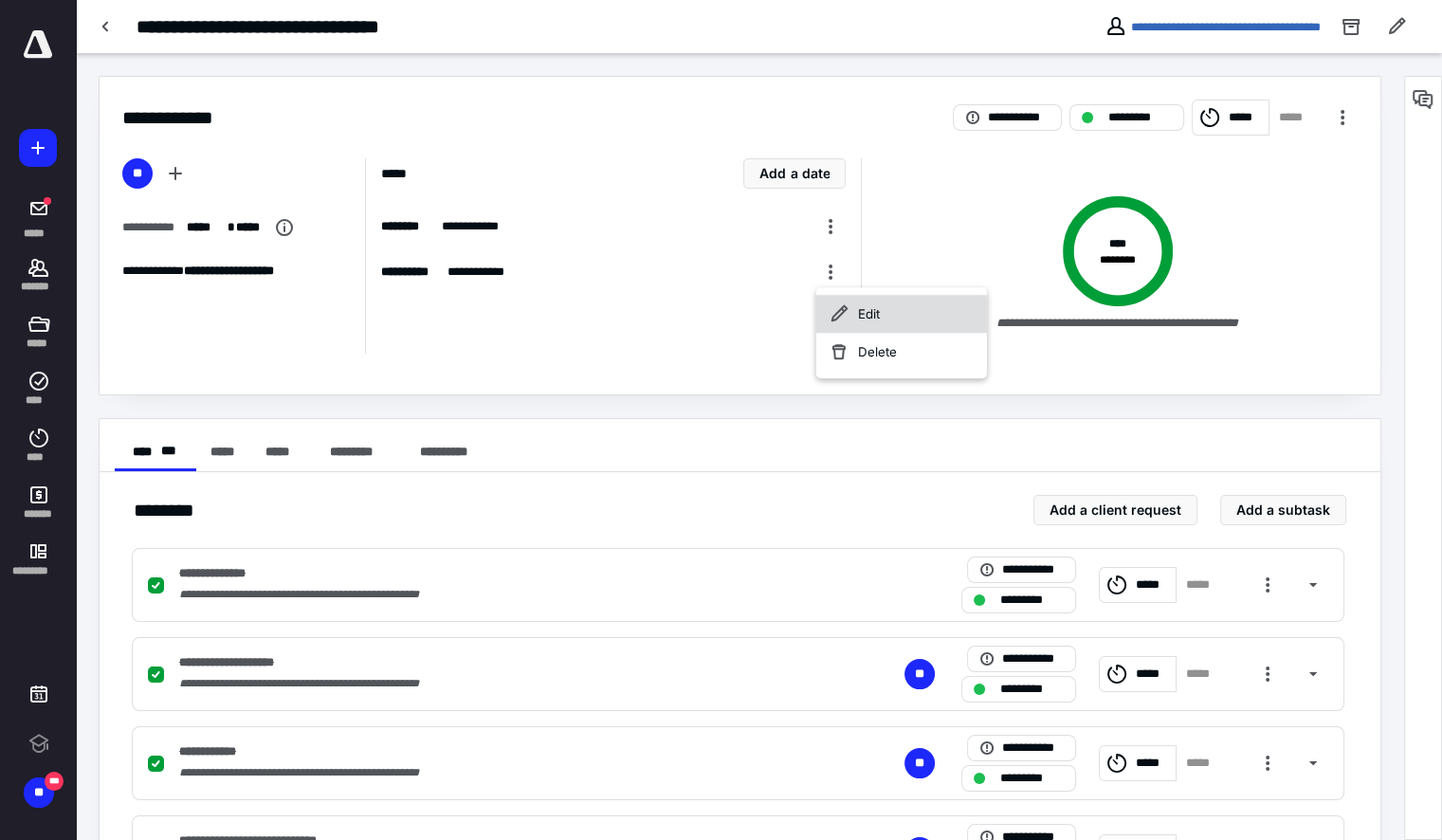 click 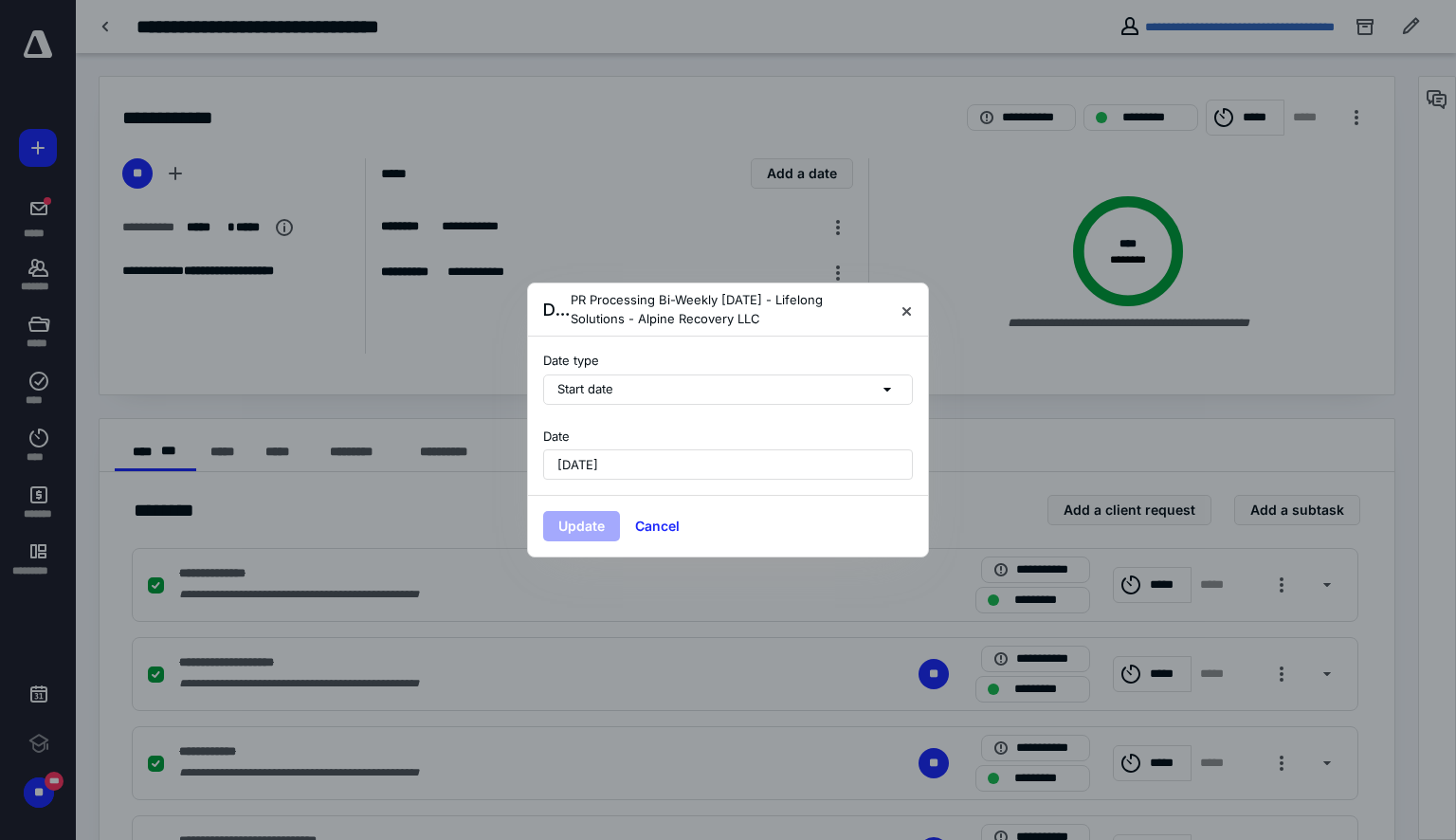 click on "PR Processing Bi-Weekly 05.30.25 - Lifelong Solutions - Alpine Recovery LLC" at bounding box center (725, 309) 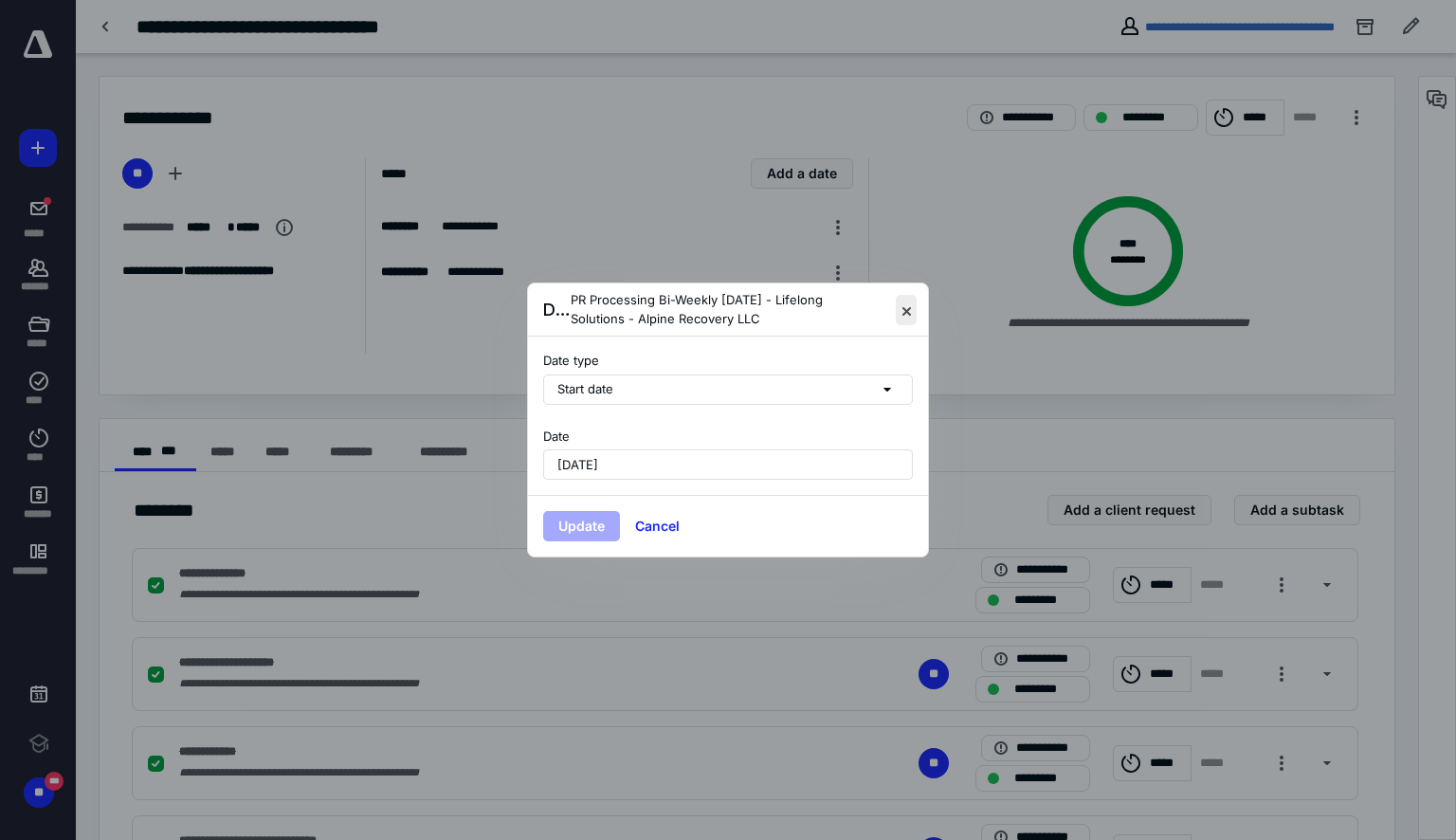 click at bounding box center [906, 310] 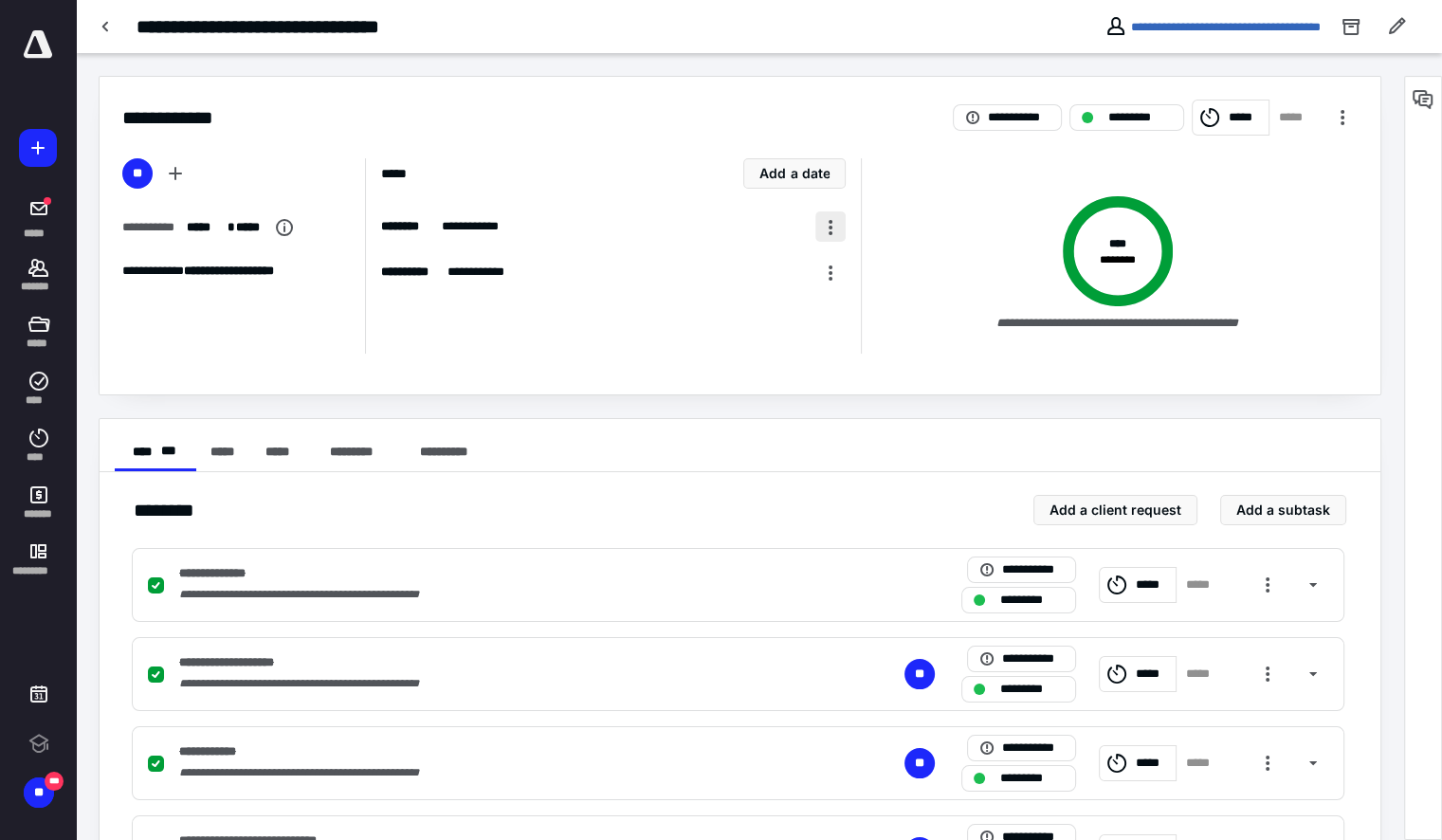 click at bounding box center [831, 227] 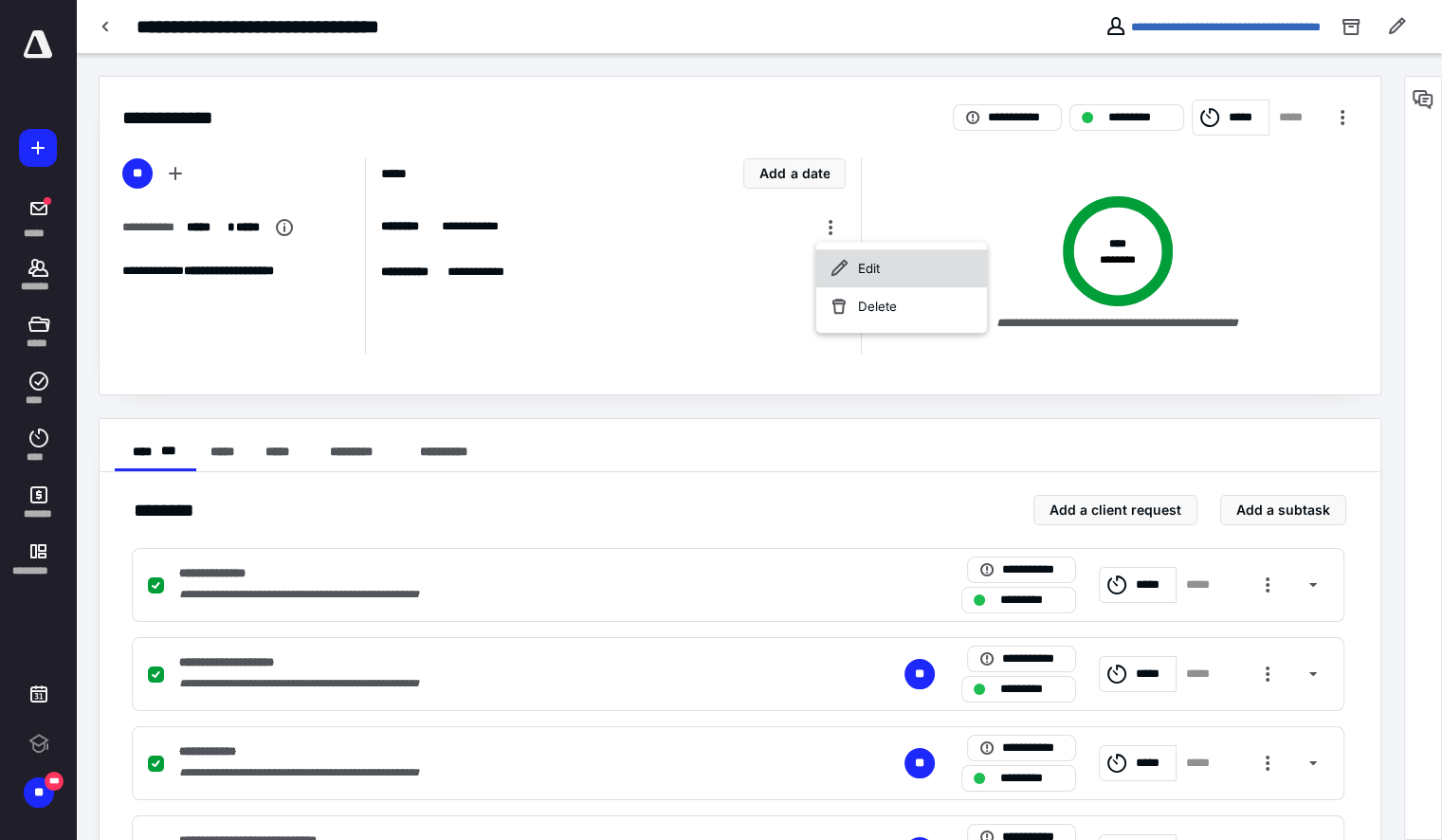 click on "Edit" at bounding box center [902, 268] 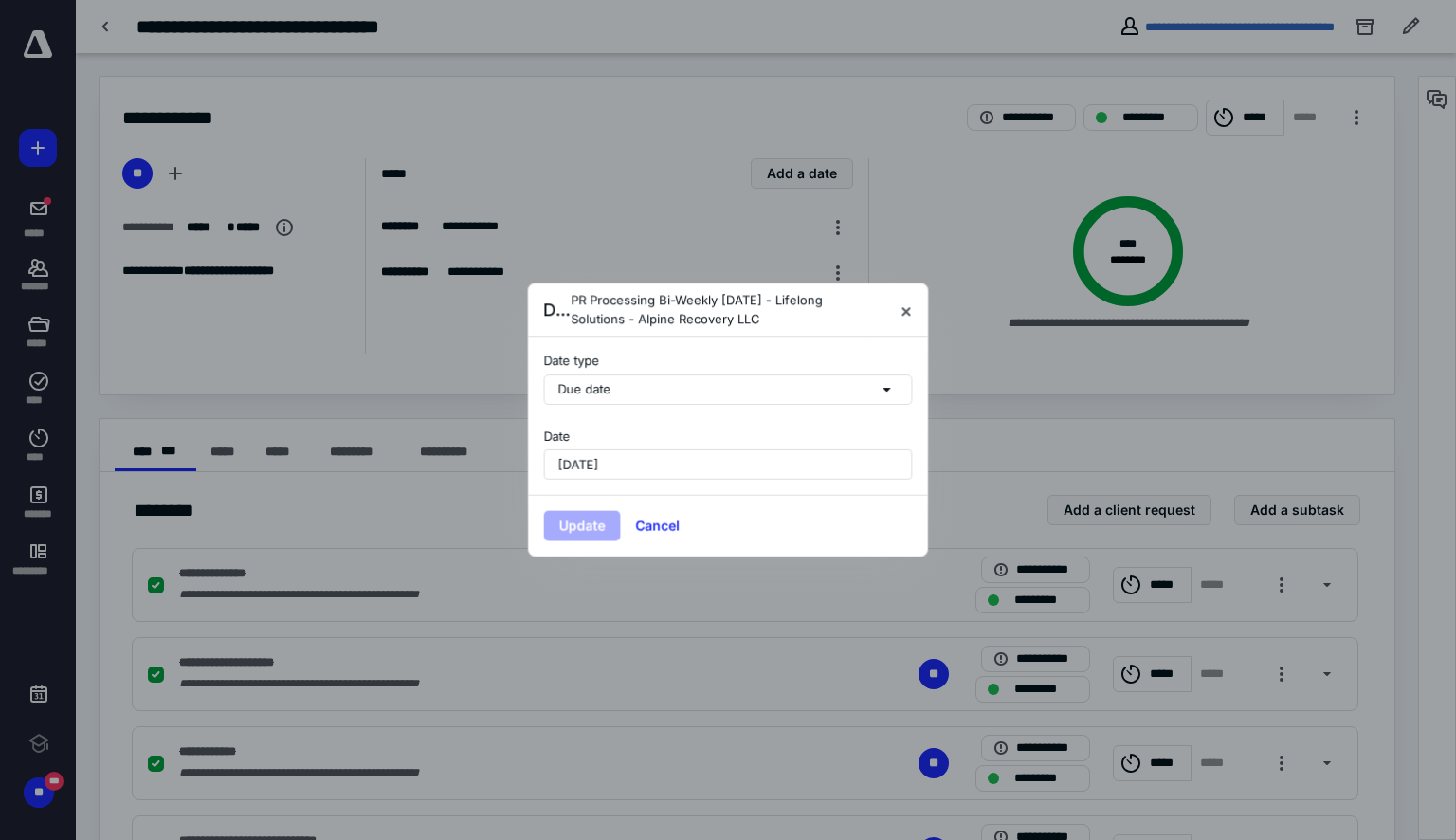 click at bounding box center [728, 420] 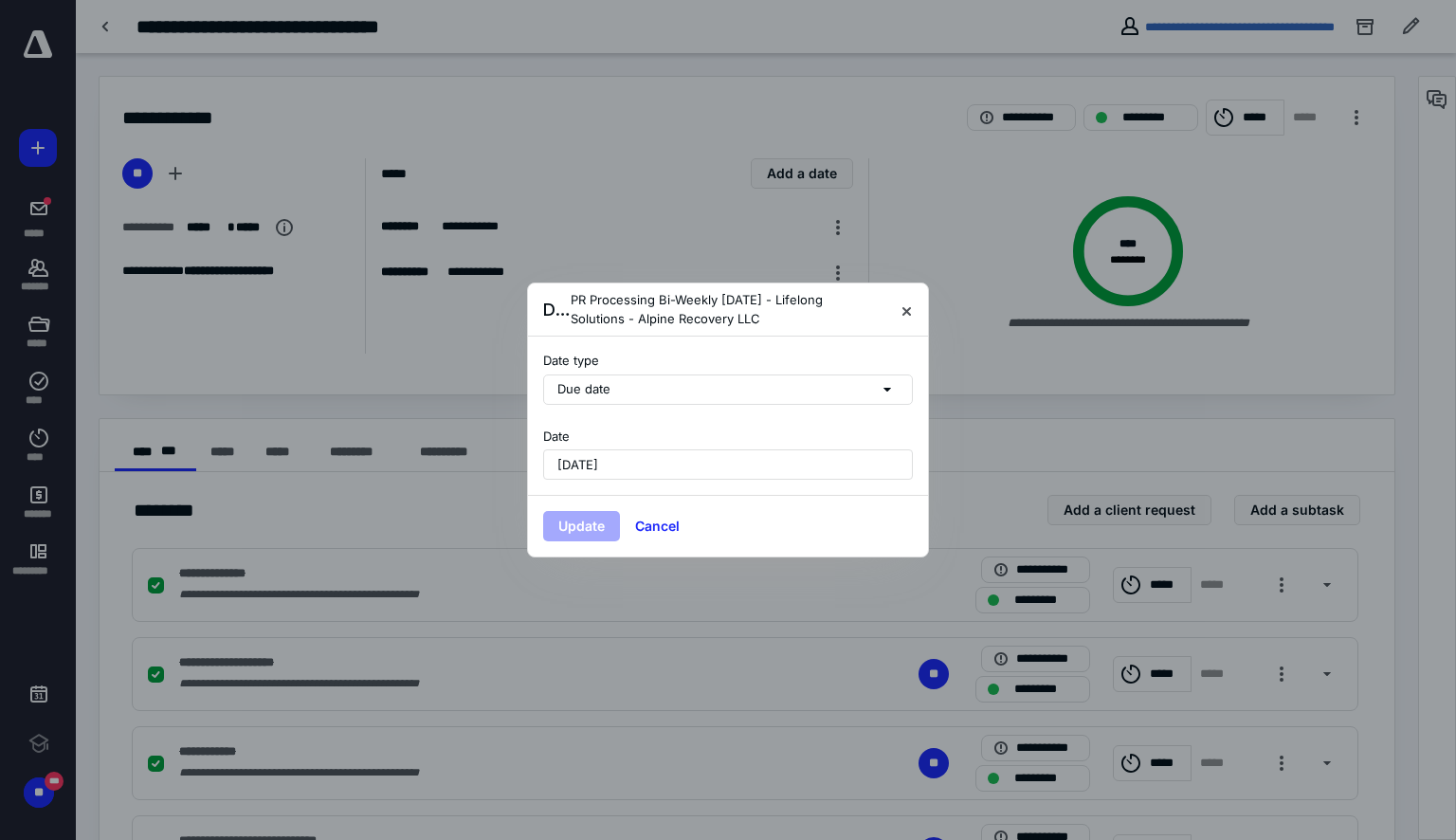 click at bounding box center (728, 420) 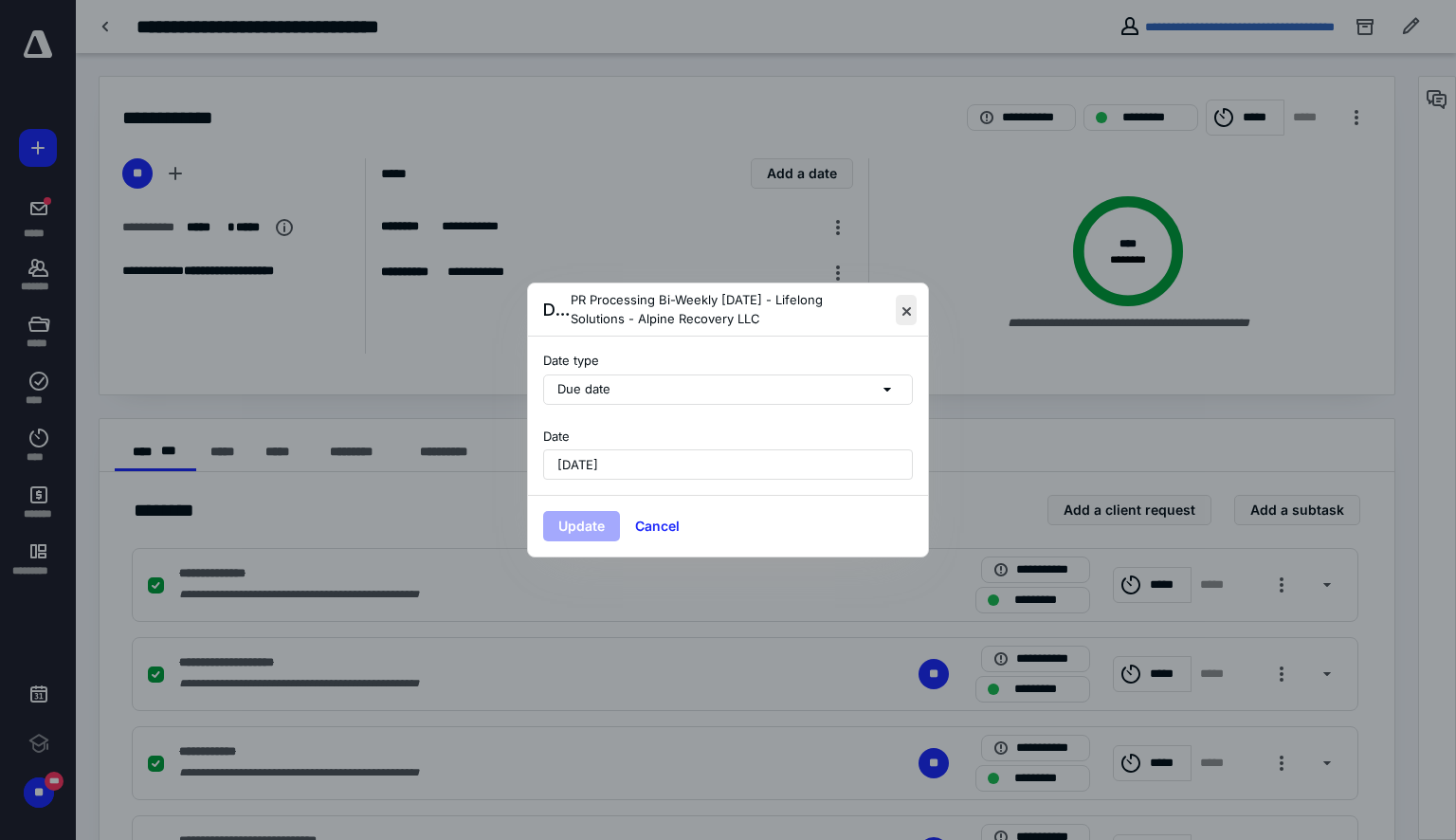 click at bounding box center (906, 310) 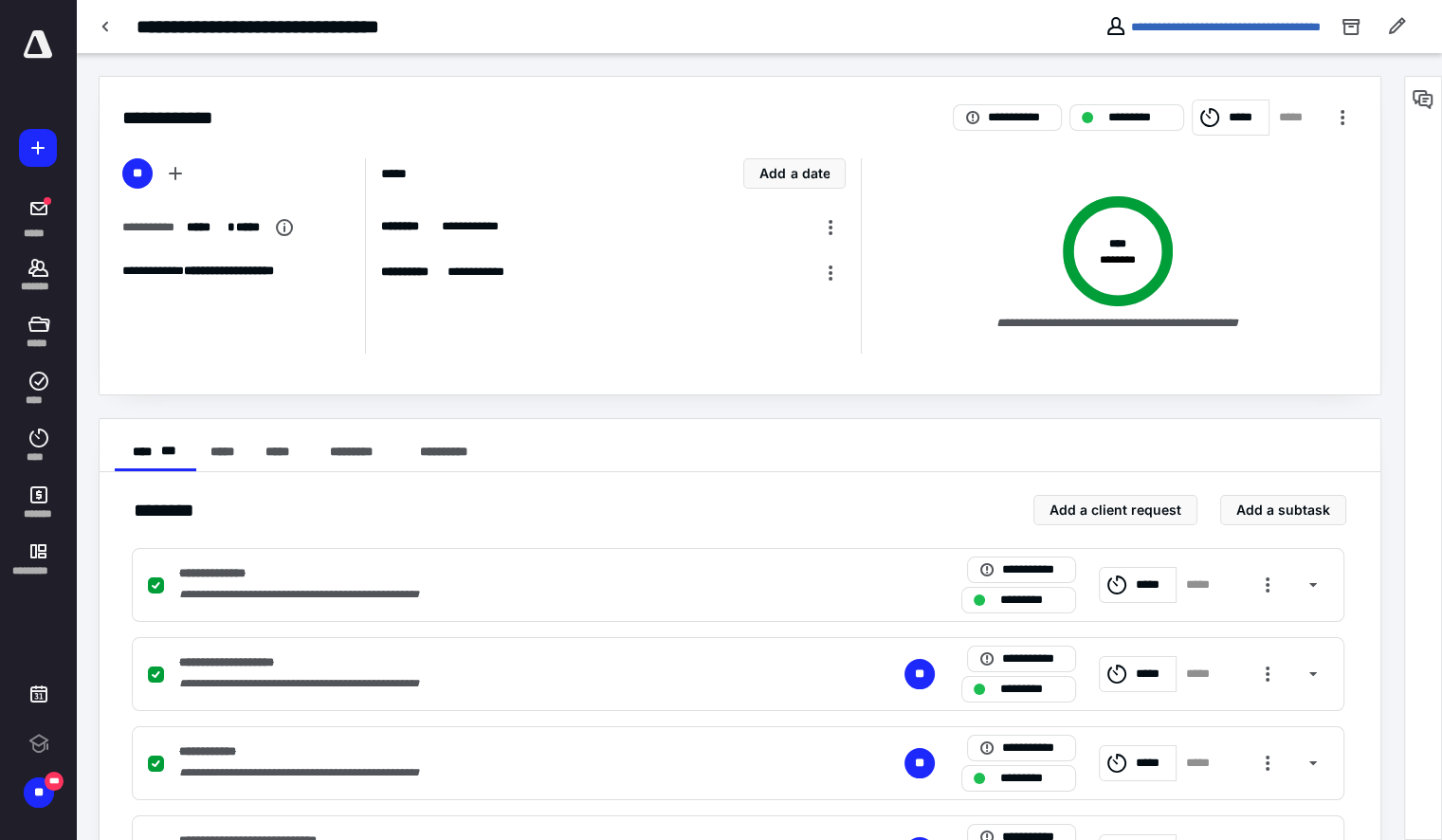 click on "**********" at bounding box center (1108, 256) 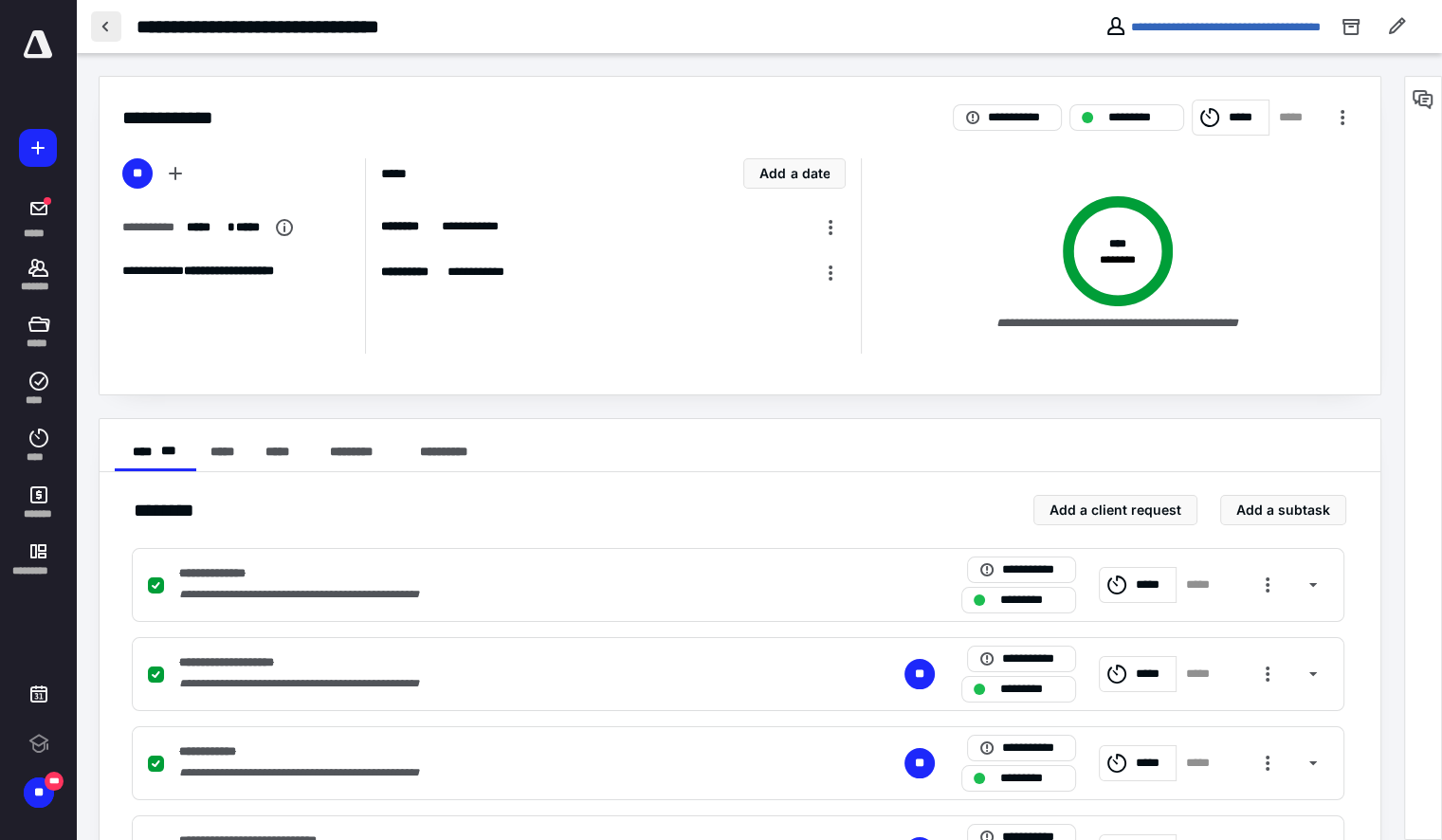 click at bounding box center [106, 27] 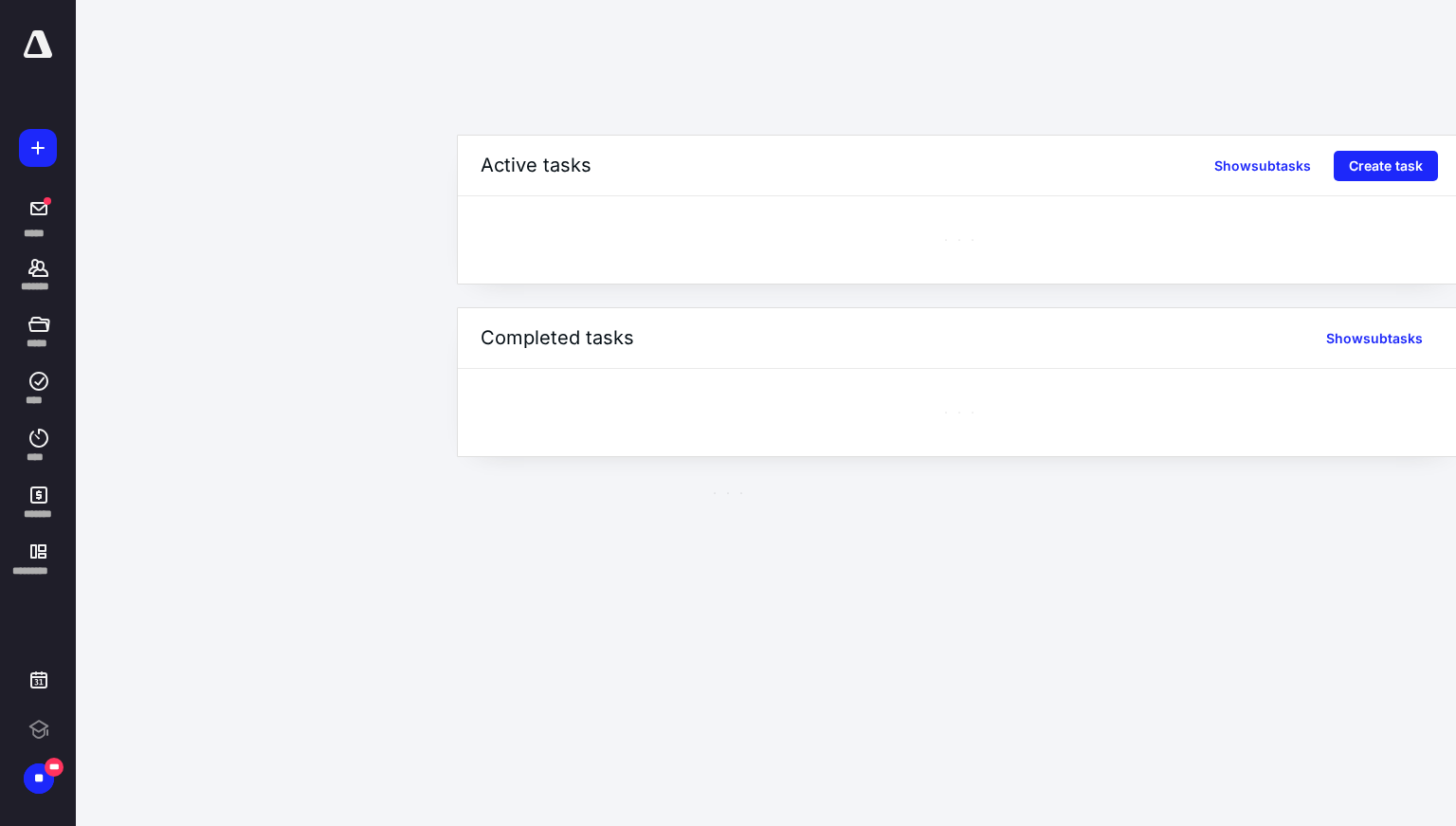 click on "**********" at bounding box center [728, 252] 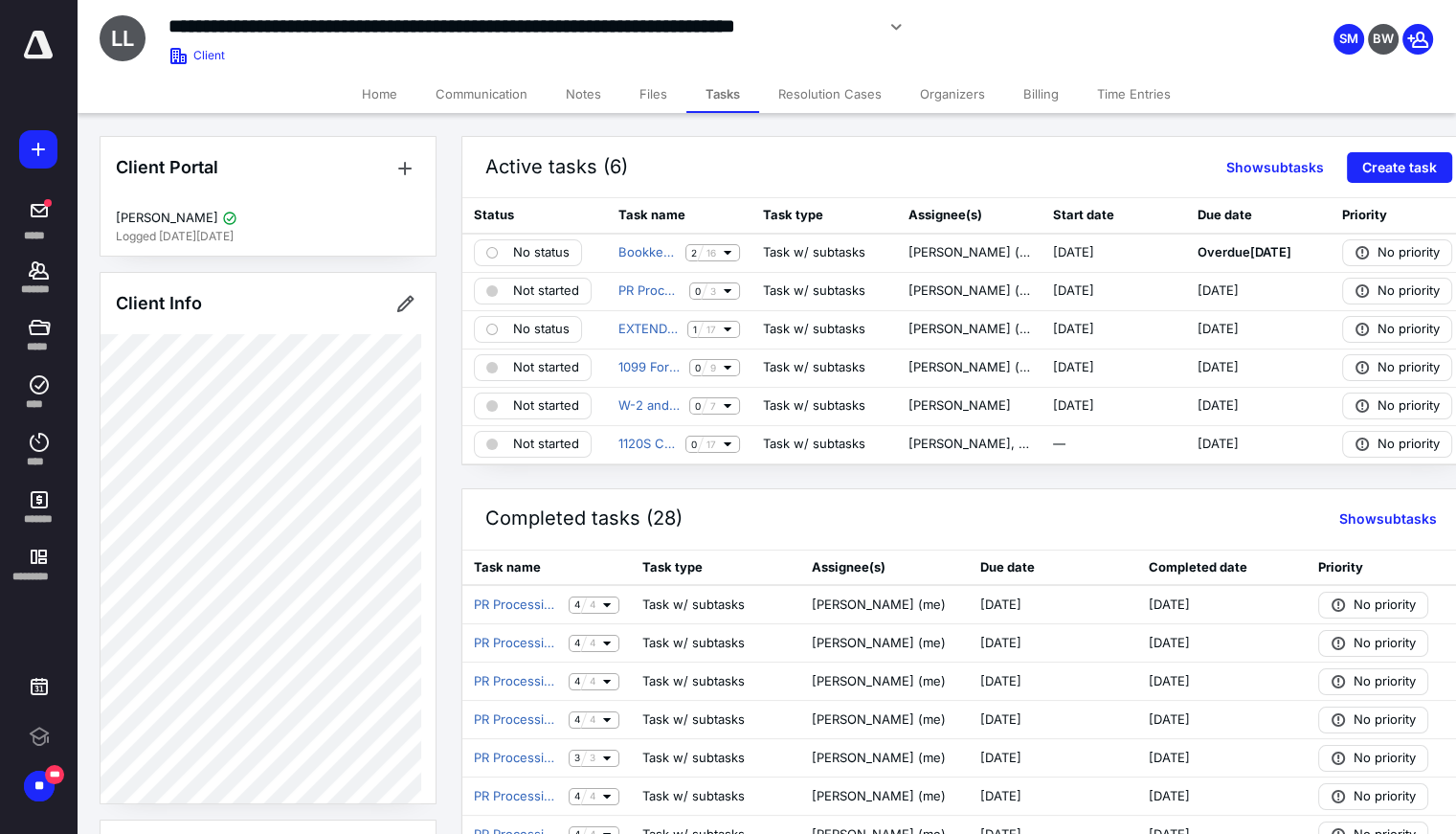 scroll, scrollTop: 0, scrollLeft: 20, axis: horizontal 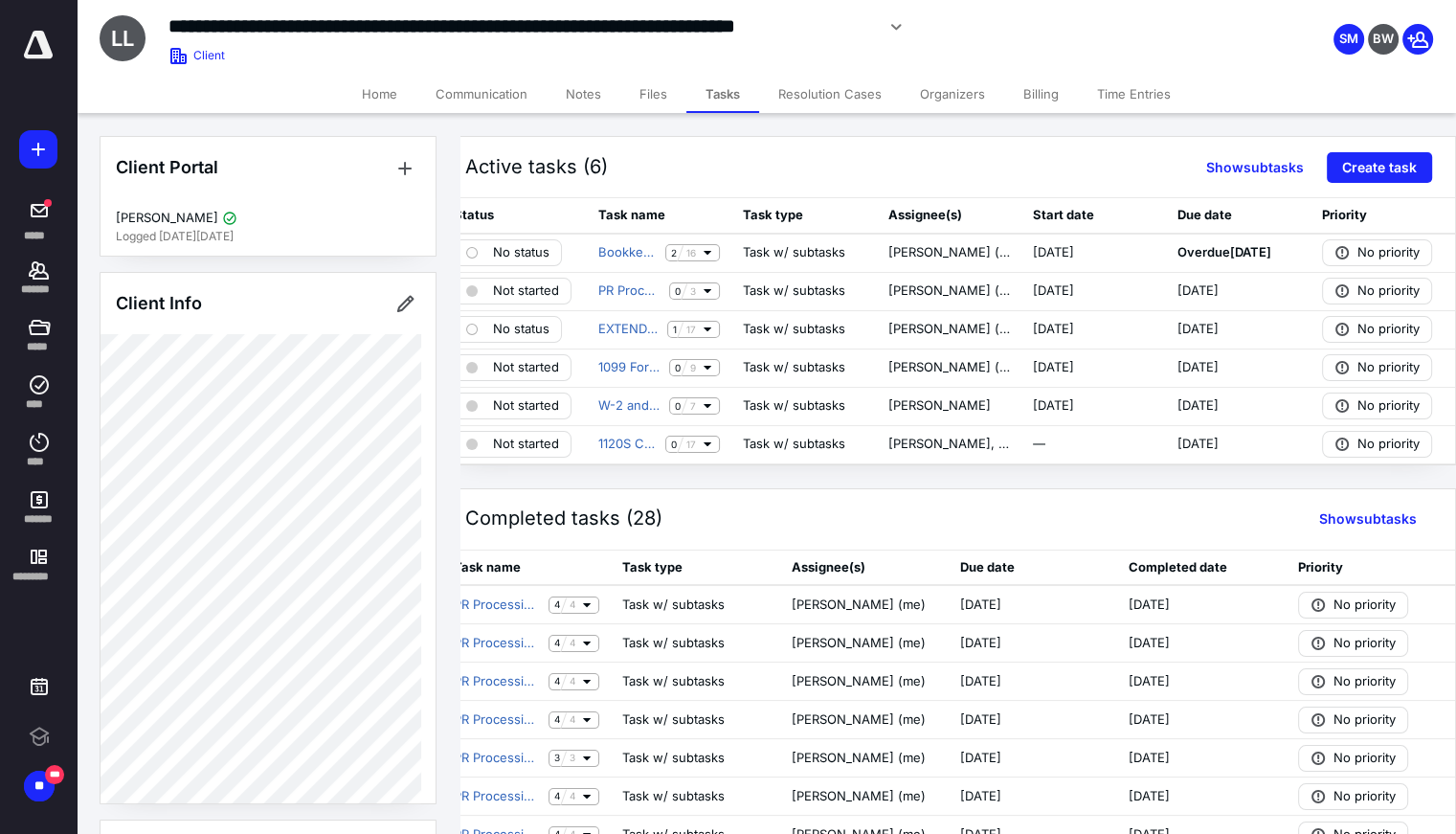 click on "Client Portal Tyler Fahey Logged in 1 day ago Client Info About Important clients Integrations Tags Manage all tags" at bounding box center (268, 913) 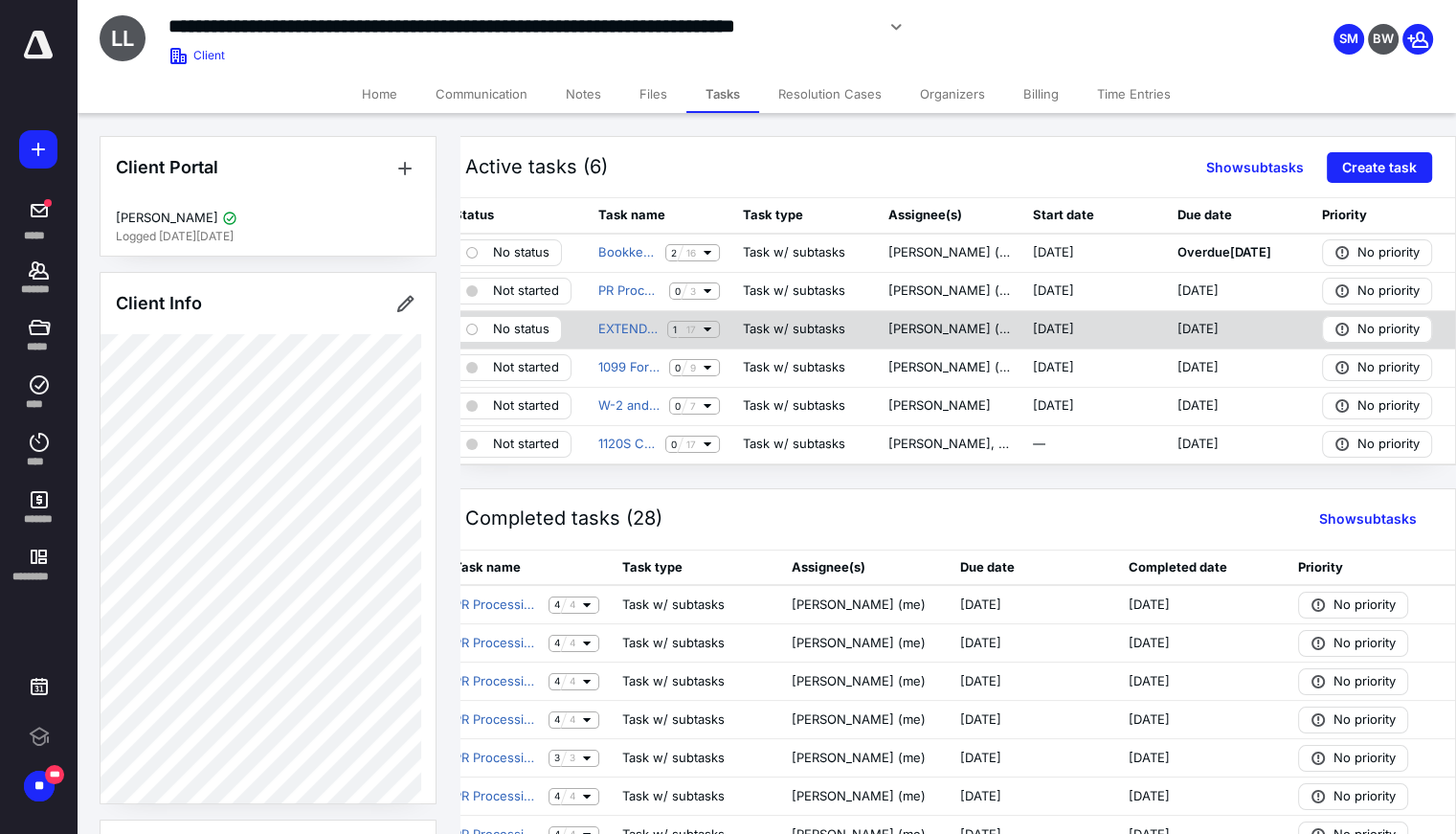 click on "No status" at bounding box center (507, 329) 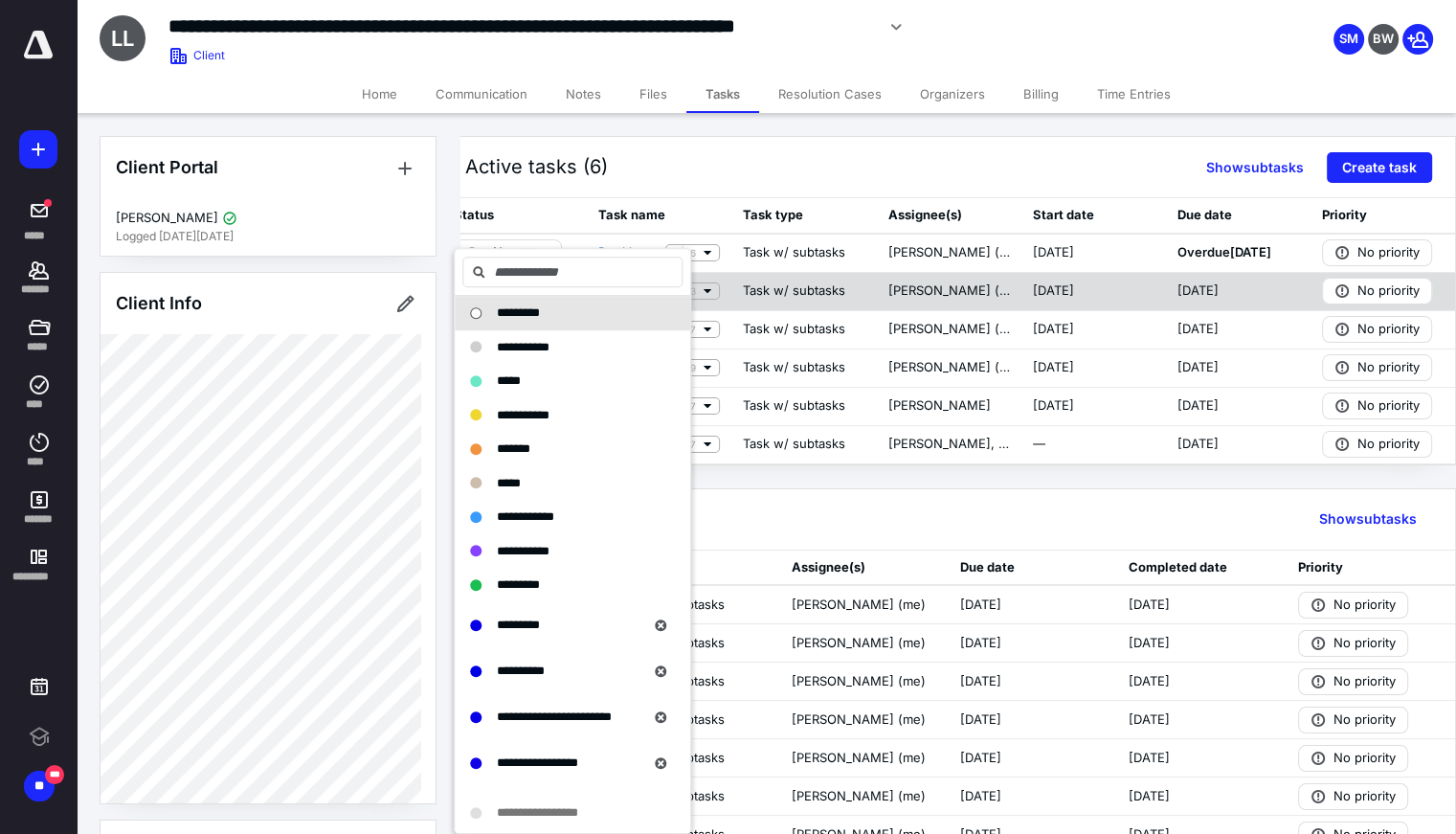 click on "Task w/ subtasks" at bounding box center (794, 291) 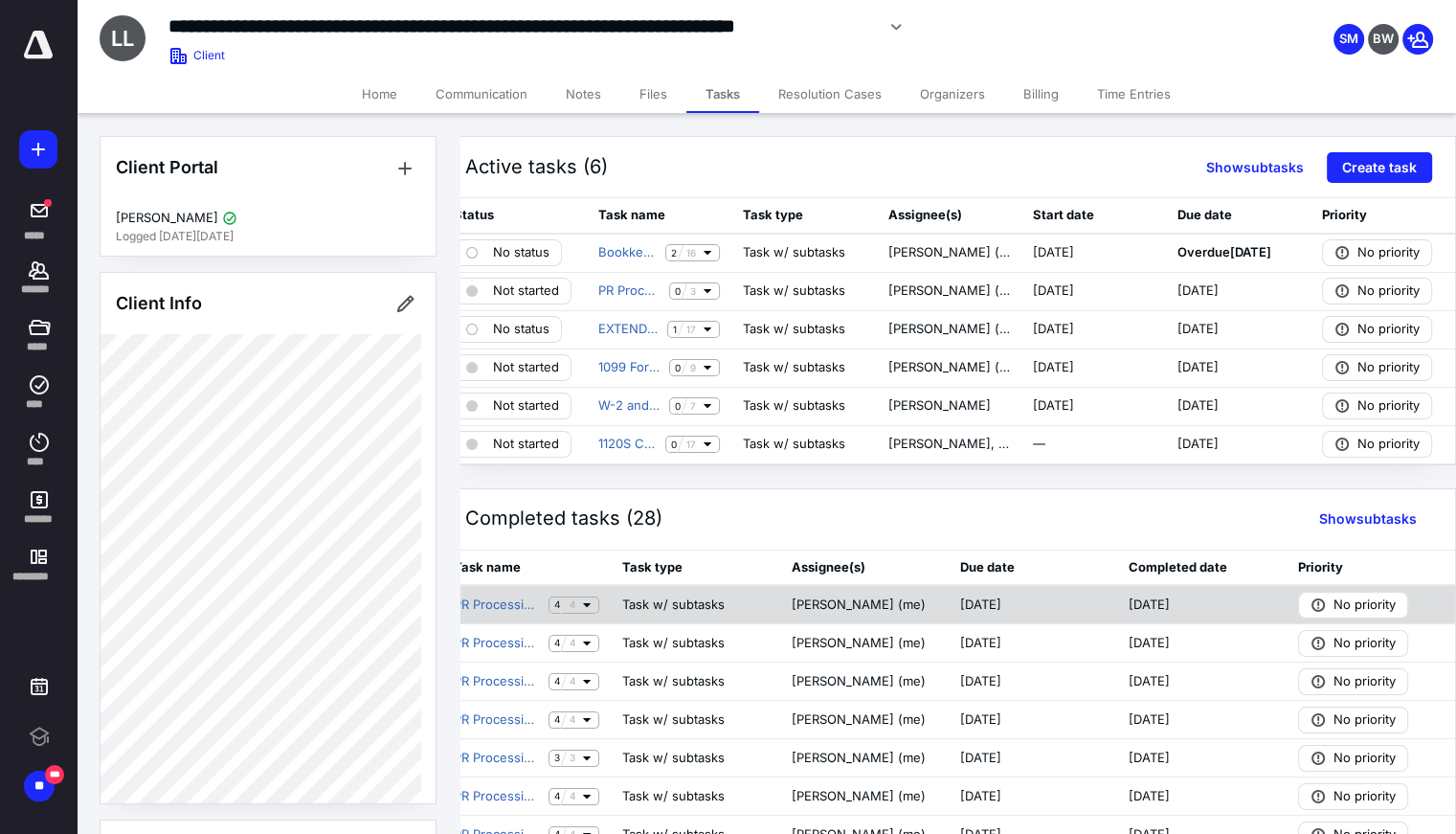 click on "PR Processing Bi-Weekly 05.30.25 4 4" at bounding box center [526, 604] 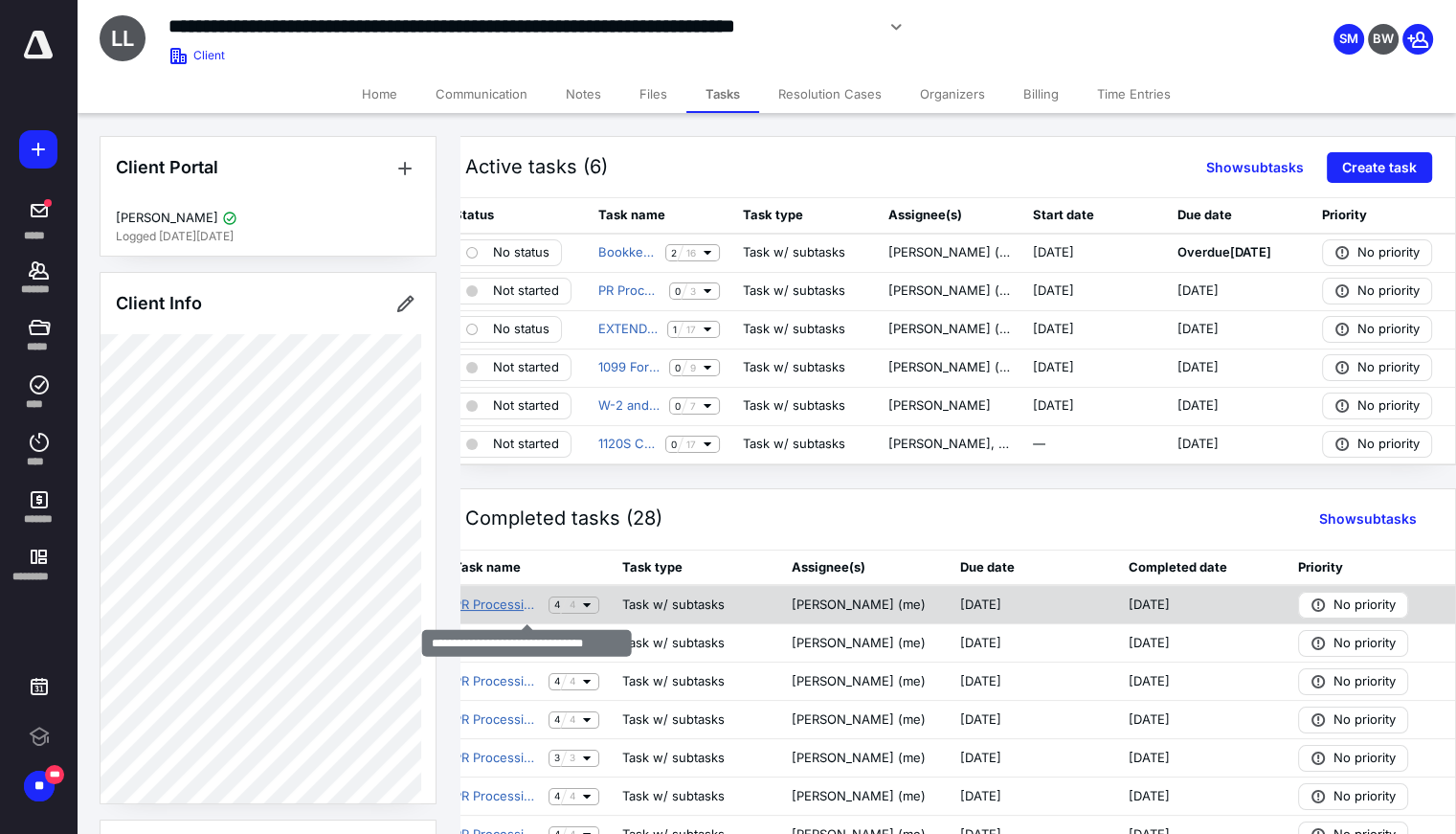 click on "PR Processing Bi-Weekly 05.30.25" at bounding box center (497, 605) 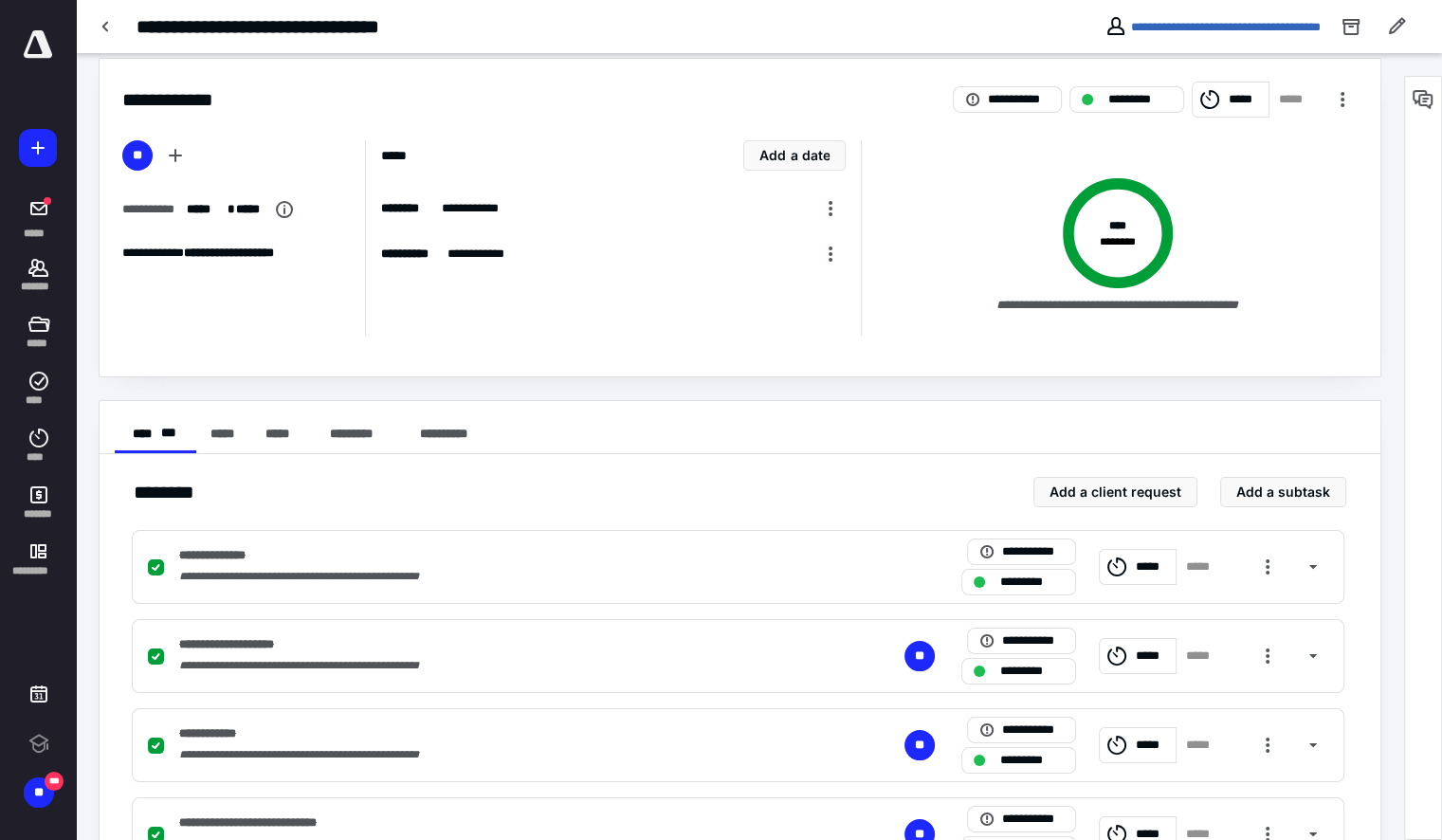 scroll, scrollTop: 19, scrollLeft: 0, axis: vertical 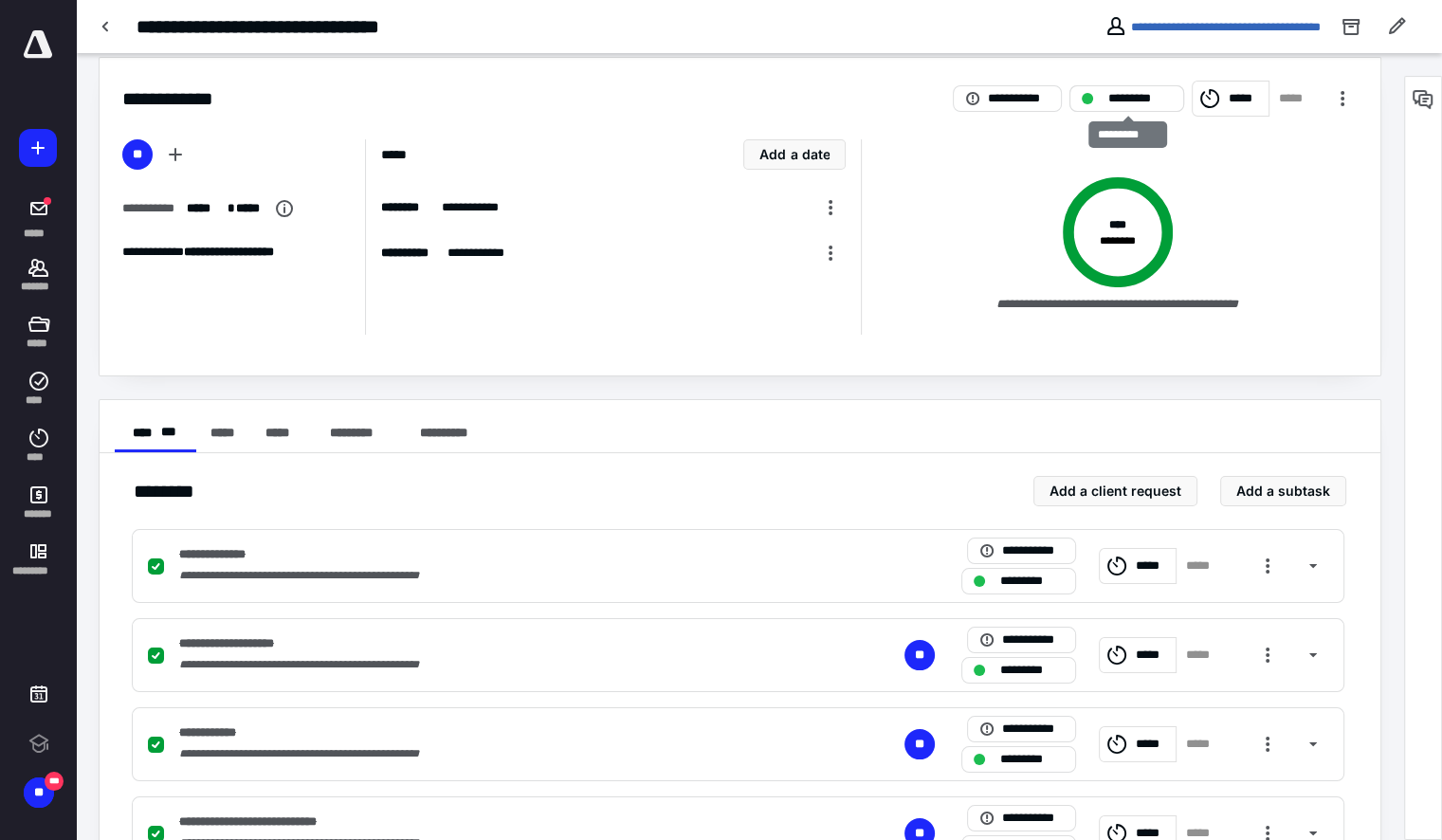 click on "*********" at bounding box center [1140, 99] 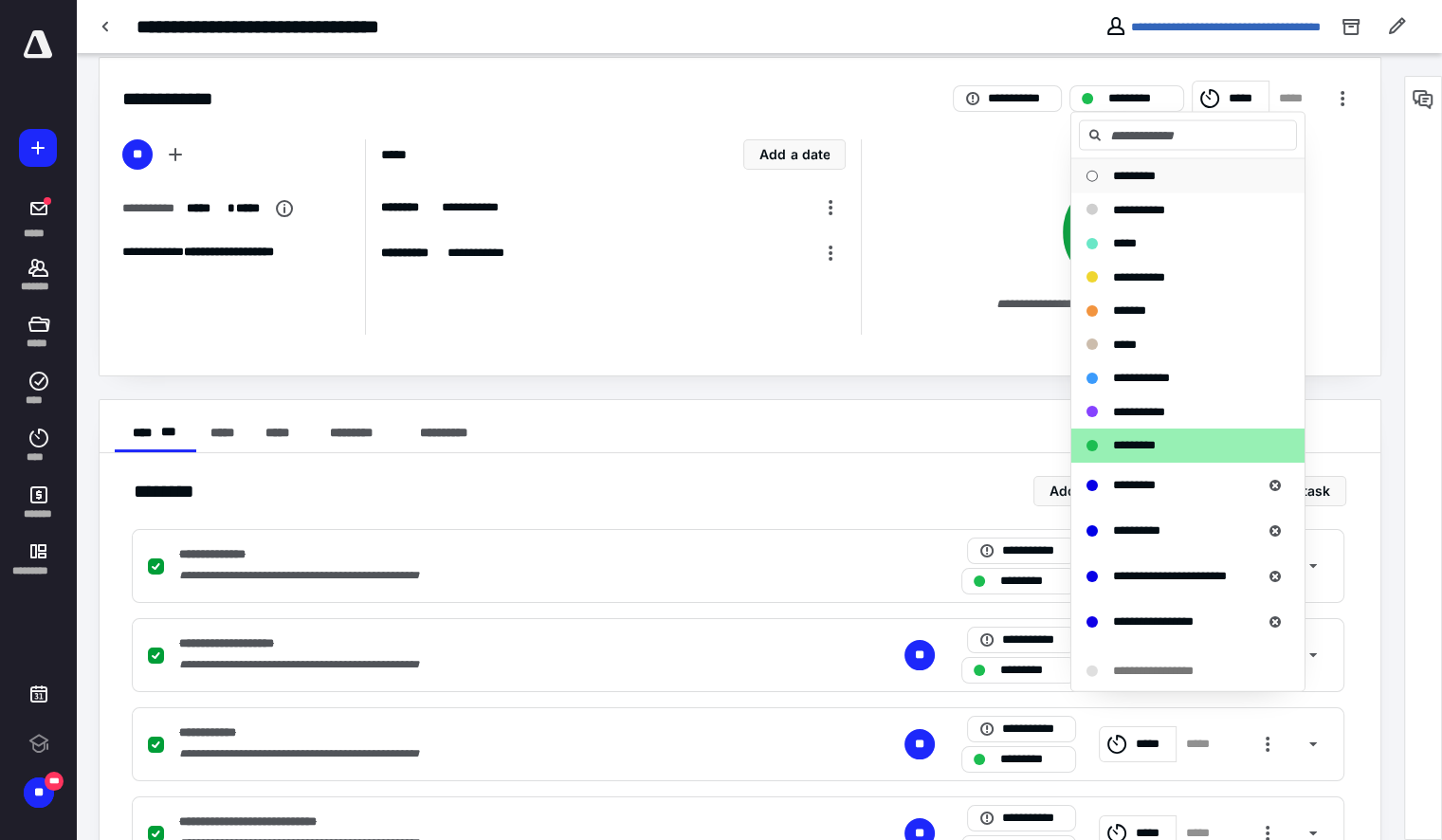 click on "*********" at bounding box center [1177, 176] 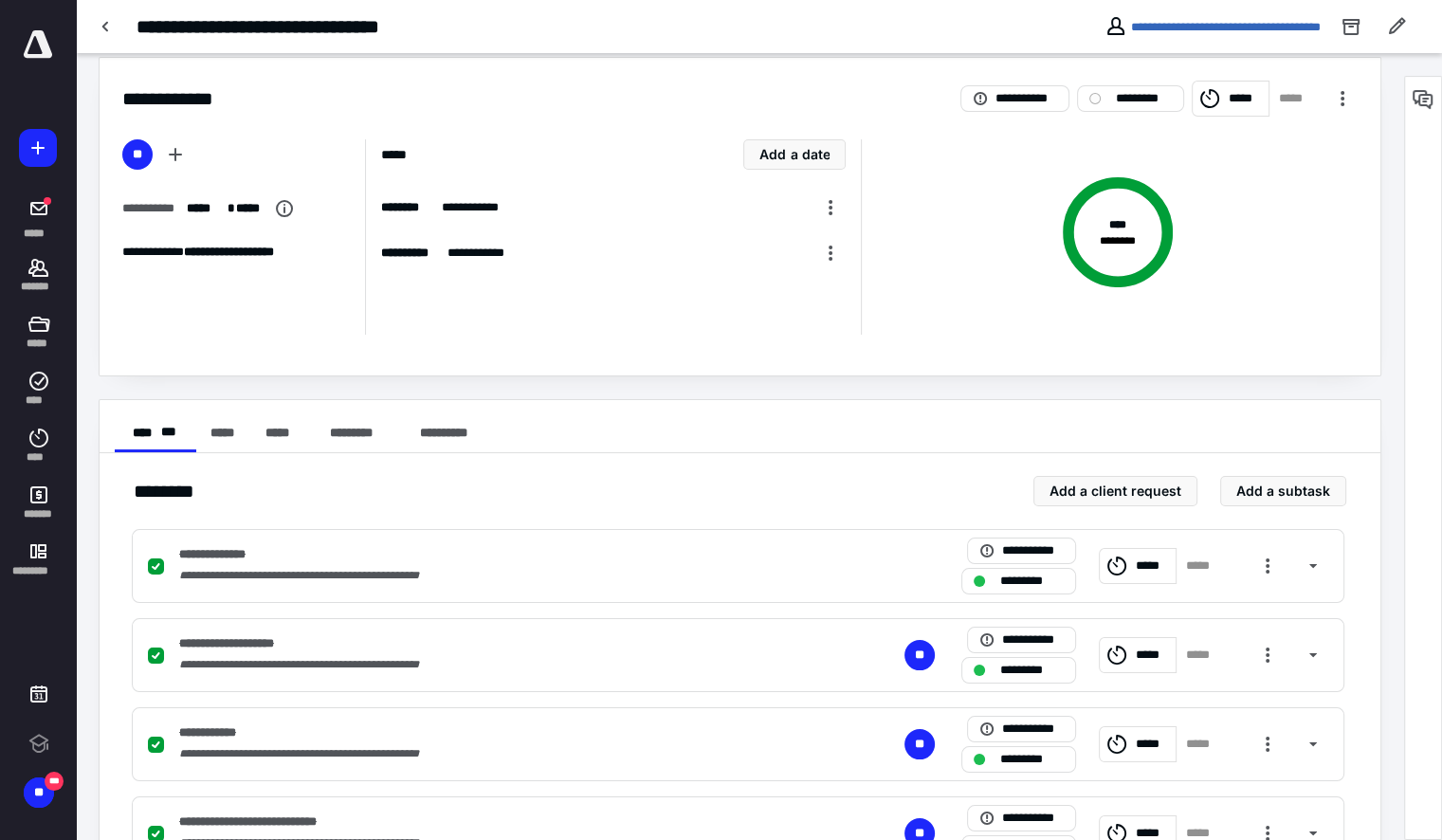 click on "*** * ********" at bounding box center [1108, 237] 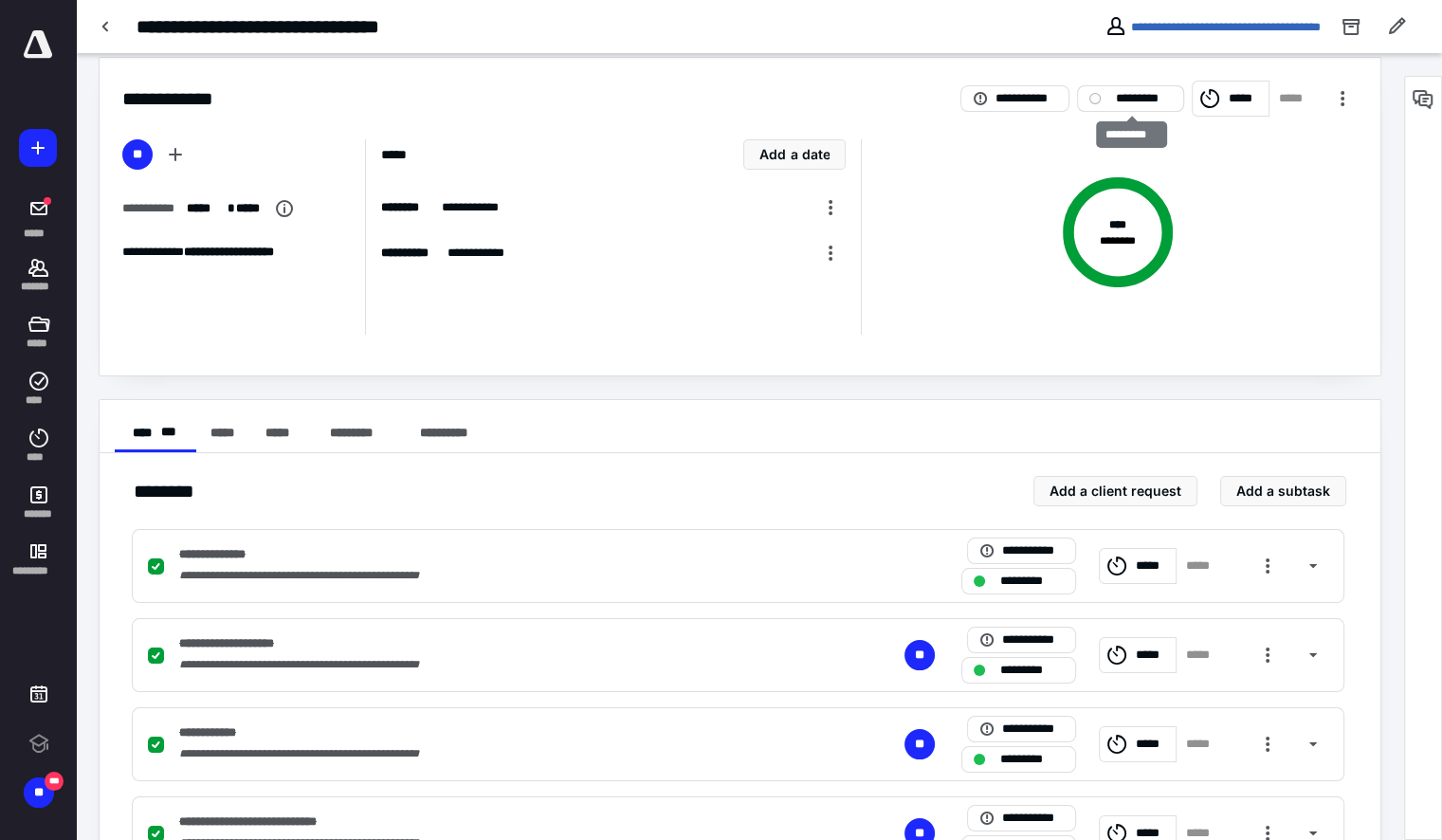 click on "*********" at bounding box center (1130, 99) 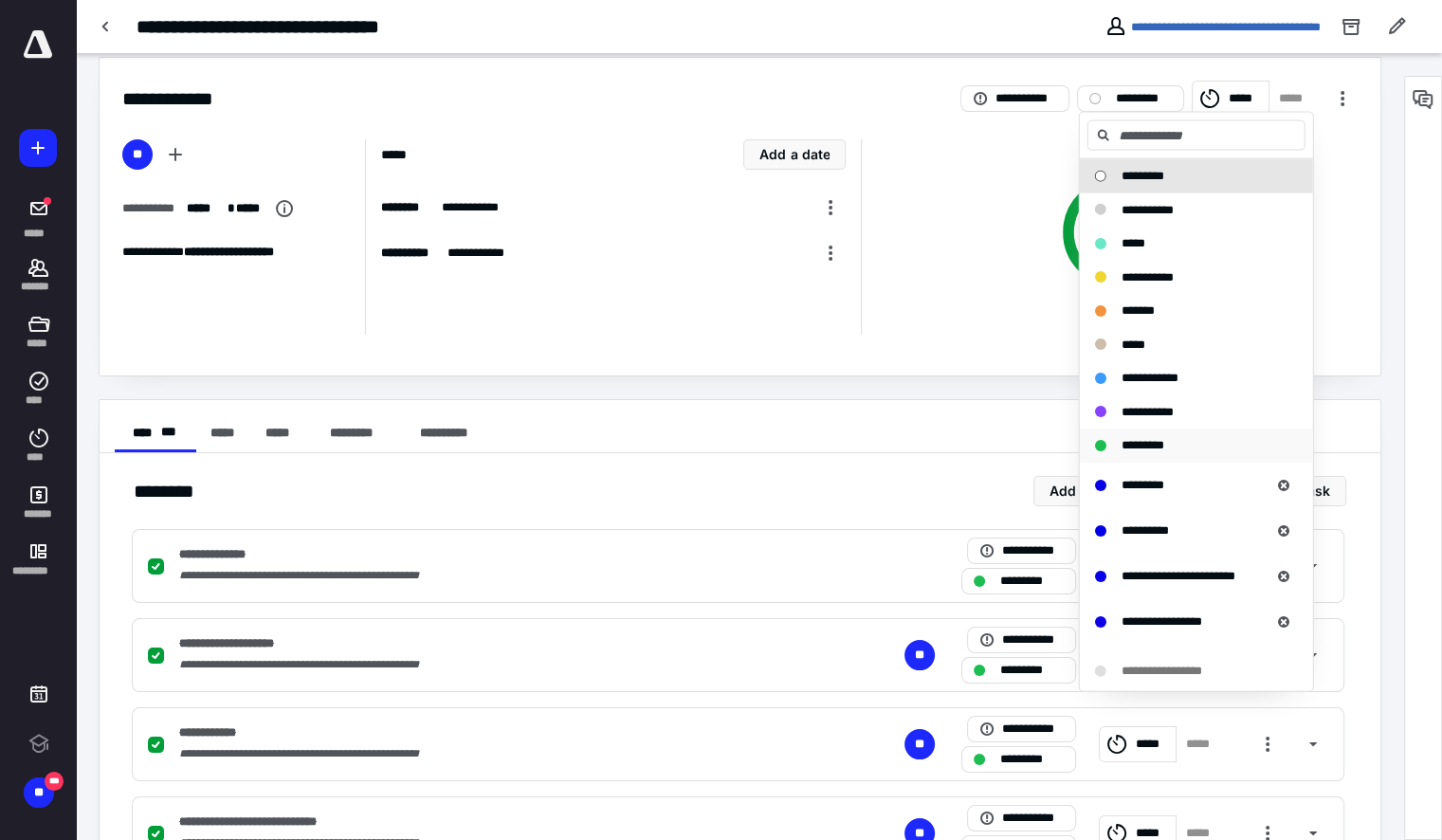 click on "*********" at bounding box center [1142, 445] 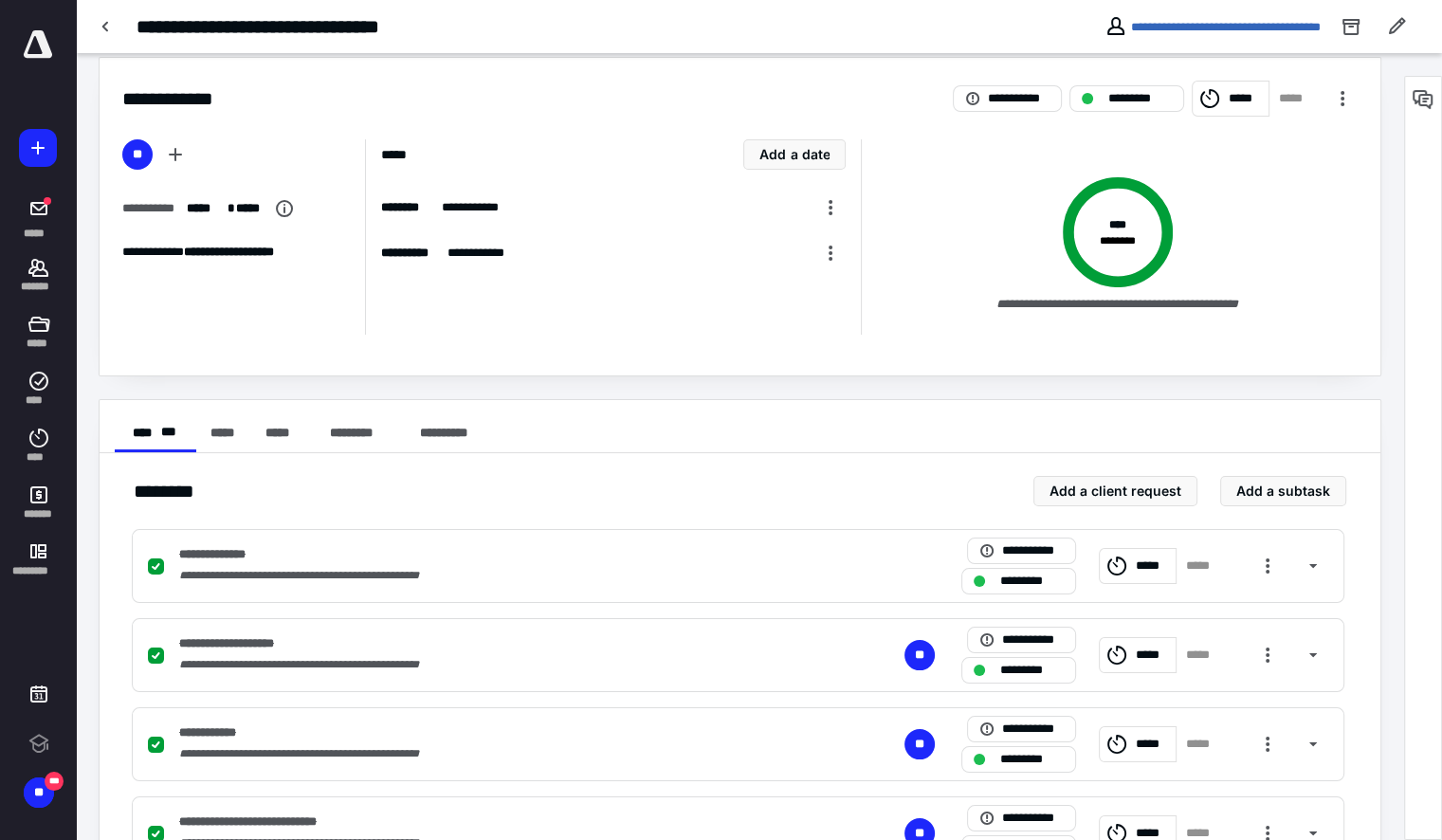 drag, startPoint x: 388, startPoint y: 351, endPoint x: 232, endPoint y: 271, distance: 175.31686 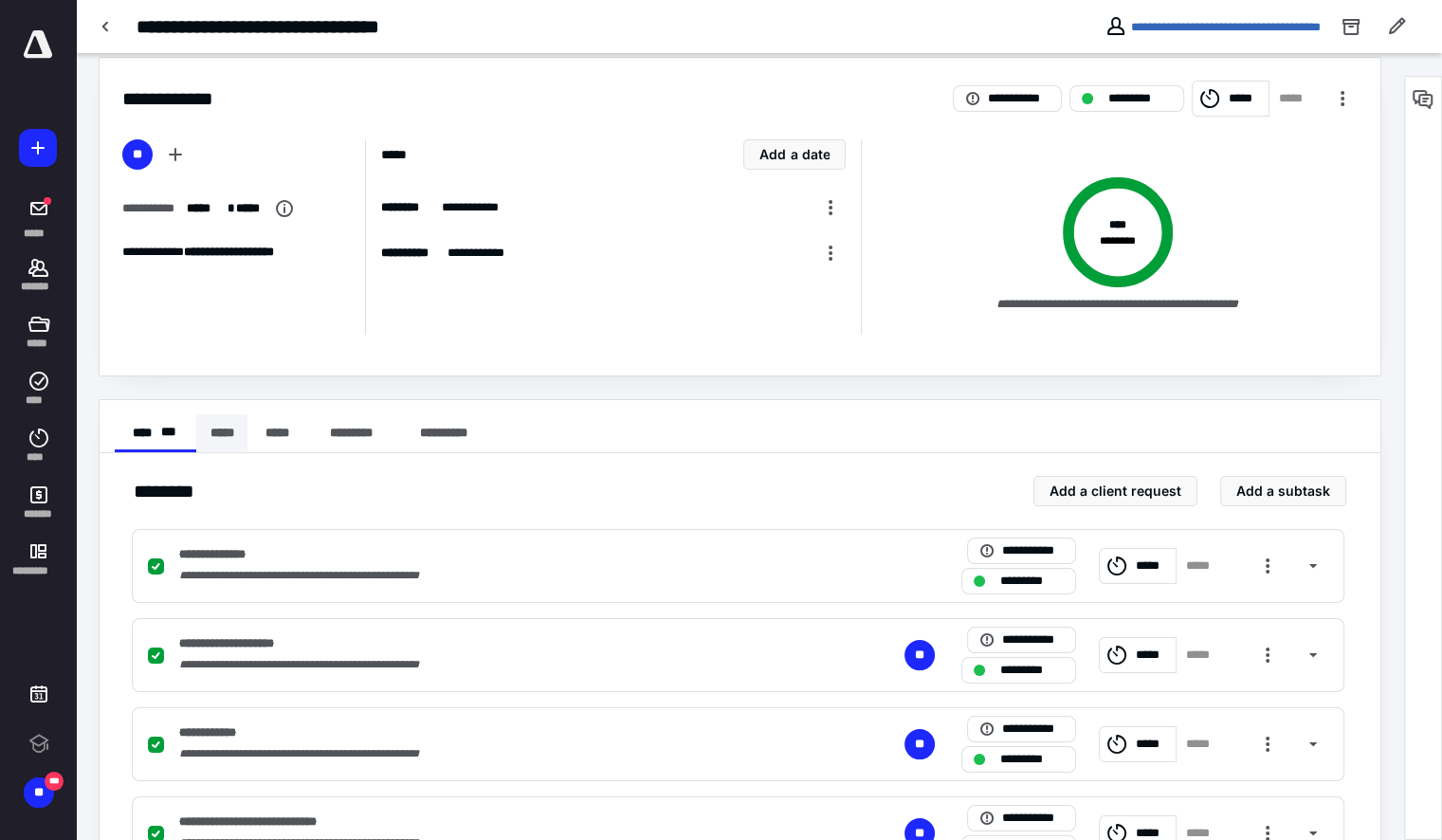 click on "*****" at bounding box center (222, 433) 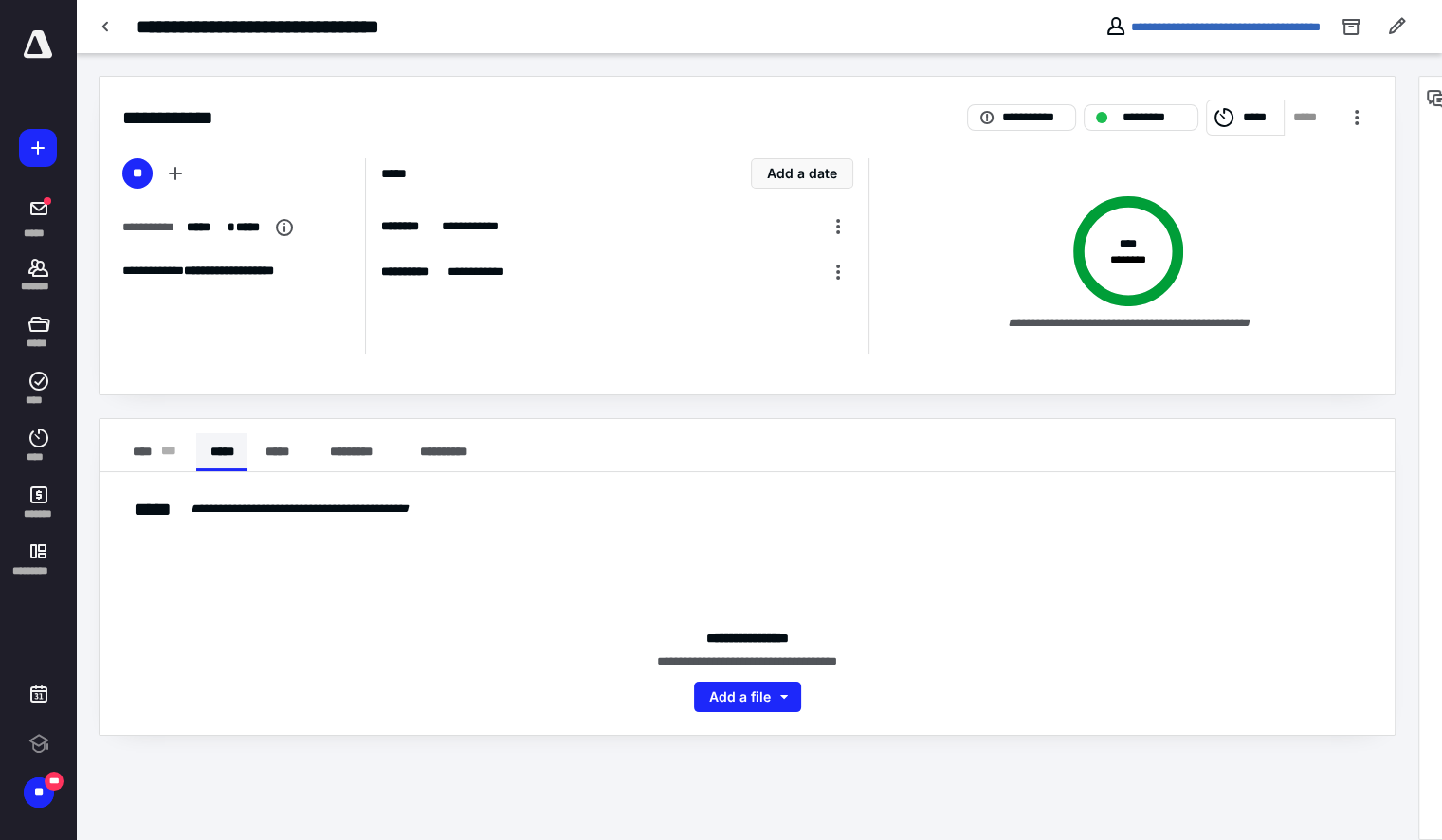 scroll, scrollTop: 0, scrollLeft: 0, axis: both 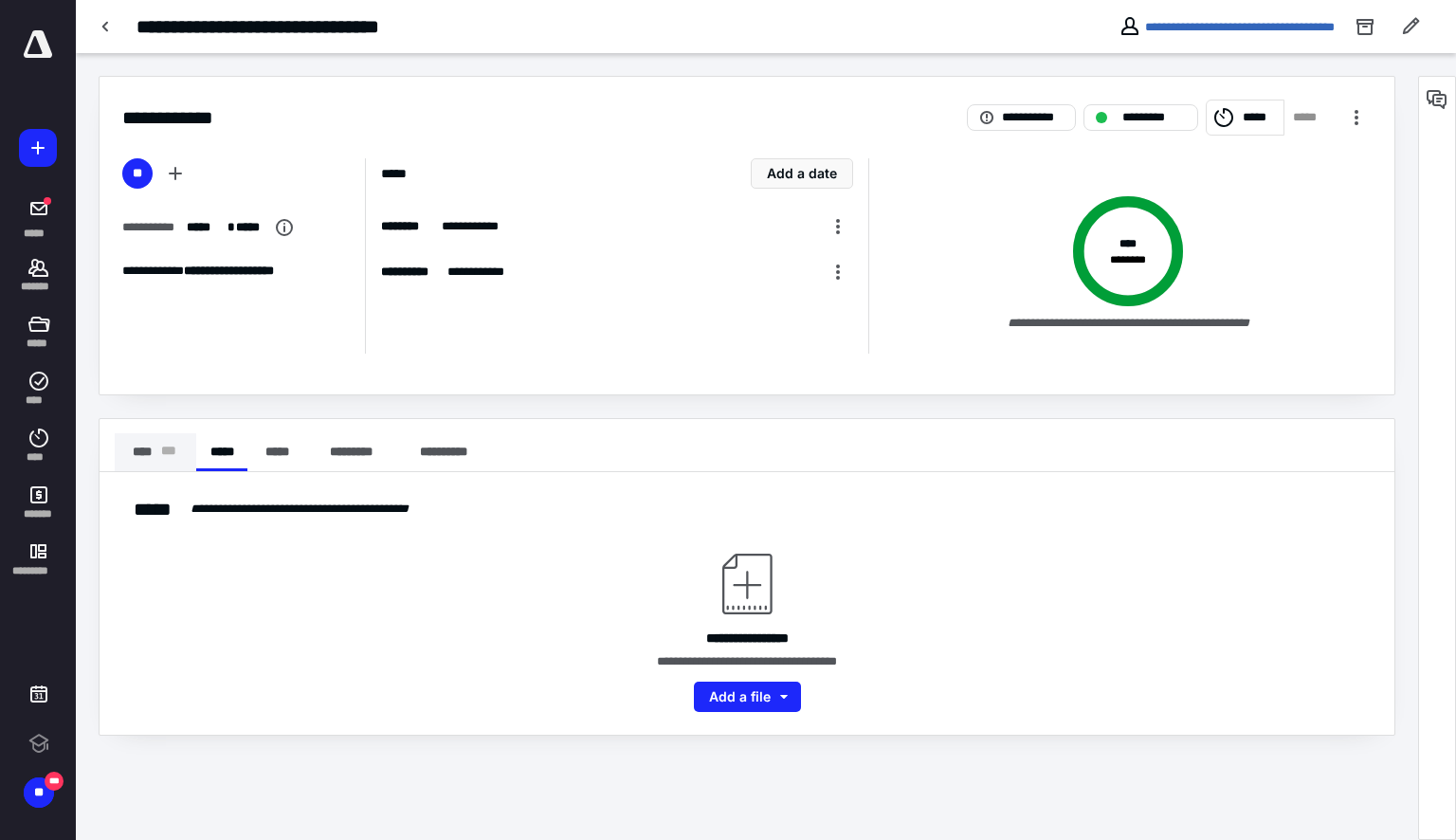 click on "**** * * *" at bounding box center (155, 452) 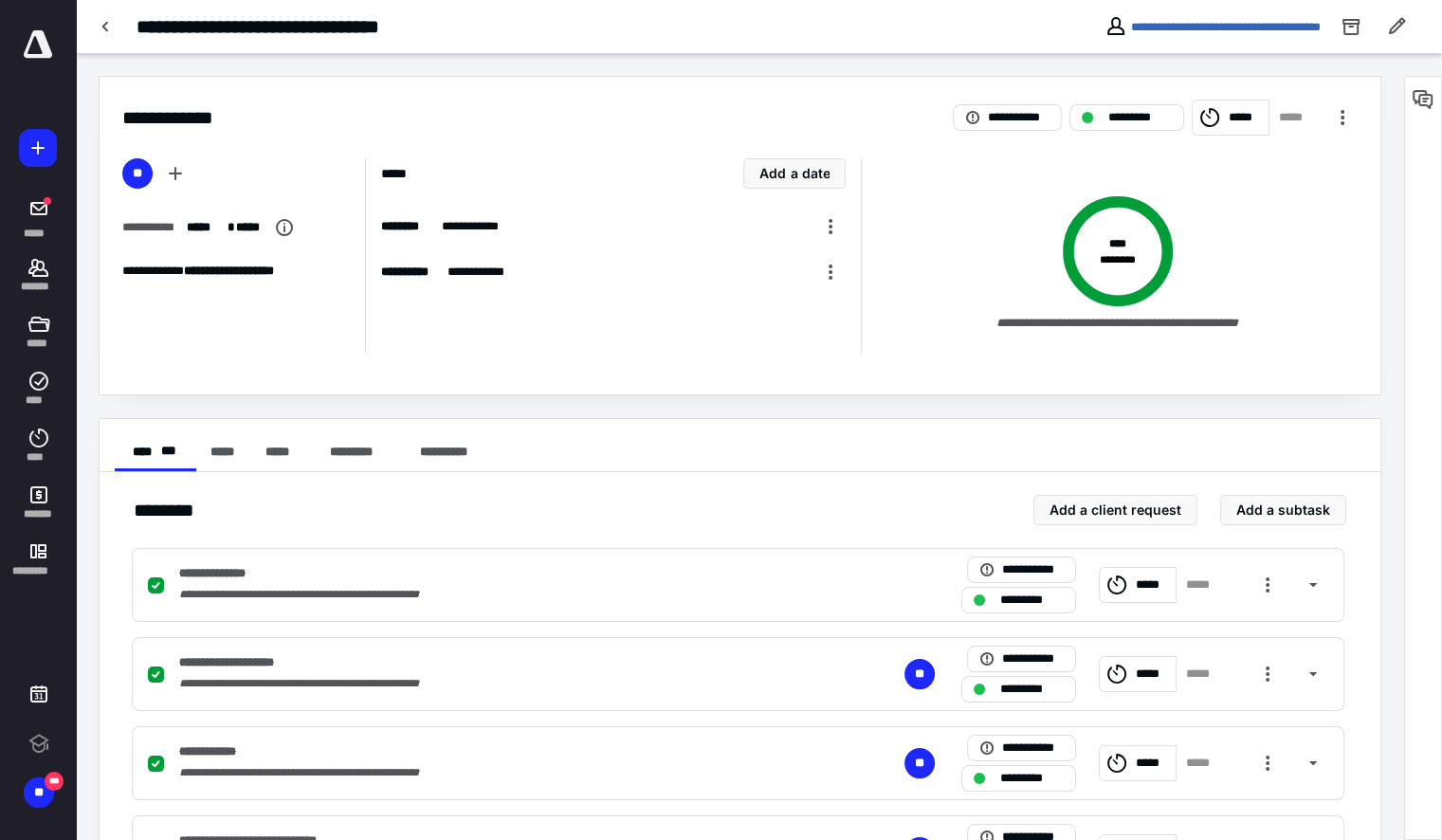scroll, scrollTop: 95, scrollLeft: 0, axis: vertical 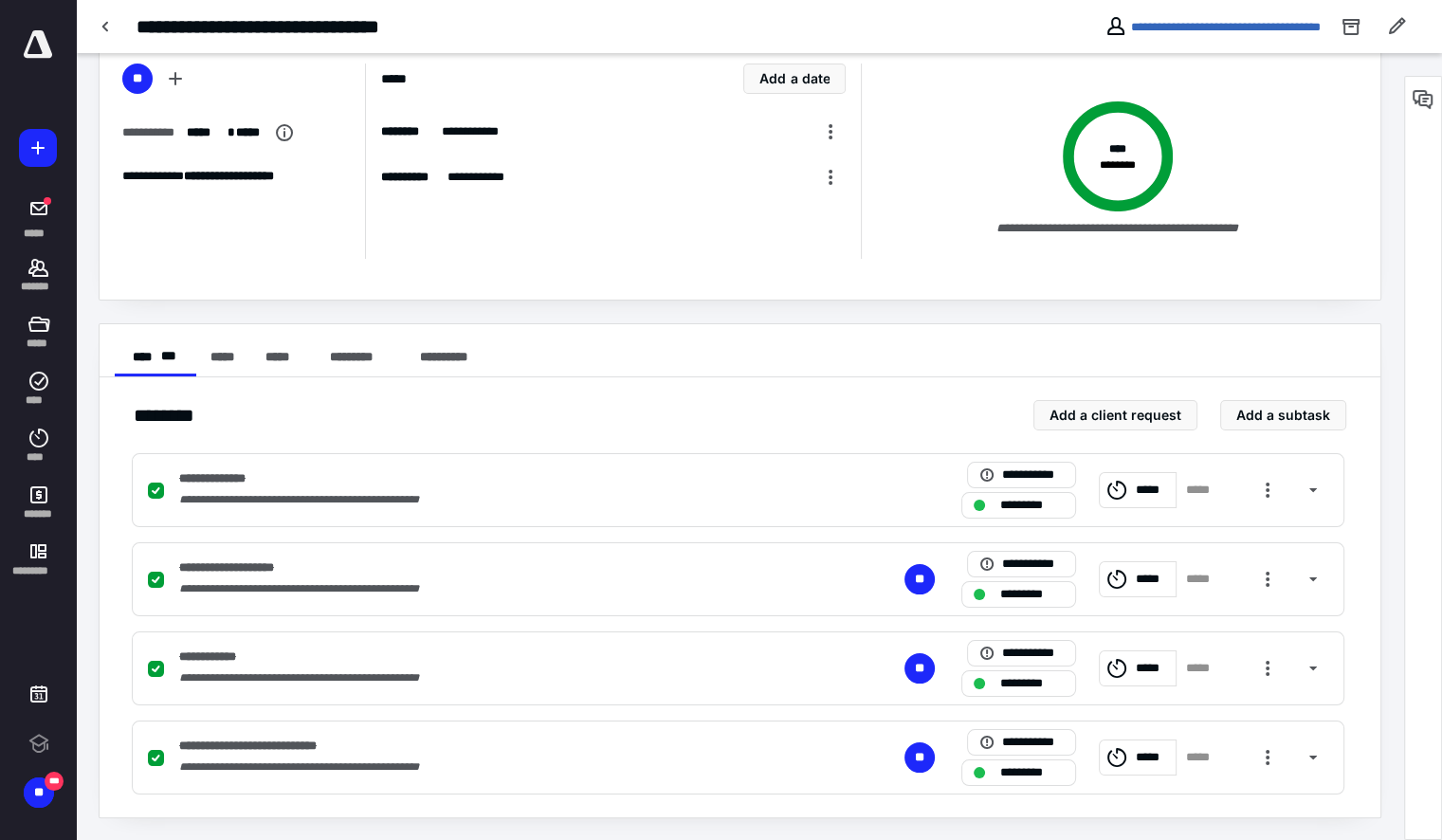 click on "**********" at bounding box center (1108, 161) 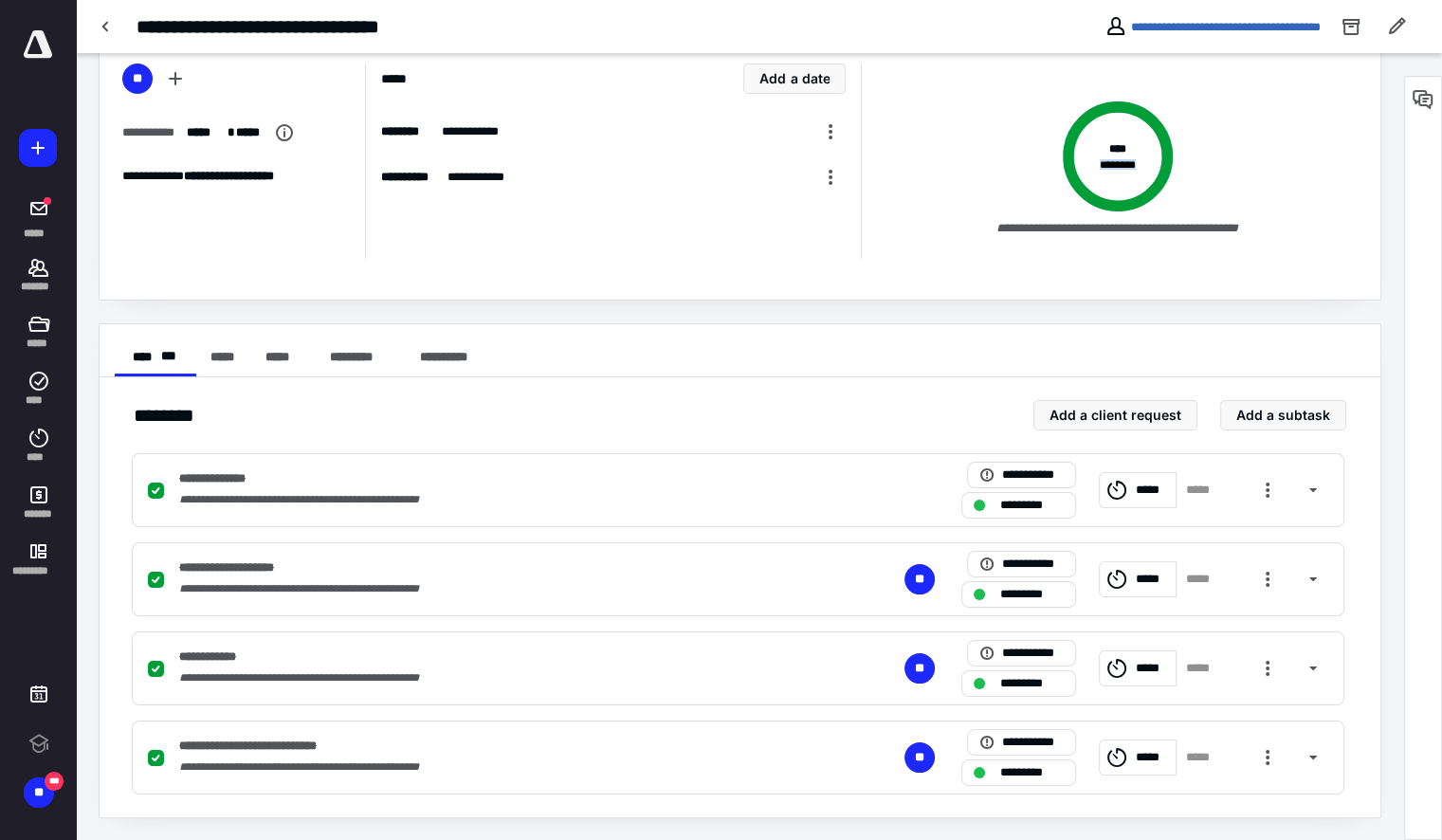 click on "**********" at bounding box center [1108, 161] 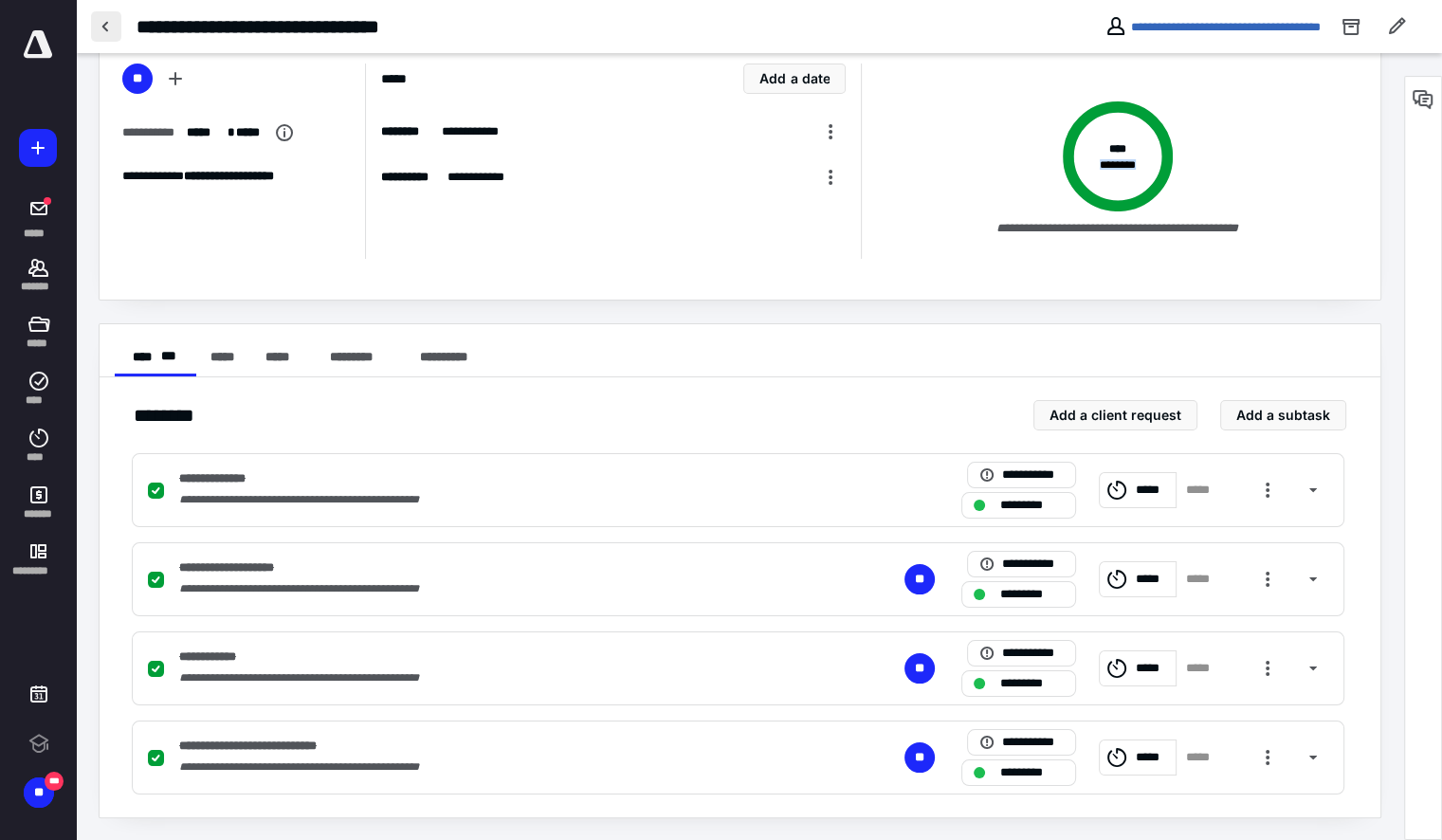 click at bounding box center [106, 27] 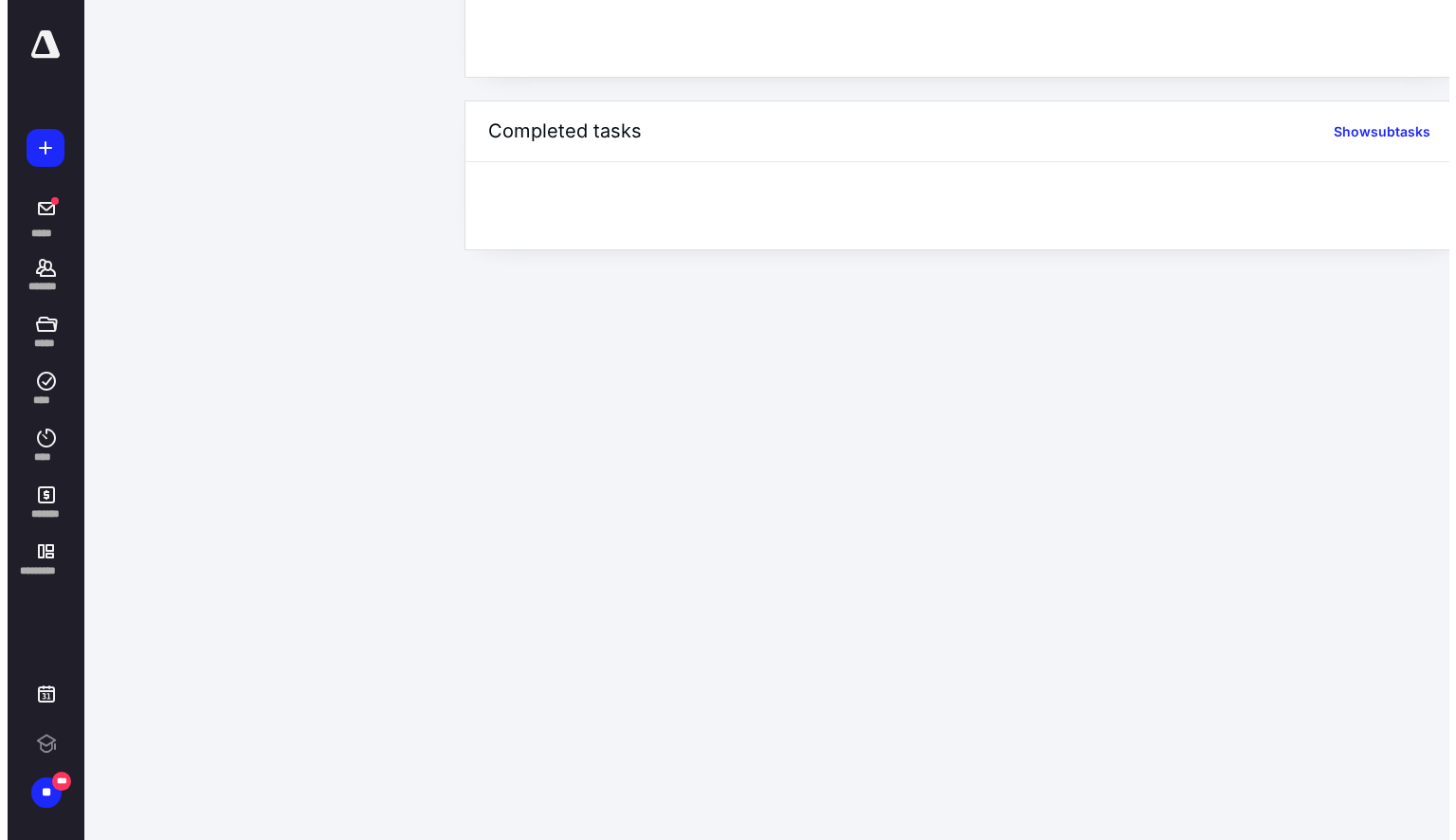 scroll, scrollTop: 0, scrollLeft: 0, axis: both 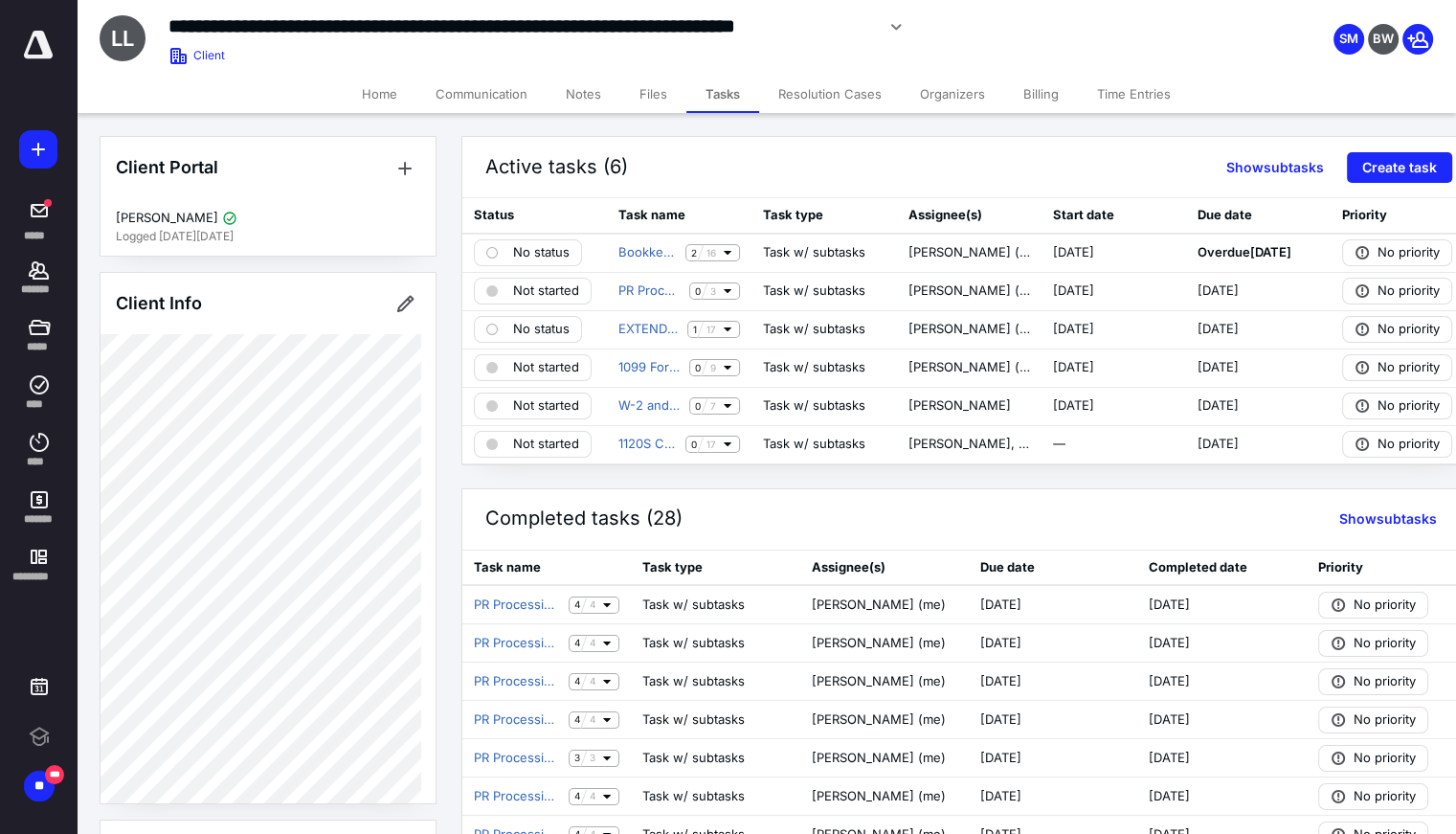 click on "Client Portal" at bounding box center [268, 168] 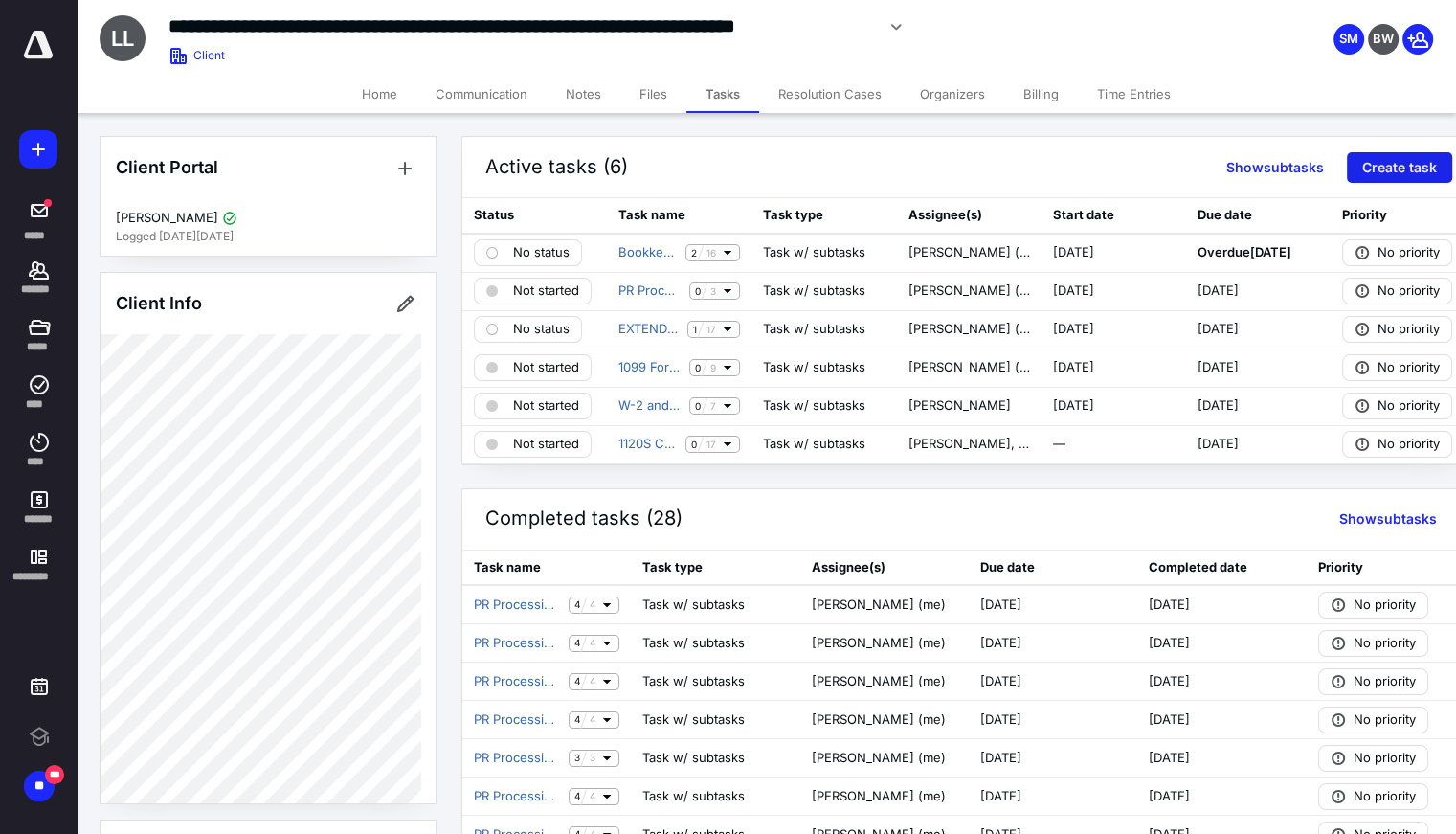 click on "Create task" at bounding box center [1400, 168] 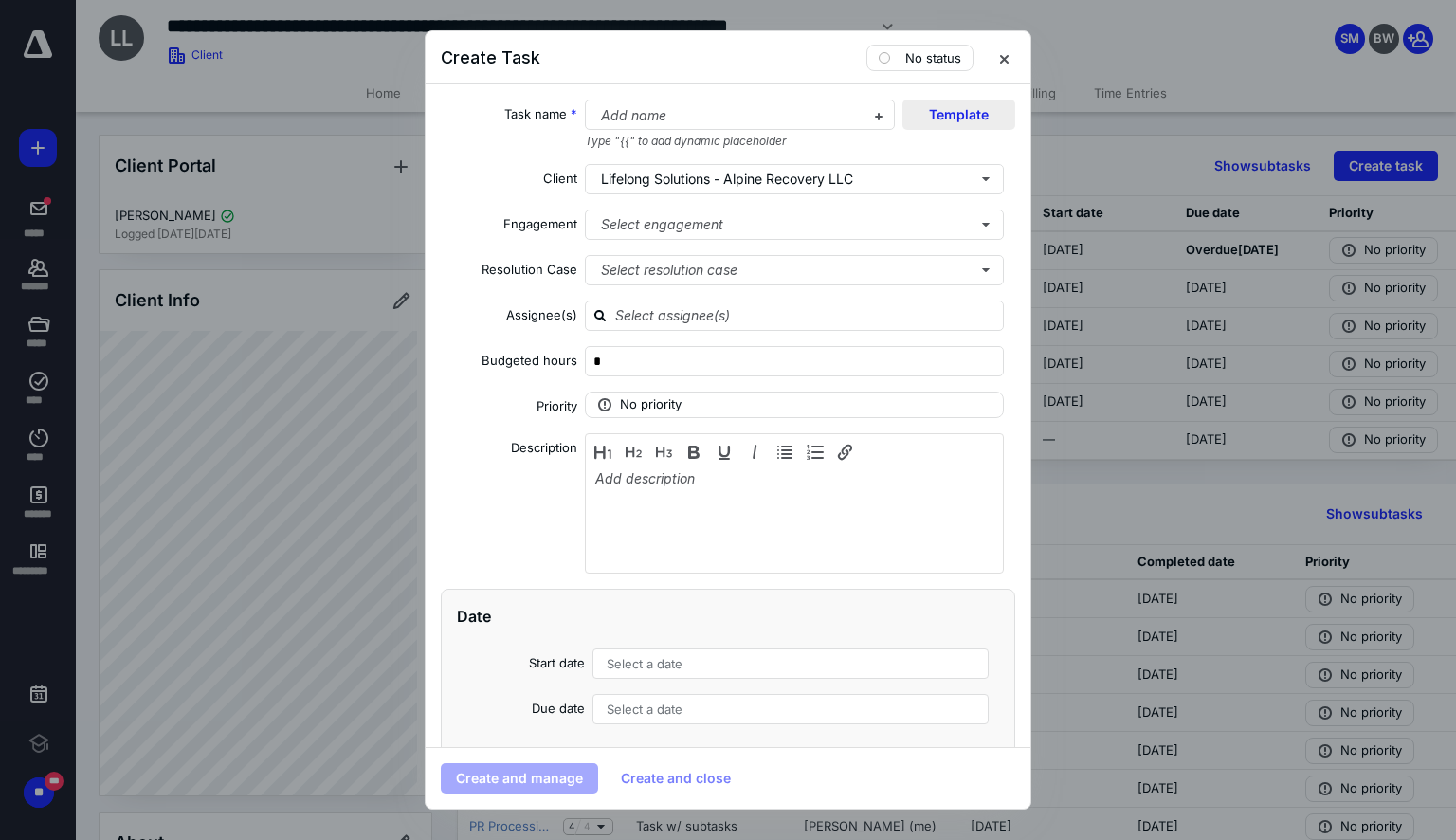 click on "Template" at bounding box center (958, 115) 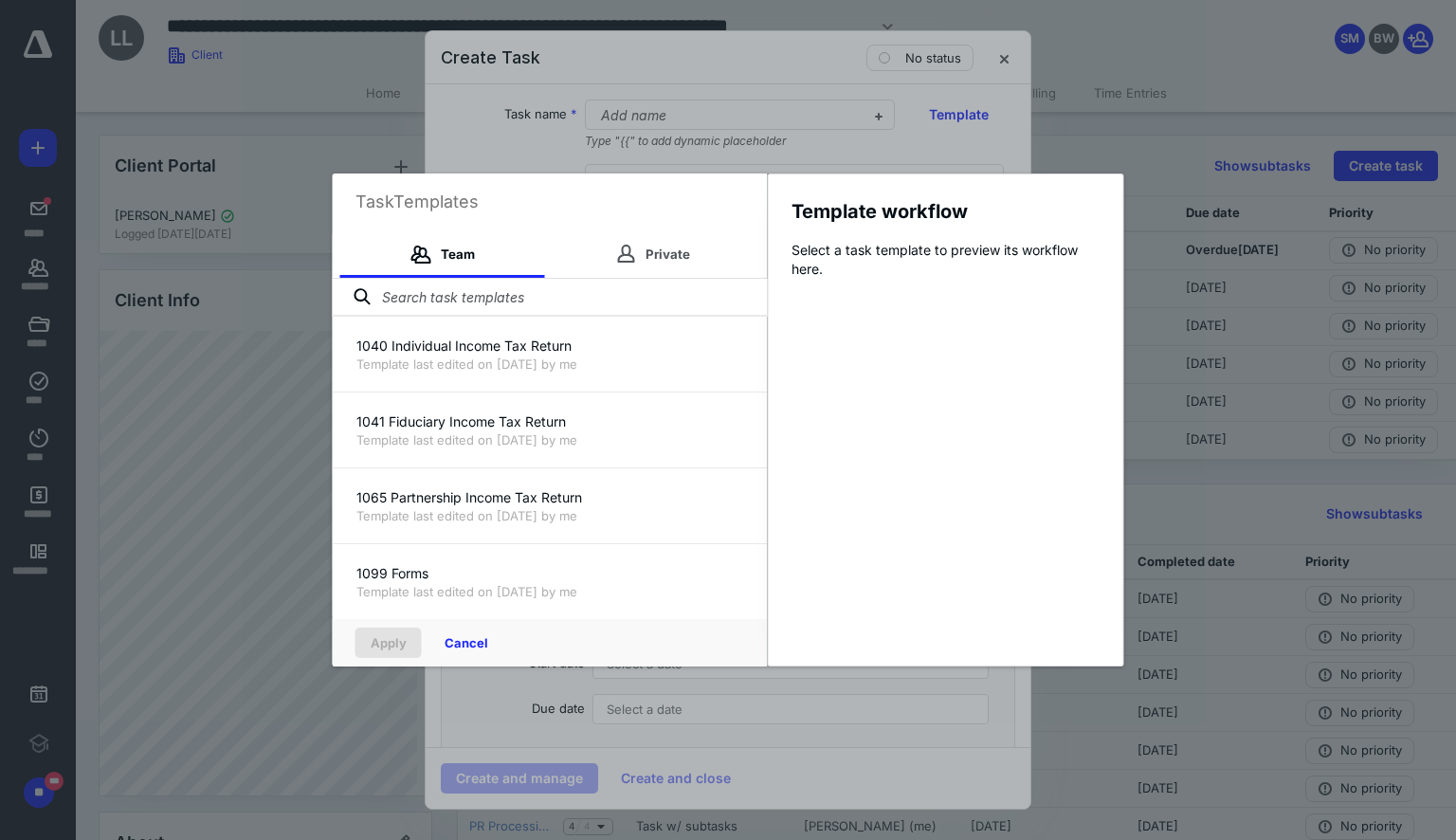 click at bounding box center (550, 298) 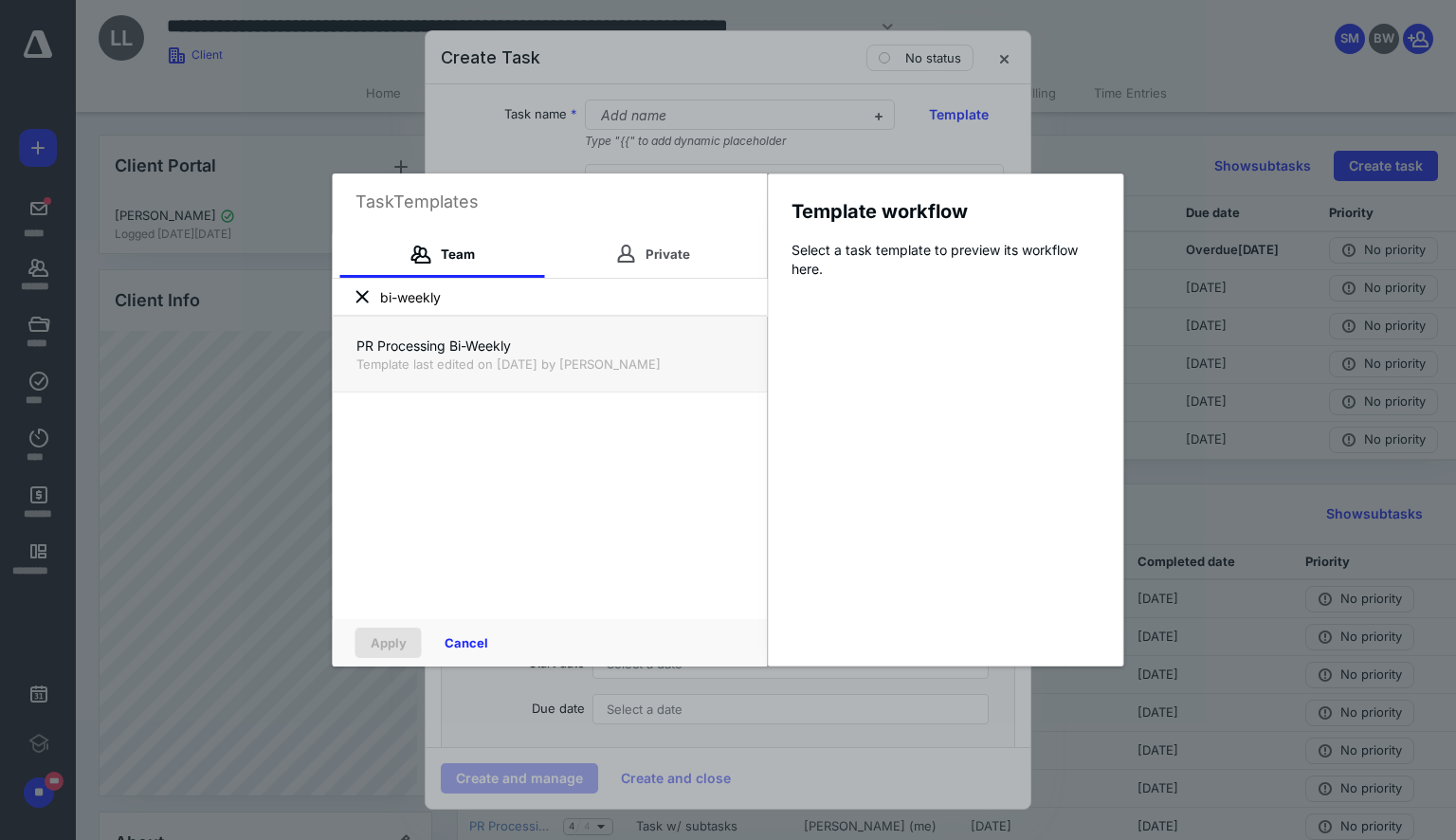 type on "bi-weekly" 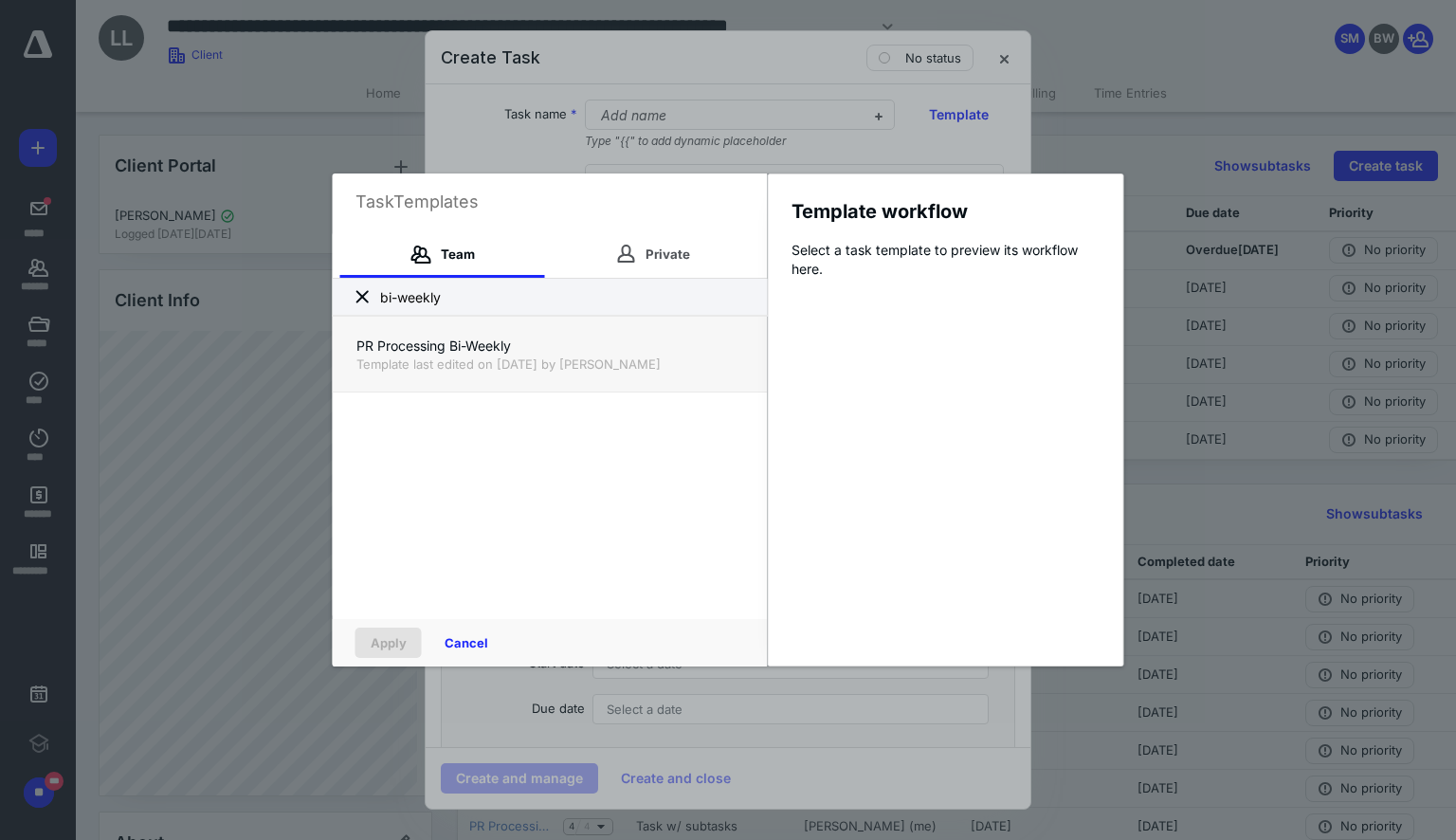 click on "Template last edited on 8/5/2024 by Brandon West" at bounding box center (550, 364) 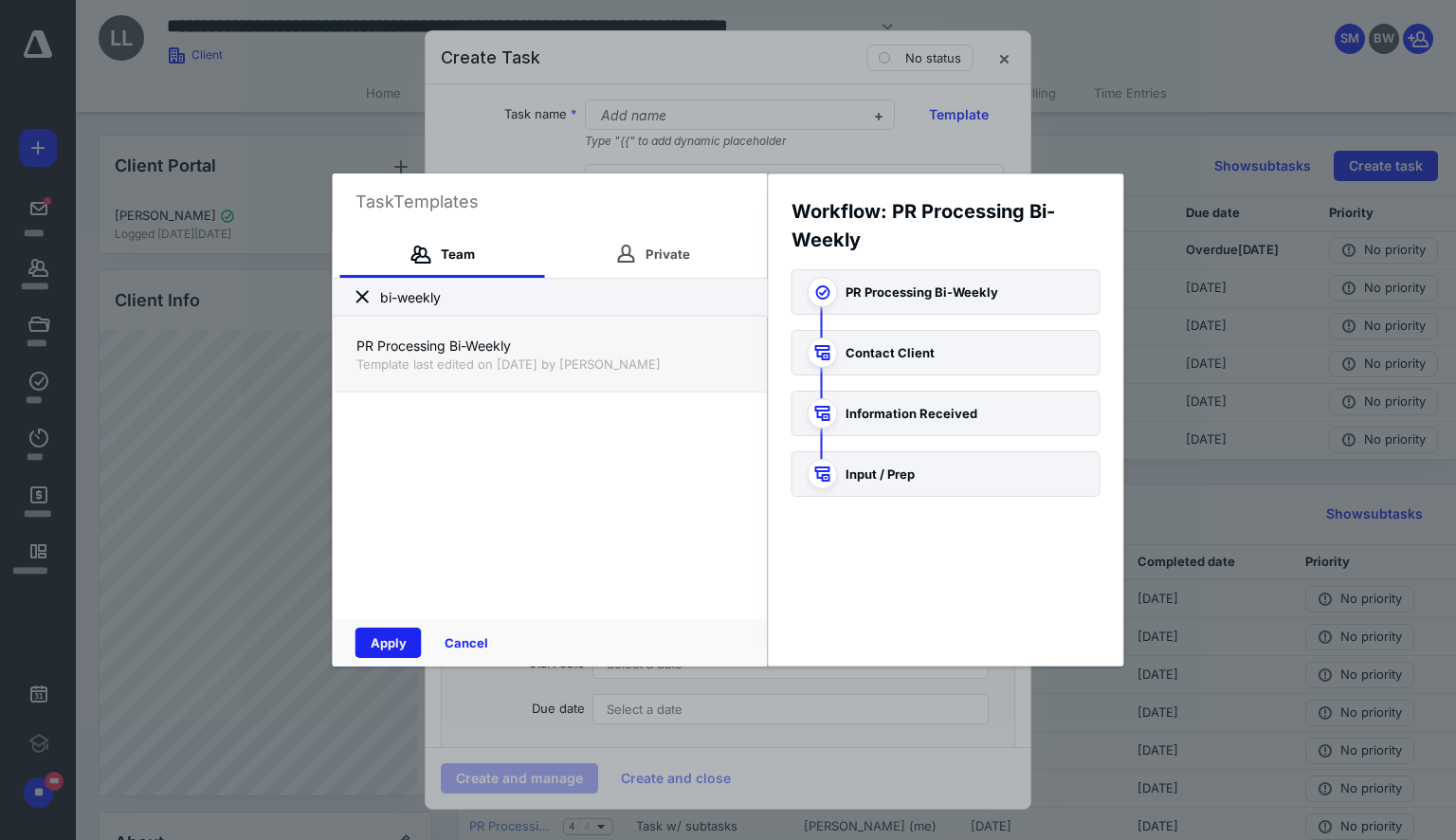 click on "Apply" at bounding box center [389, 643] 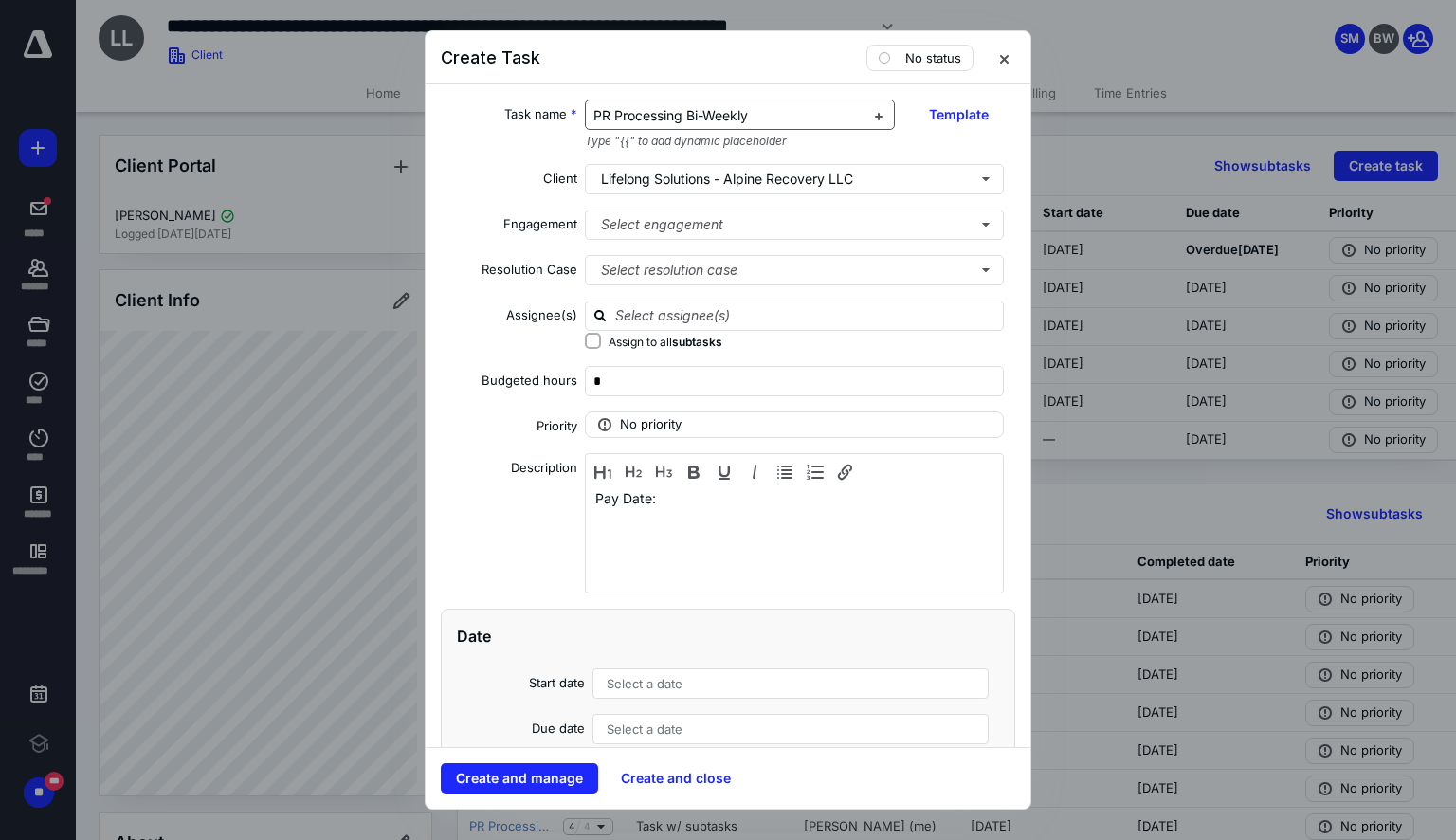click on "PR Processing Bi-Weekly" at bounding box center [729, 116] 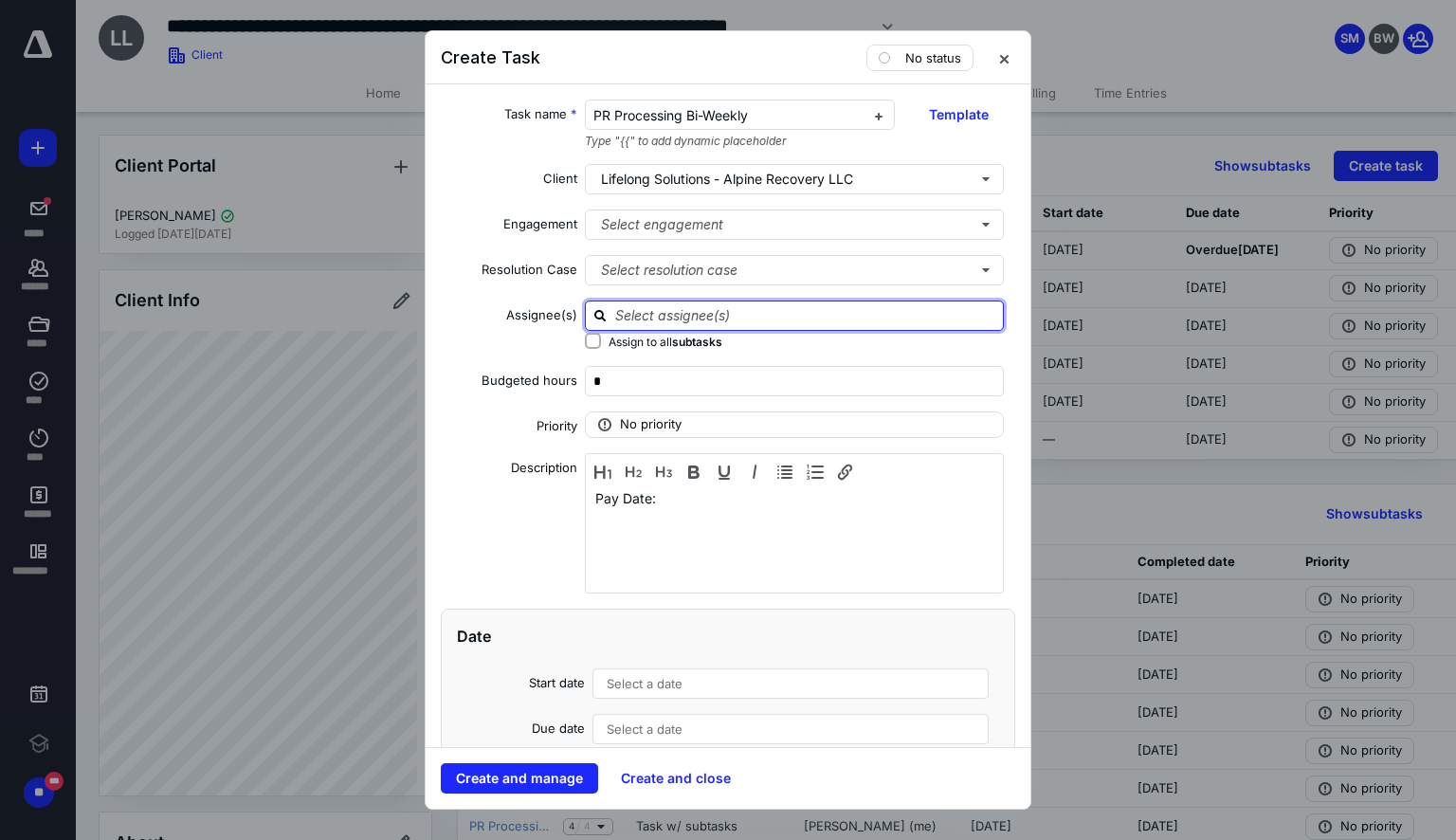click at bounding box center (806, 315) 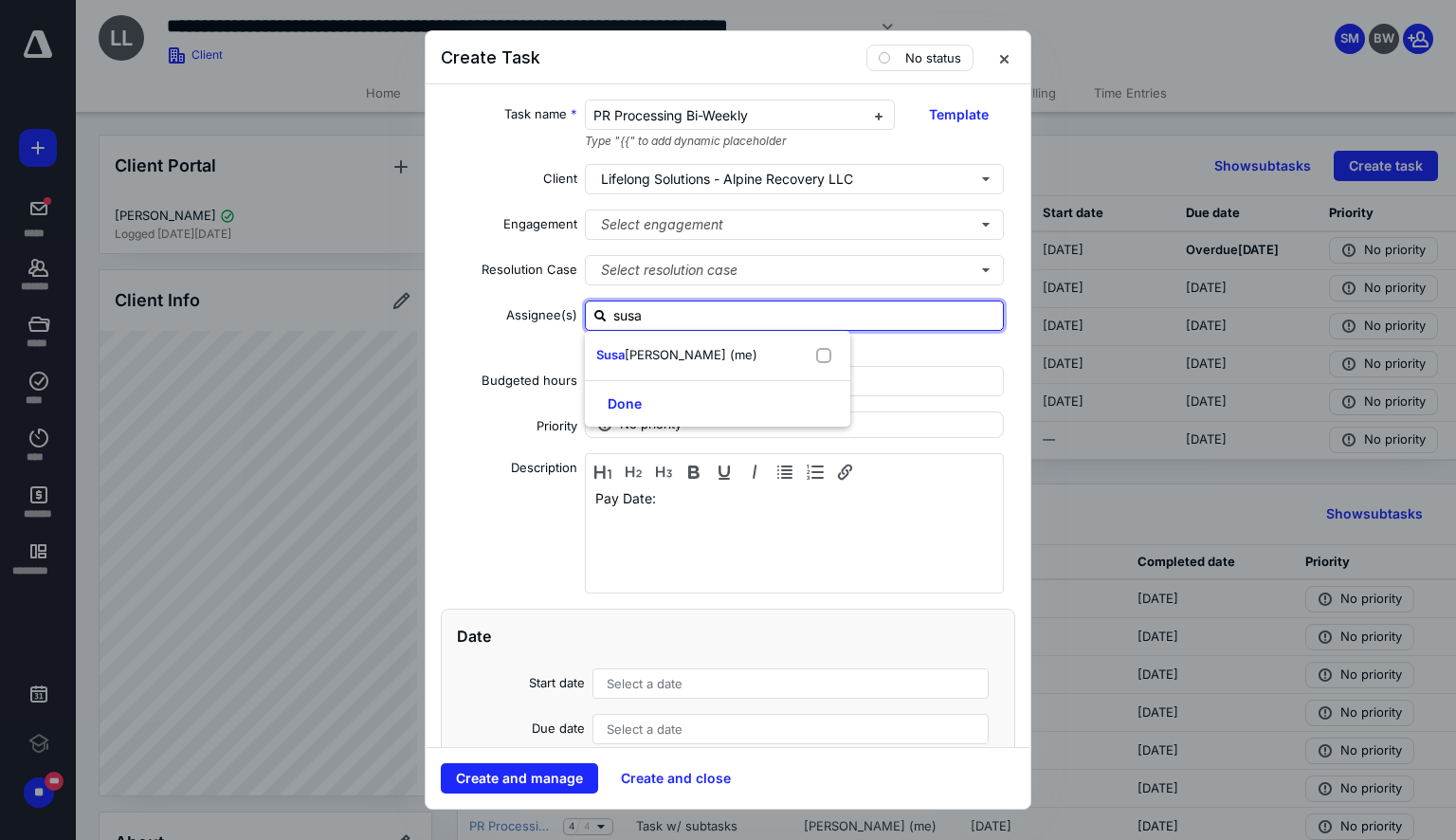 type on "susan" 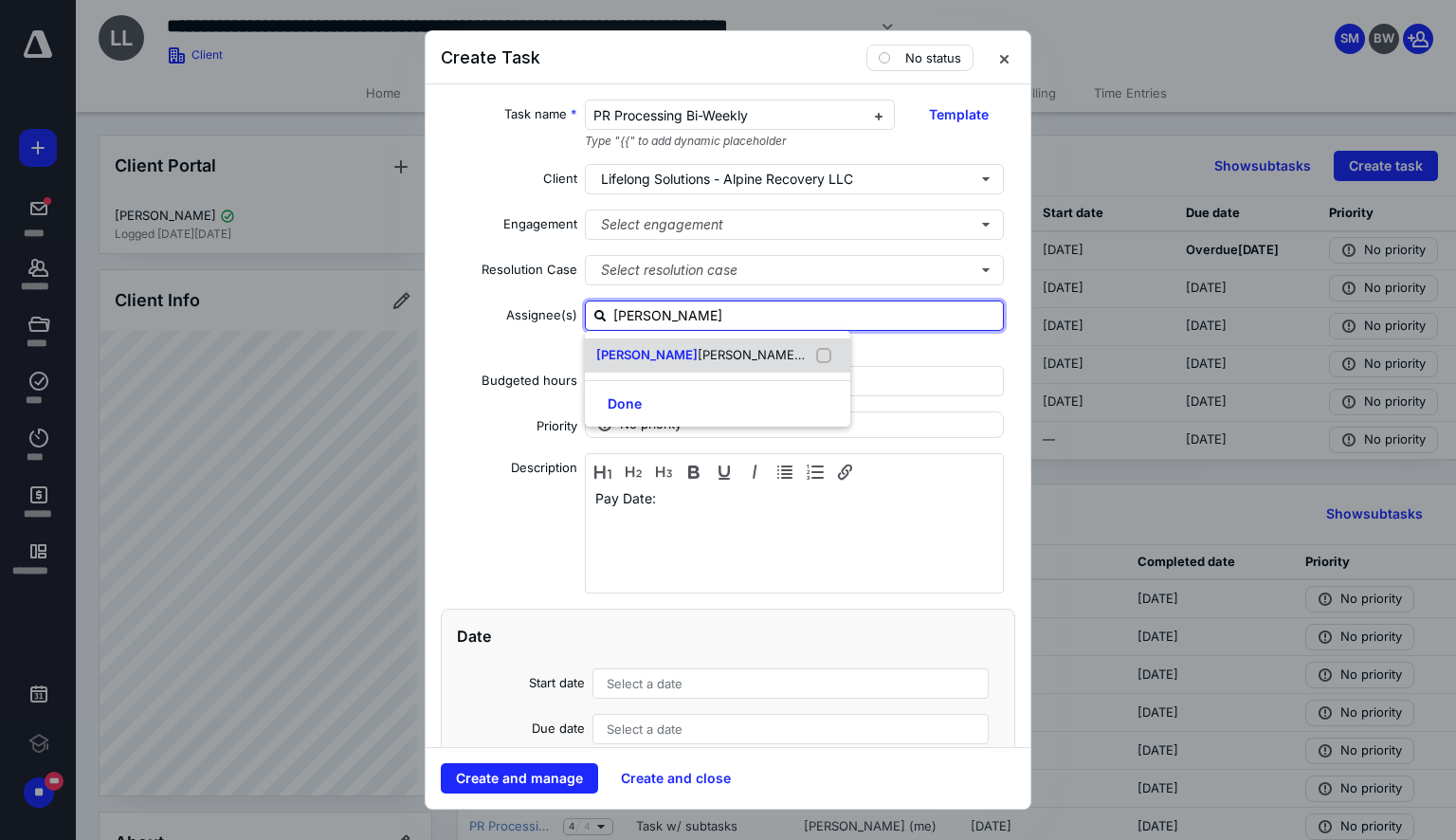 click at bounding box center [828, 356] 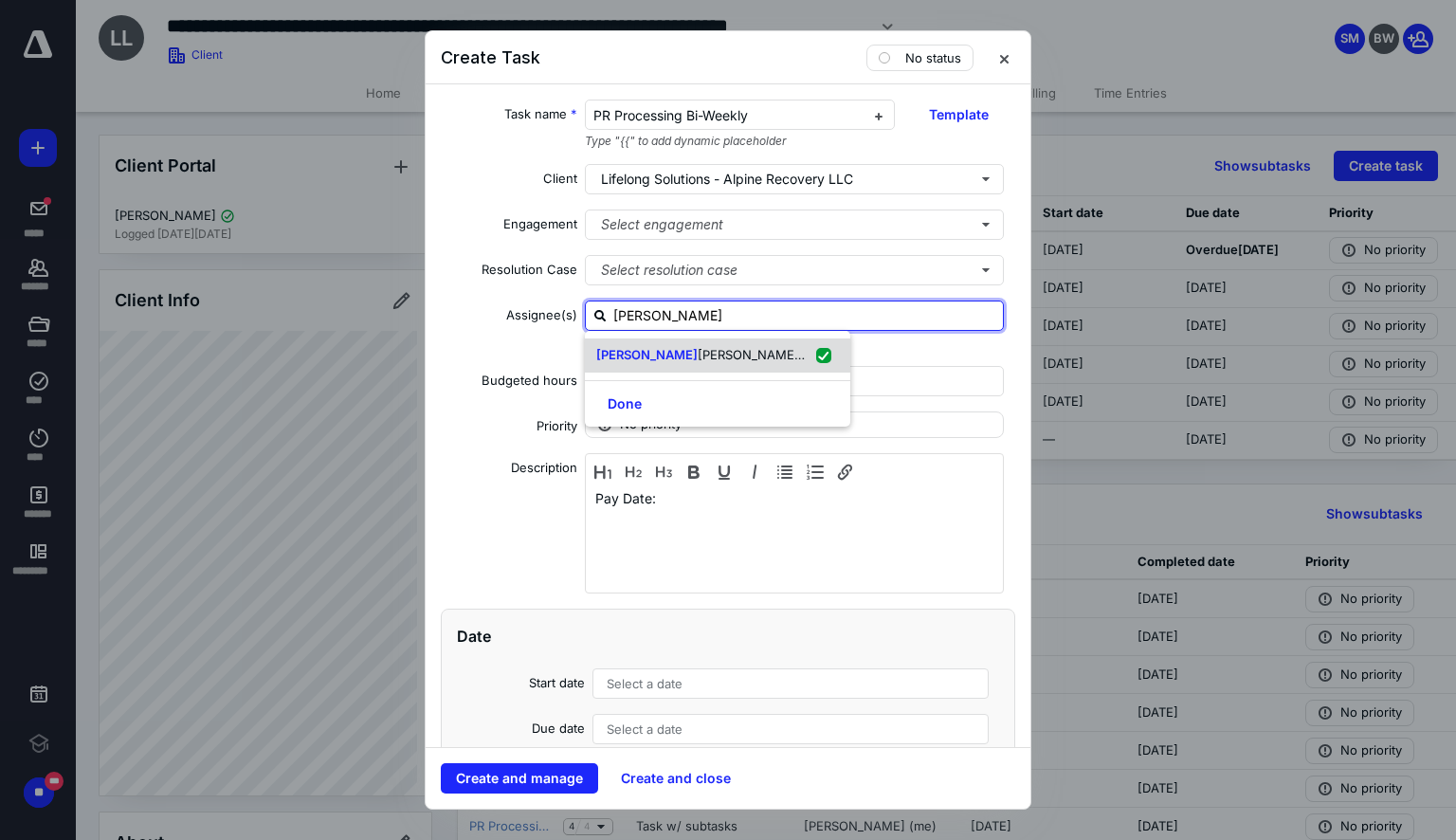 checkbox on "true" 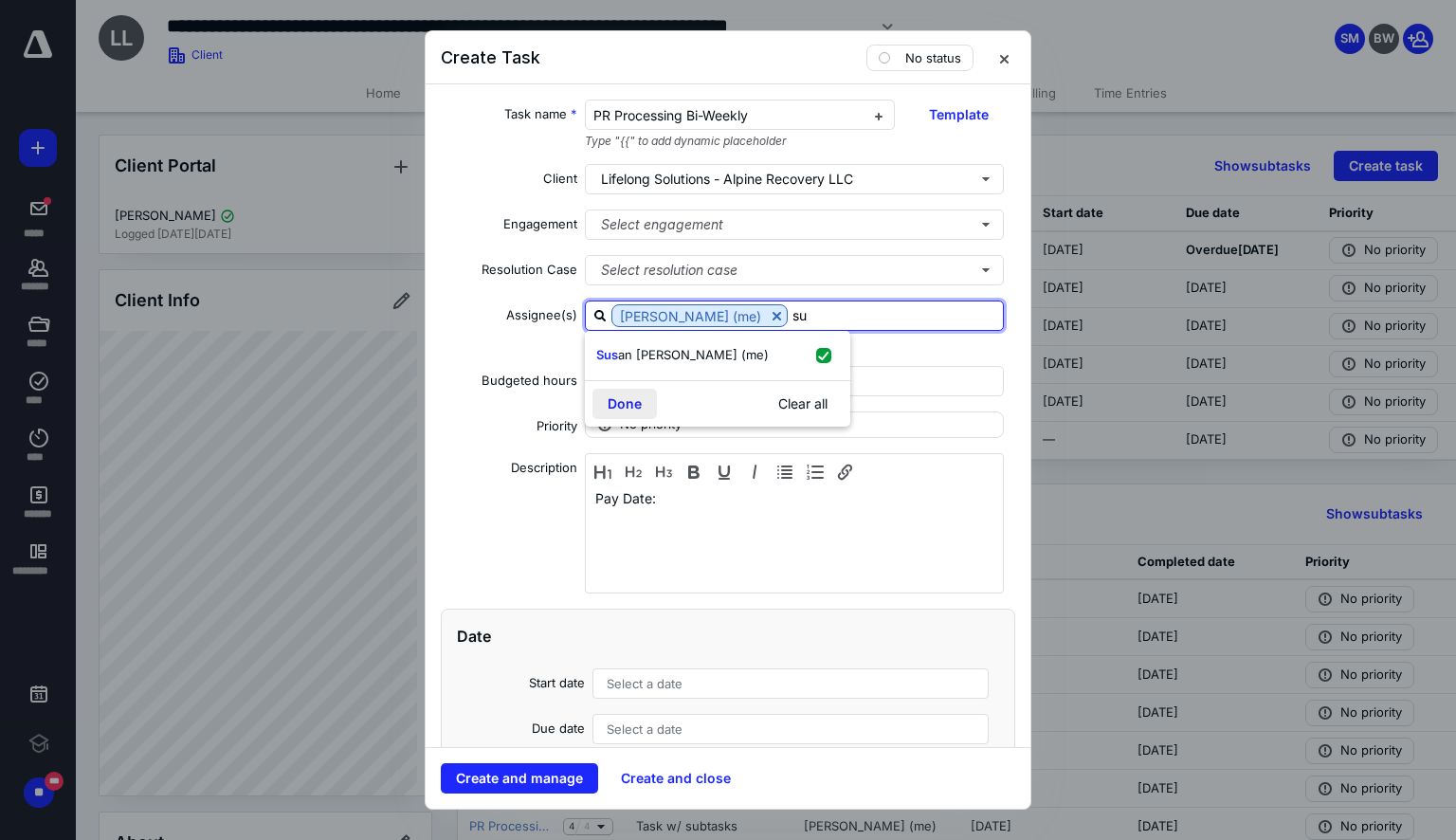 type on "s" 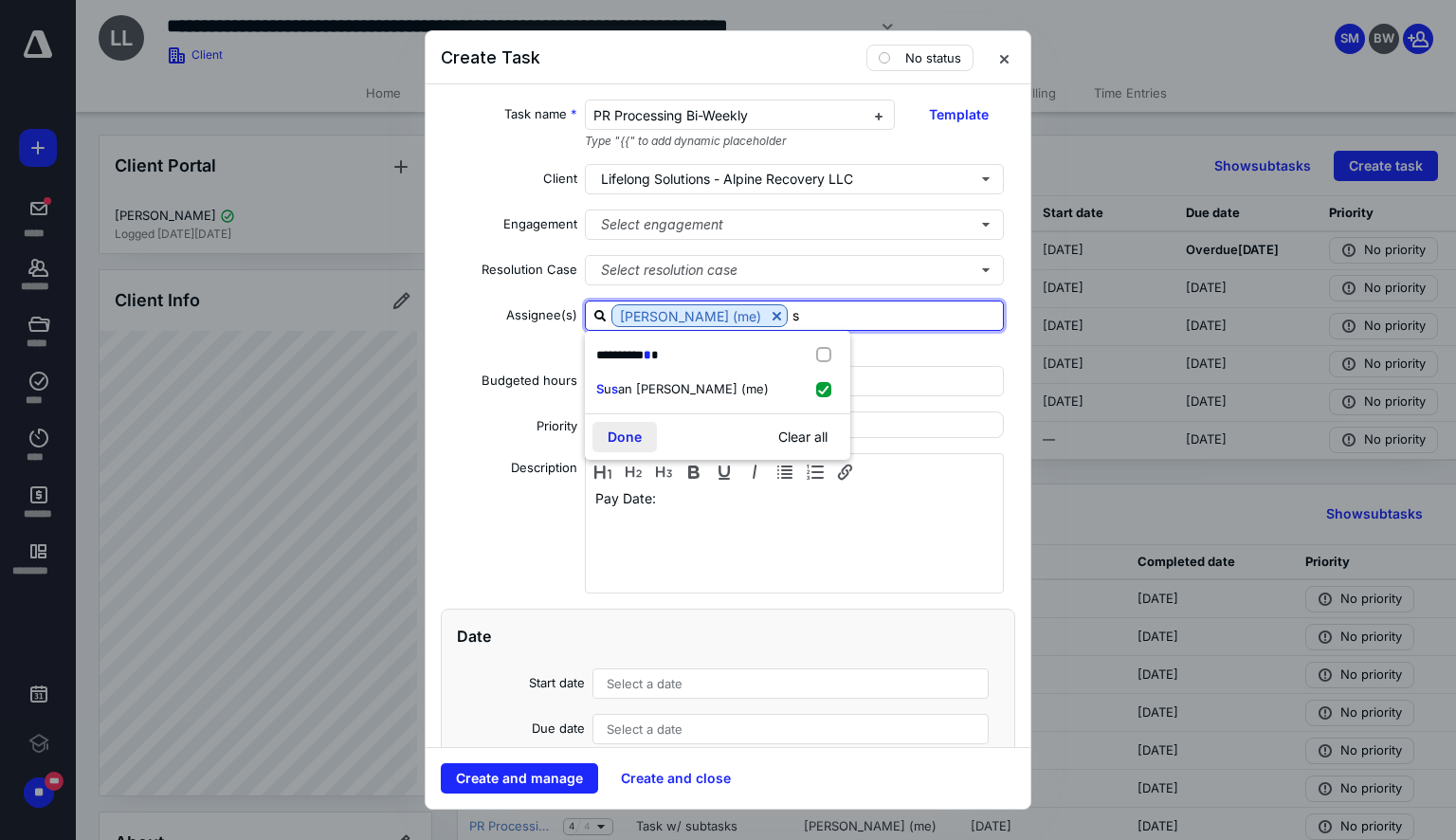 type 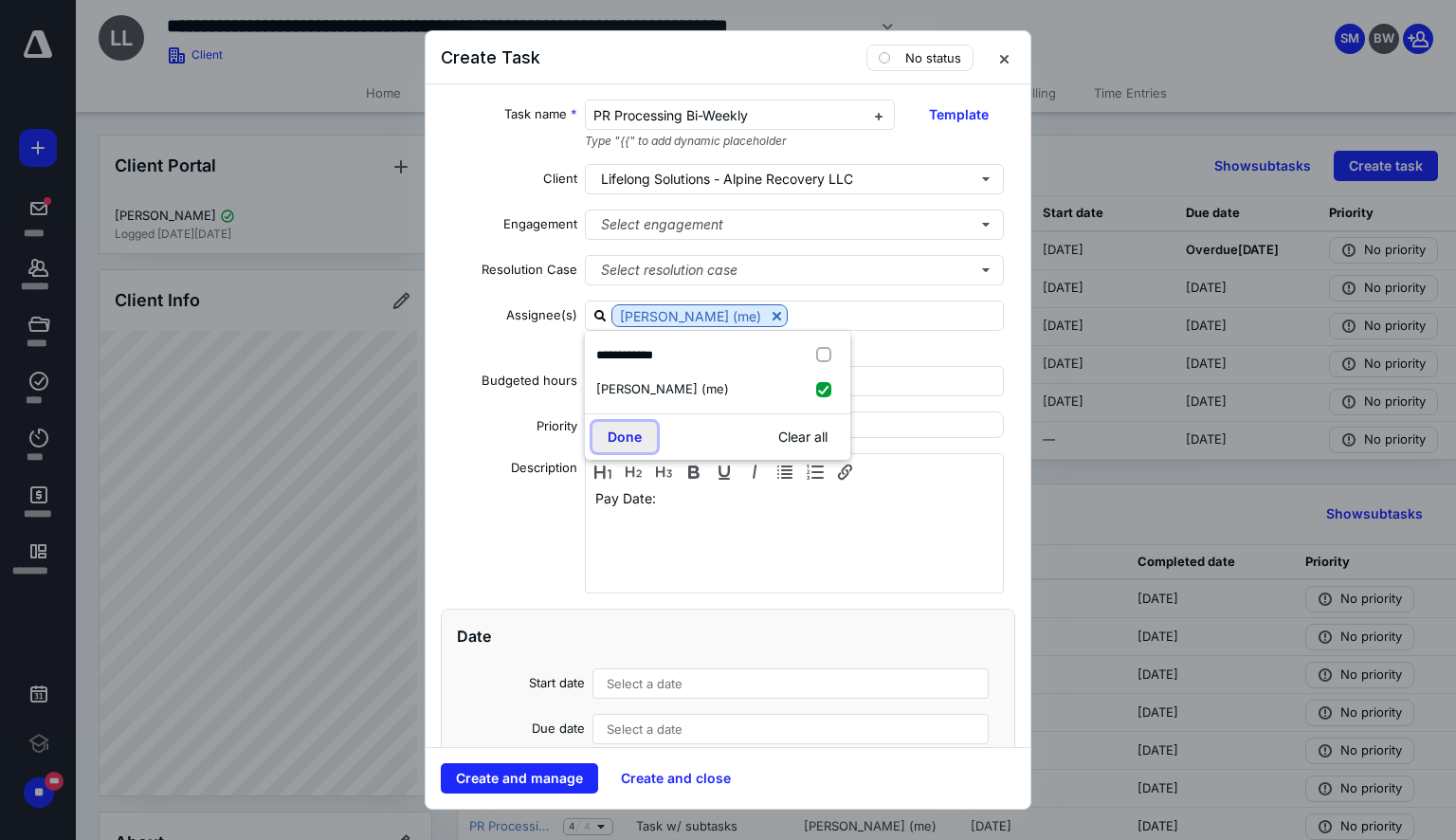 click on "Done" at bounding box center [625, 437] 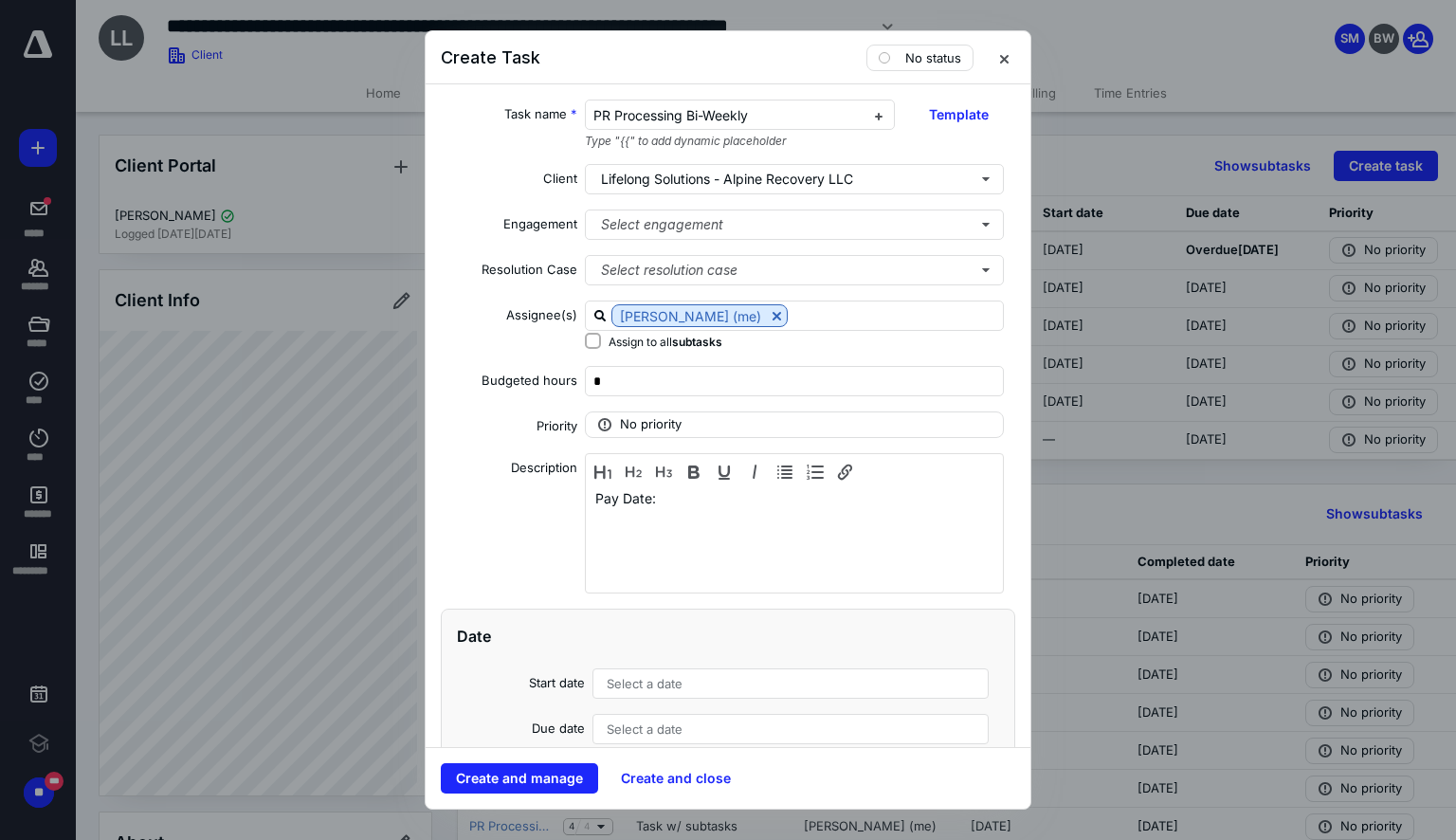 click on "Select a date" at bounding box center [791, 684] 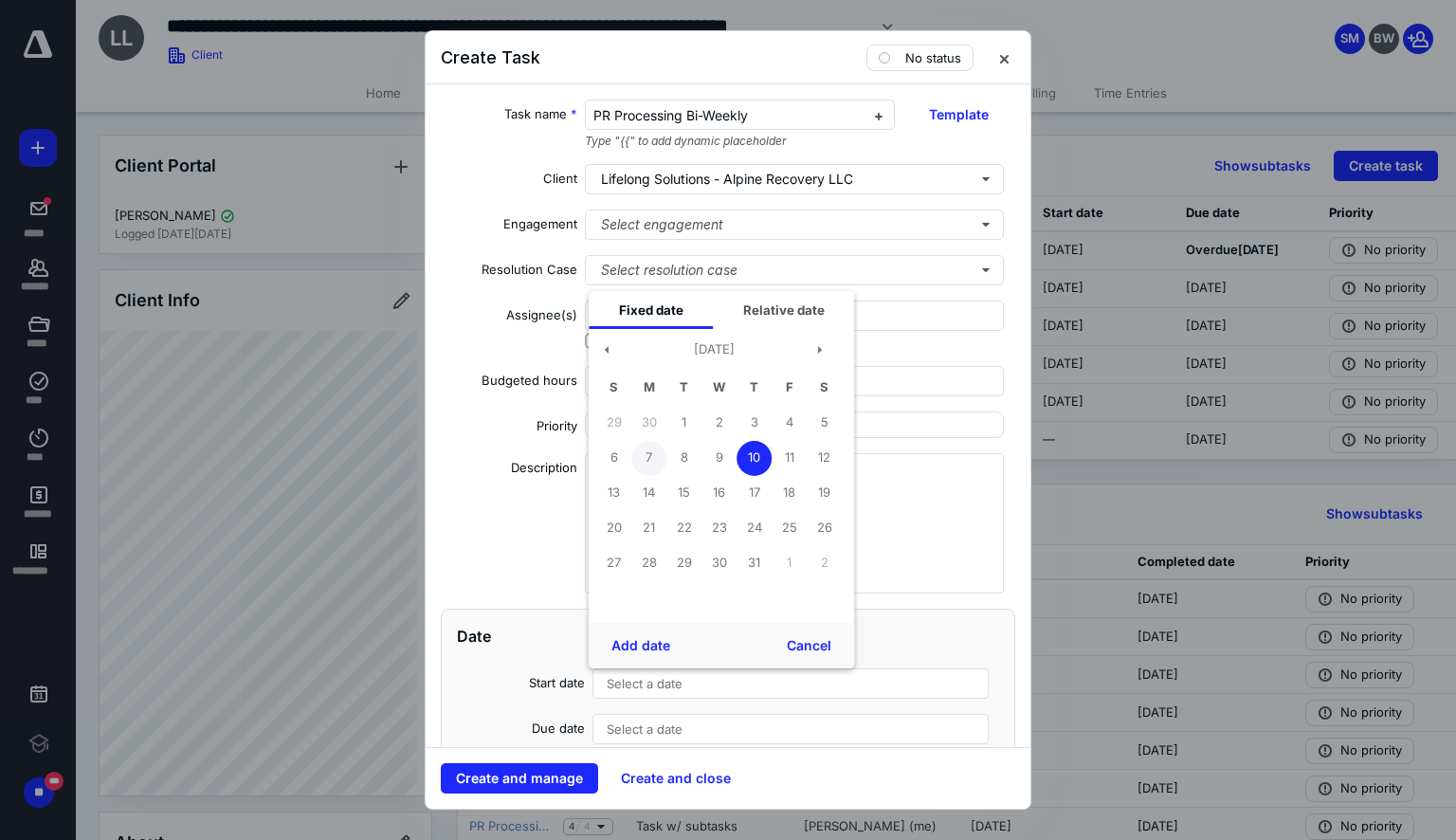 click on "7" at bounding box center (648, 458) 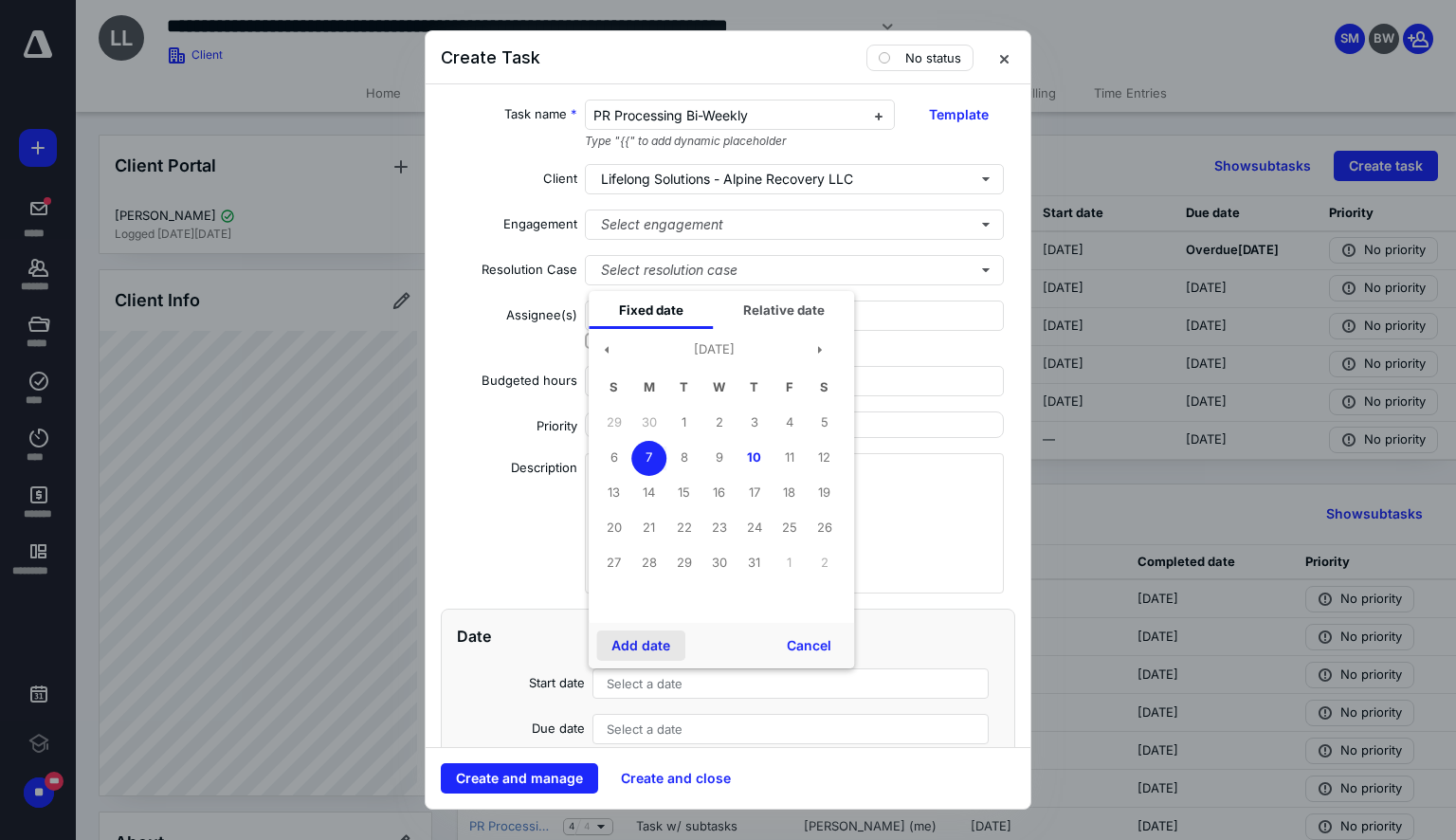 click on "Add date" at bounding box center (641, 646) 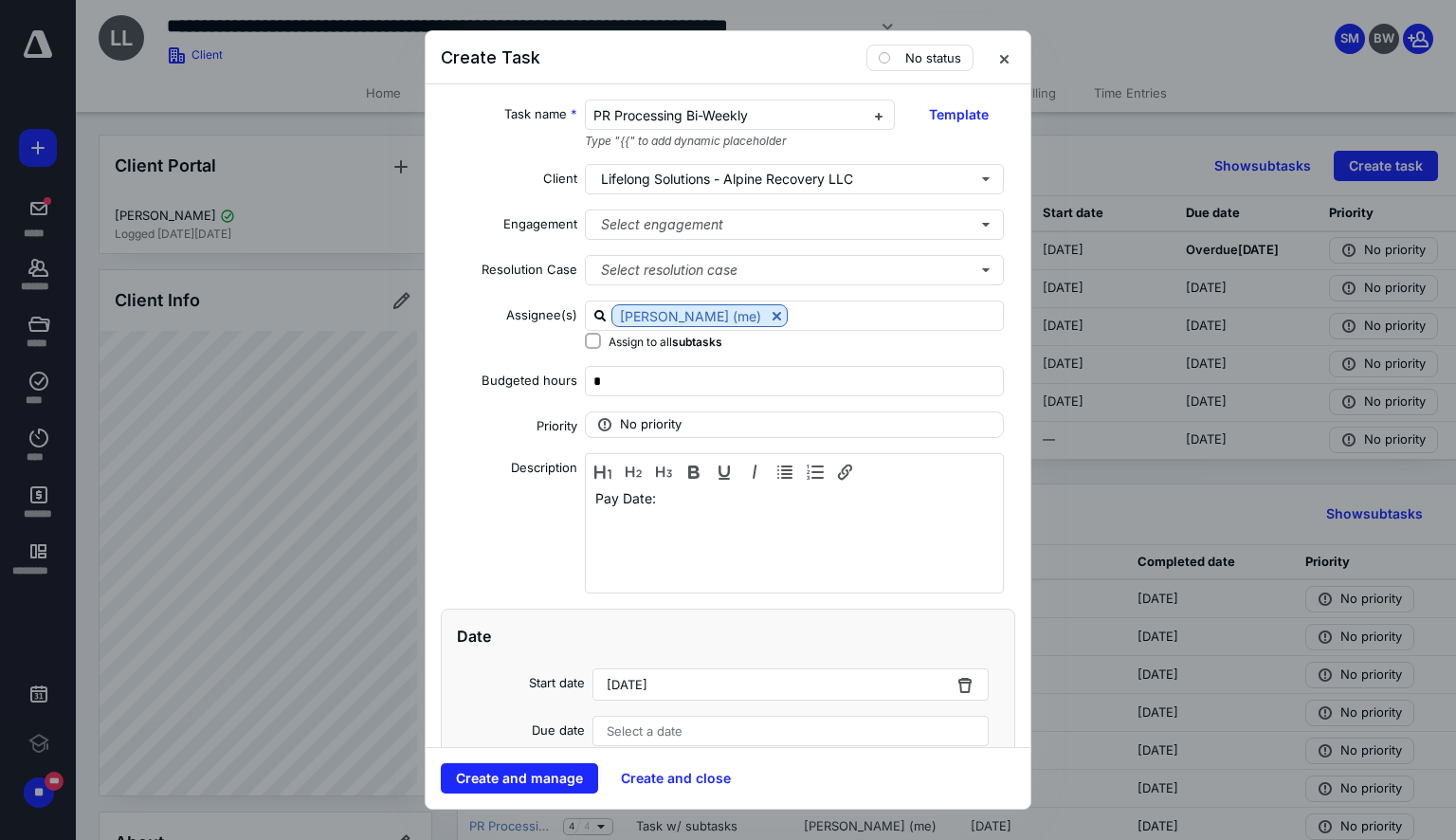 click on "Select a date" at bounding box center [791, 731] 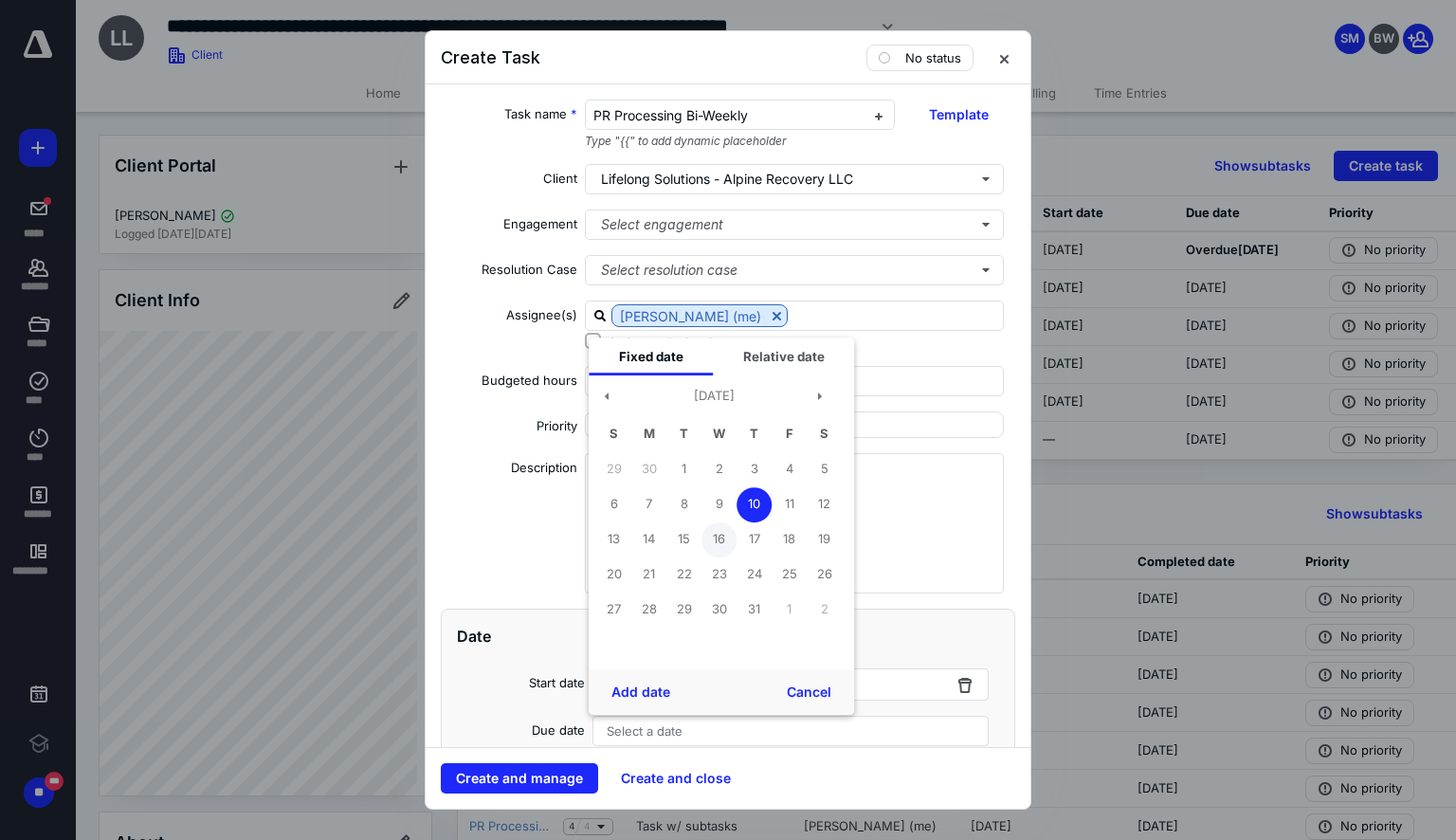 click on "16" at bounding box center [719, 539] 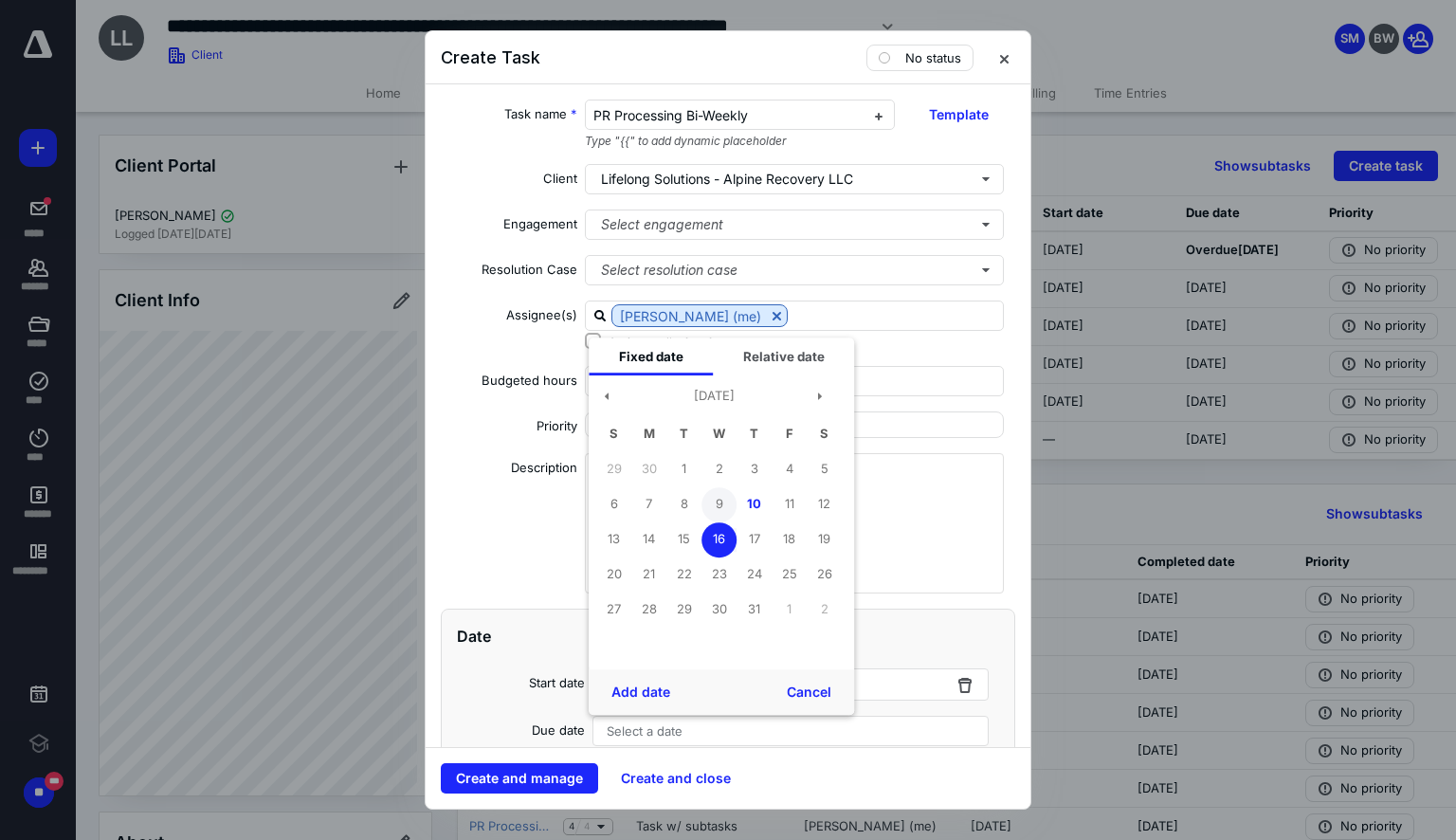 click on "9" at bounding box center (719, 504) 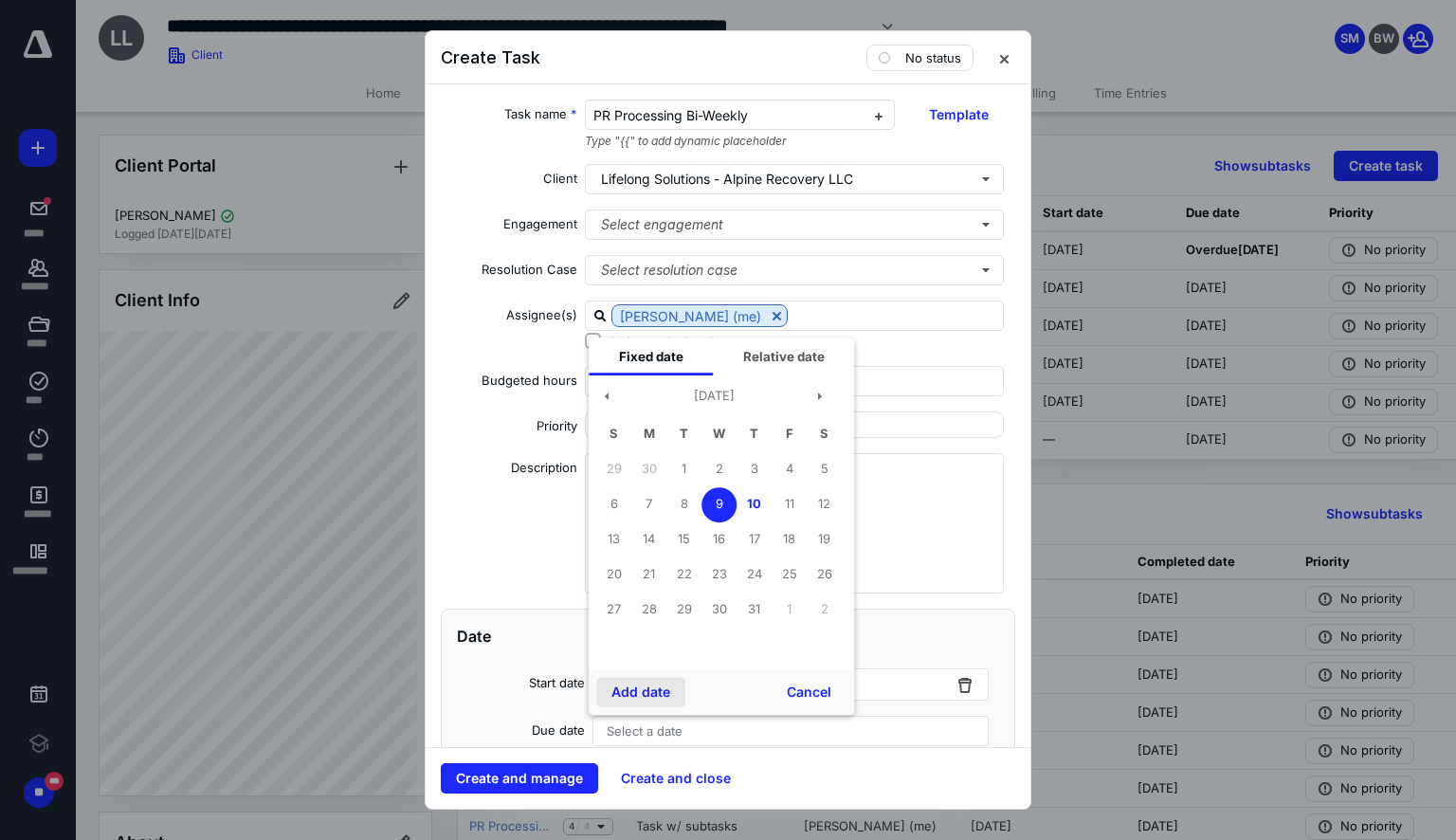 click on "Add date" at bounding box center [641, 692] 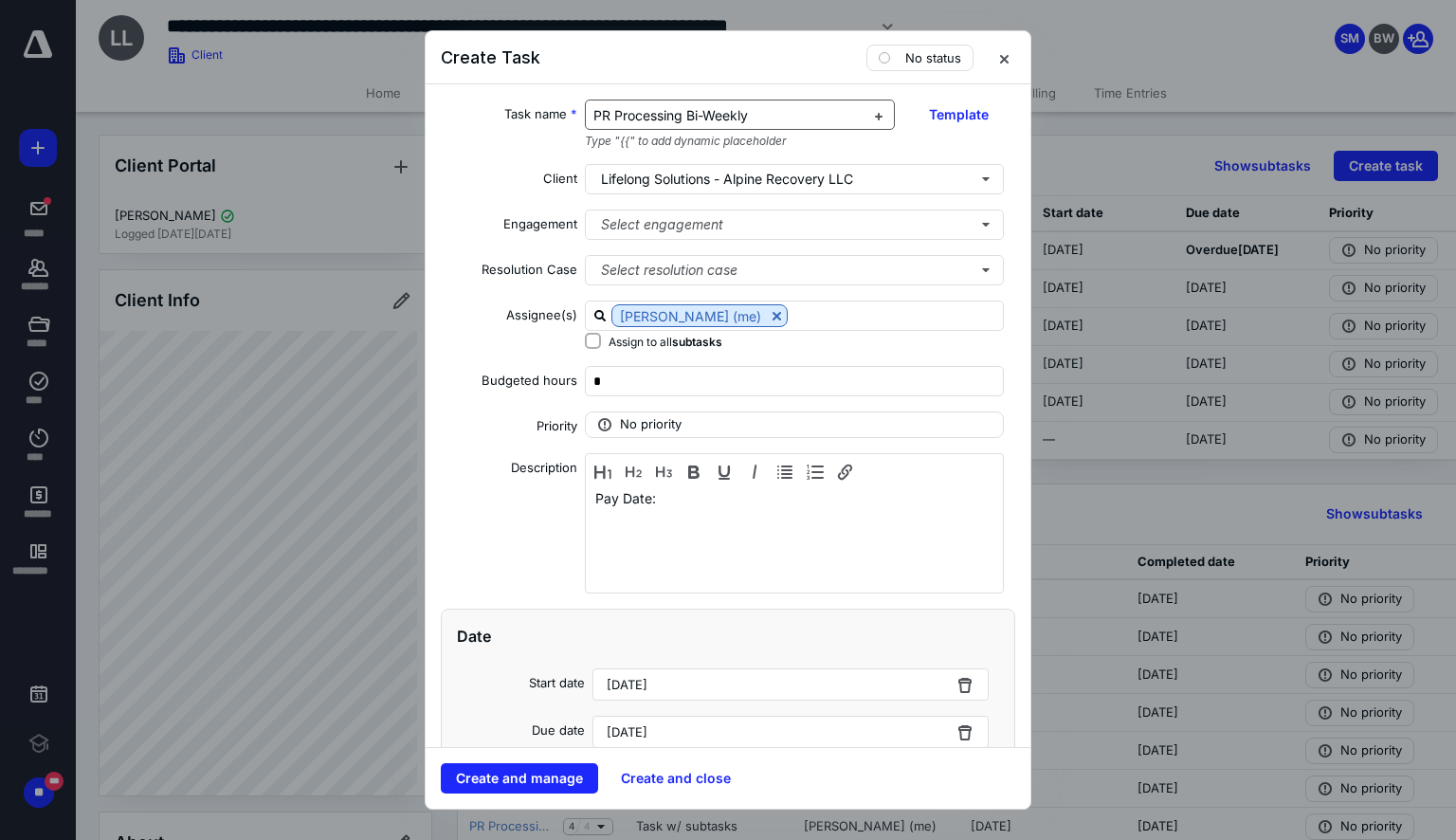 click on "PR Processing Bi-Weekly" at bounding box center [729, 116] 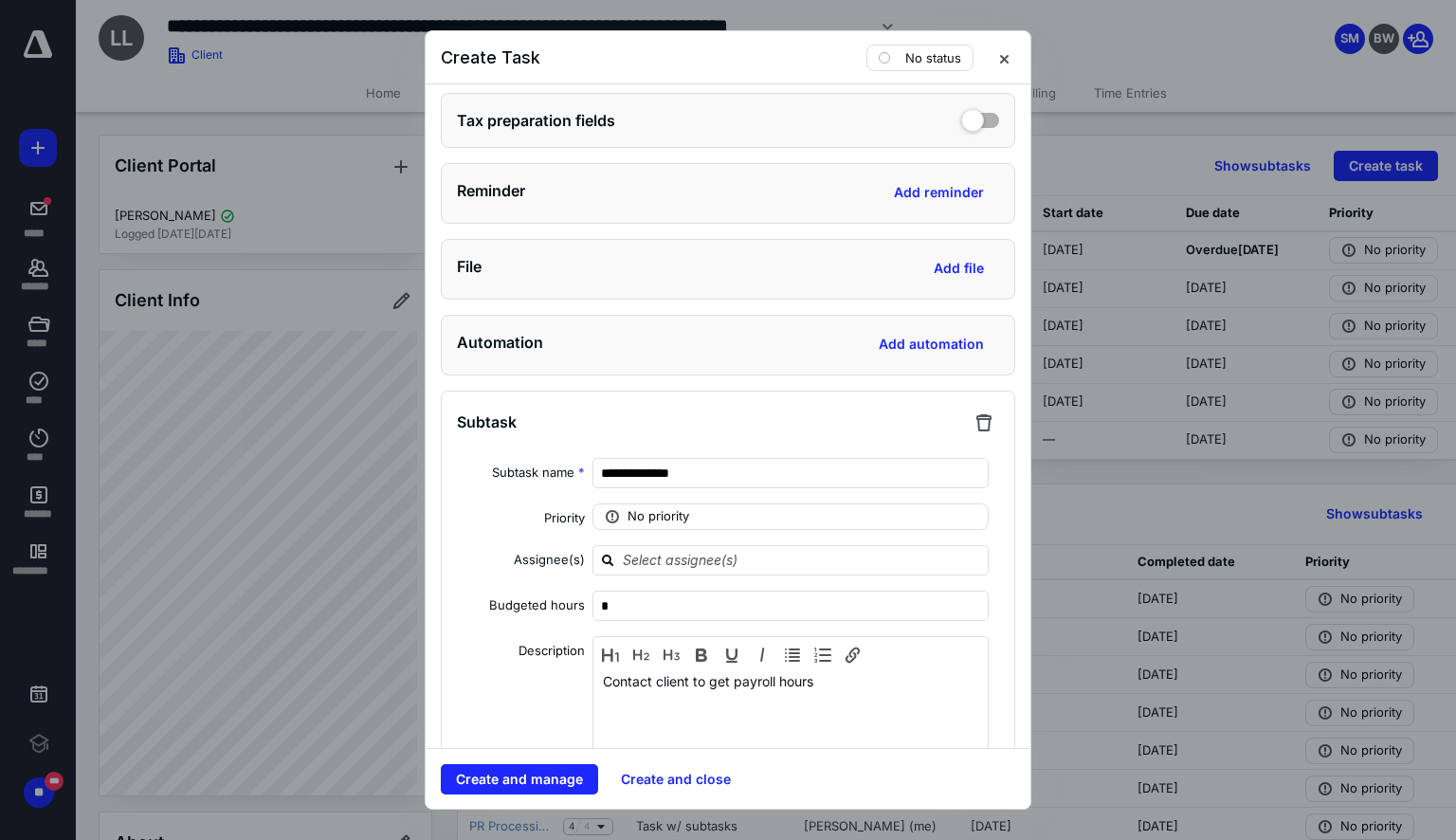 scroll, scrollTop: 969, scrollLeft: 0, axis: vertical 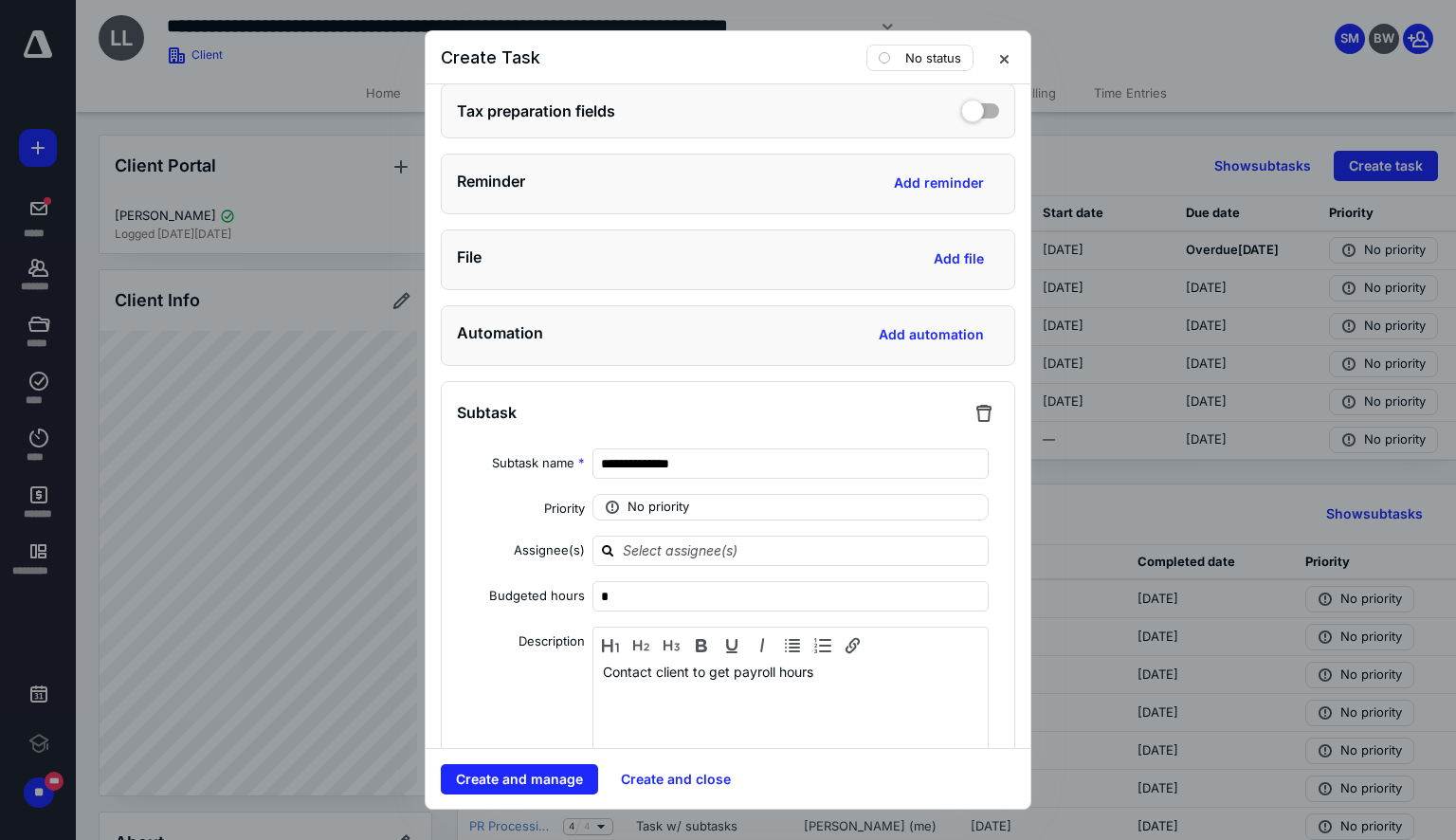 click at bounding box center [728, 420] 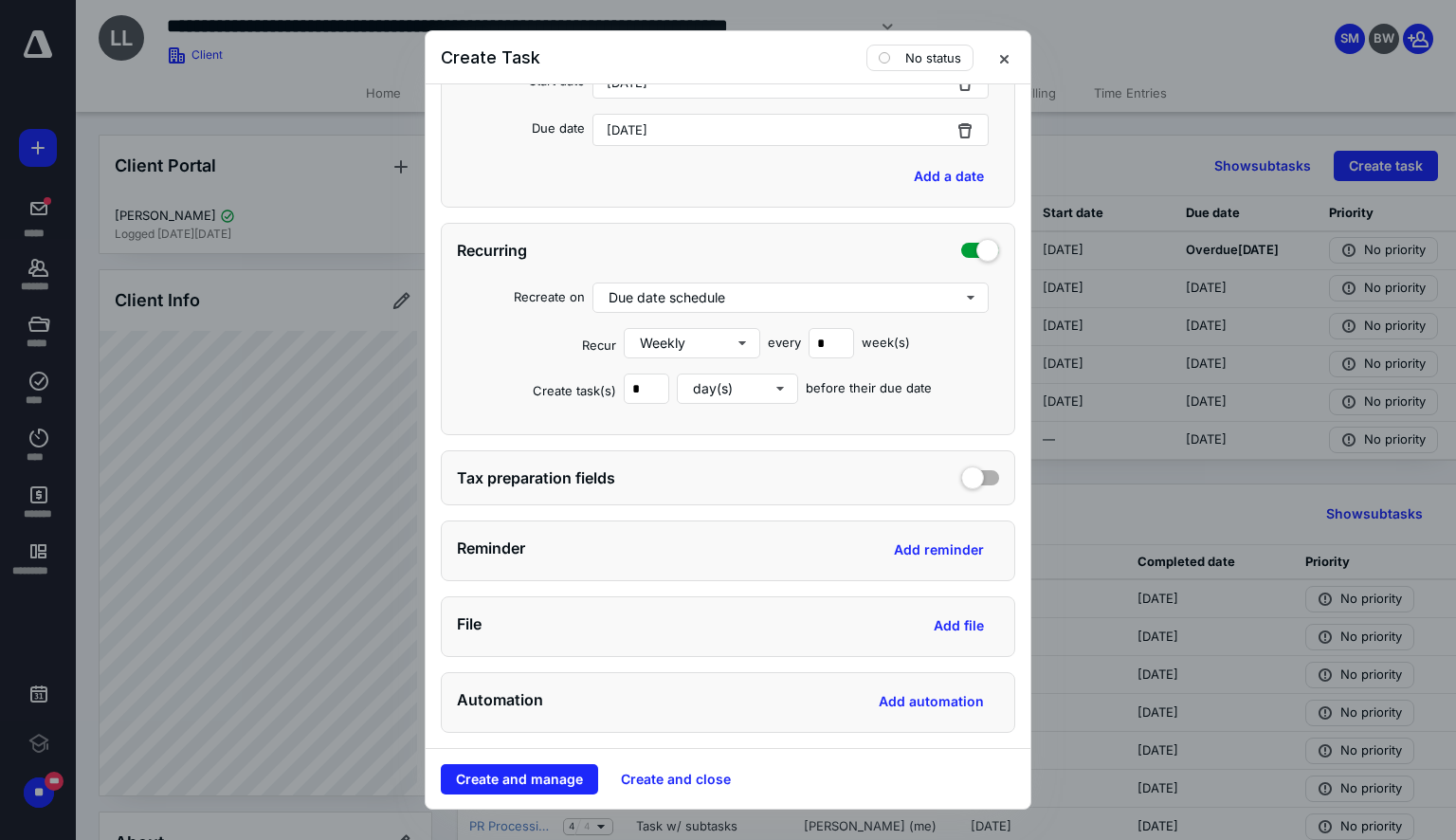 scroll, scrollTop: 607, scrollLeft: 0, axis: vertical 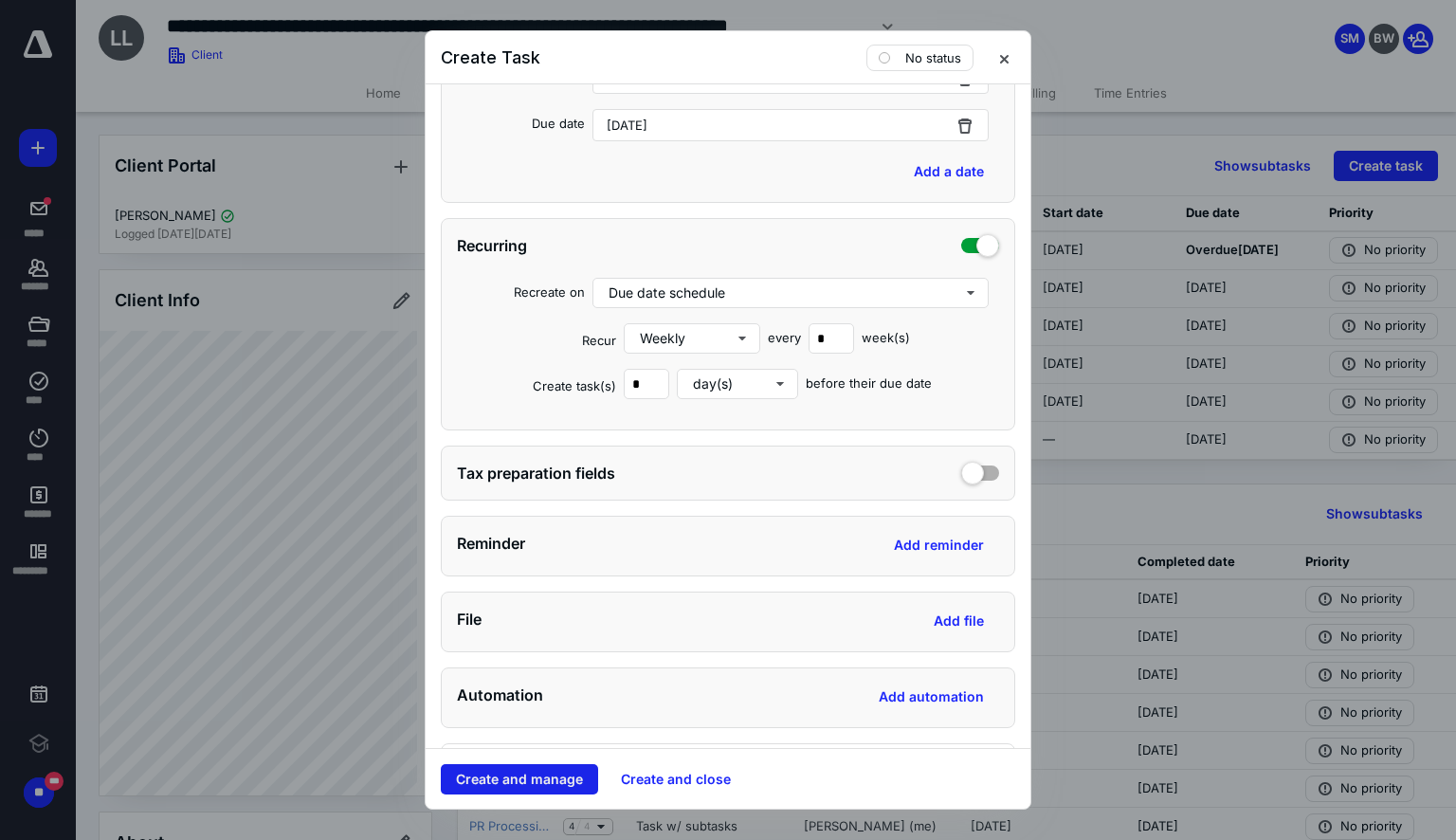click on "Create and manage" at bounding box center (519, 779) 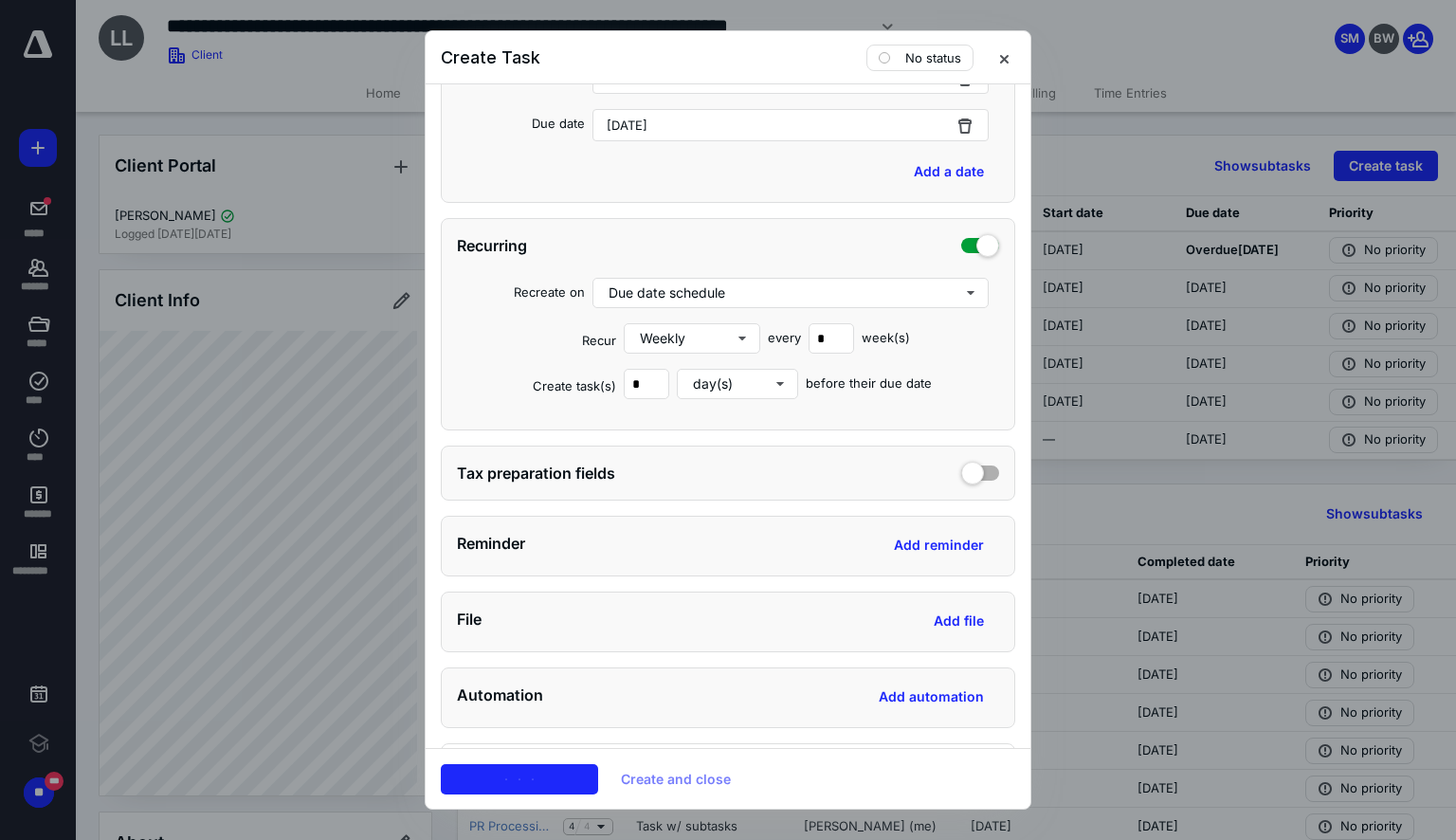 click 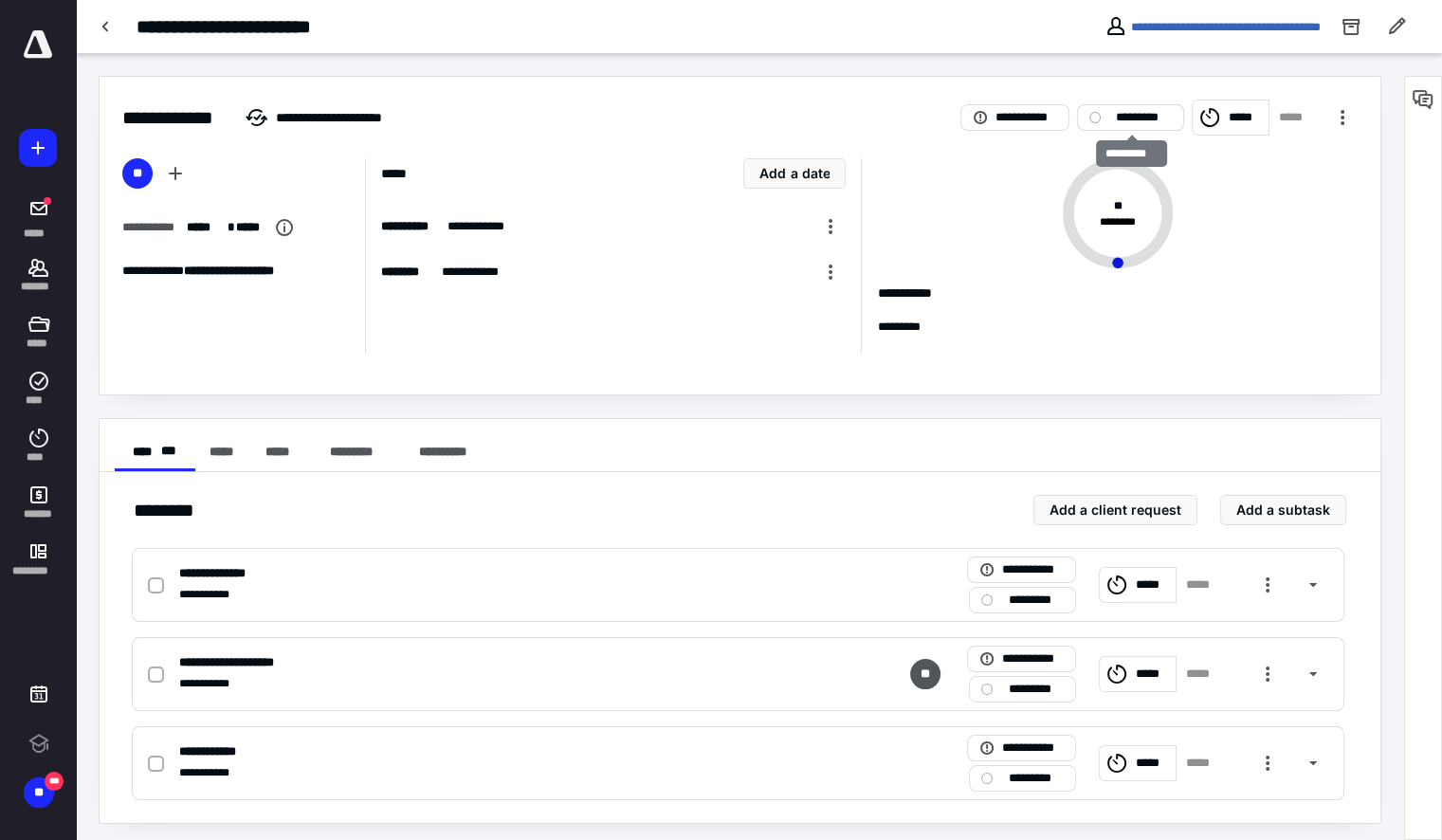 click on "*********" at bounding box center (1143, 118) 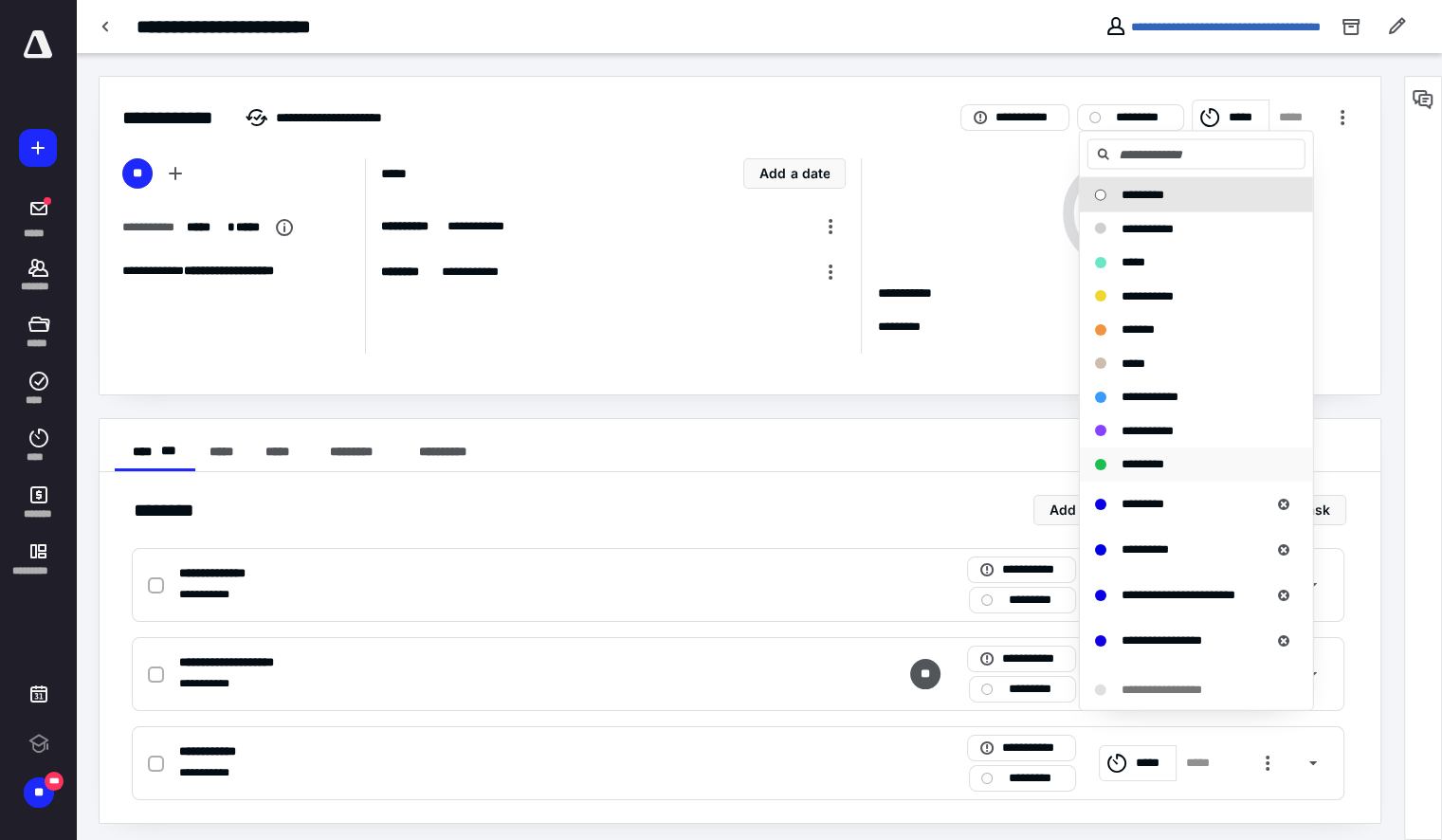 click on "*********" at bounding box center [1142, 464] 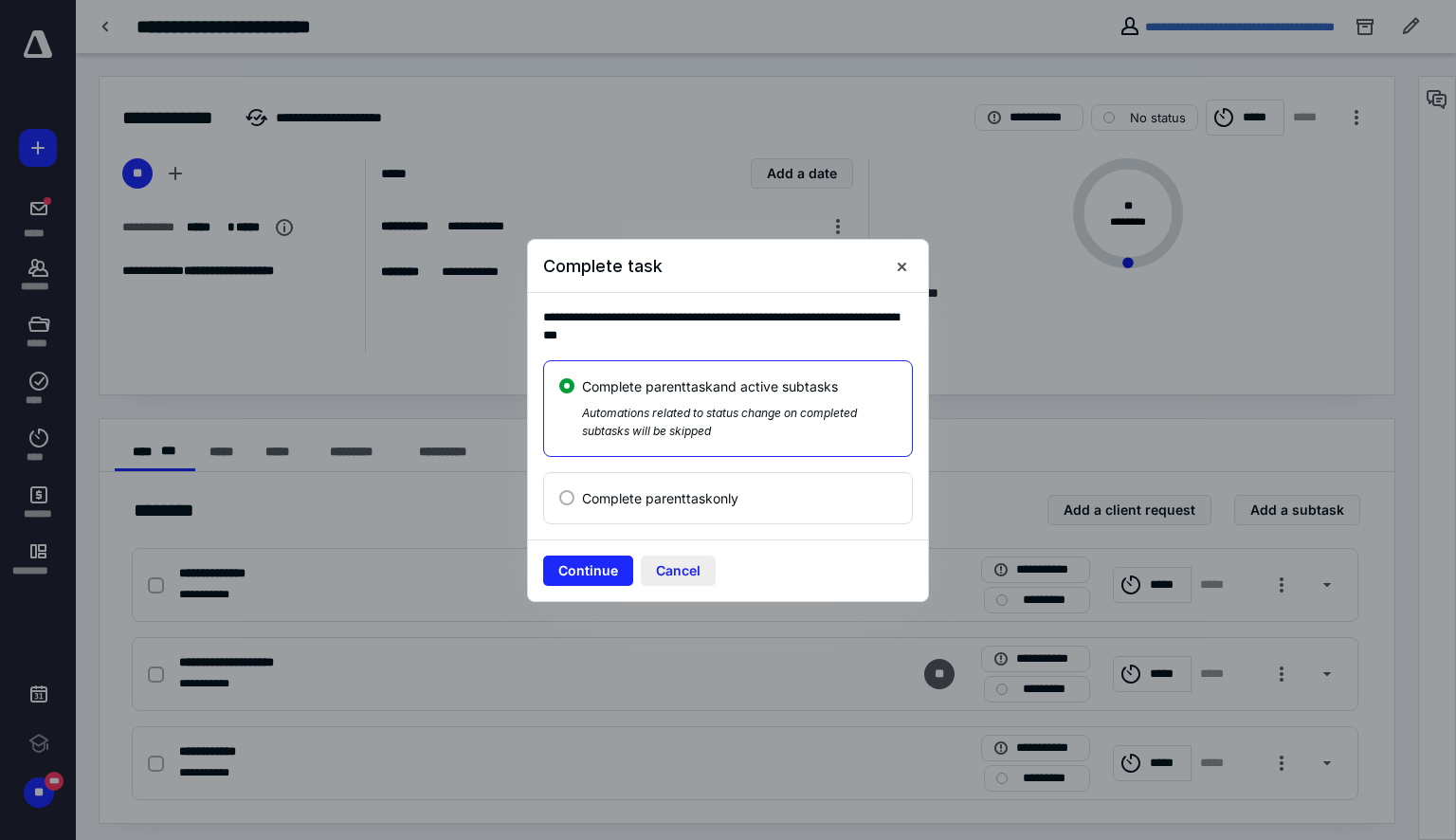 click on "Cancel" at bounding box center [678, 571] 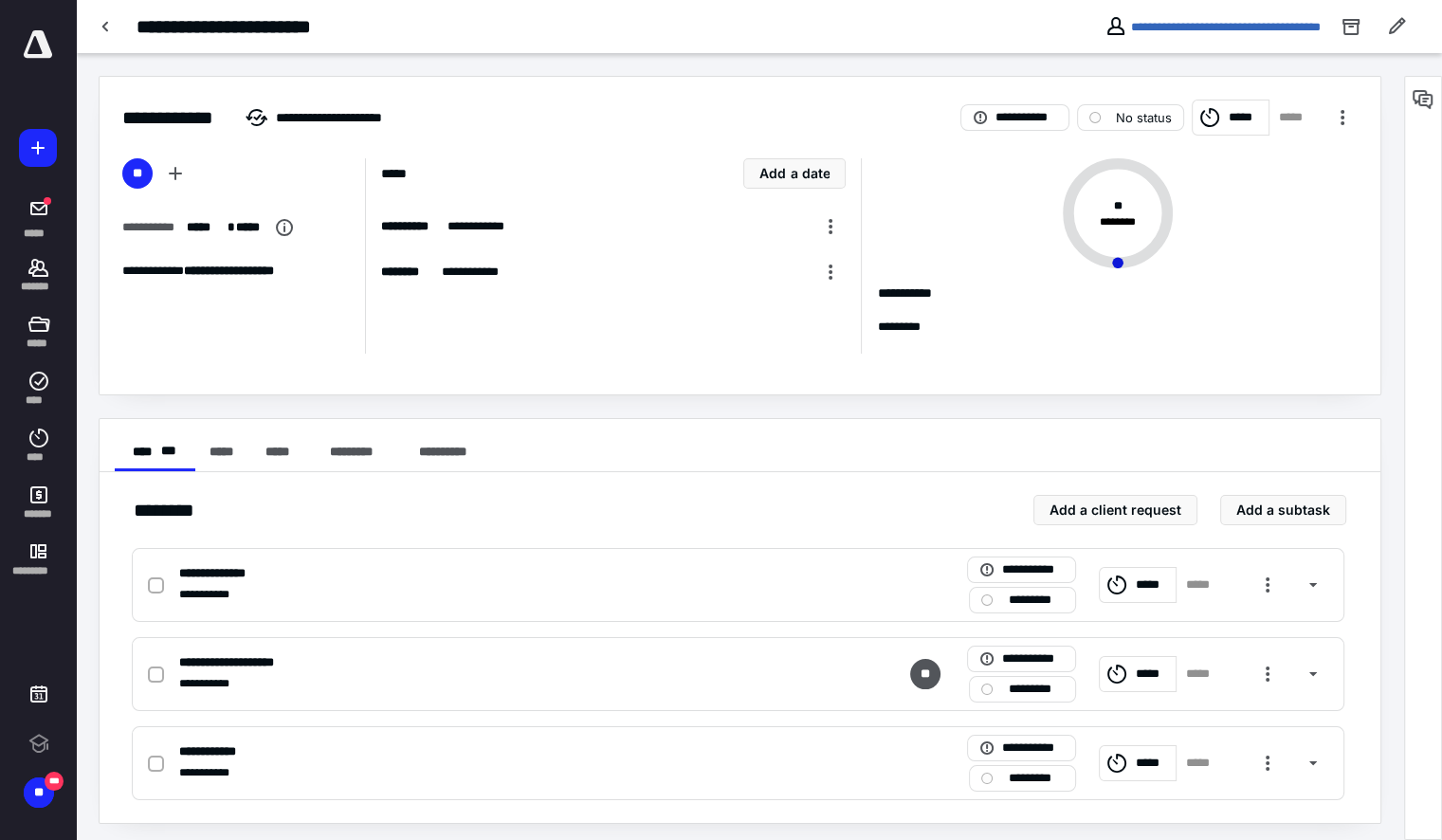 scroll, scrollTop: 2, scrollLeft: 0, axis: vertical 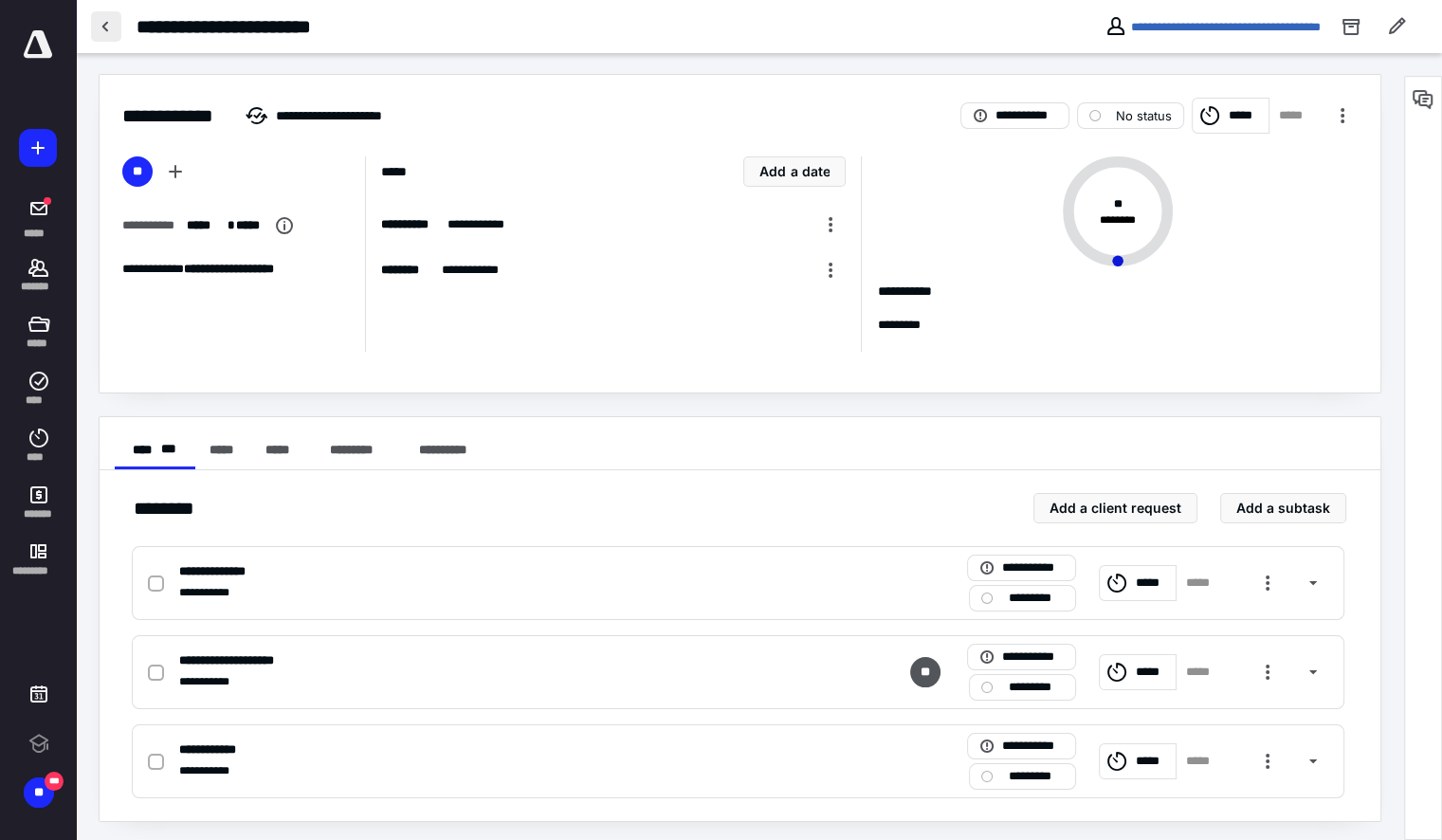 click at bounding box center (106, 27) 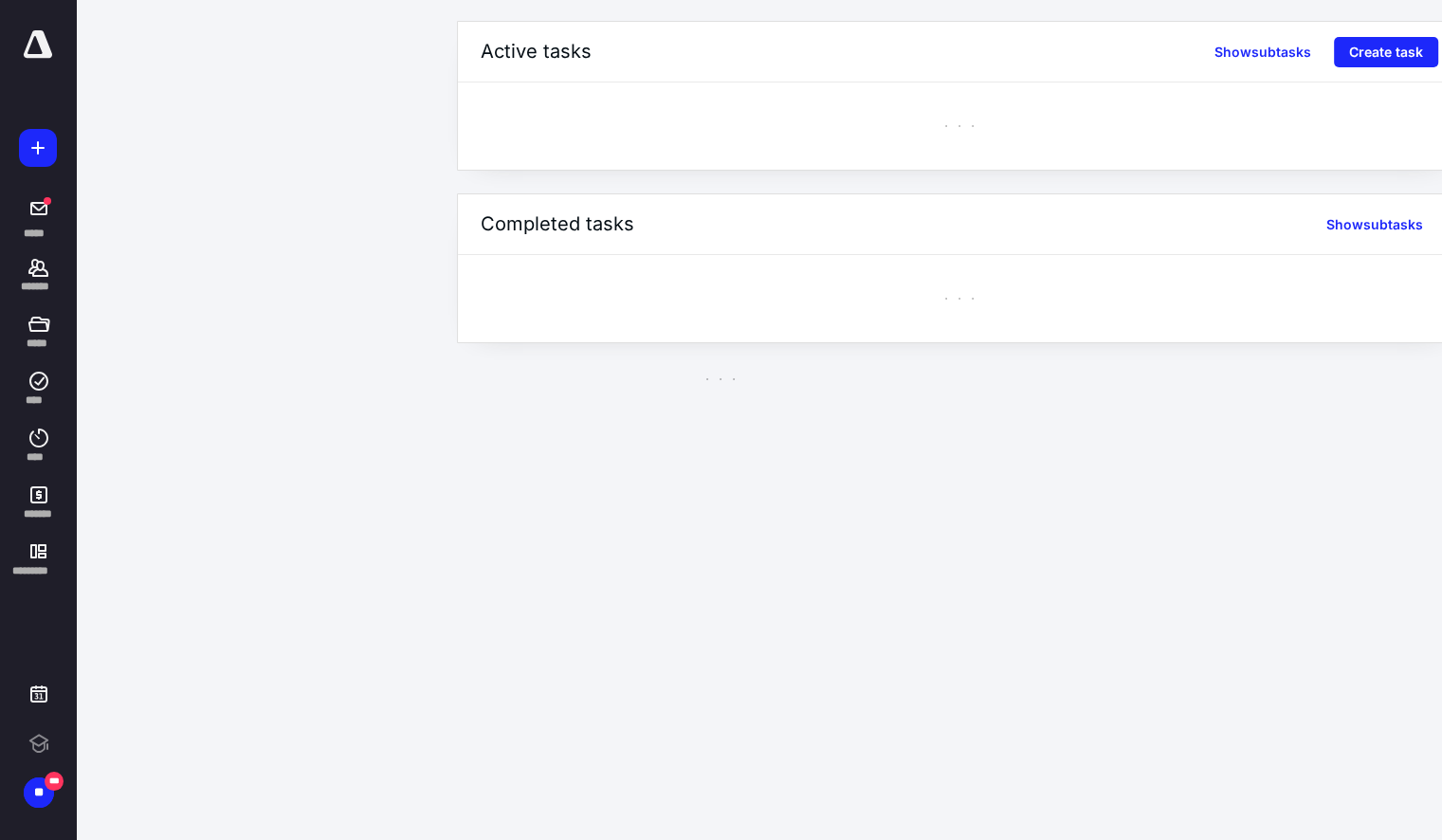 scroll, scrollTop: 0, scrollLeft: 0, axis: both 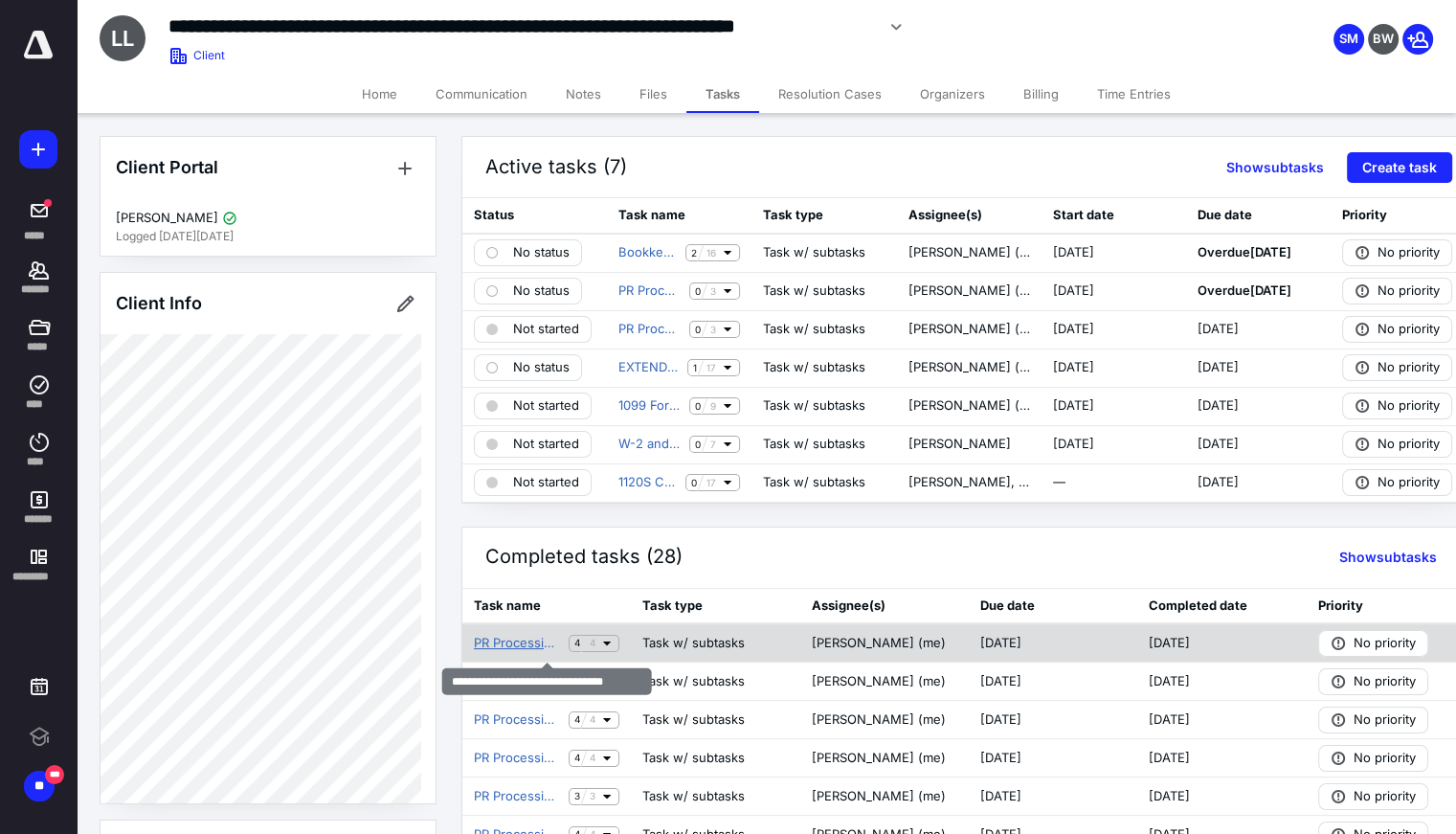 click on "PR Processing Bi-Weekly 05.30.25" at bounding box center (517, 643) 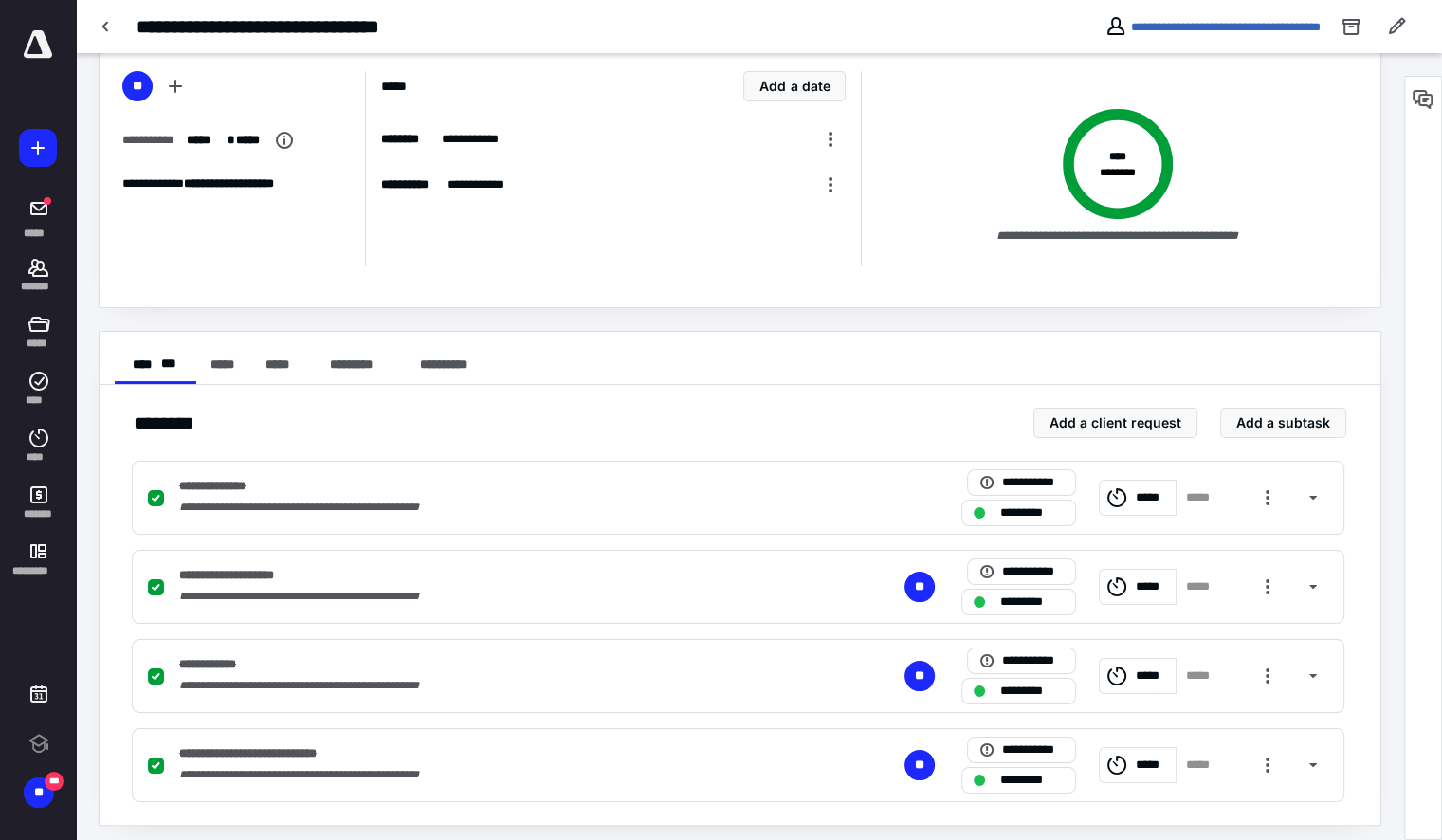 scroll, scrollTop: 91, scrollLeft: 0, axis: vertical 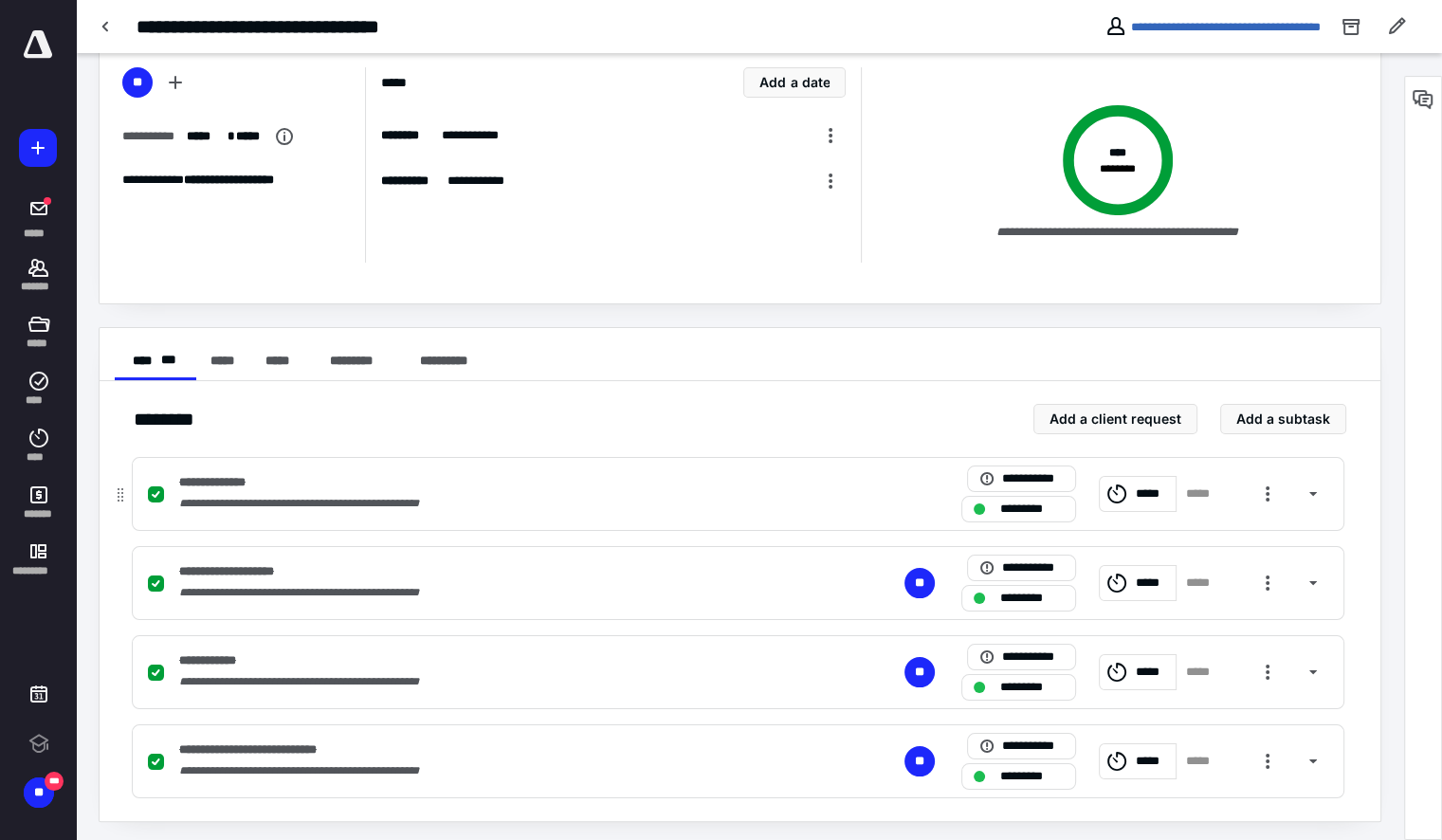 click on "**********" at bounding box center (321, 503) 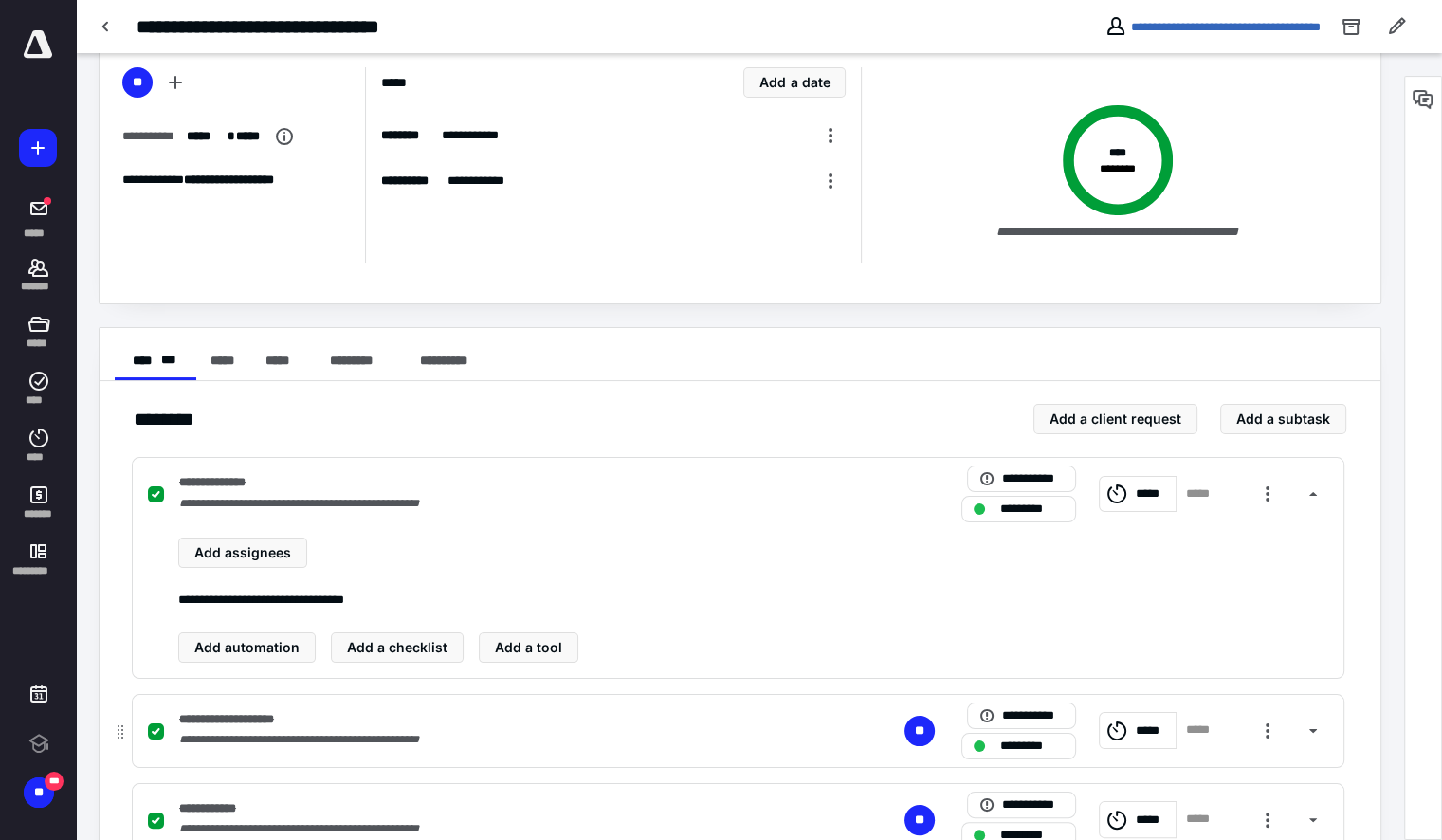 click on "**********" at bounding box center [489, 740] 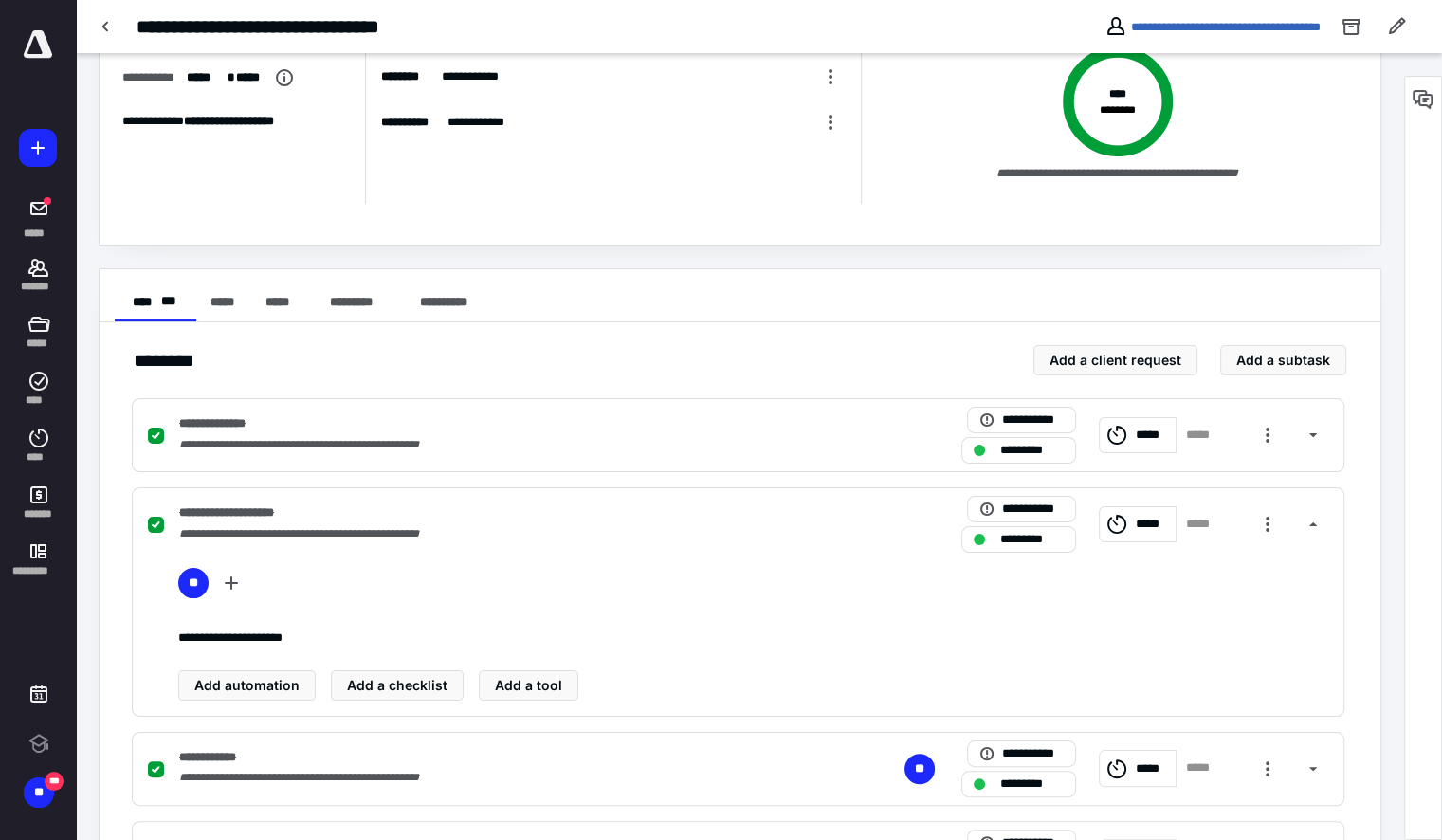 scroll, scrollTop: 249, scrollLeft: 0, axis: vertical 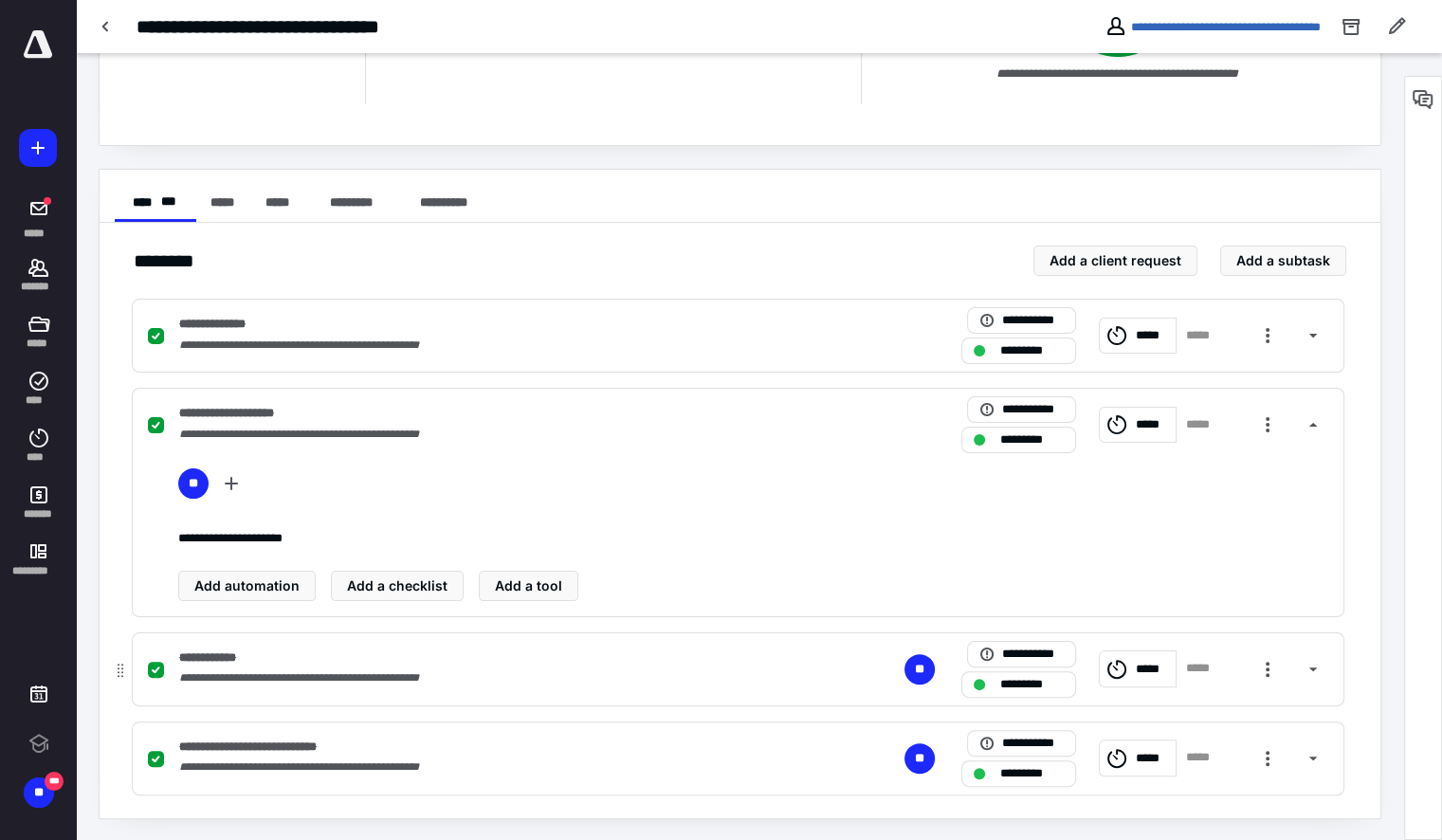 click on "**********" at bounding box center (321, 678) 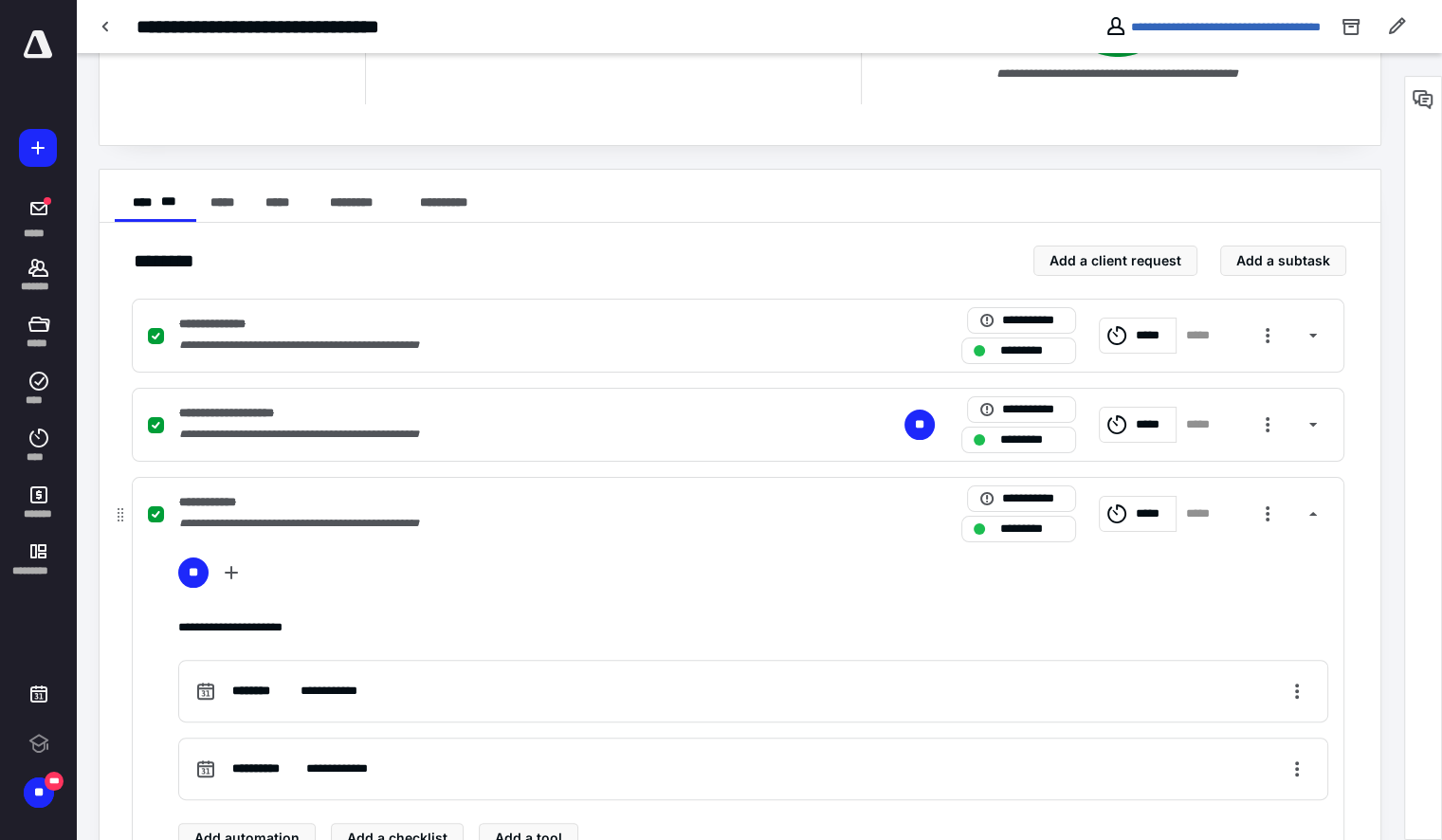 click on "**********" at bounding box center [287, 691] 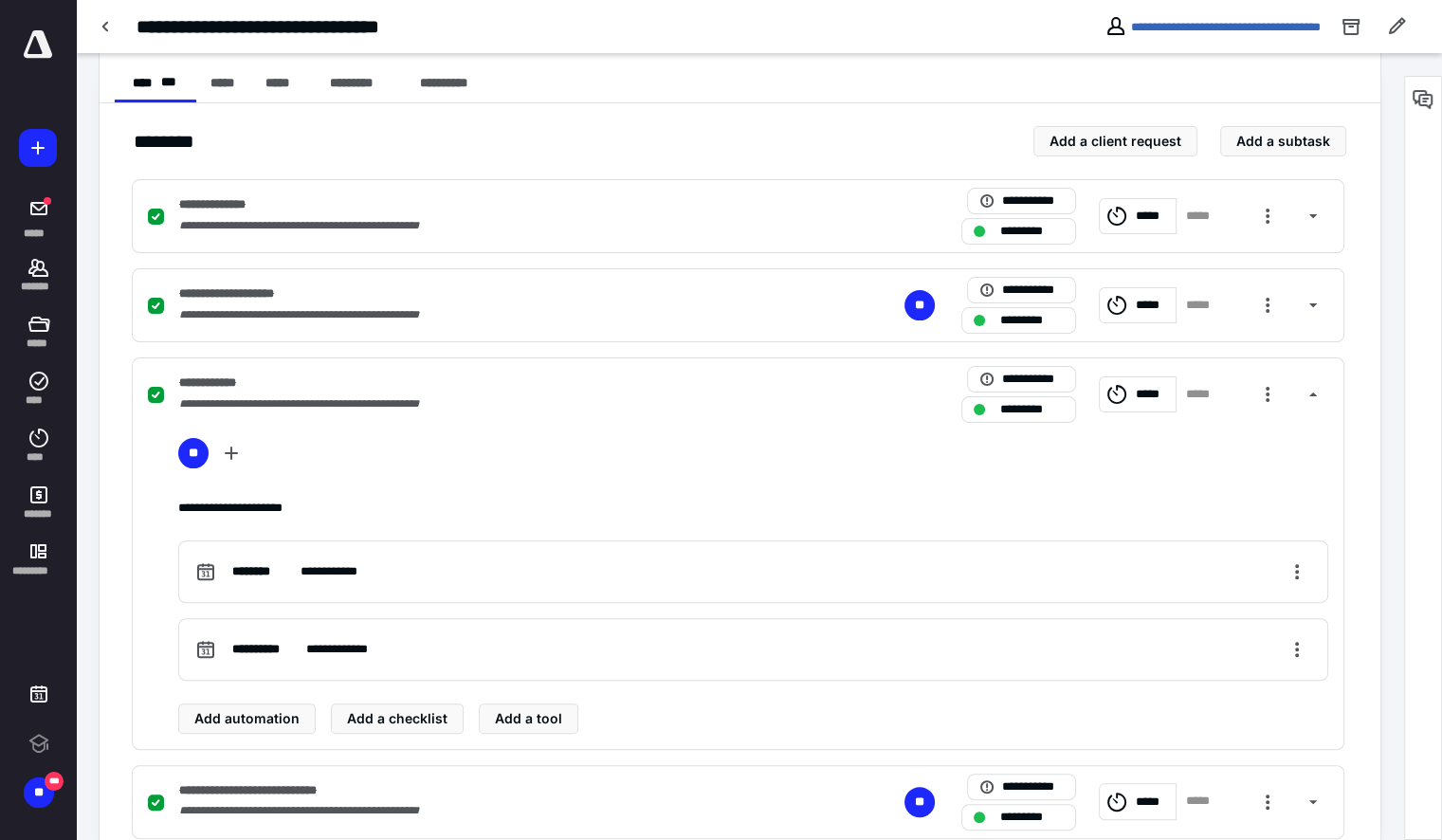 scroll, scrollTop: 370, scrollLeft: 0, axis: vertical 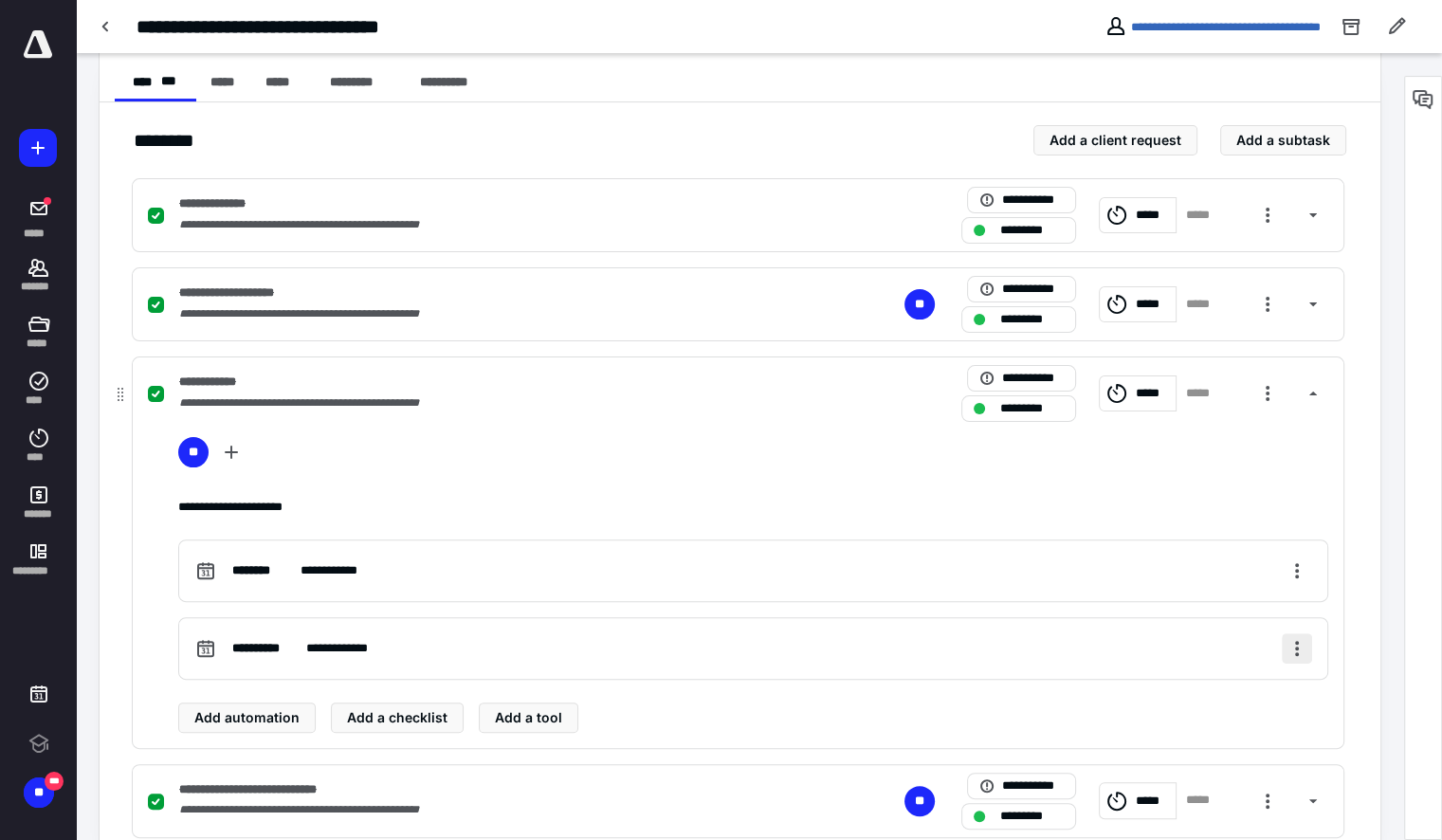 click at bounding box center [1297, 648] 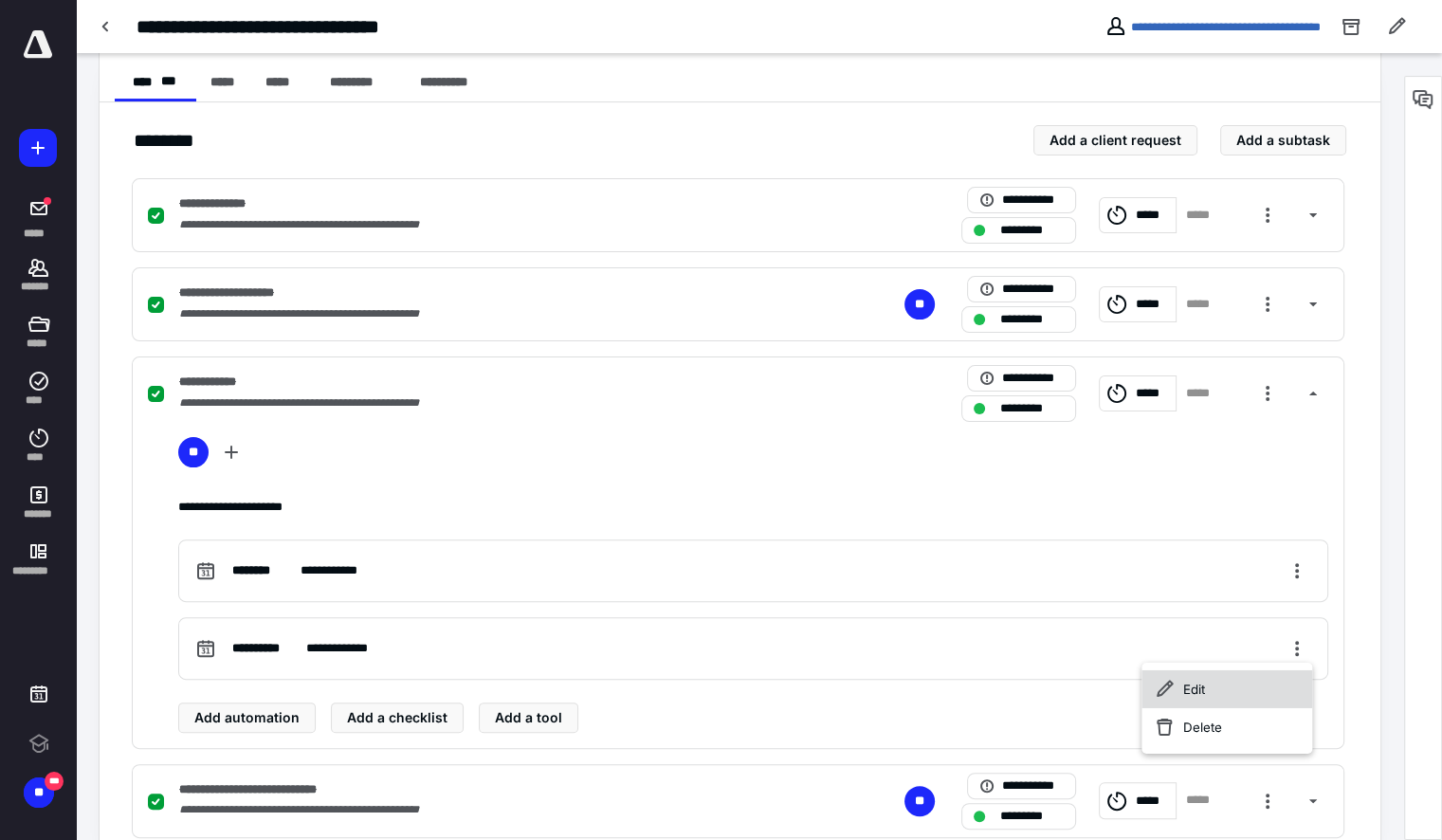 click on "Edit" at bounding box center (1227, 689) 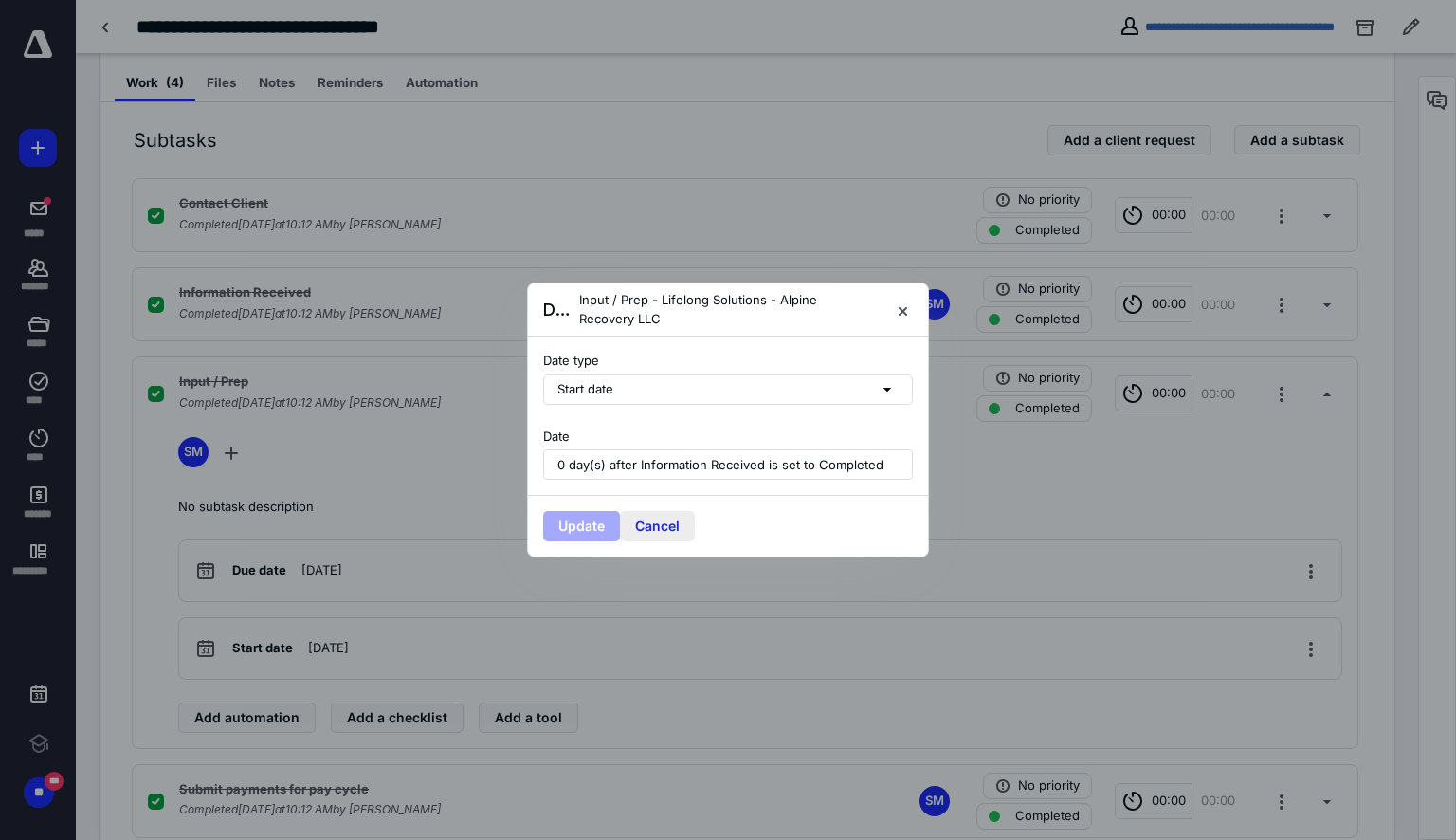 click on "Cancel" at bounding box center [657, 526] 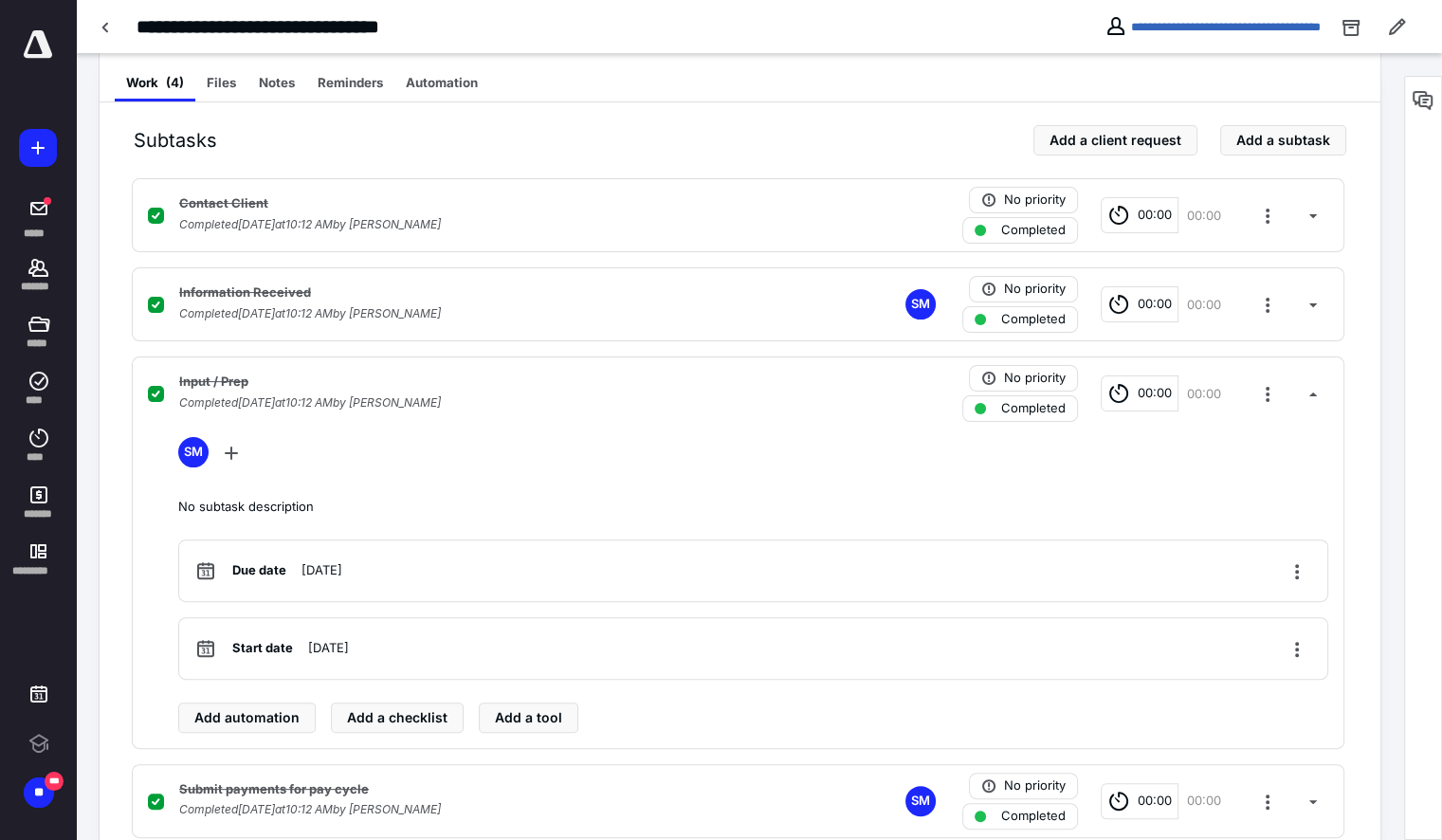 scroll, scrollTop: 411, scrollLeft: 0, axis: vertical 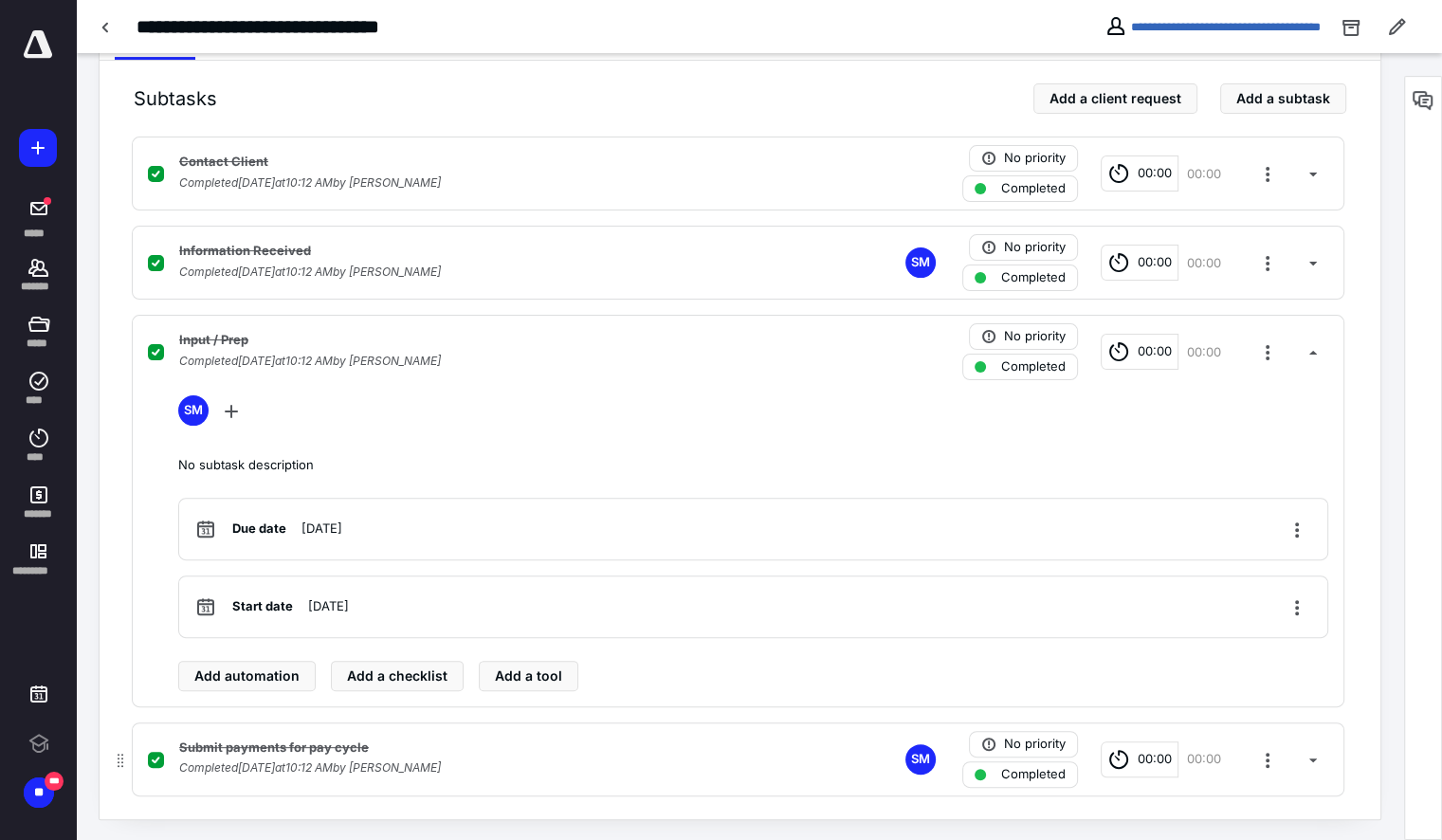 click on "Completed  July 10, 2025  at  10:12 AM  by Susan Miller" at bounding box center [310, 768] 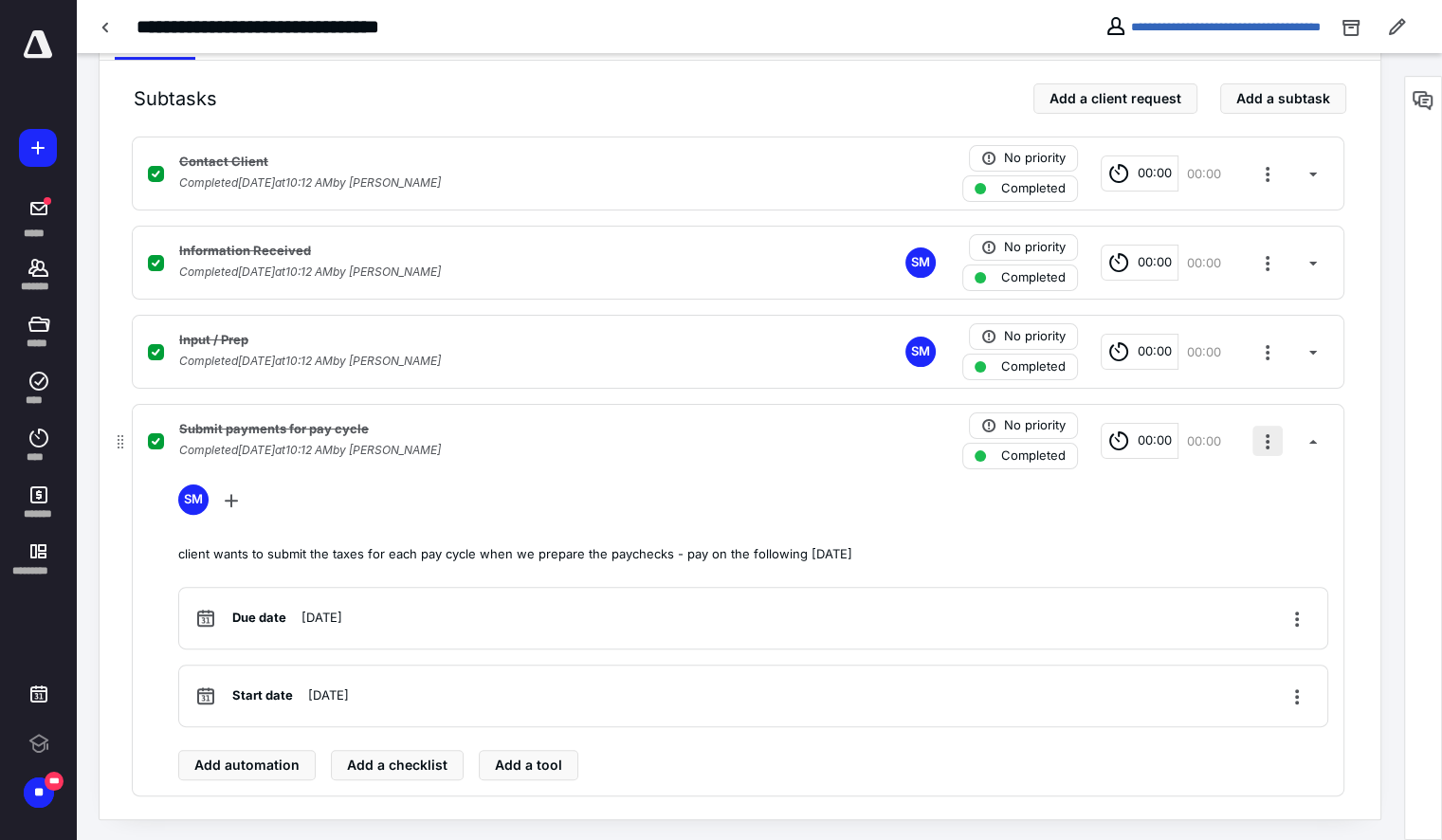click at bounding box center (1268, 441) 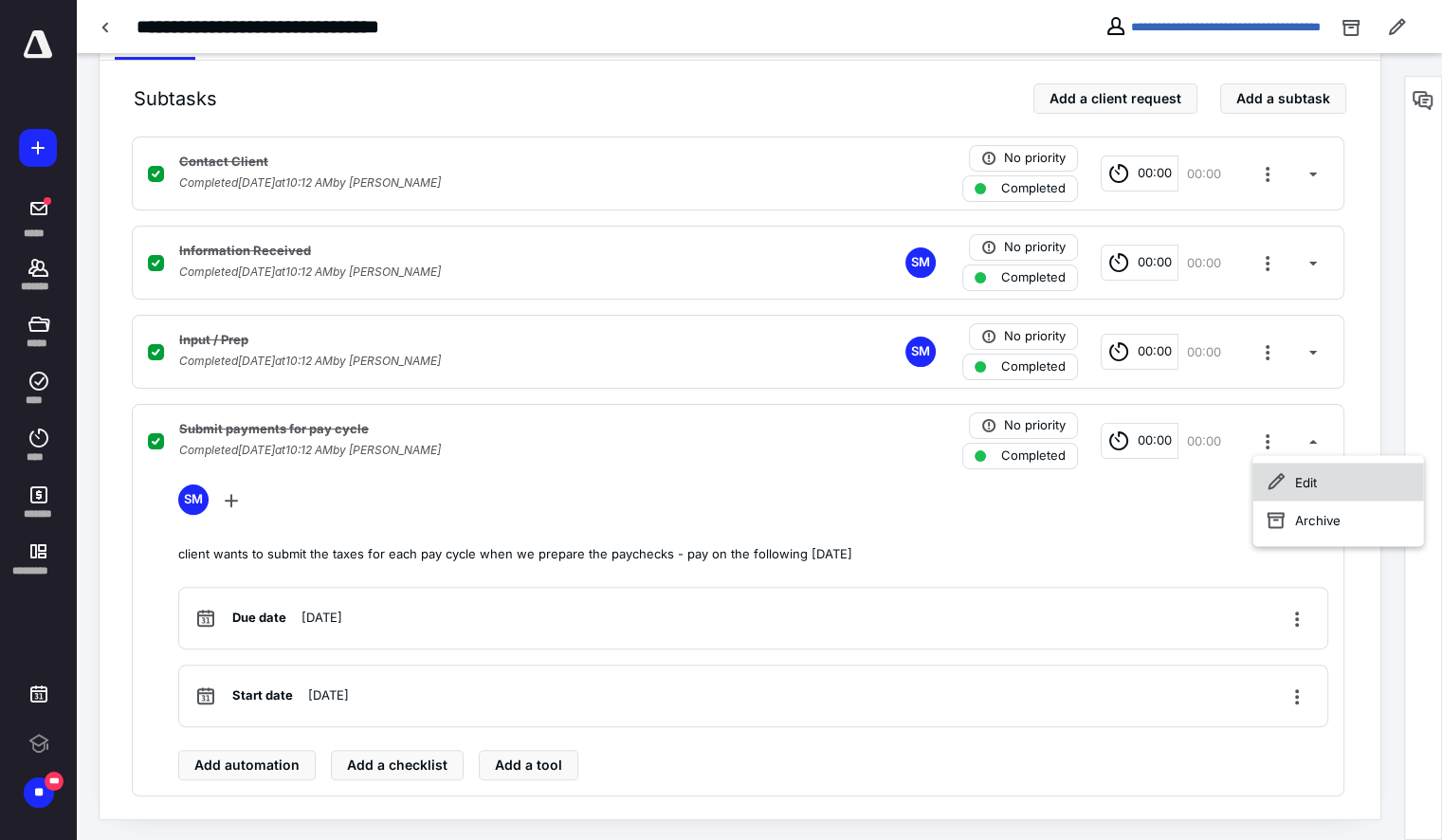 click on "Edit" at bounding box center (1339, 482) 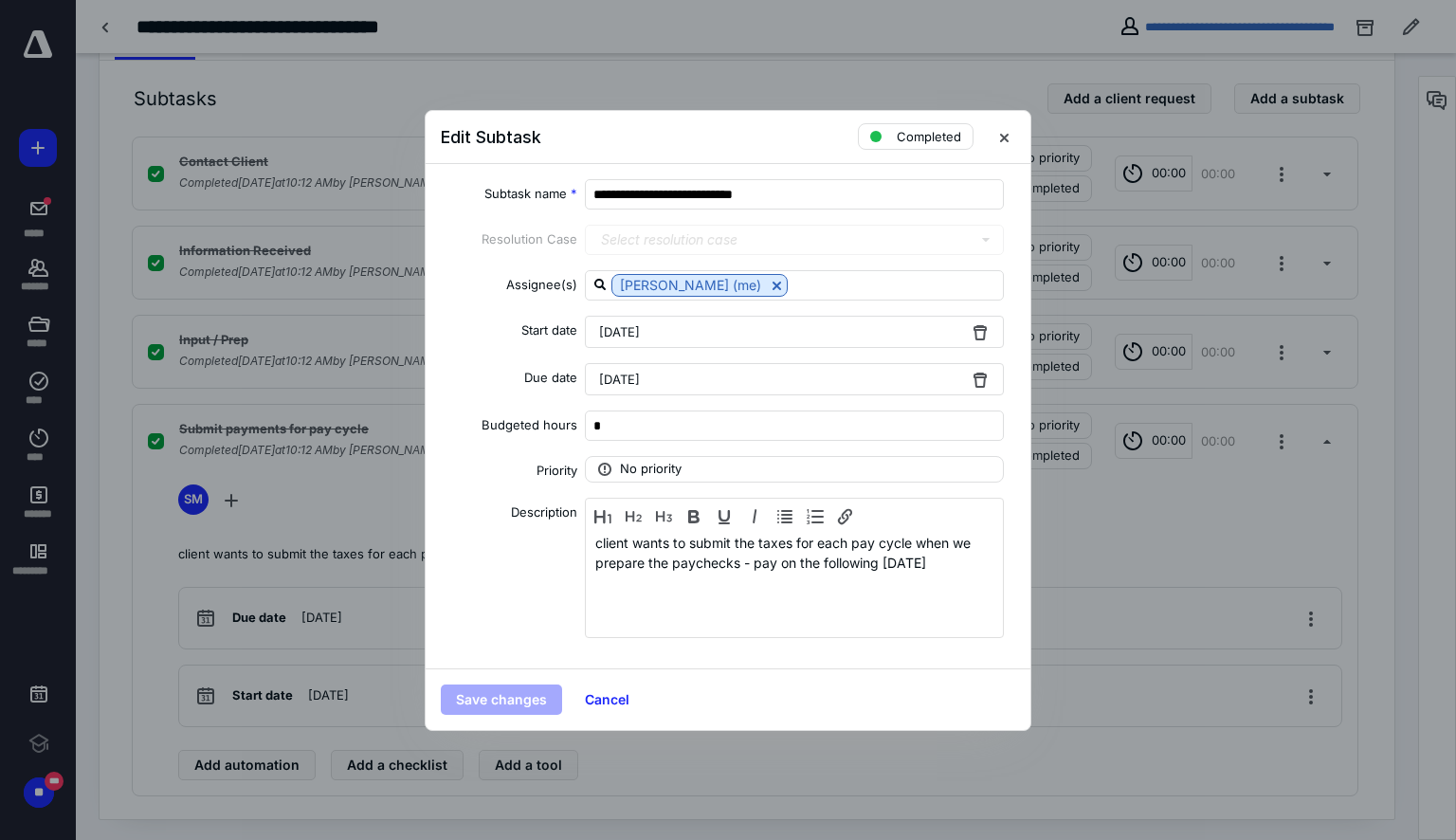 drag, startPoint x: 588, startPoint y: 546, endPoint x: 969, endPoint y: 501, distance: 383.64828 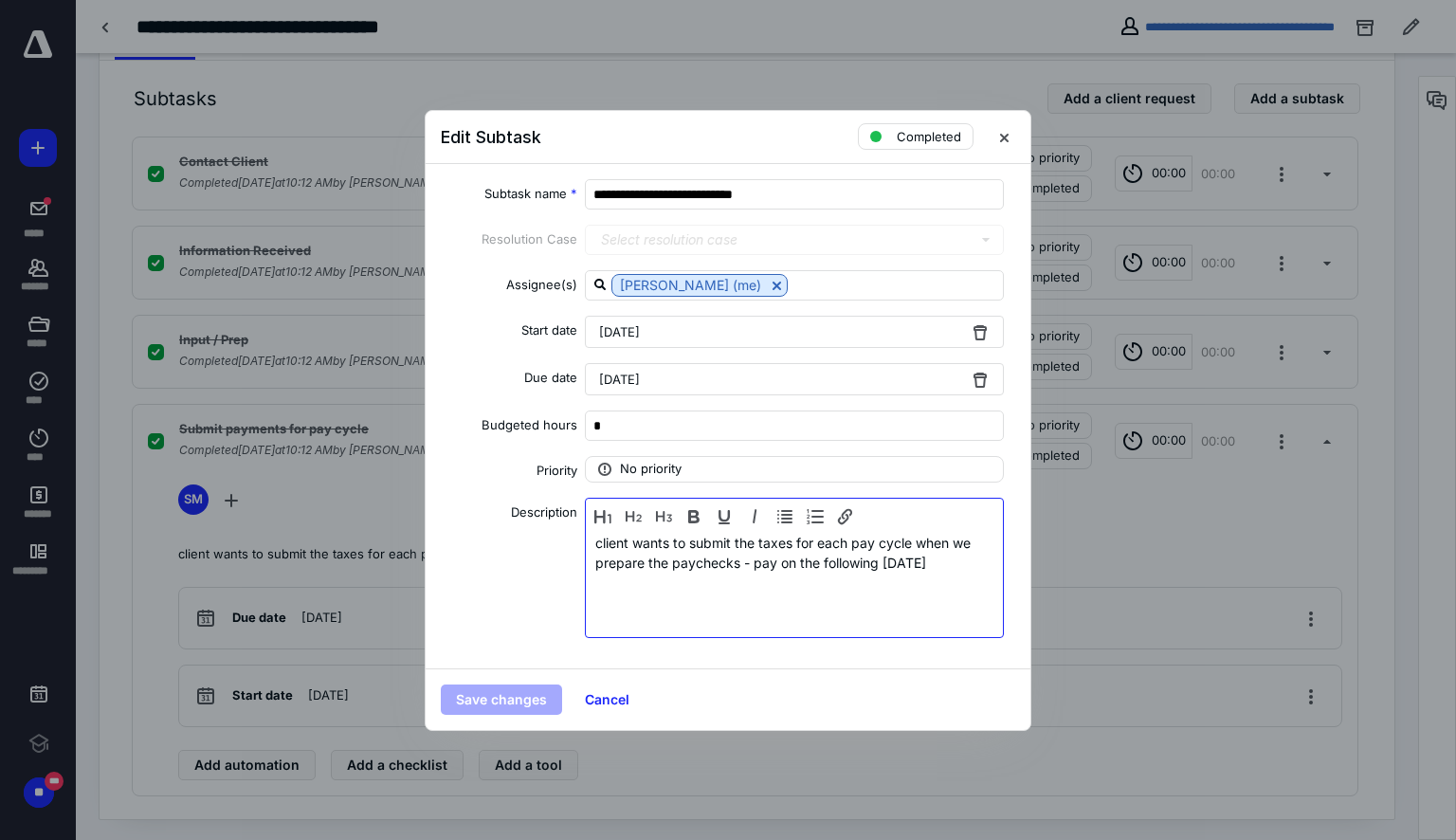 click on "client wants to submit the taxes for each pay cycle when we prepare the paychecks - pay on the following Wednesday" at bounding box center [794, 582] 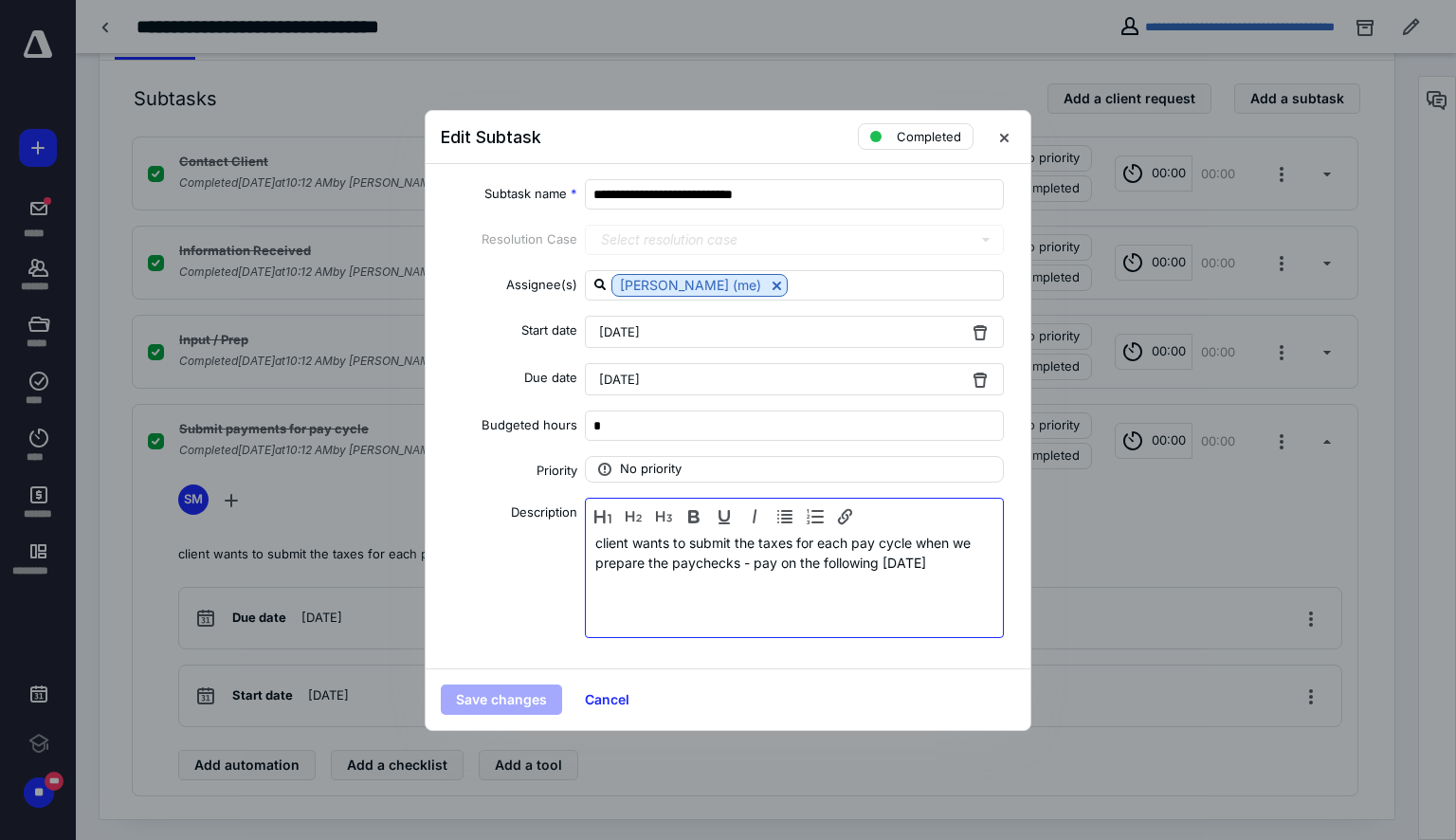 drag, startPoint x: 596, startPoint y: 541, endPoint x: 977, endPoint y: 560, distance: 381.4735 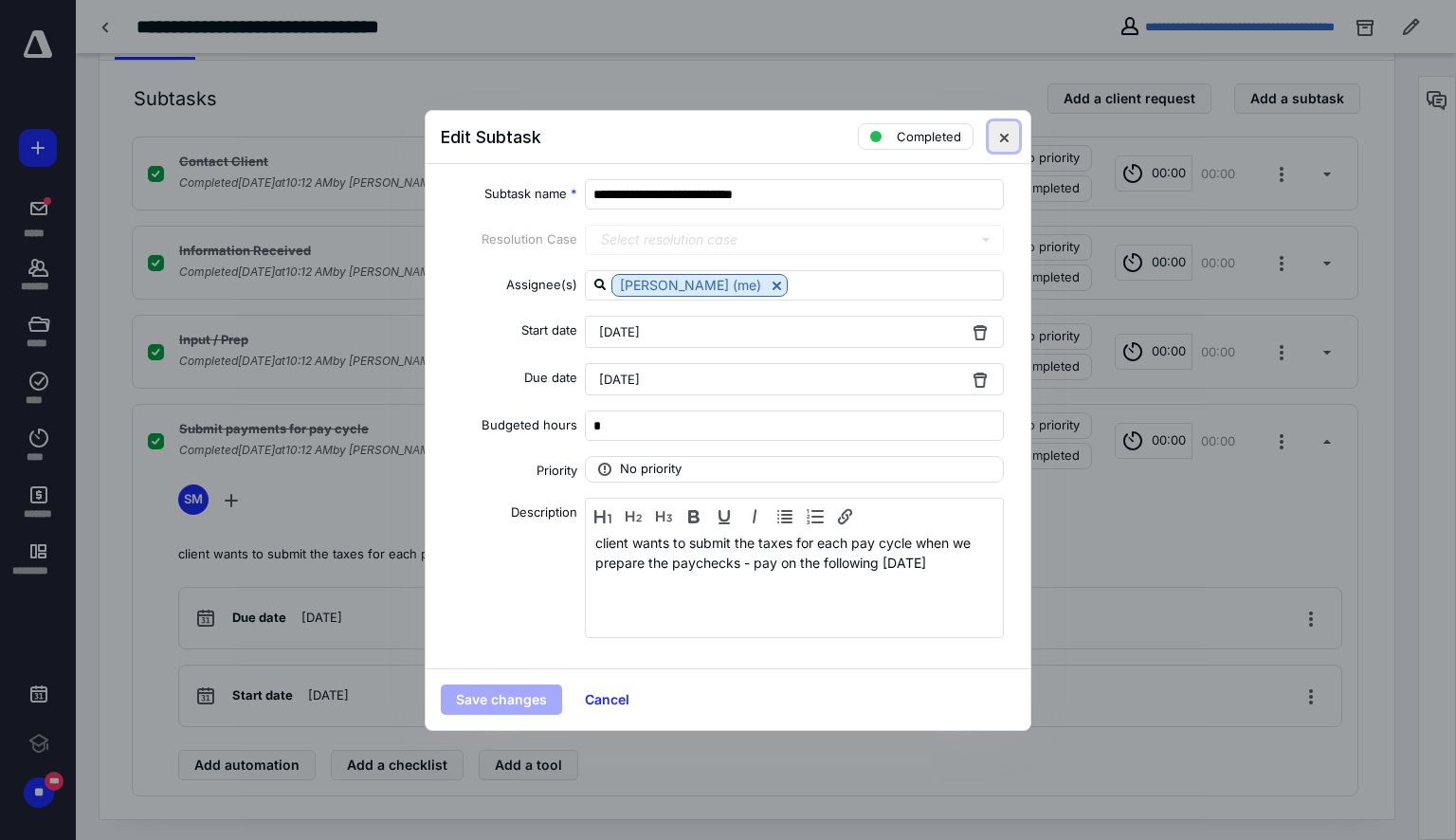 click at bounding box center (1004, 137) 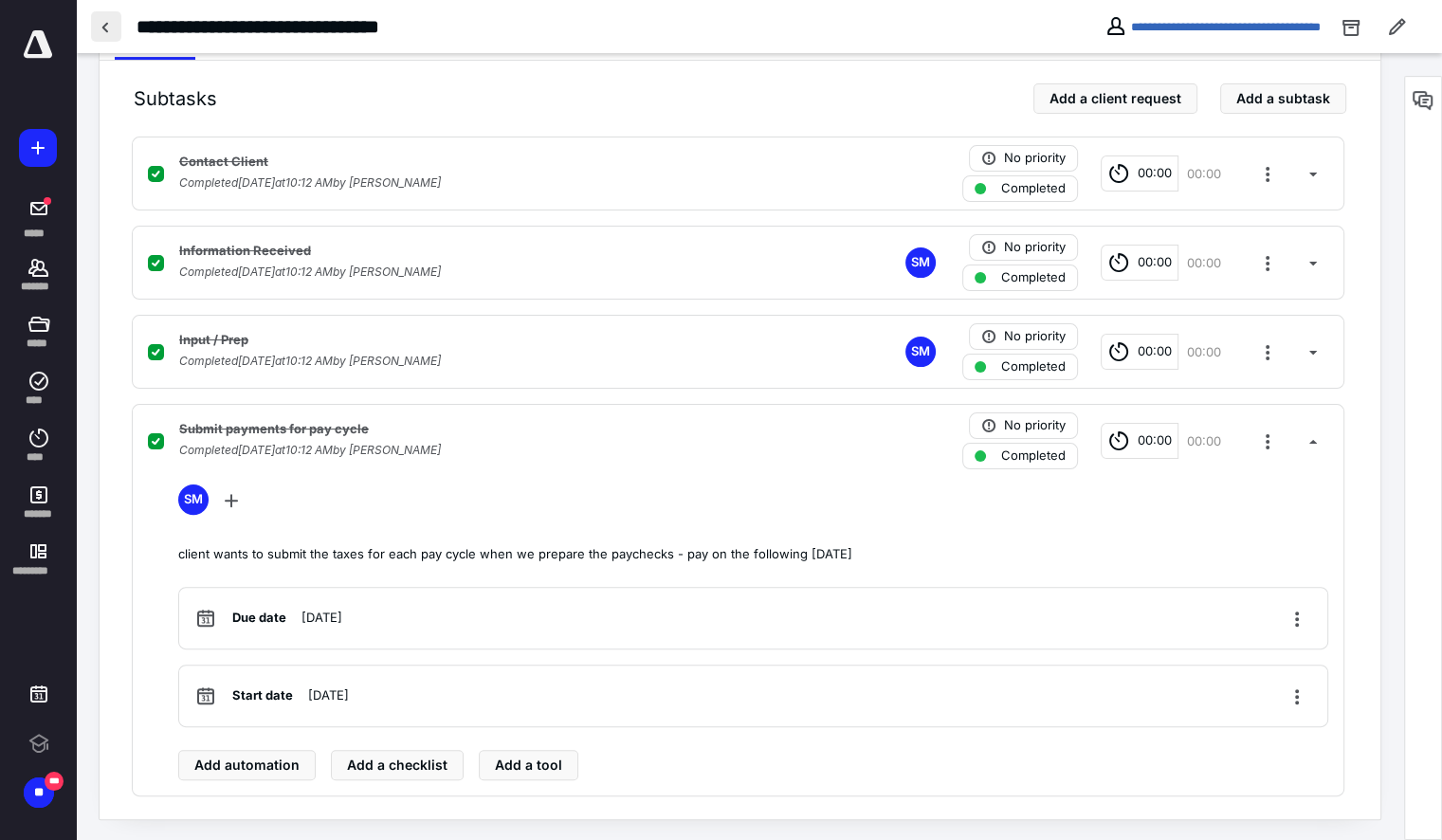click at bounding box center [106, 27] 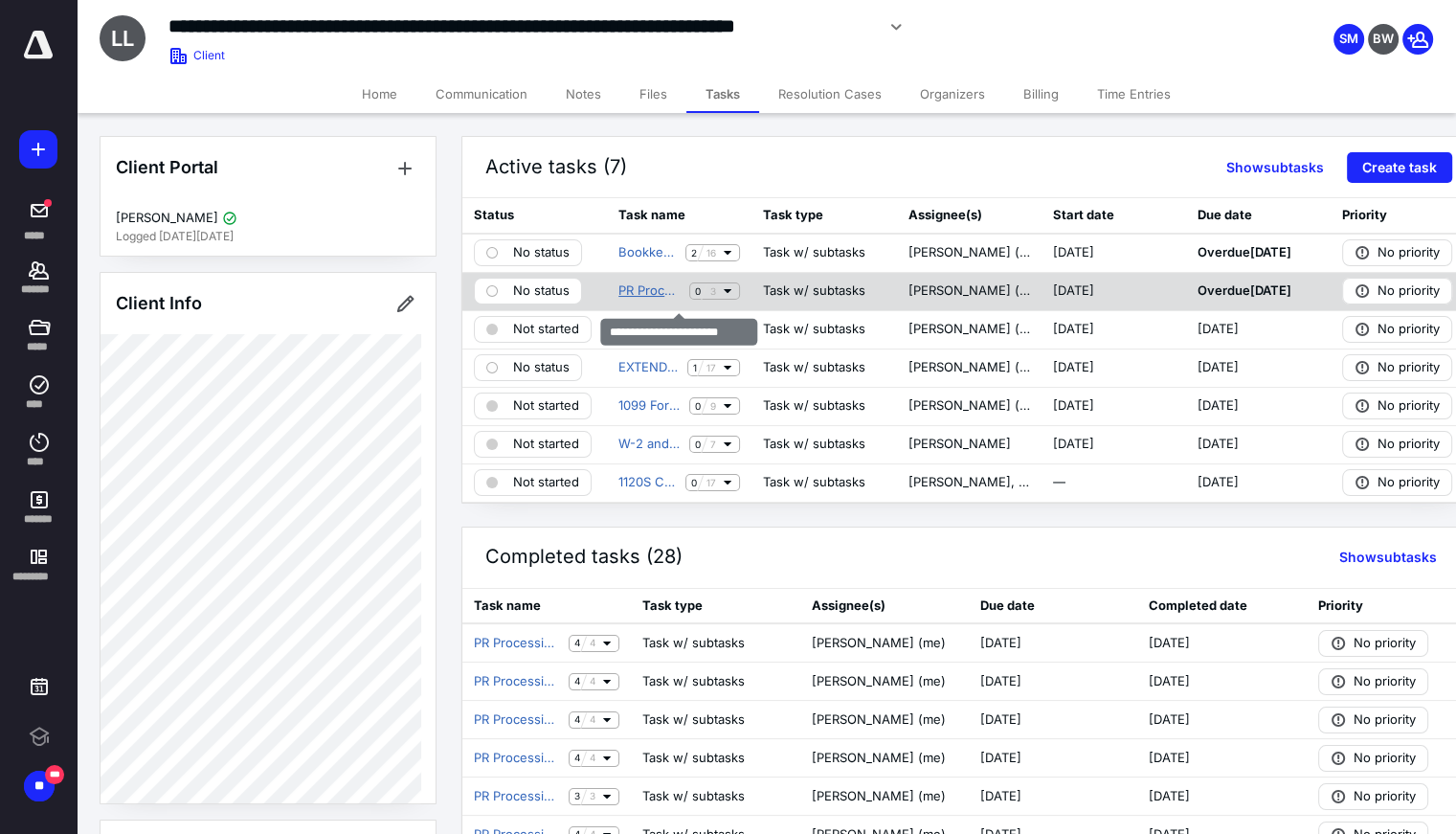 click on "PR Processing Bi-Weekly" at bounding box center [650, 291] 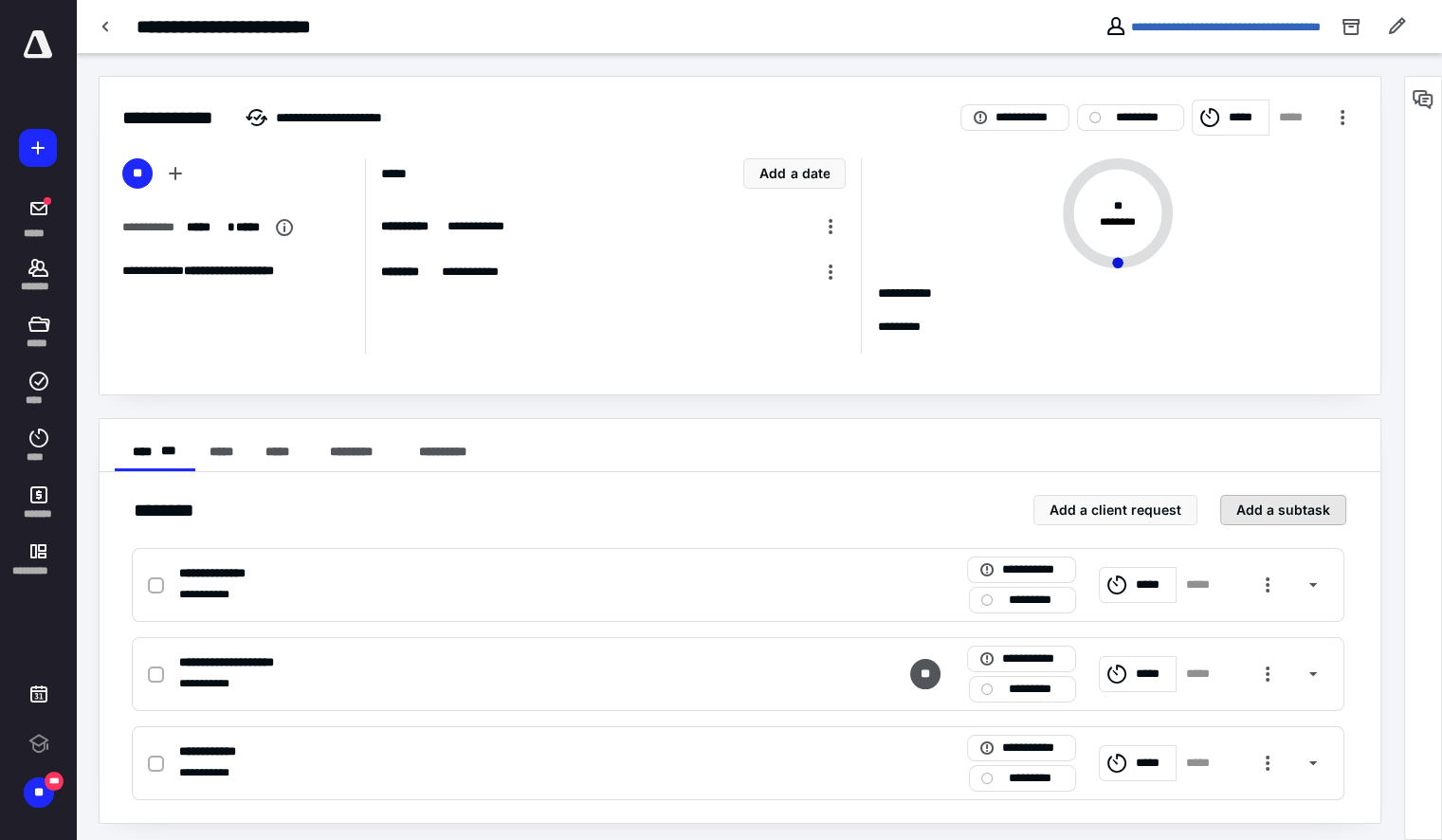 click on "Add a subtask" at bounding box center (1283, 510) 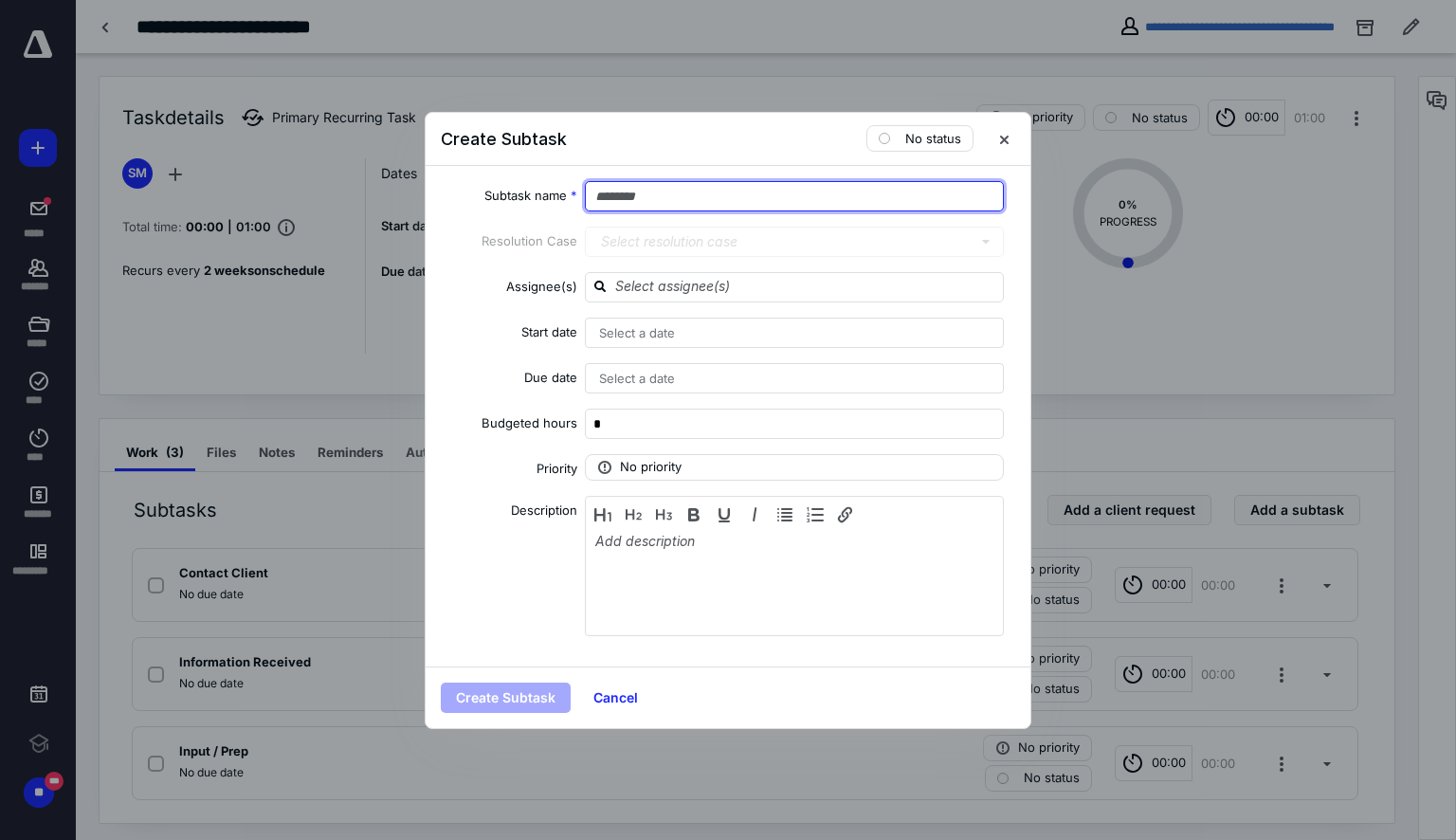 click at bounding box center (794, 196) 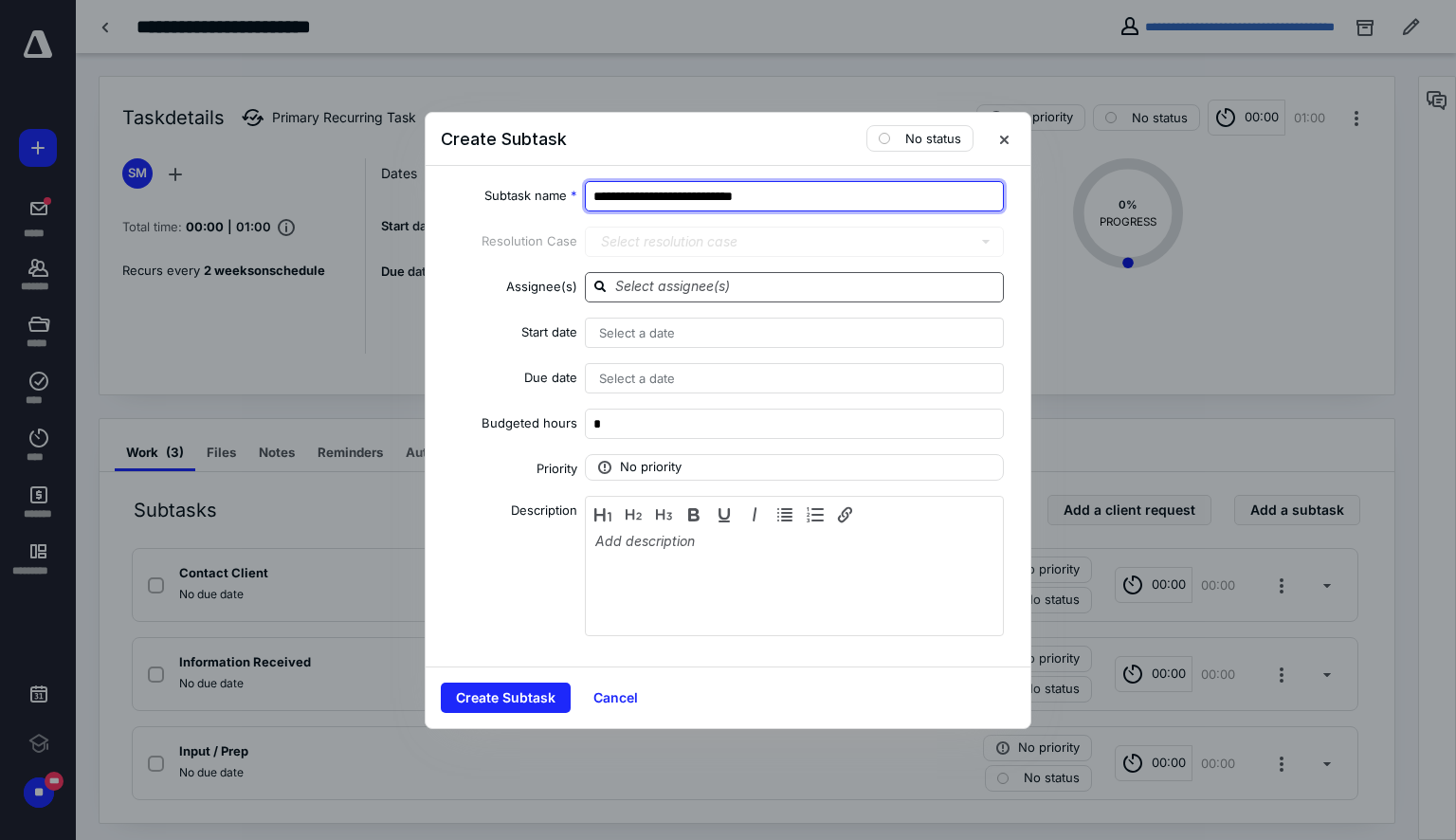 type on "**********" 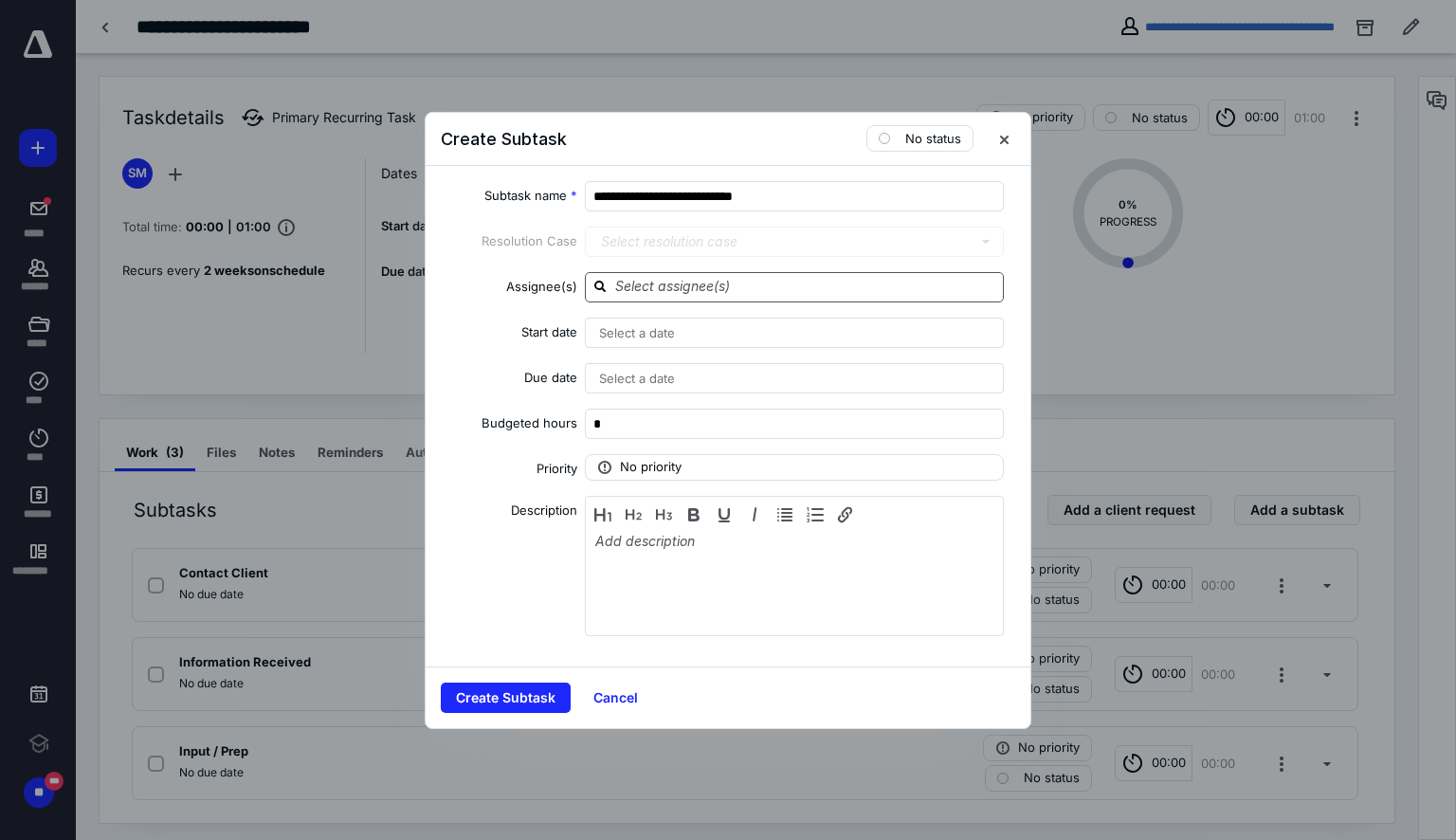 click at bounding box center [794, 287] 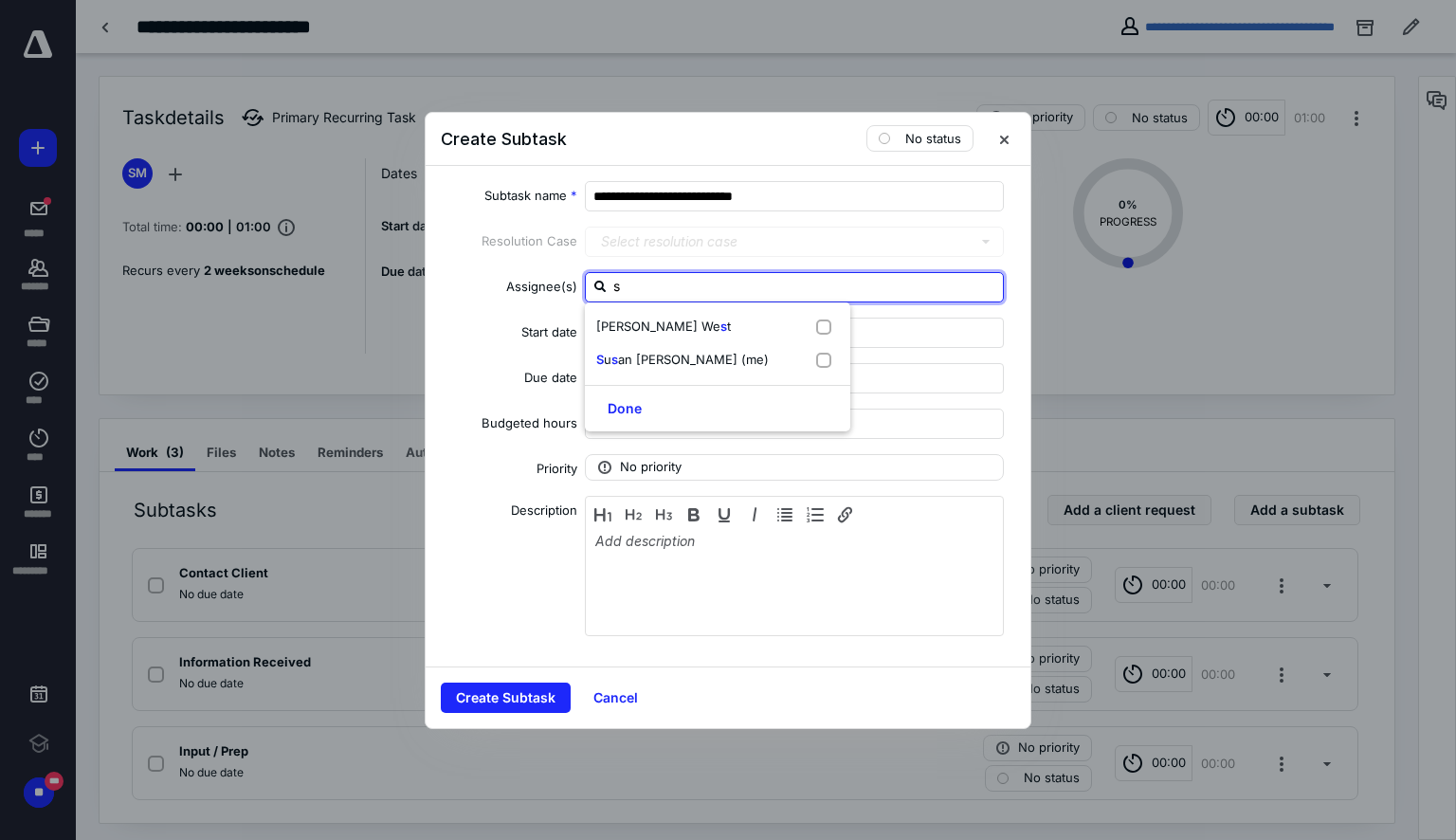 type on "su" 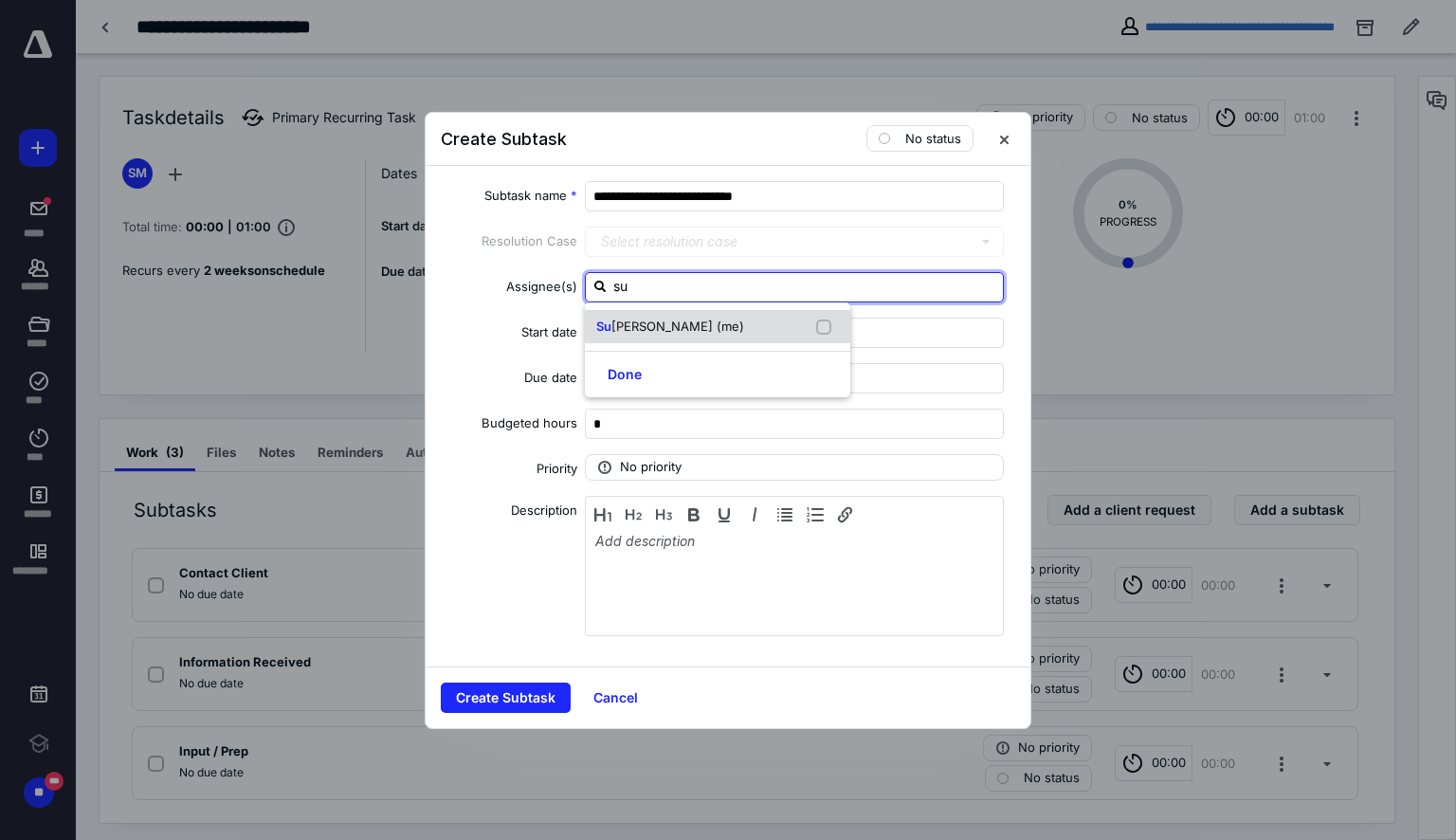 click at bounding box center (828, 327) 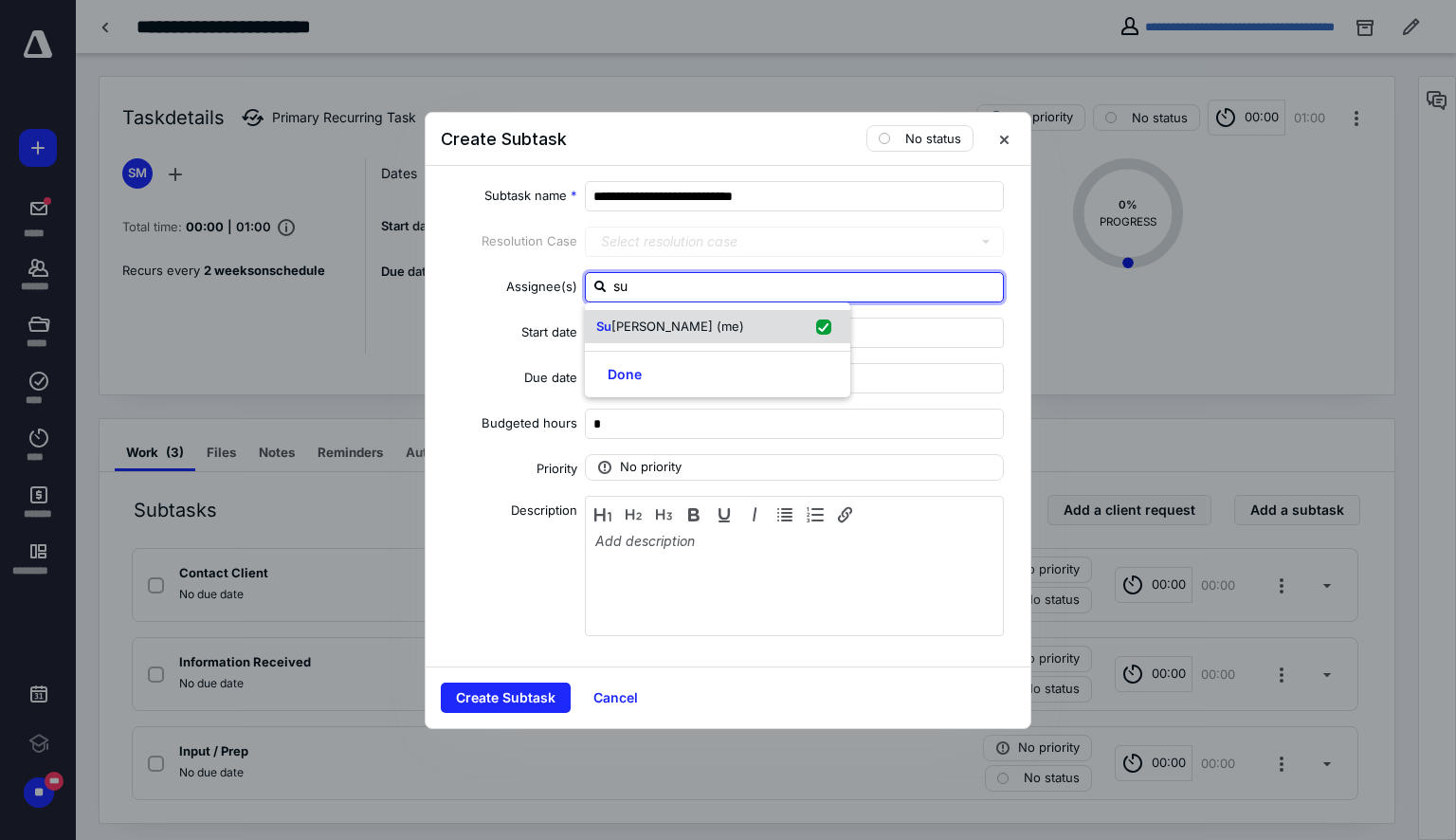 checkbox on "true" 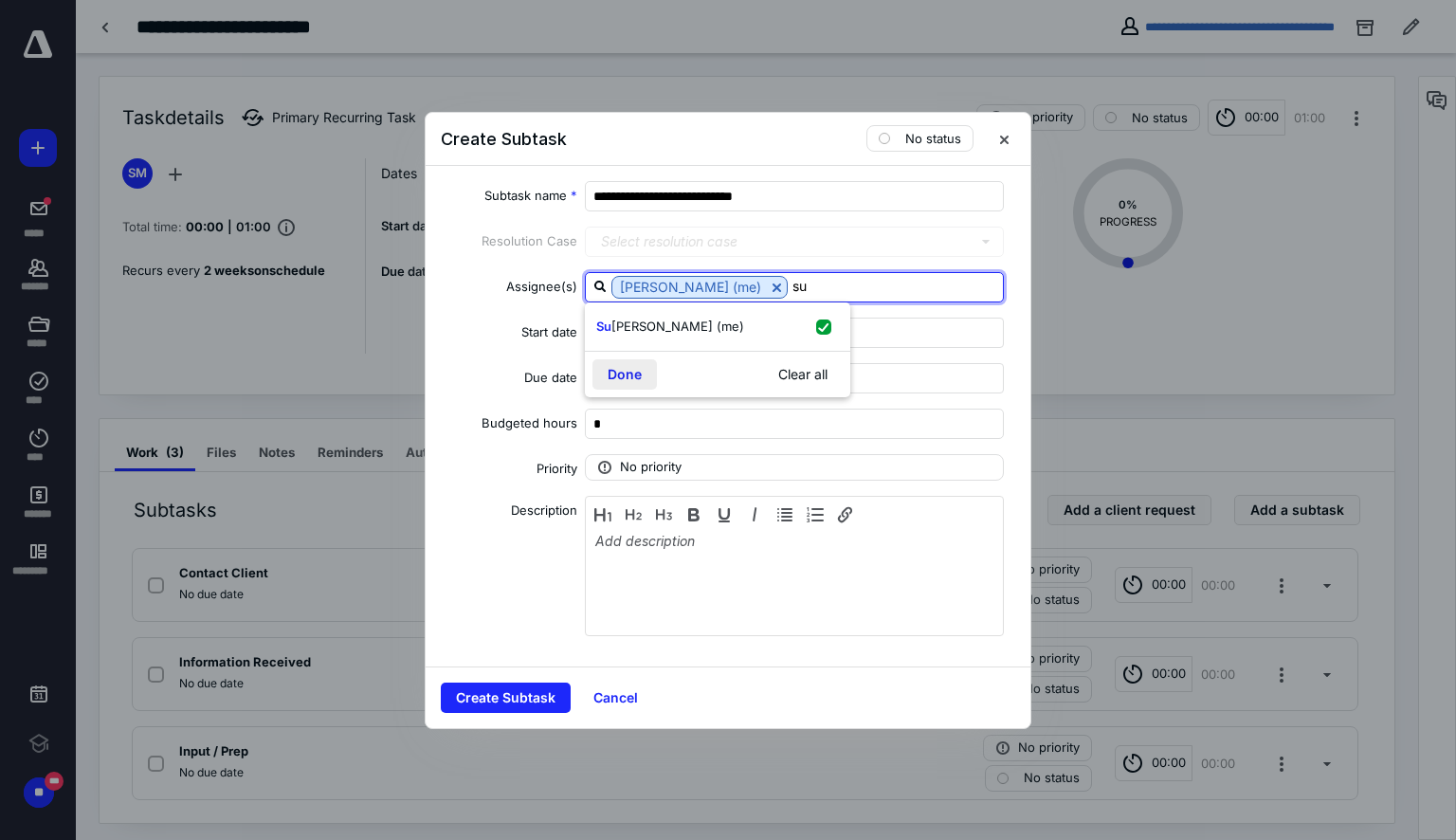 type on "su" 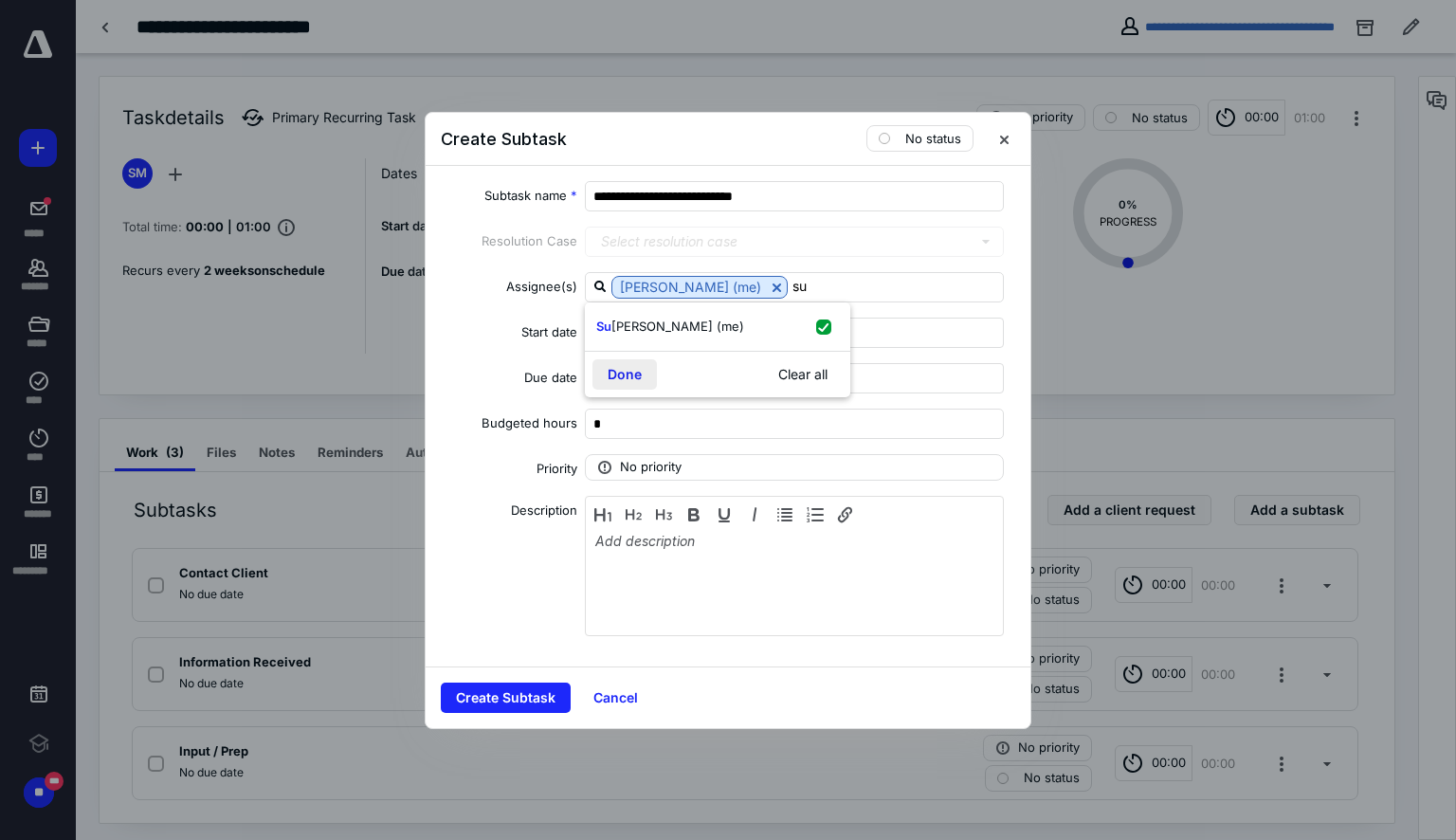 click on "Done" at bounding box center [625, 374] 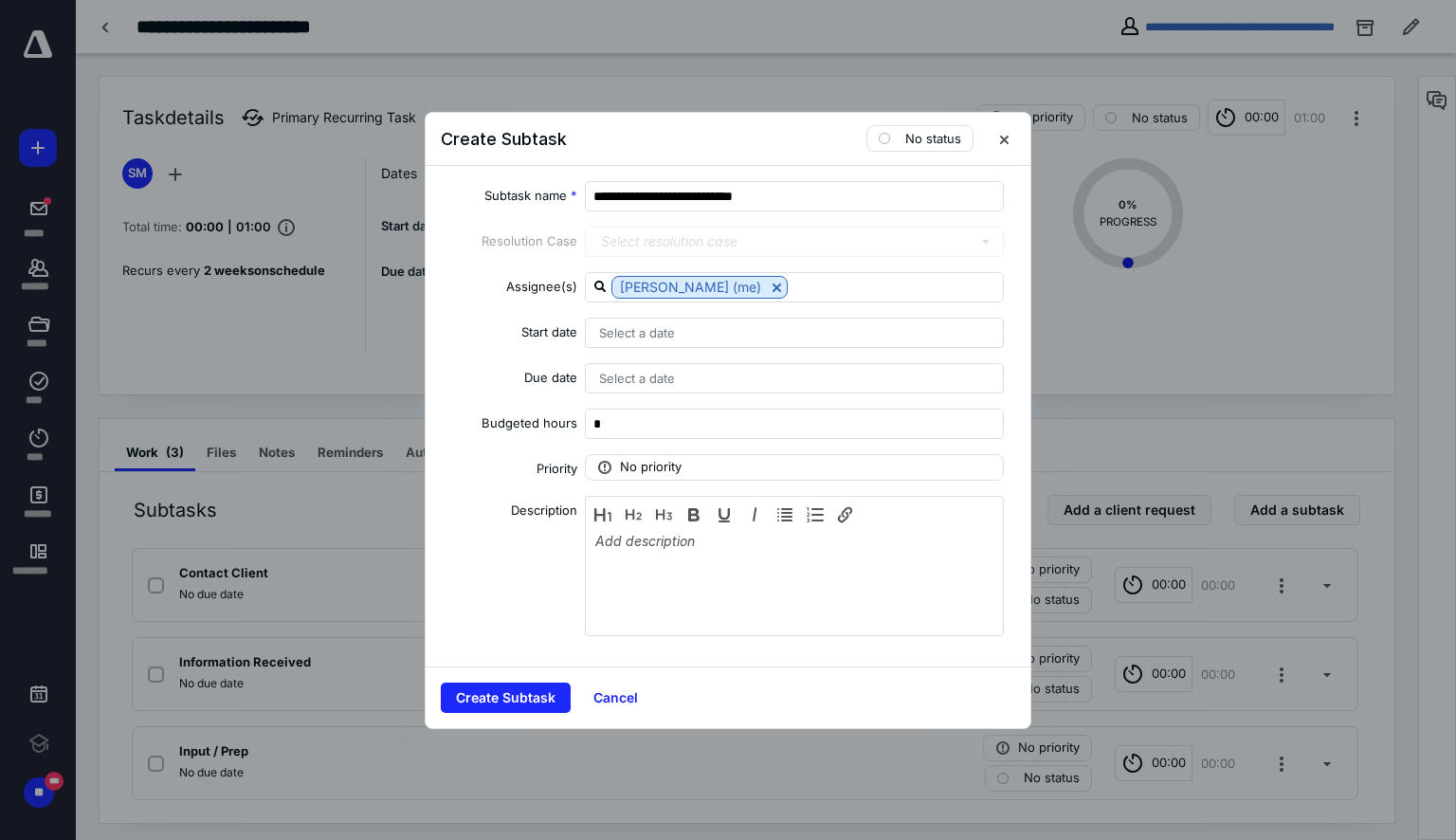 click on "Select a date" at bounding box center (637, 333) 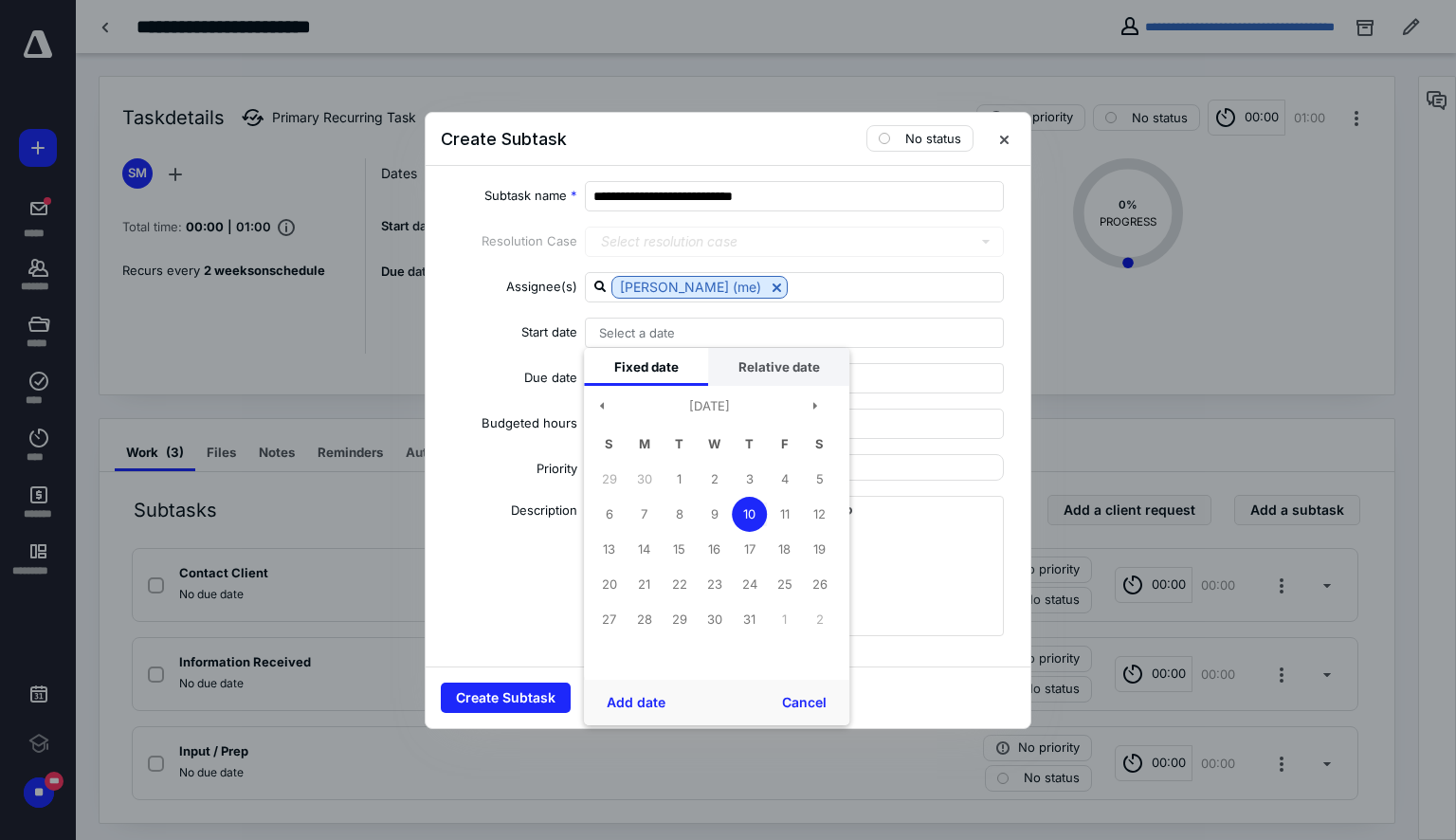 click on "Relative date" at bounding box center [778, 367] 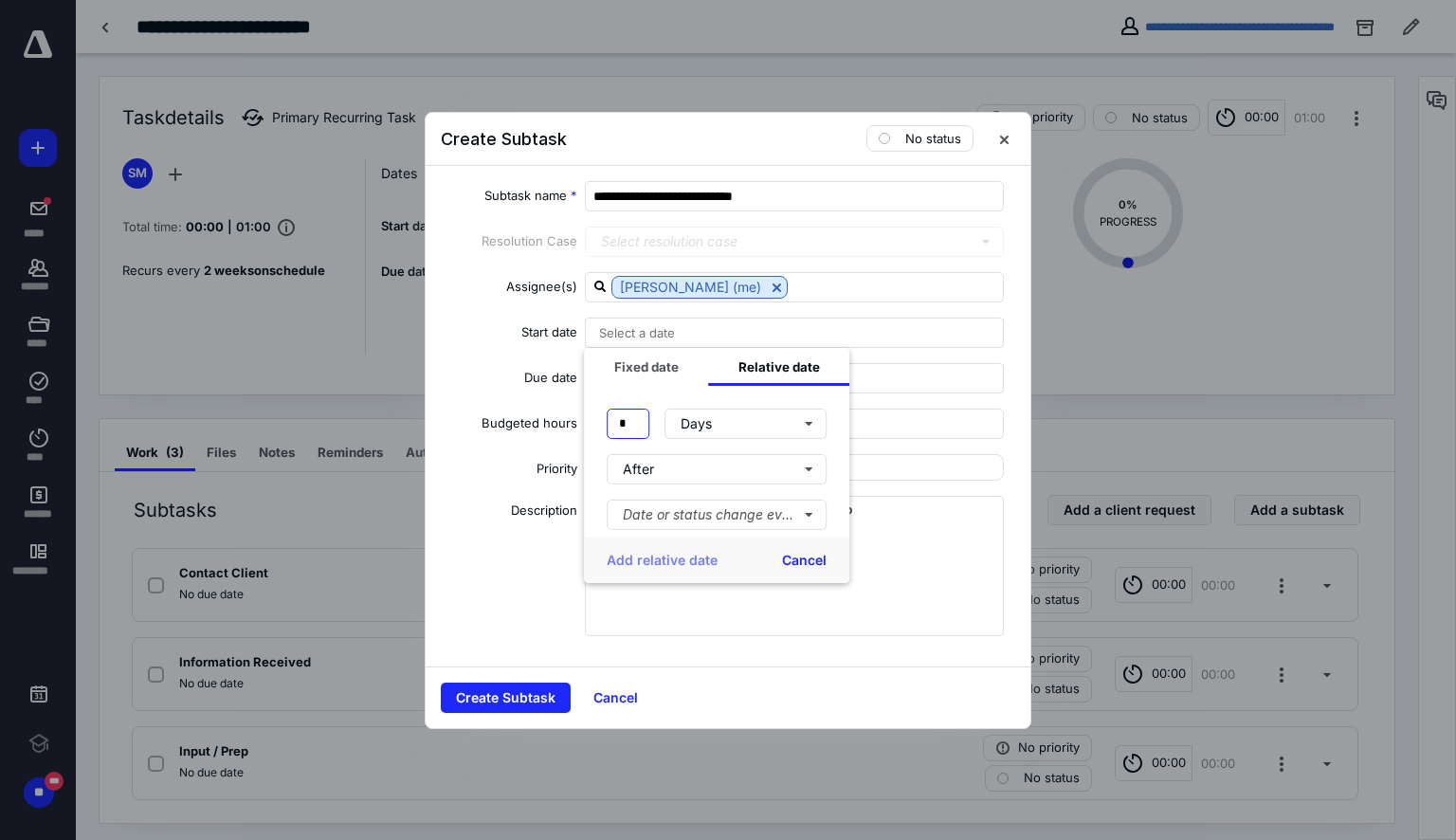 click on "*" at bounding box center (628, 424) 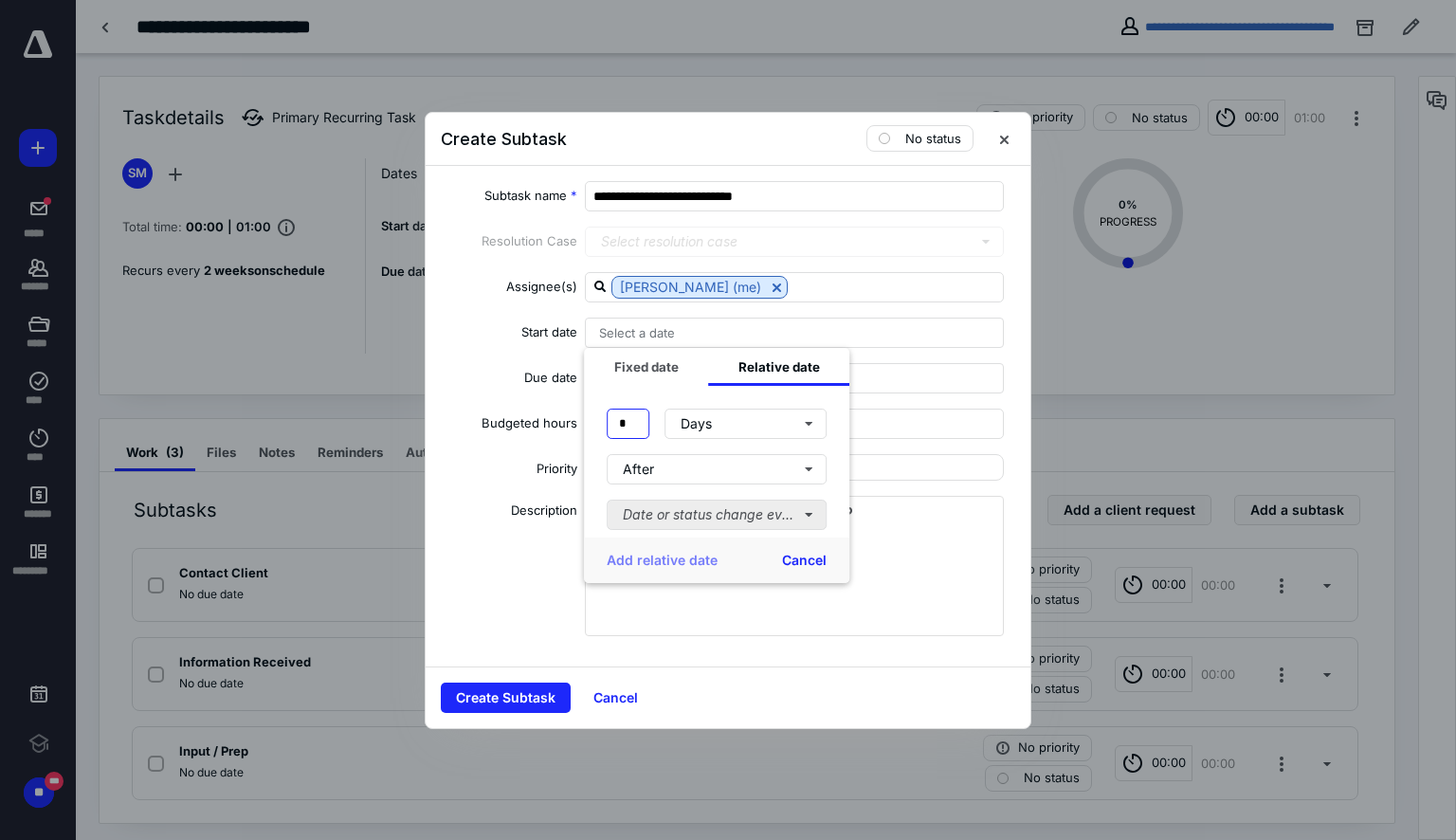 type on "*" 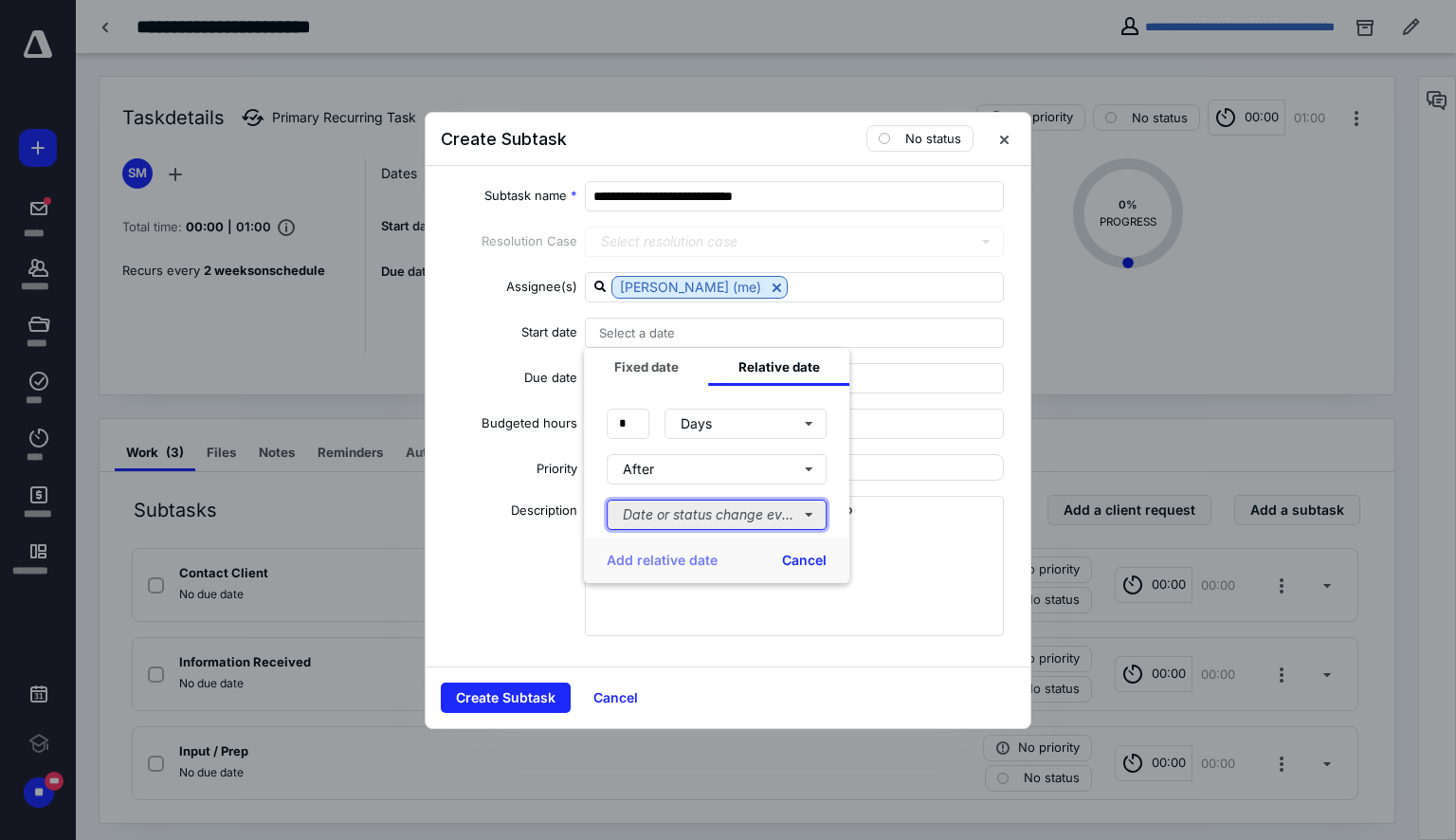 click on "Date or status change event" at bounding box center [717, 515] 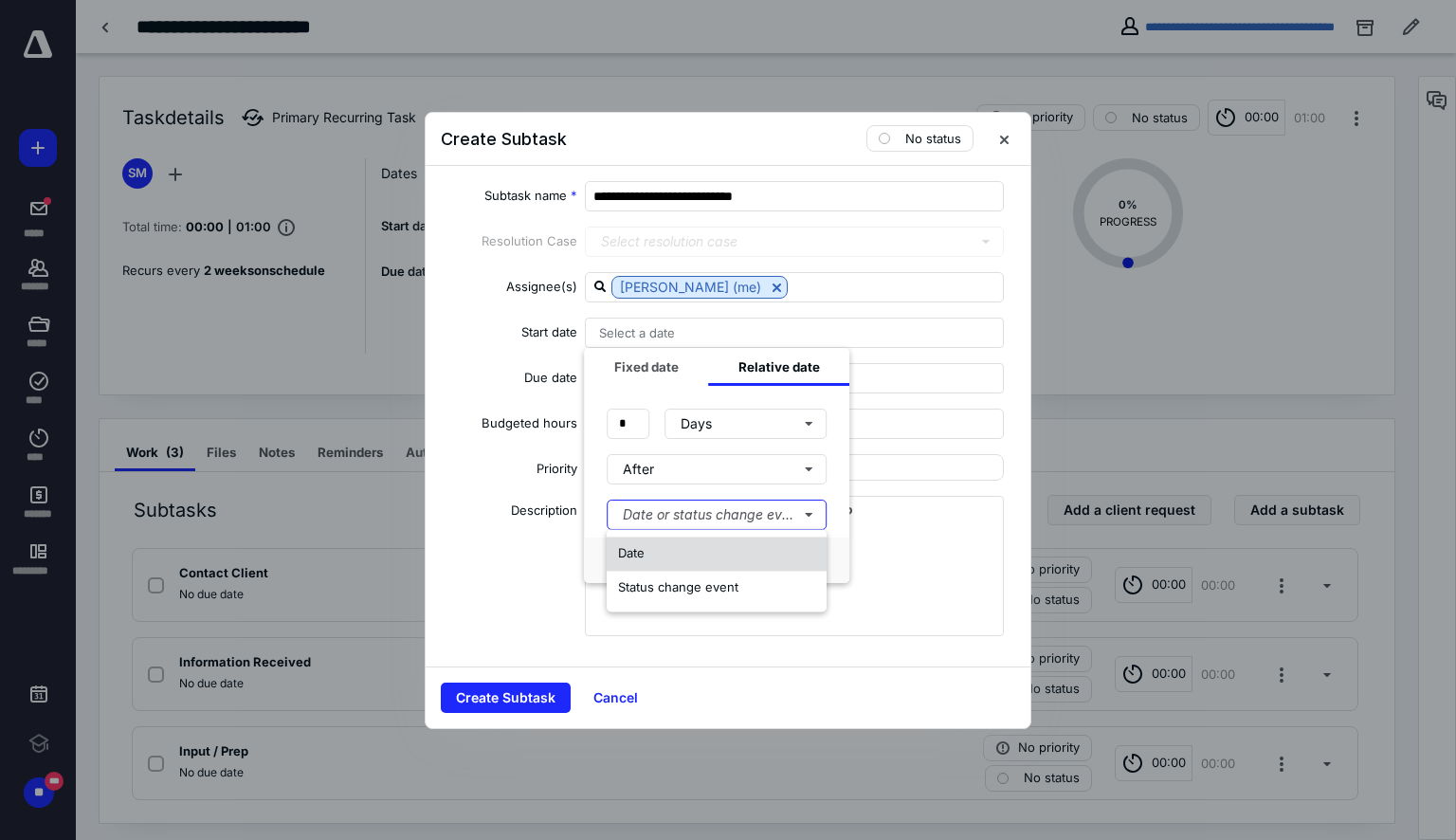 click on "Date" at bounding box center [717, 554] 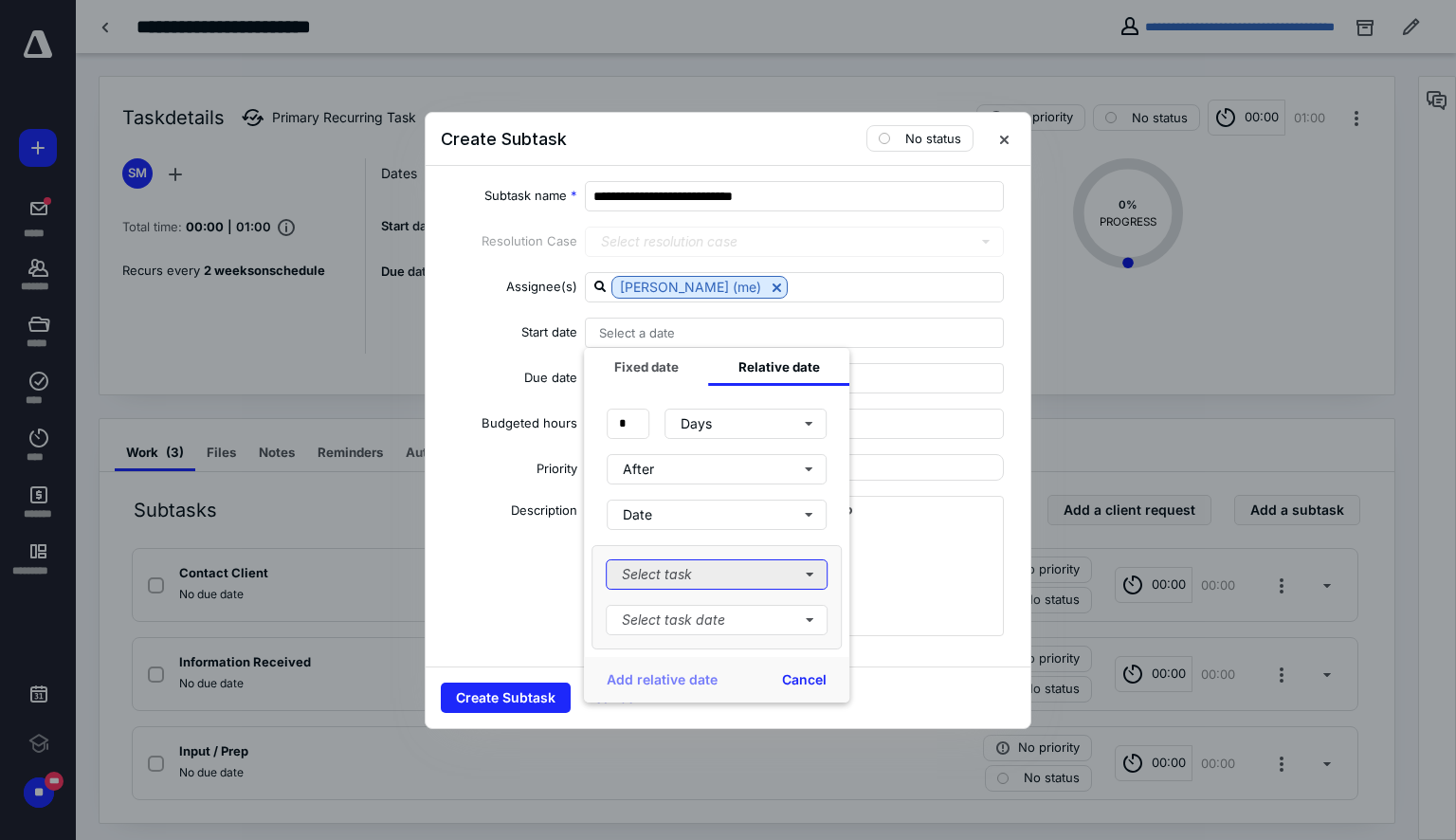 click on "Select task" at bounding box center (717, 575) 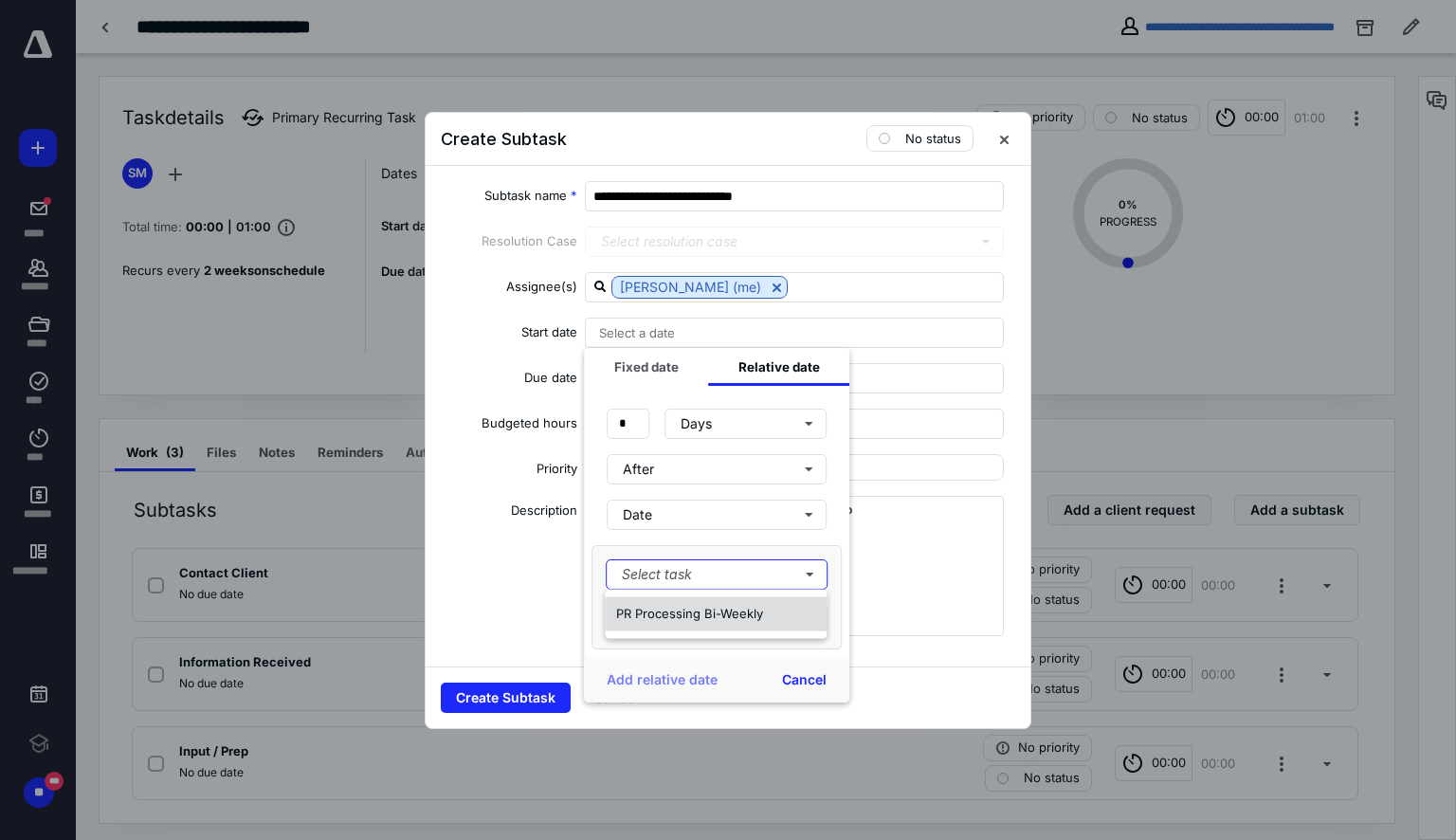 click on "PR Processing Bi-Weekly" at bounding box center [689, 613] 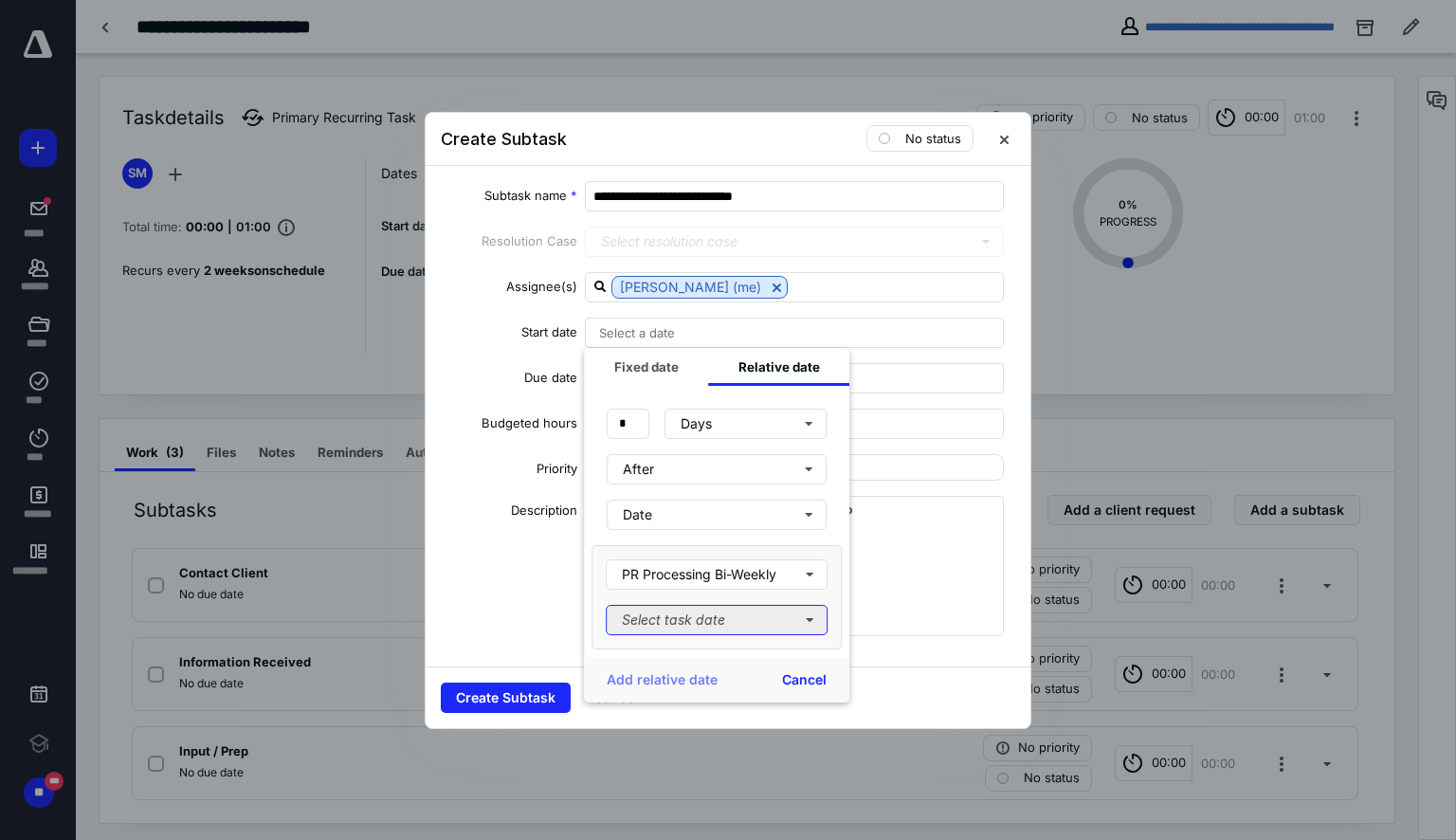 click on "Select task date" at bounding box center [717, 620] 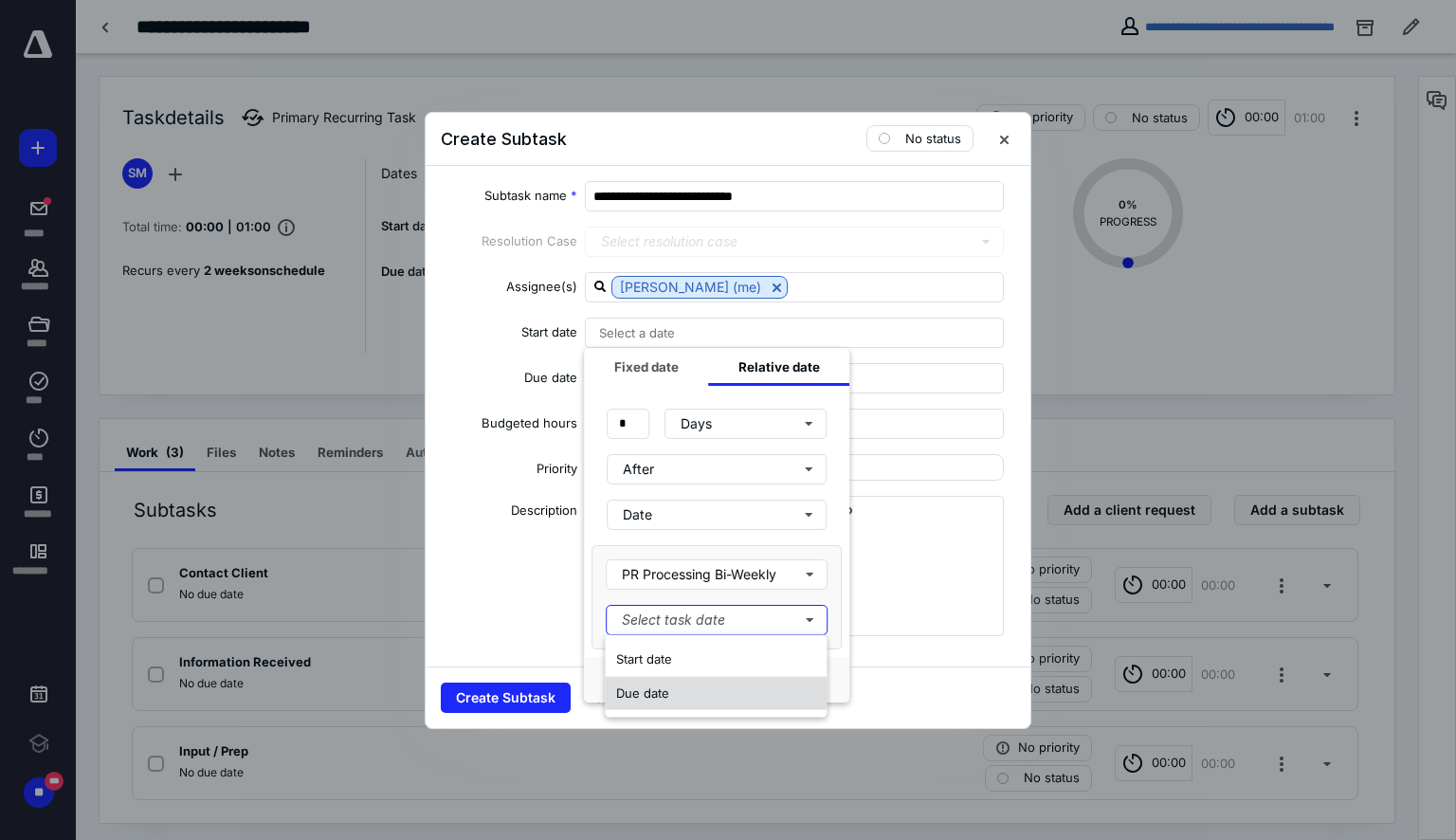 click on "Due date" at bounding box center (716, 693) 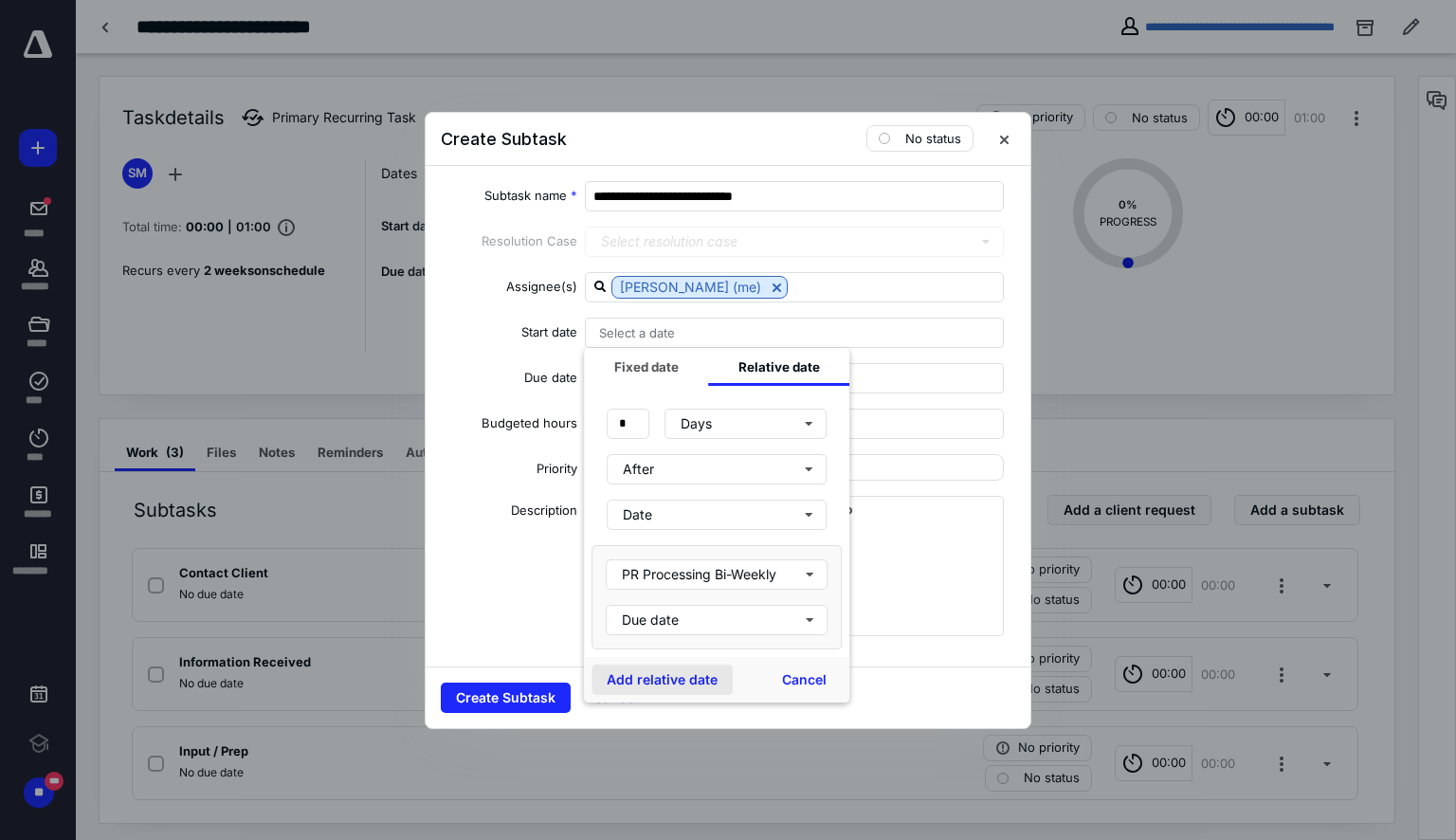 click on "Add relative date" at bounding box center (662, 680) 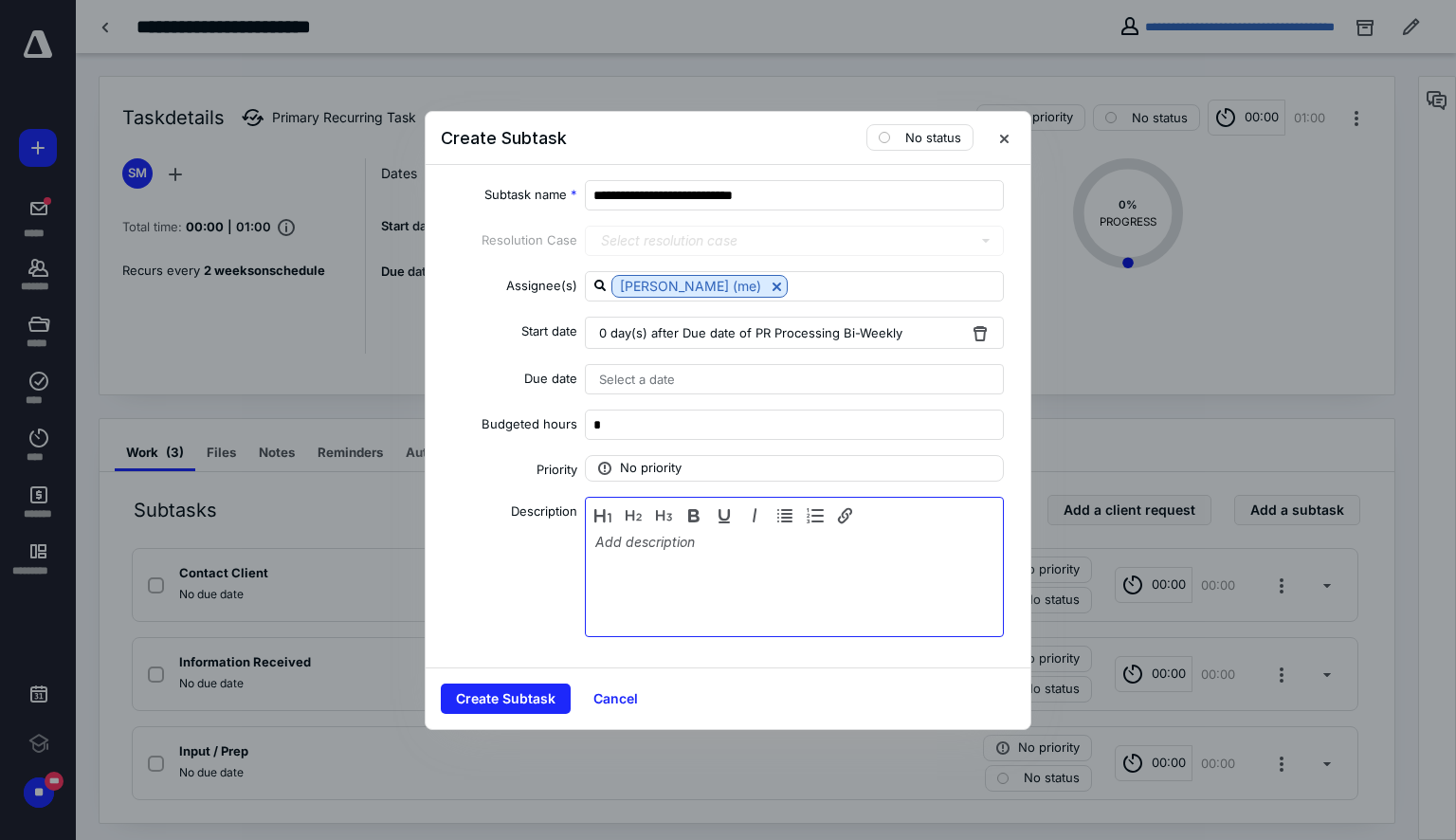 click at bounding box center (794, 581) 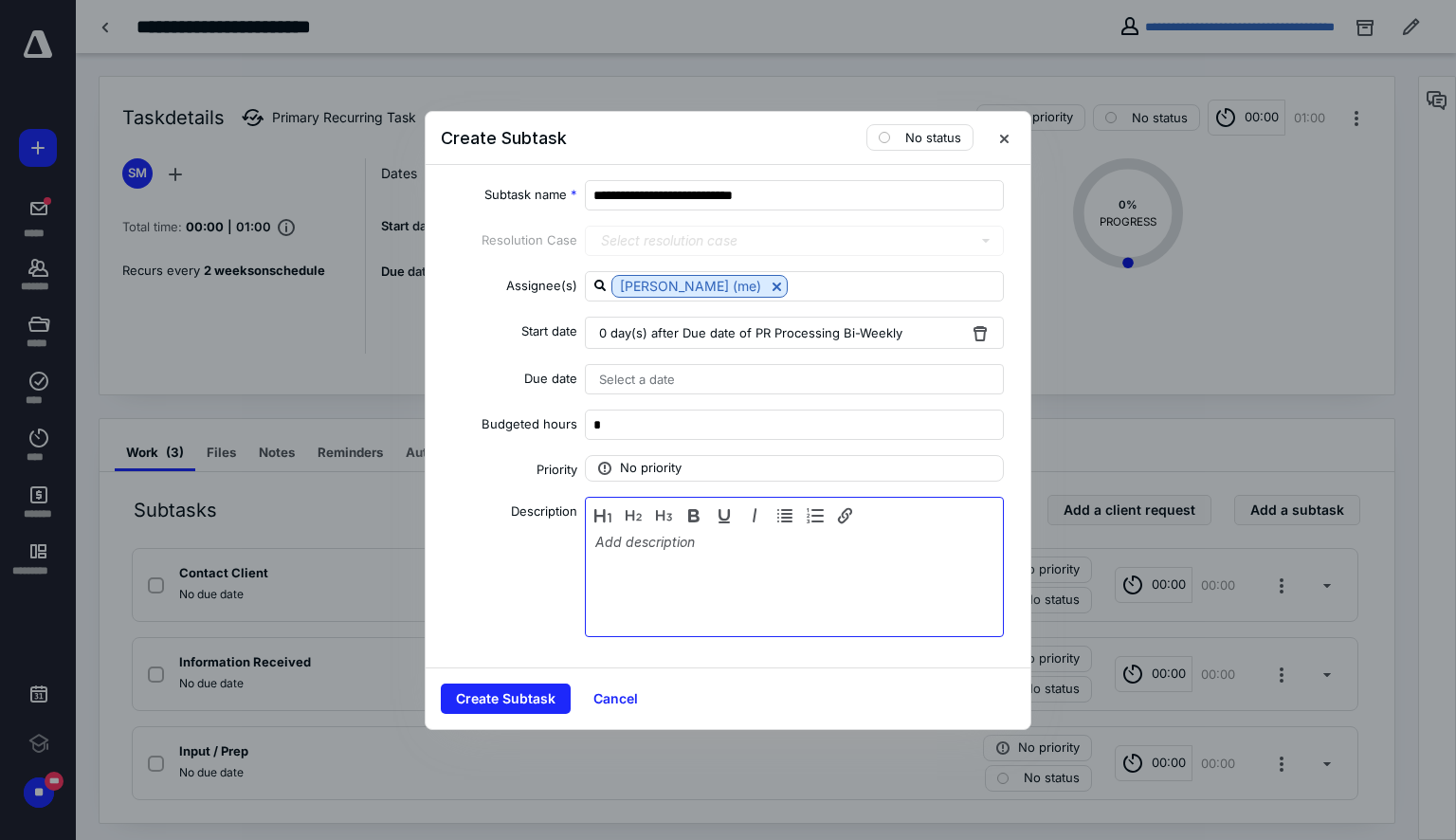 type 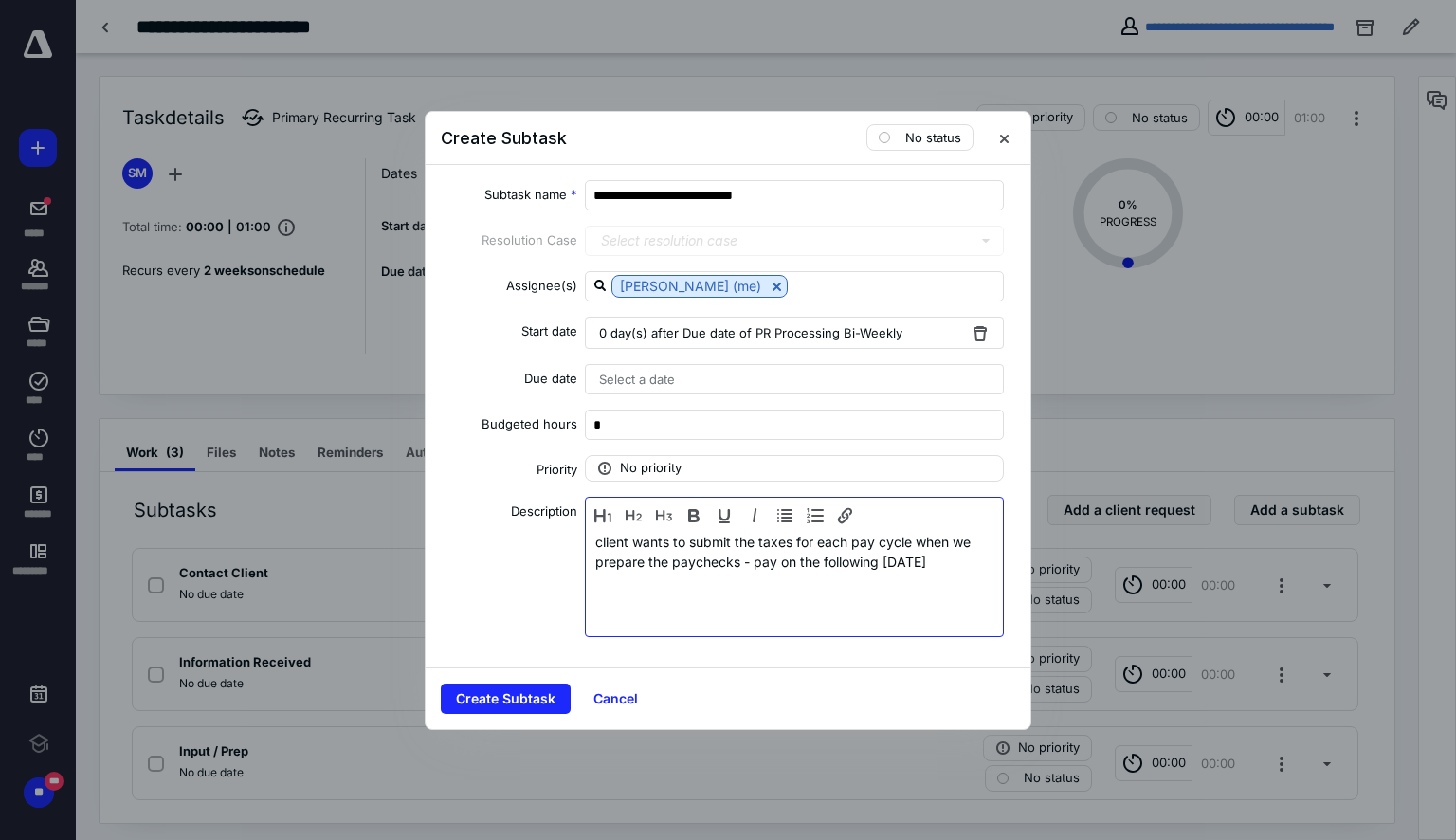 click on "client wants to submit the taxes for each pay cycle when we prepare the paychecks - pay on the following Wednesday" at bounding box center [794, 581] 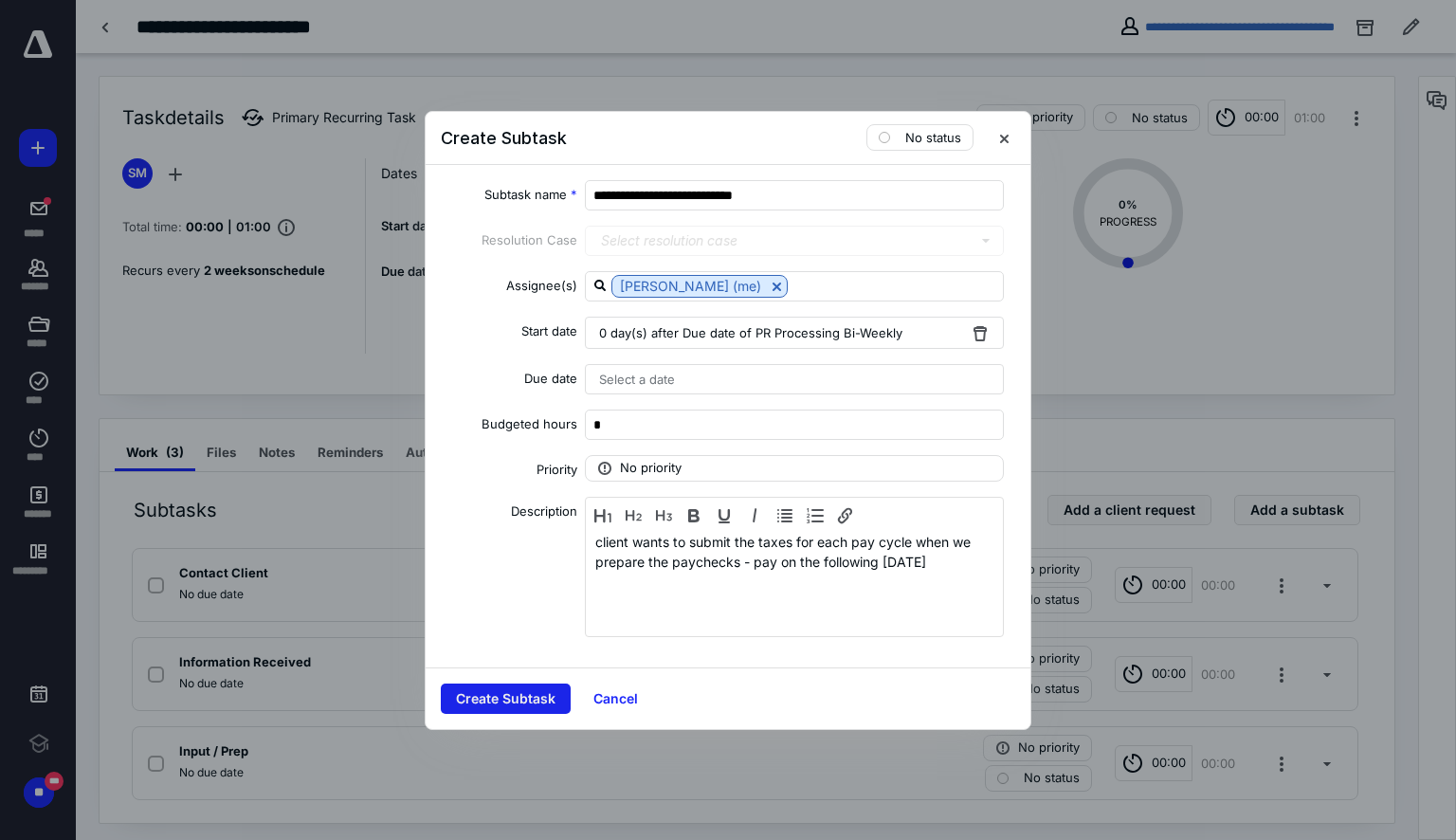 click on "Create Subtask" at bounding box center (505, 699) 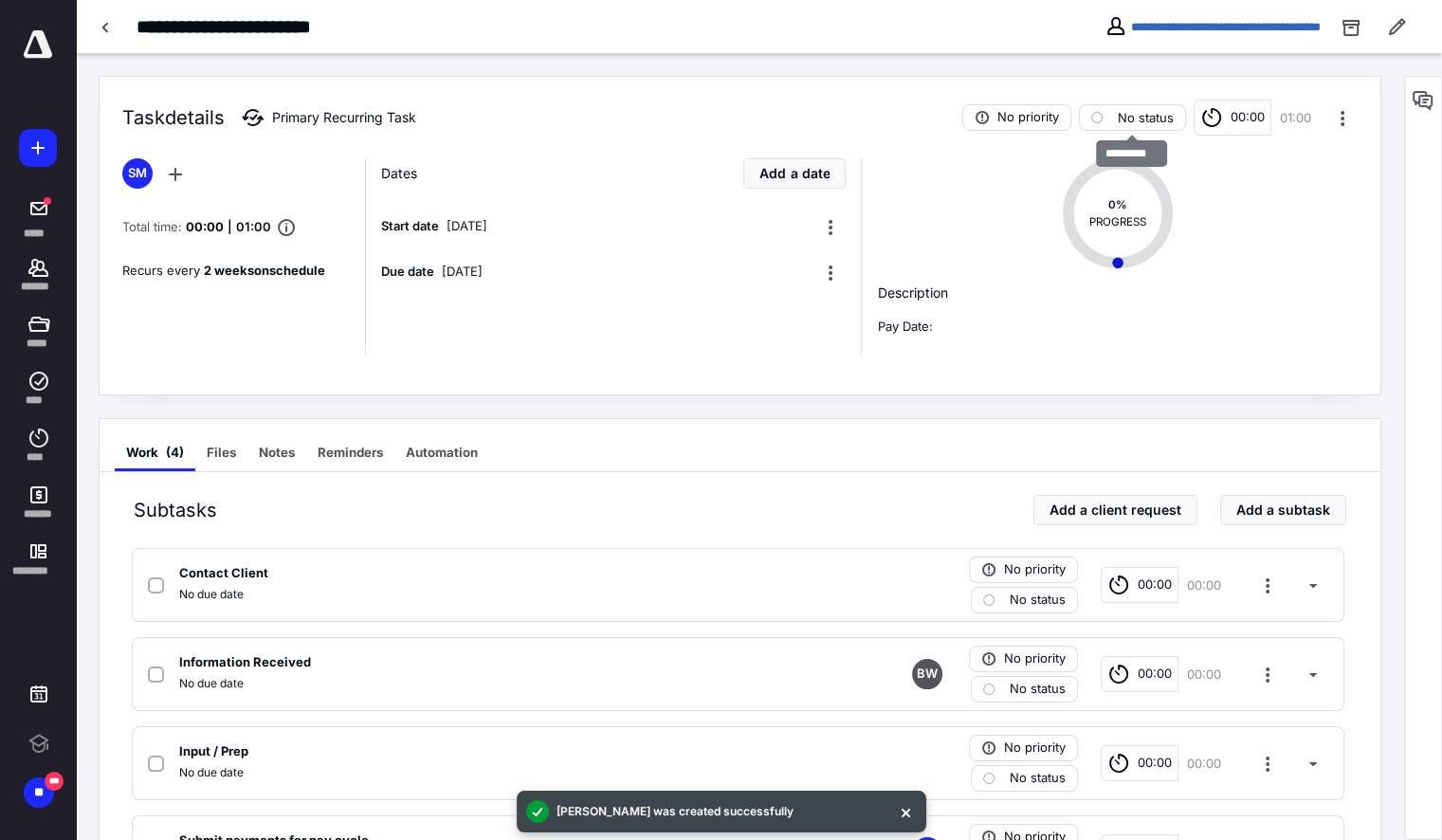 click on "No status" at bounding box center (1145, 118) 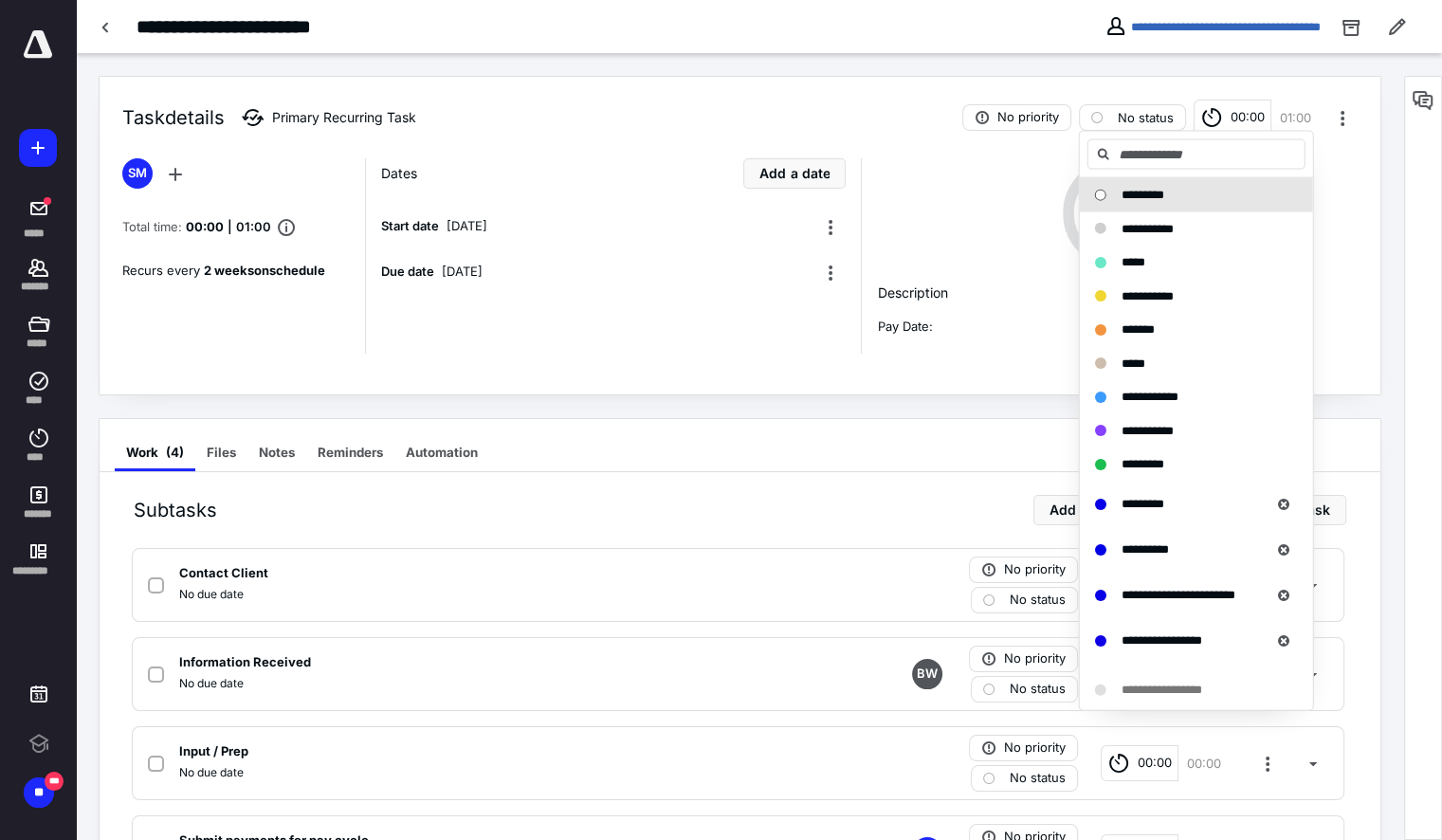 click on "*********" at bounding box center (1142, 194) 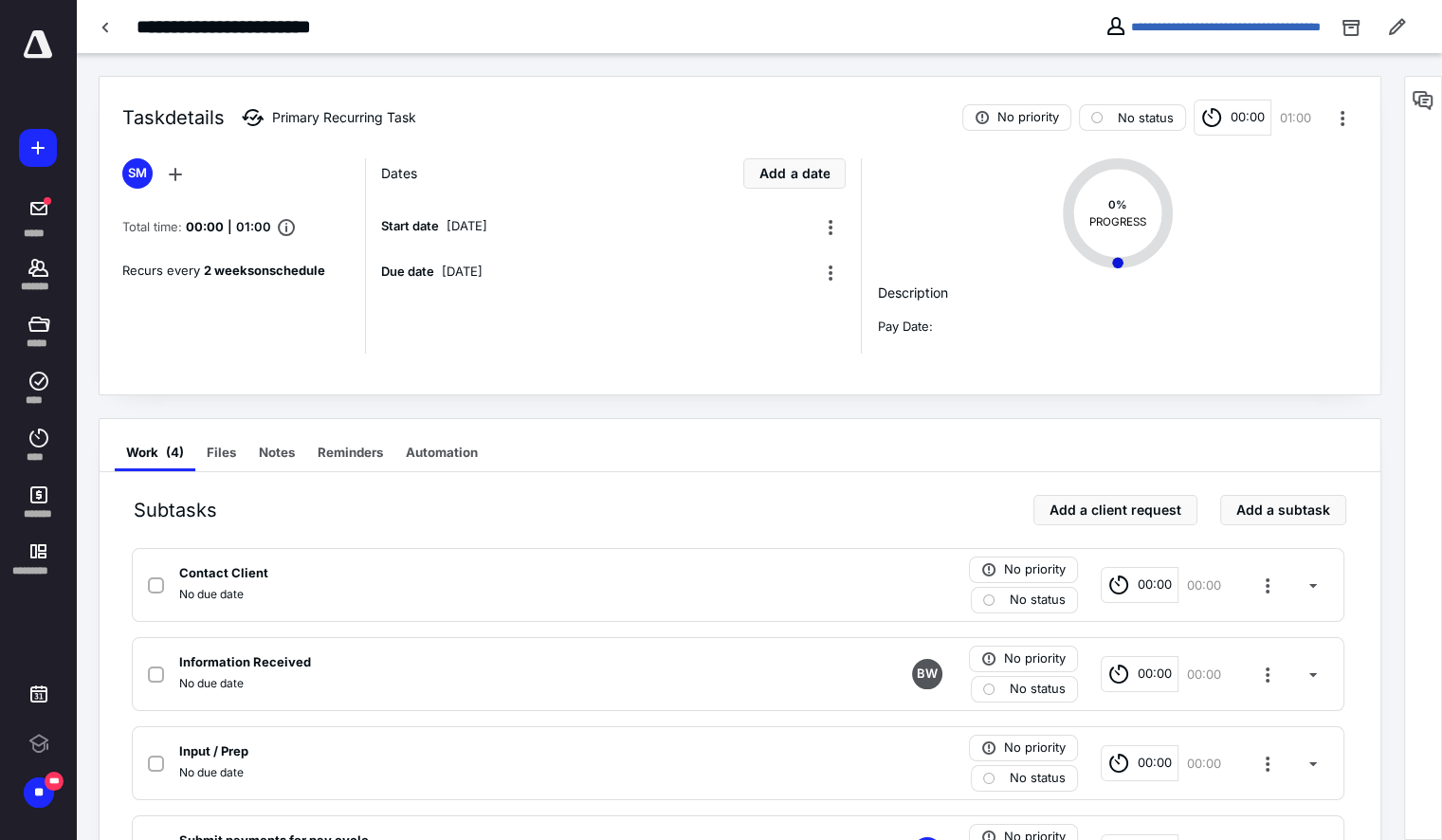 drag, startPoint x: 843, startPoint y: 229, endPoint x: 557, endPoint y: 358, distance: 313.7467 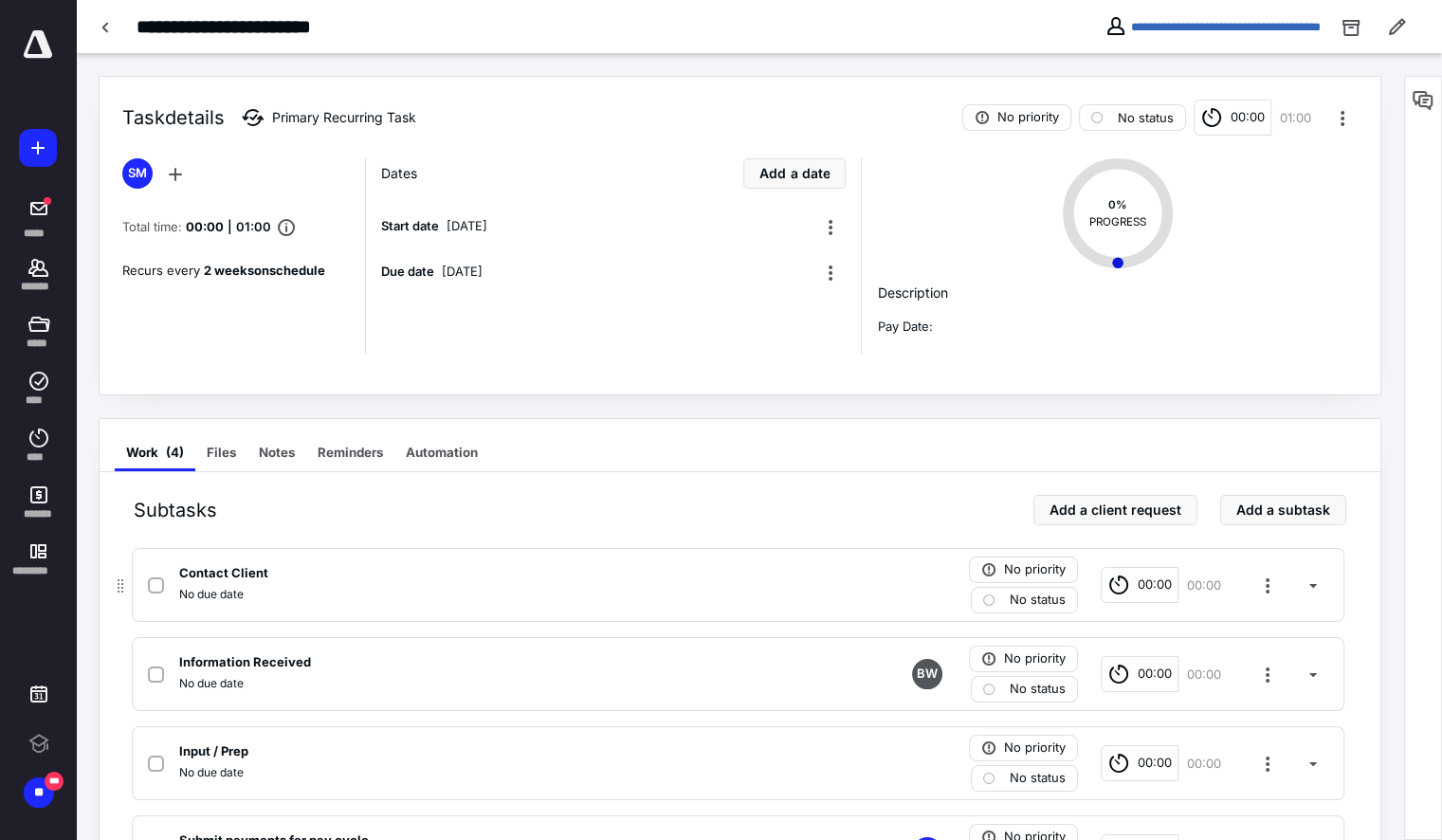 click 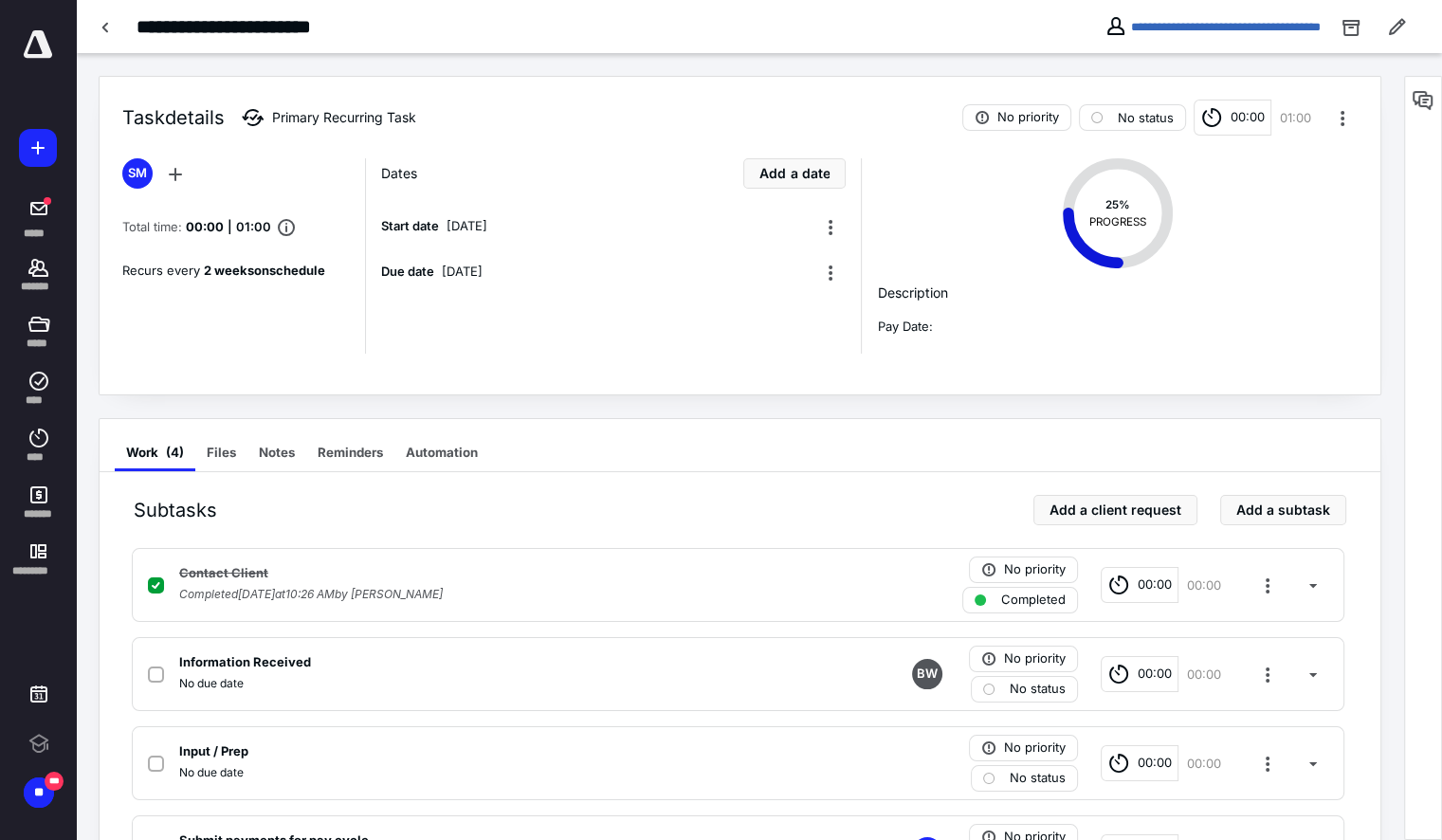 click on "Completed  July 10, 2025  at  10:26 AM  by Susan Miller" at bounding box center (311, 594) 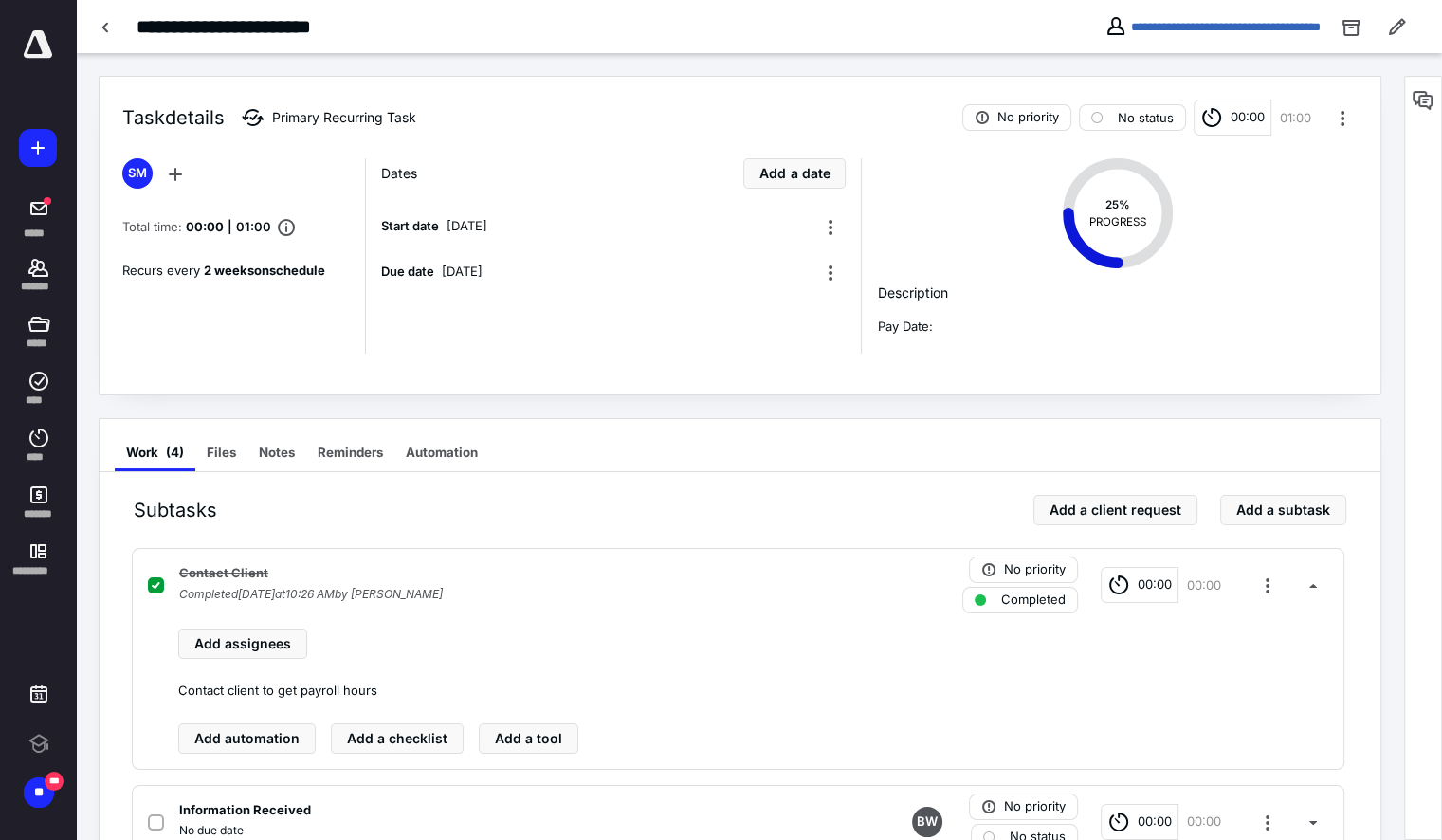 click on "Completed  July 10, 2025  at  10:26 AM  by Susan Miller" at bounding box center [311, 594] 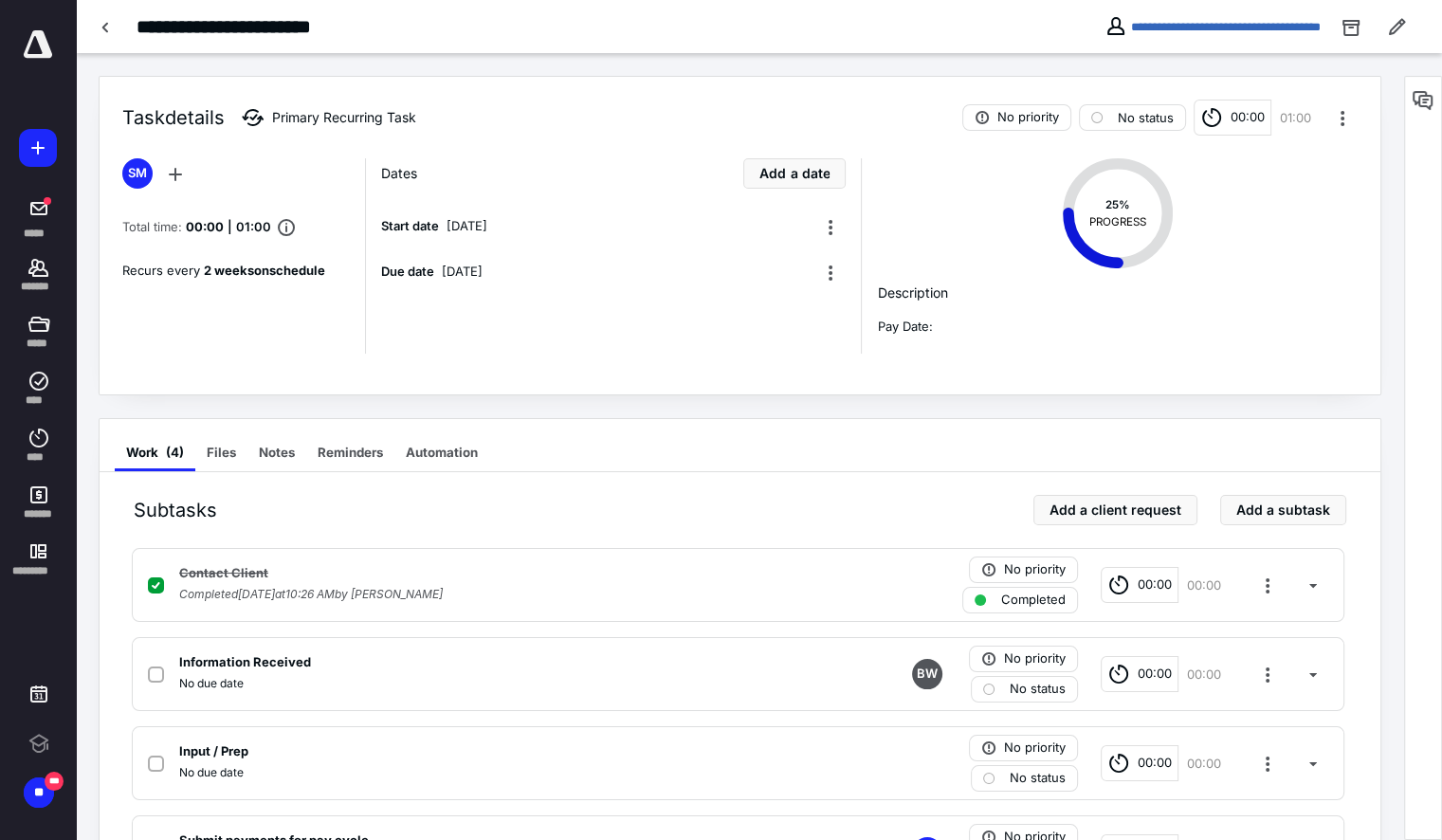 click on "Completed  July 10, 2025  at  10:26 AM  by Susan Miller" at bounding box center (311, 594) 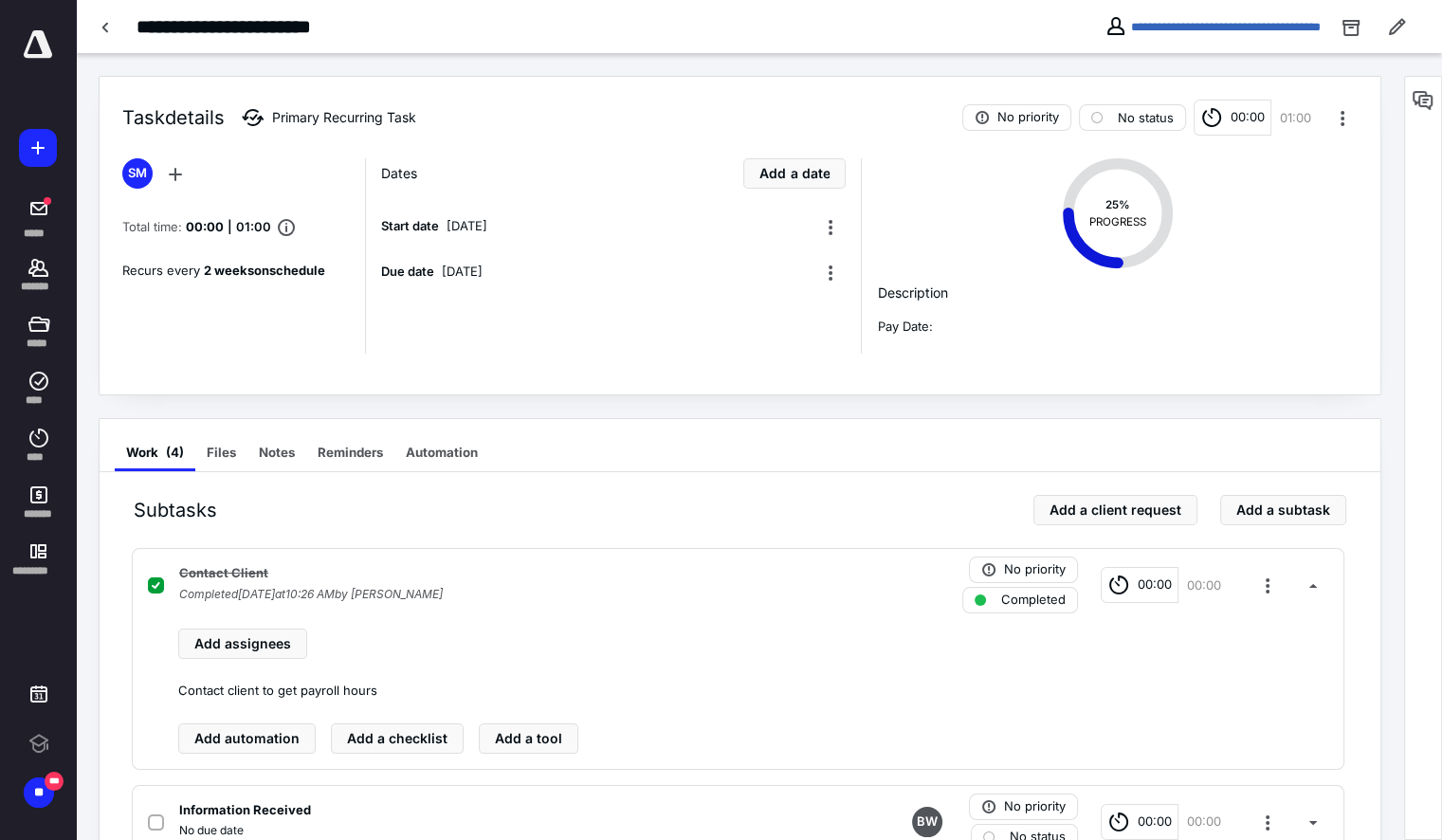 click on "Completed  July 10, 2025  at  10:26 AM  by Susan Miller" at bounding box center (311, 594) 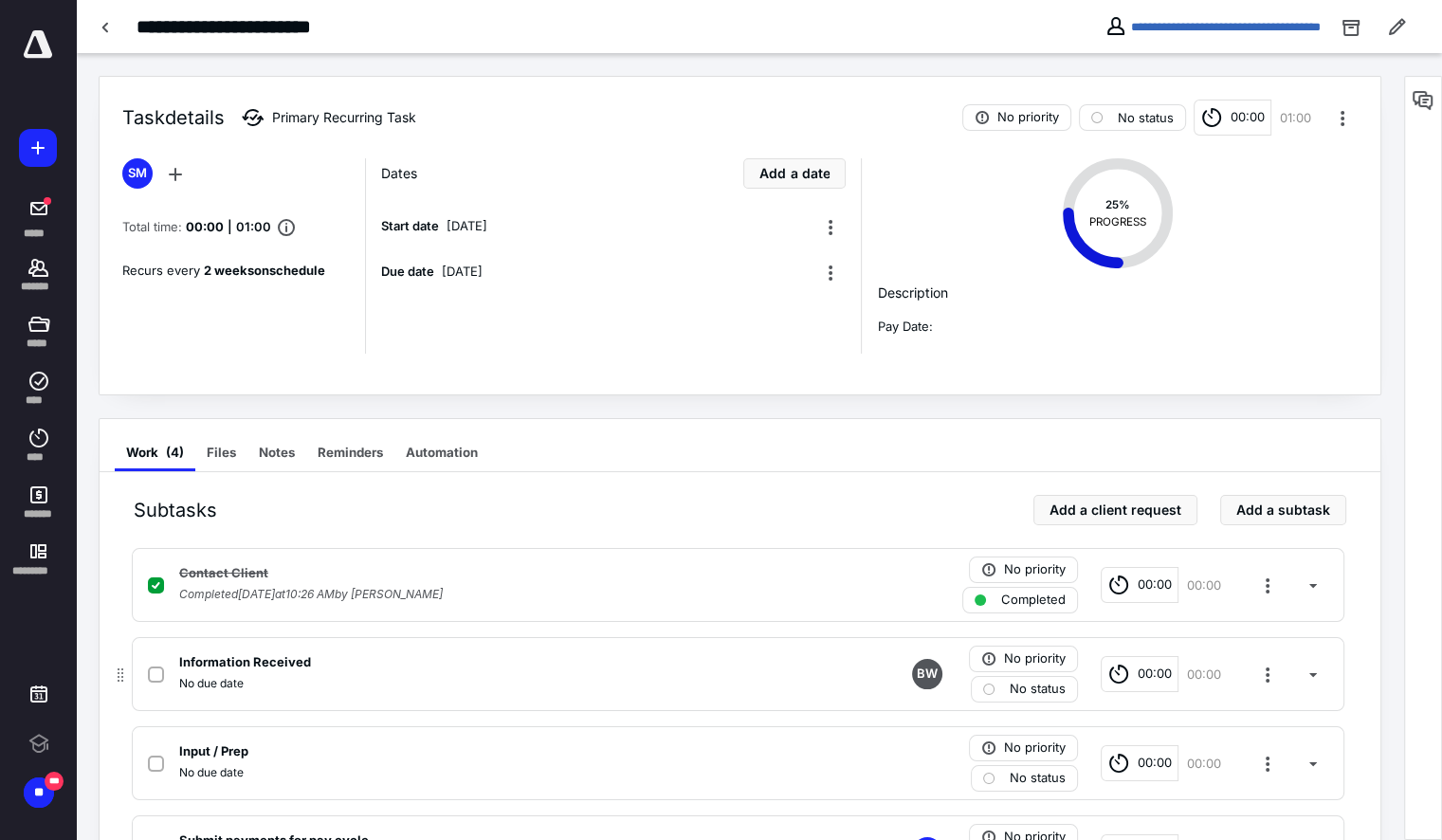 click 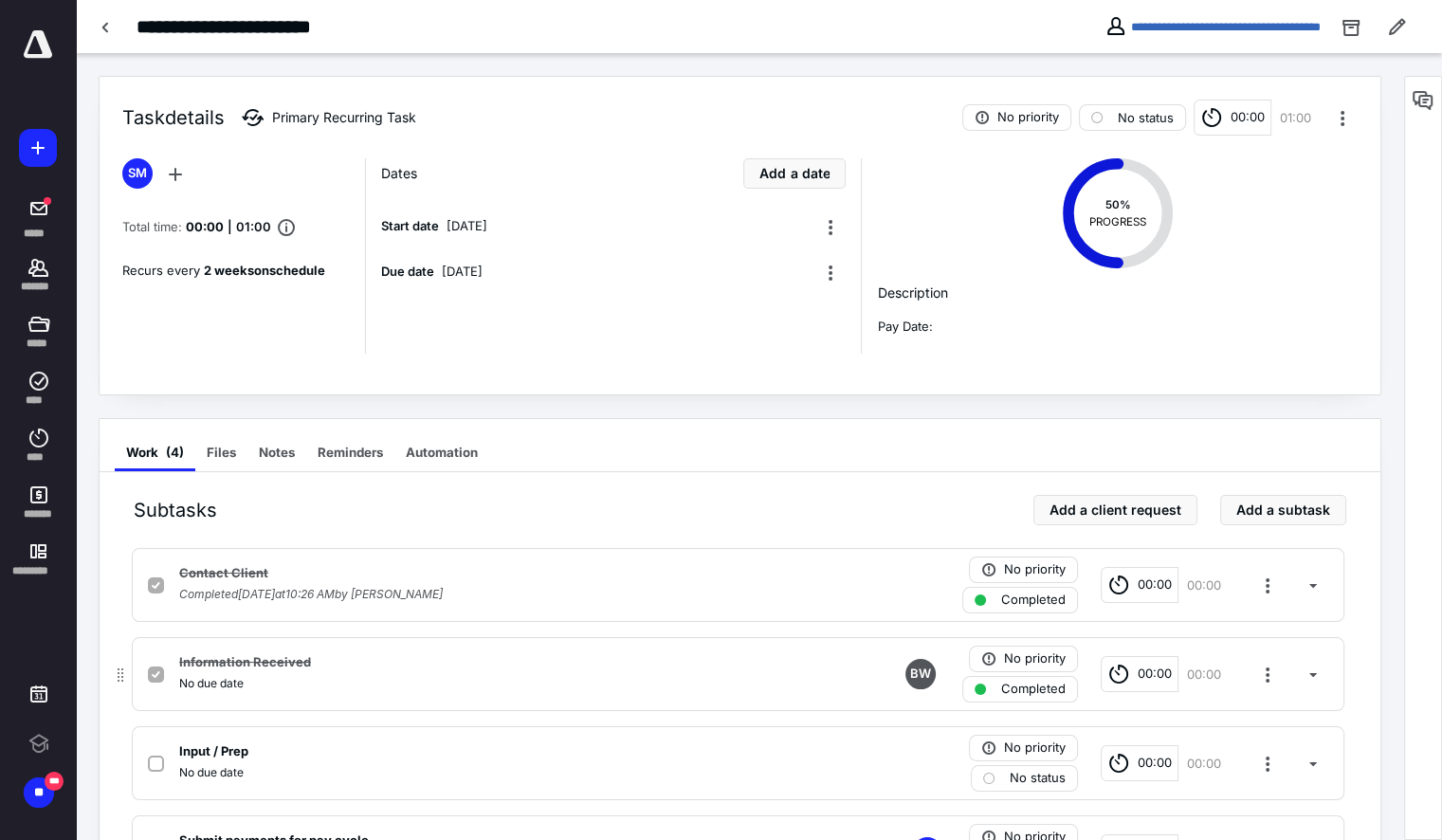 click on "No due date" at bounding box center (211, 684) 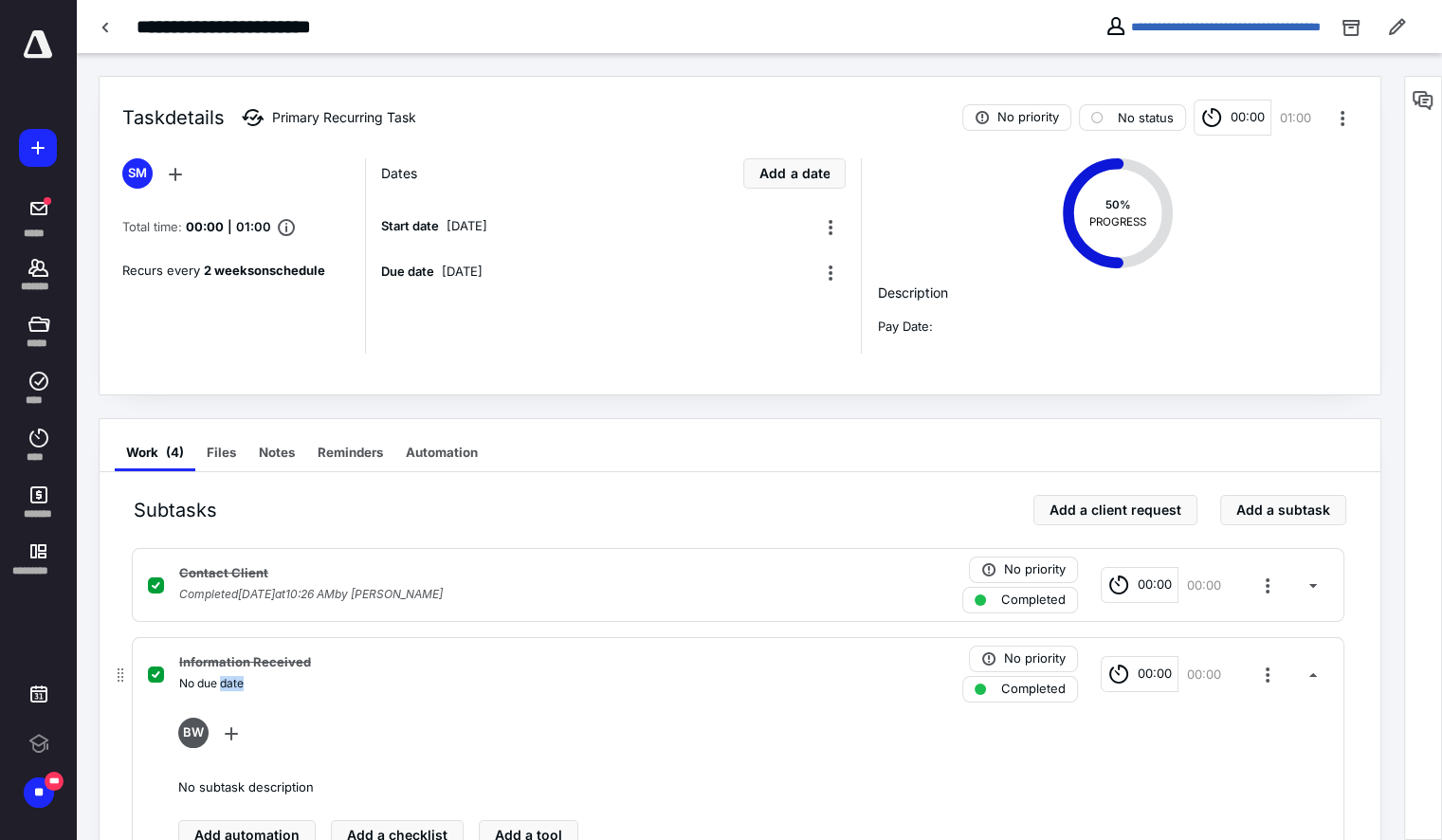 click on "No due date" at bounding box center [211, 684] 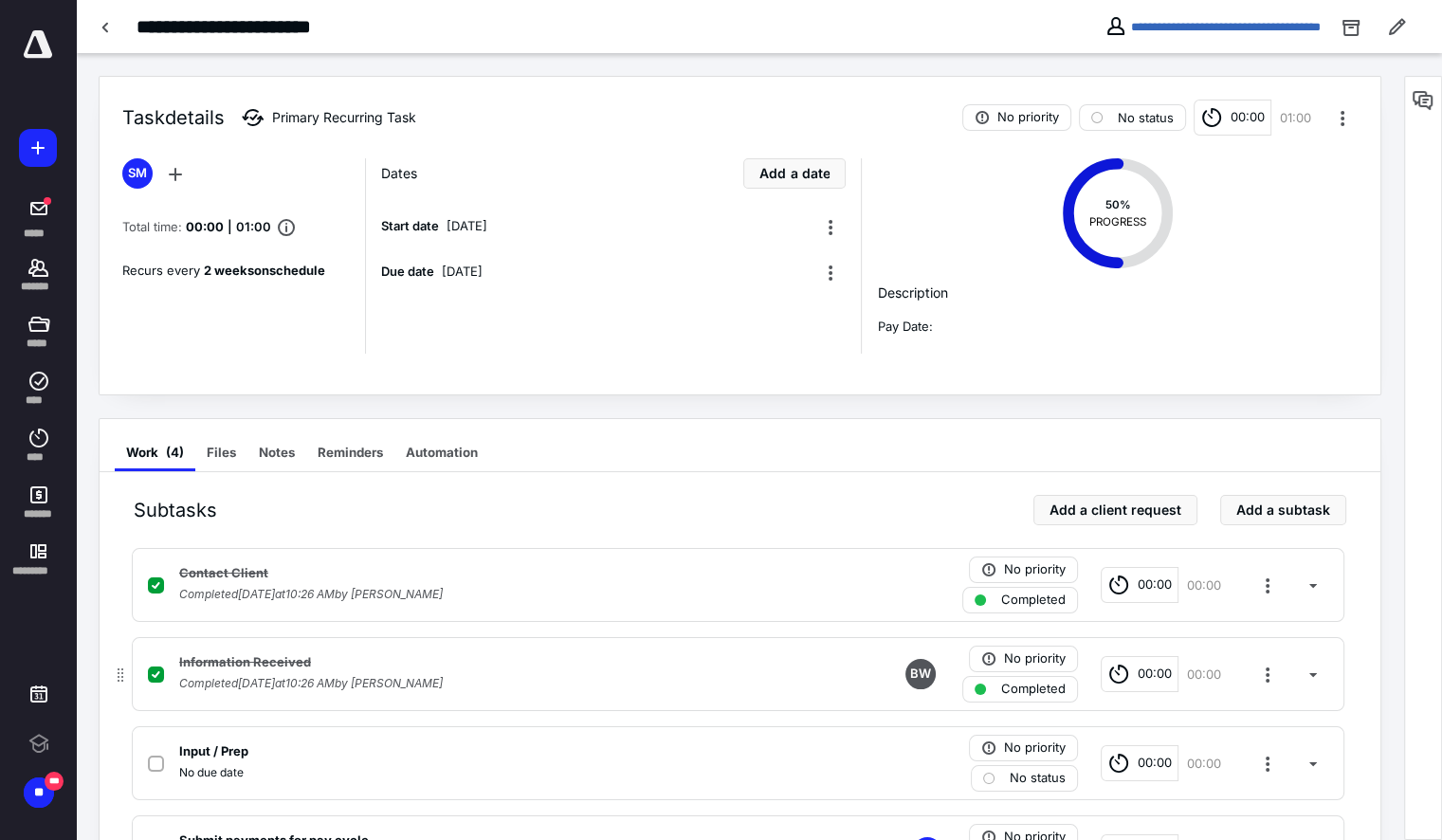 click on "Completed  July 10, 2025  at  10:26 AM  by Susan Miller" at bounding box center (311, 684) 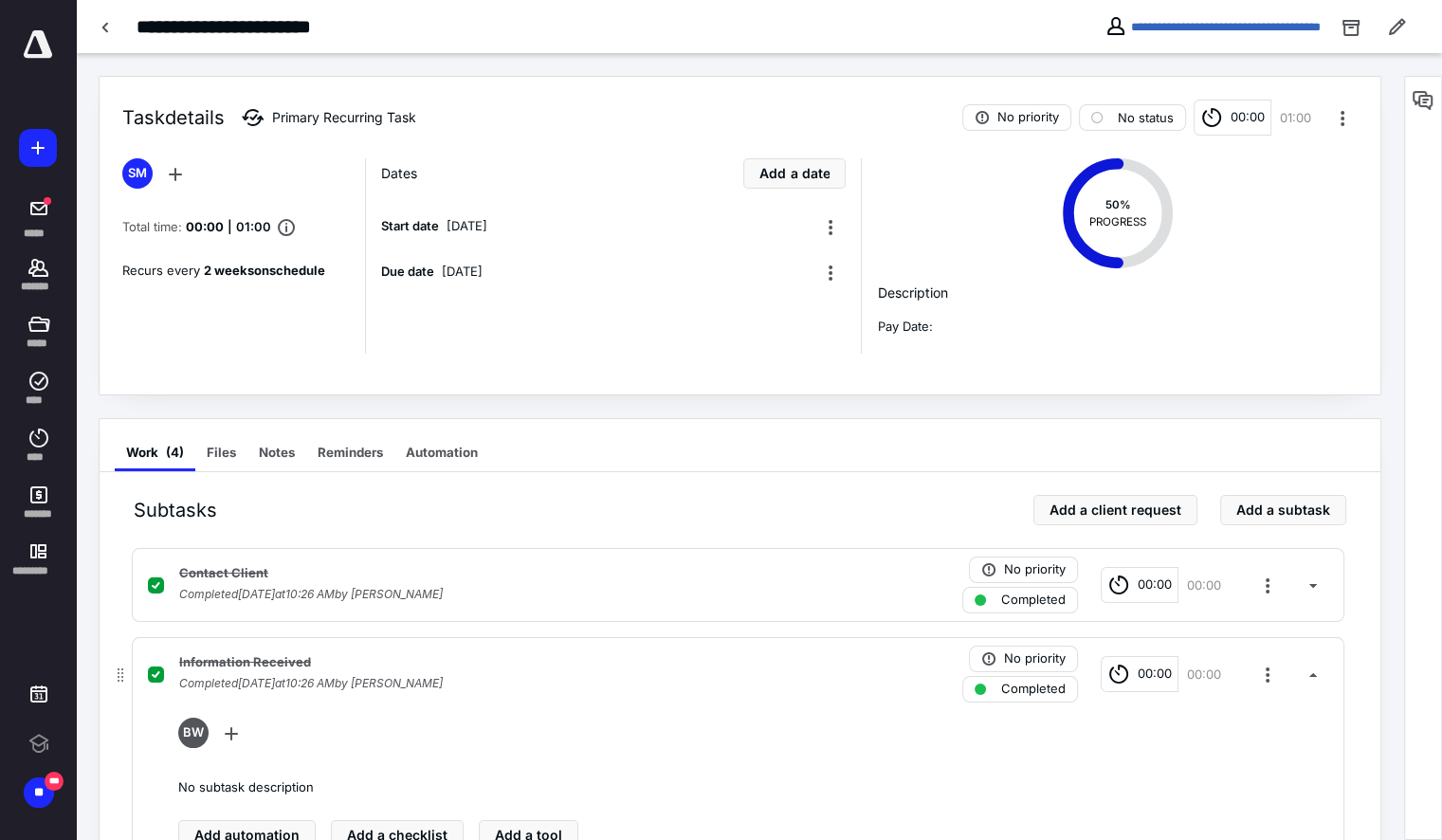 click on "BW" at bounding box center [753, 737] 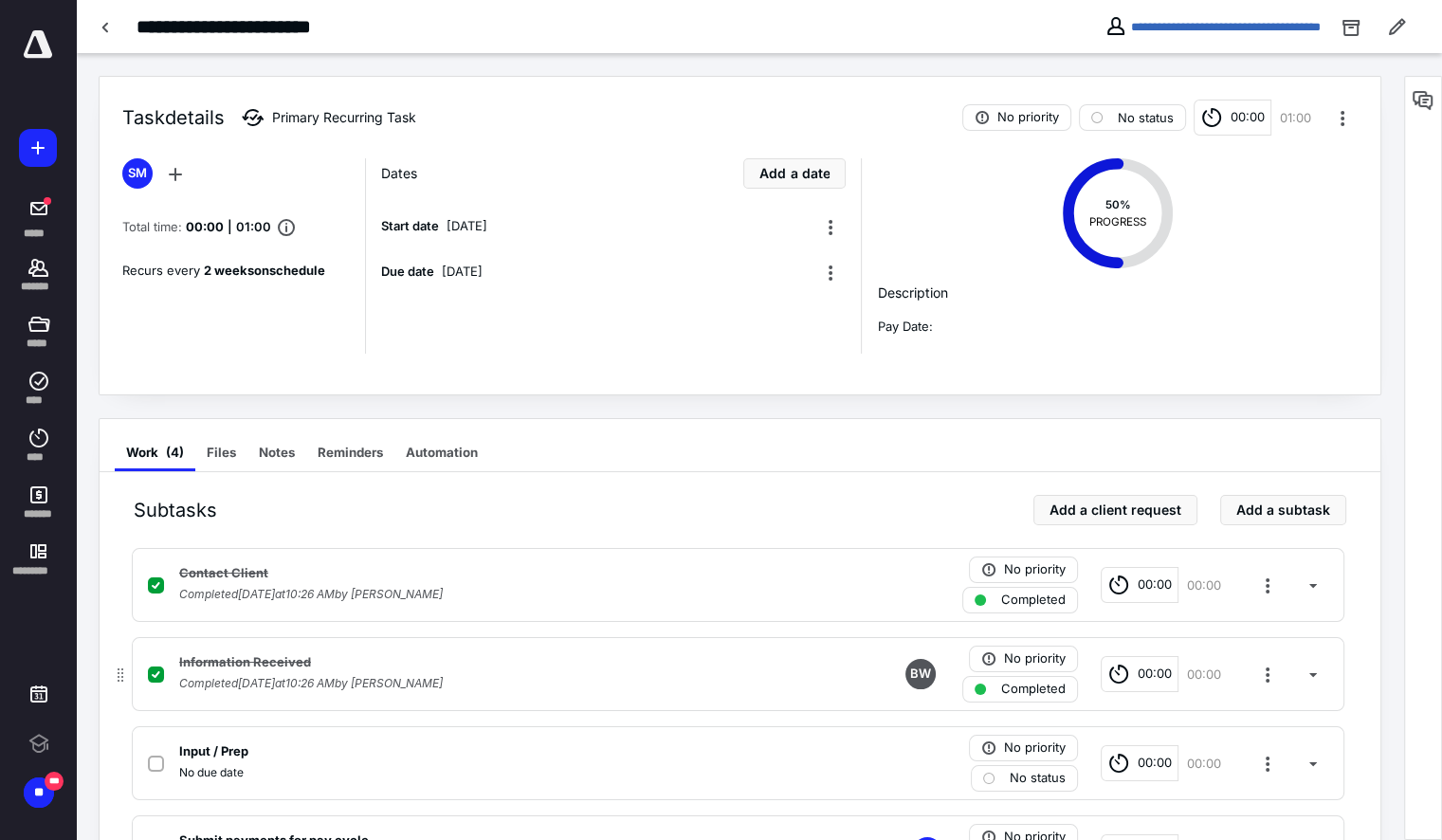 click on "Completed  July 10, 2025  at  10:26 AM  by Susan Miller" at bounding box center (311, 684) 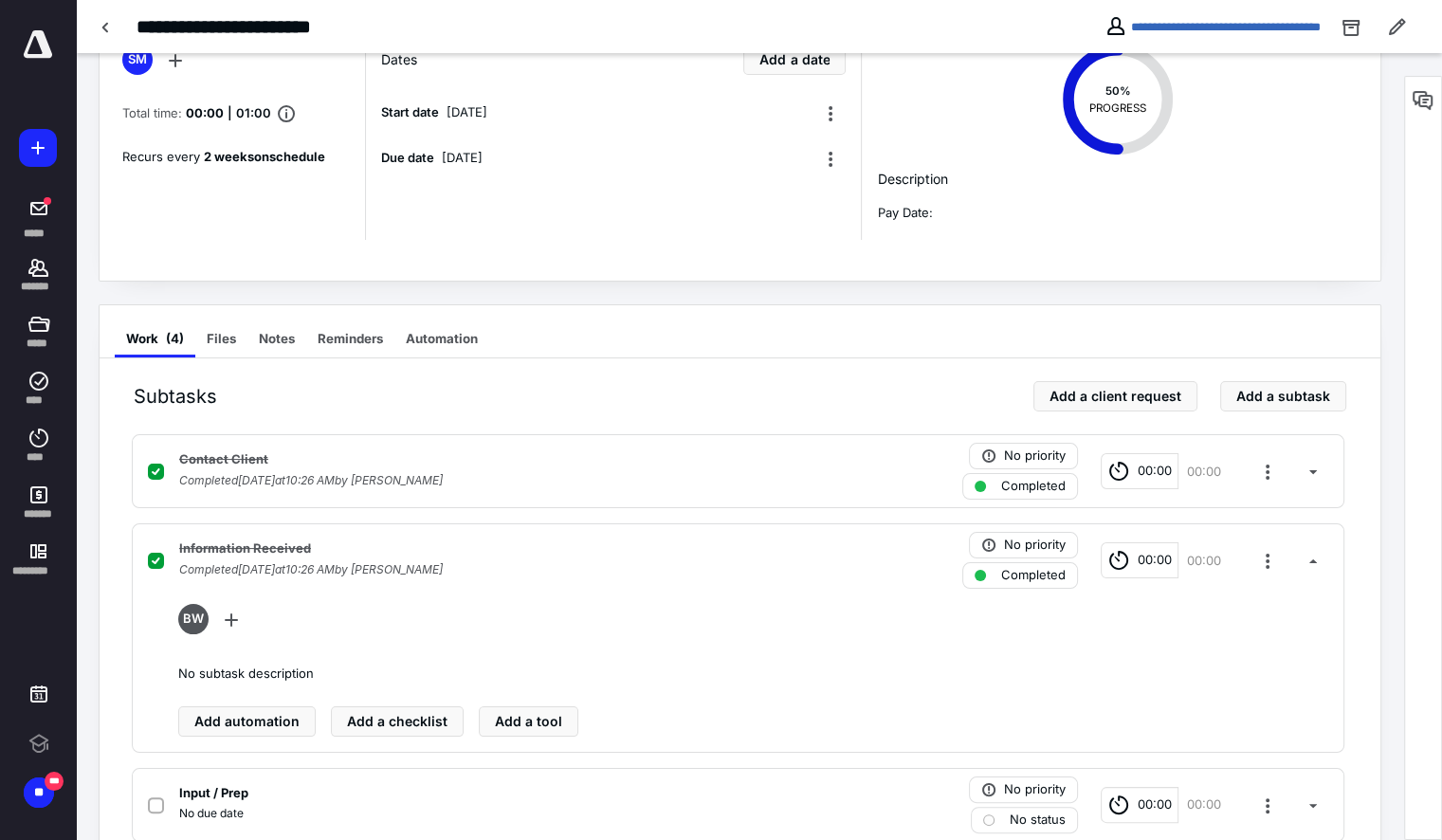 scroll, scrollTop: 118, scrollLeft: 0, axis: vertical 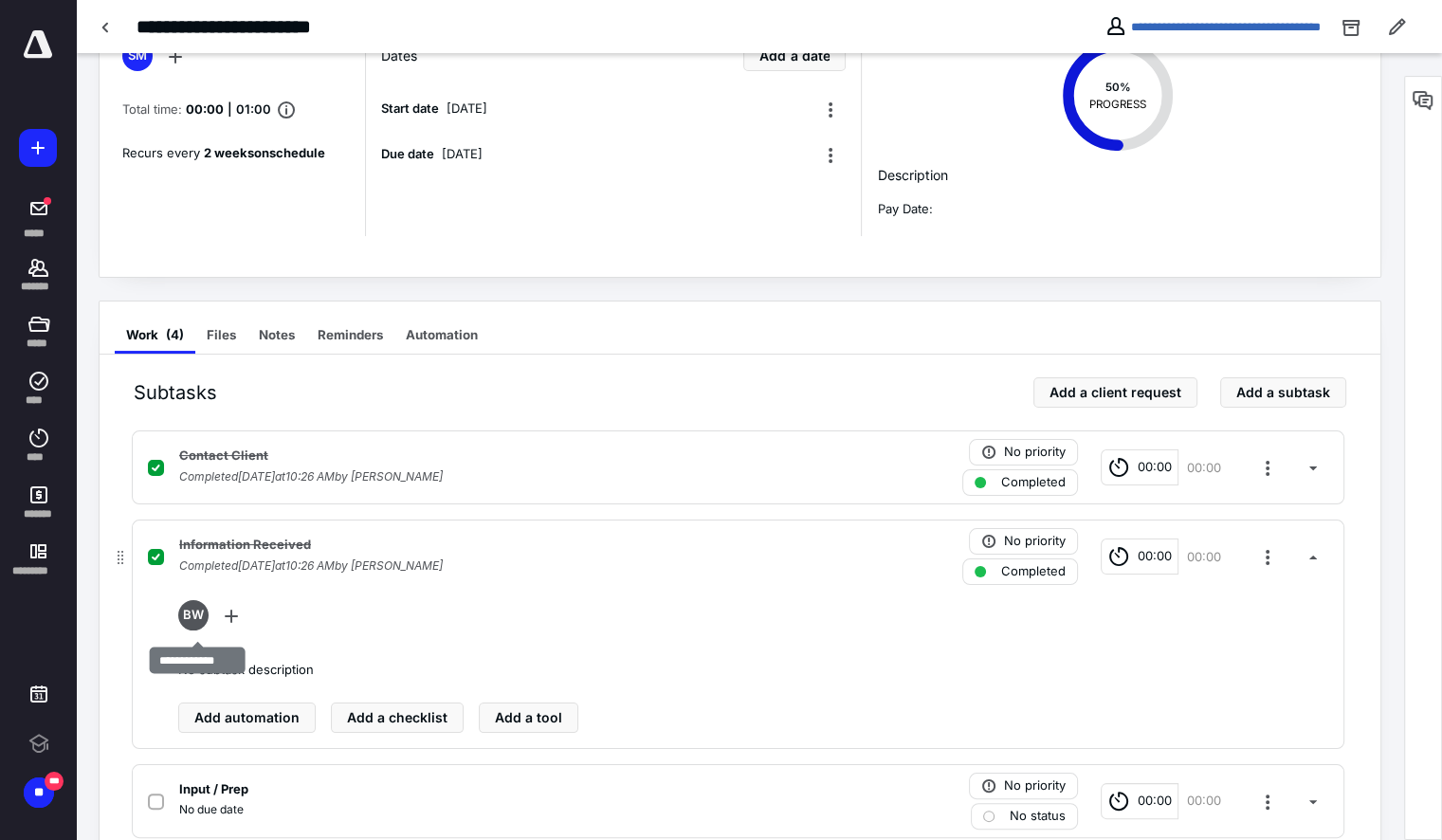 click on "BW" at bounding box center (193, 615) 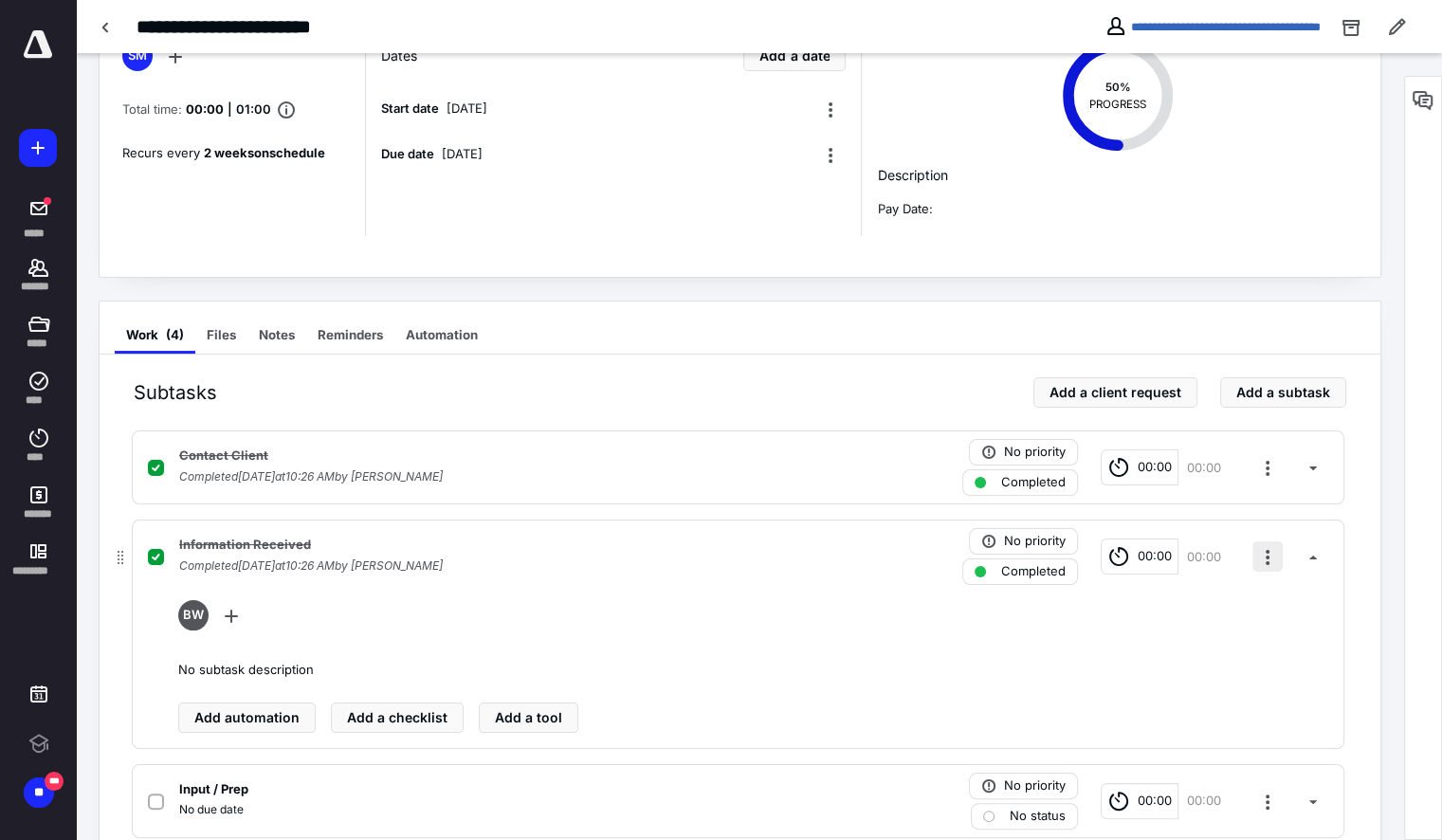 click at bounding box center [1268, 557] 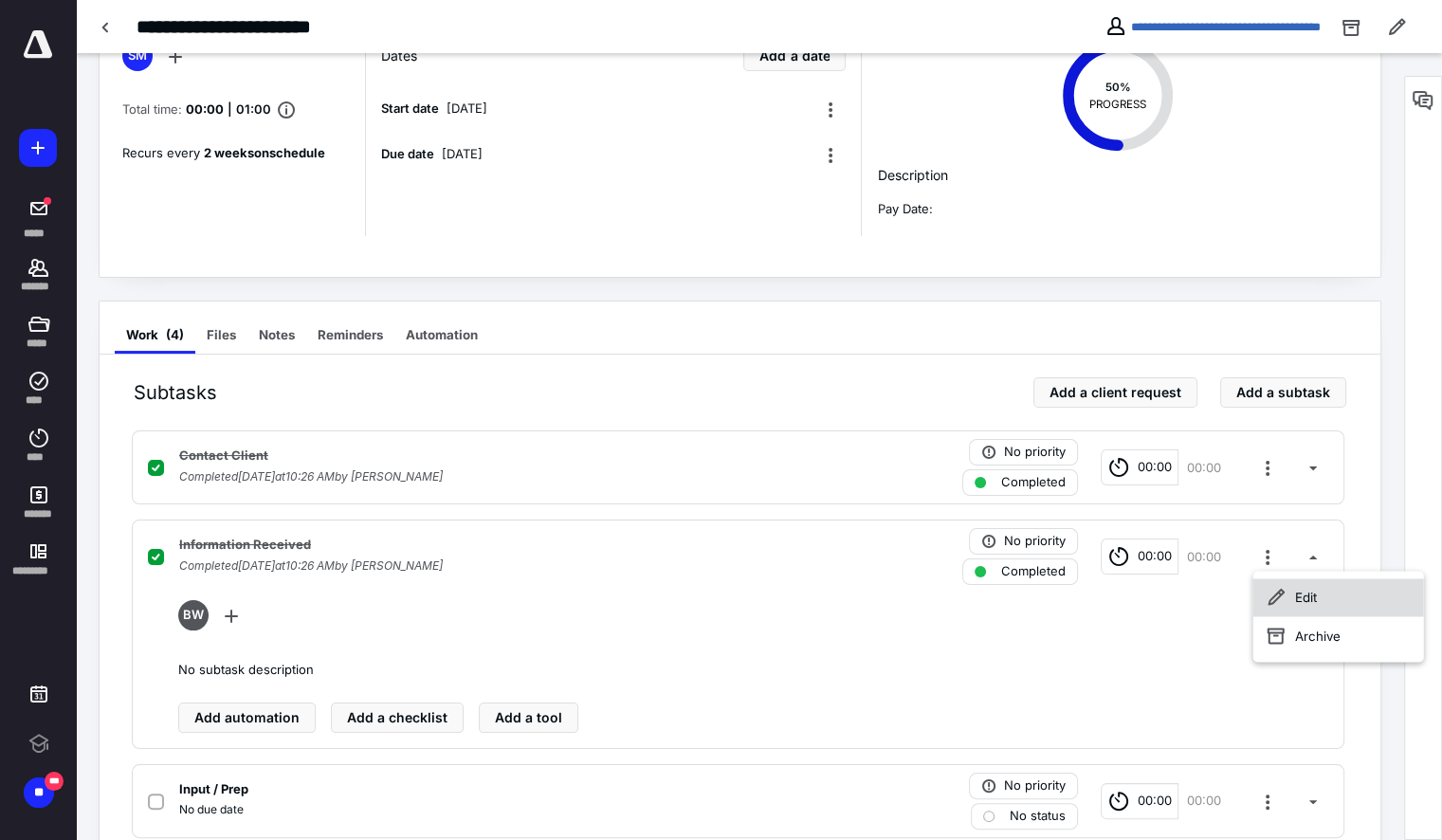click on "Edit" at bounding box center (1339, 597) 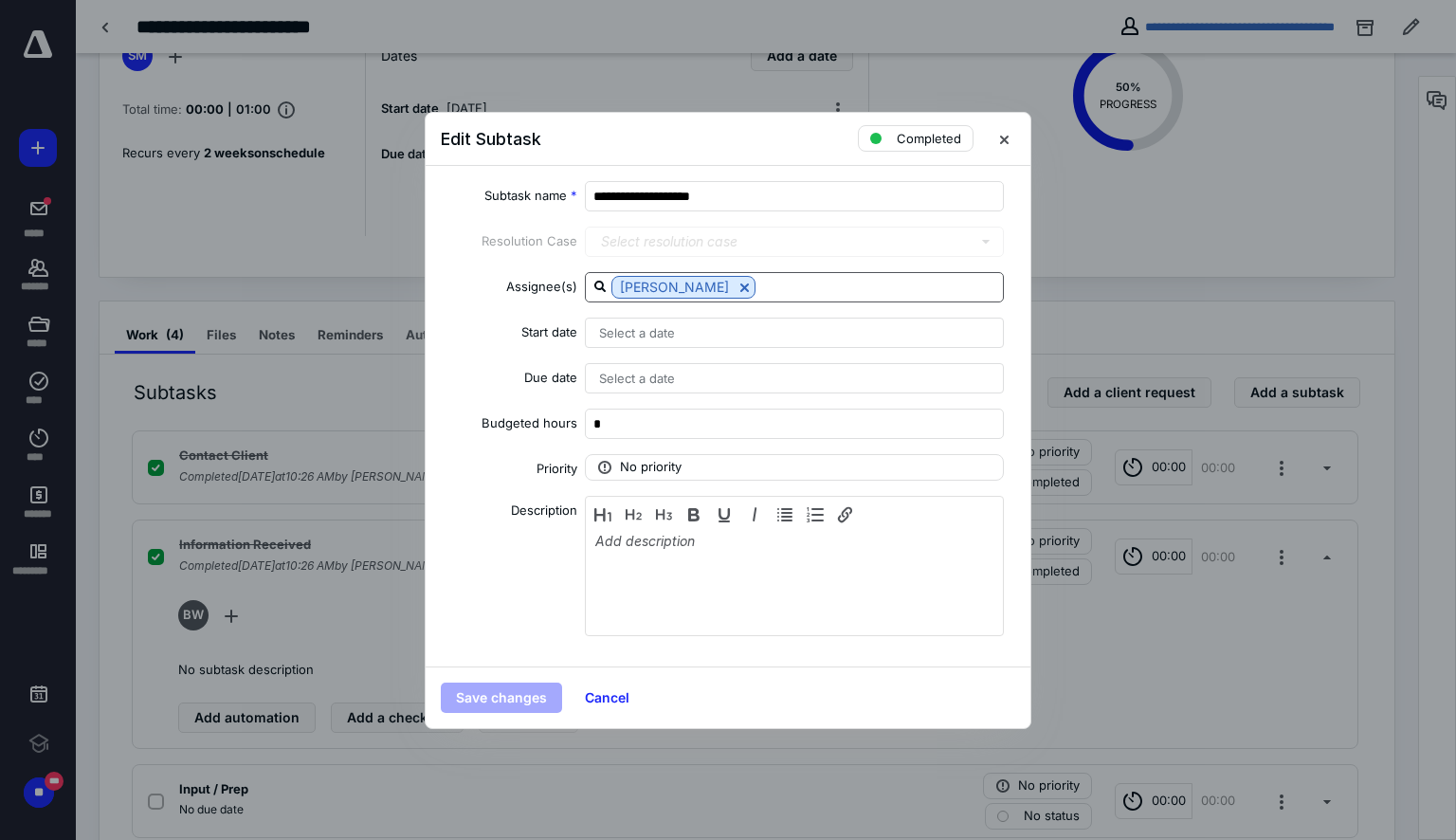 click at bounding box center (879, 286) 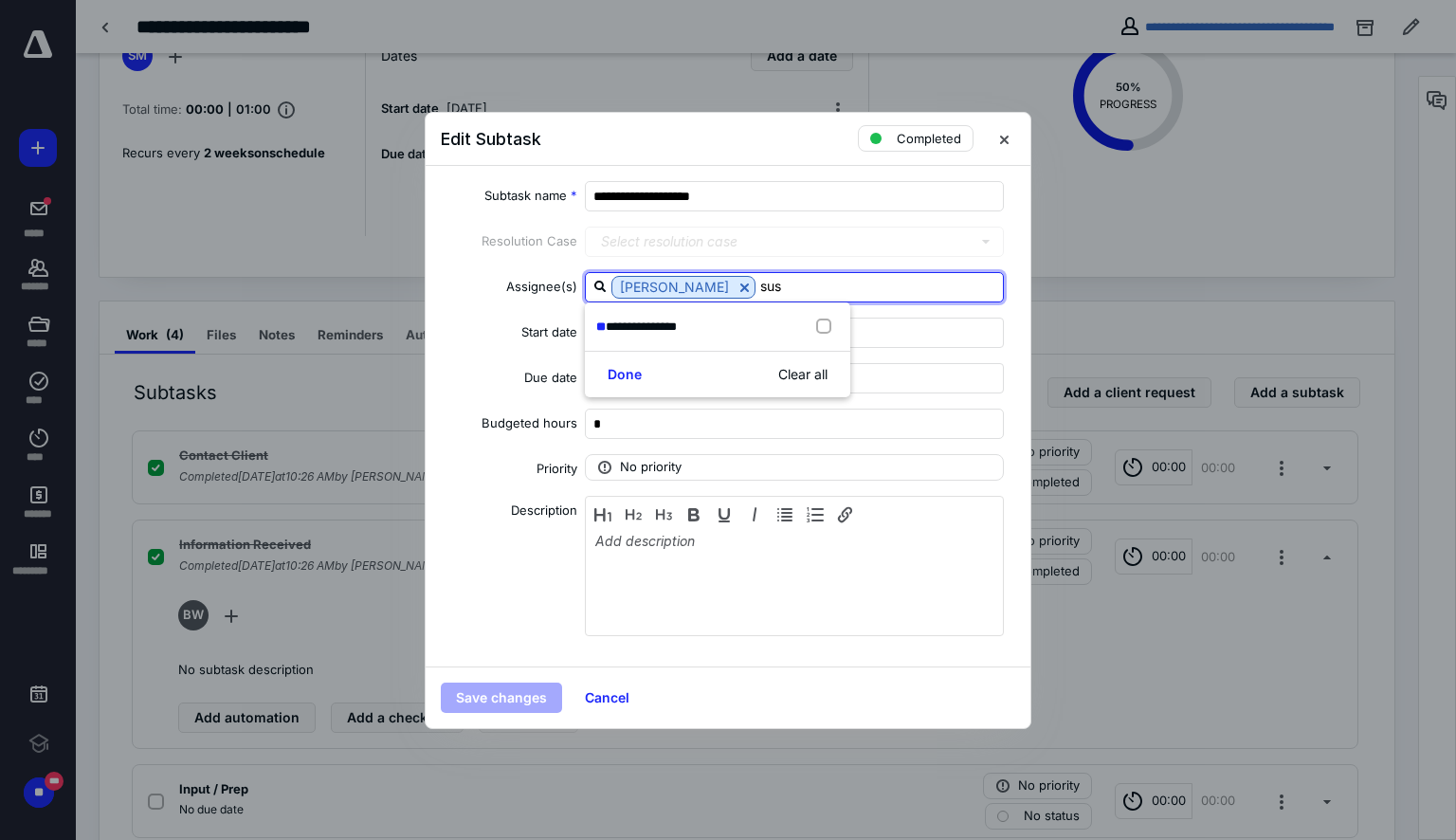 type on "susa" 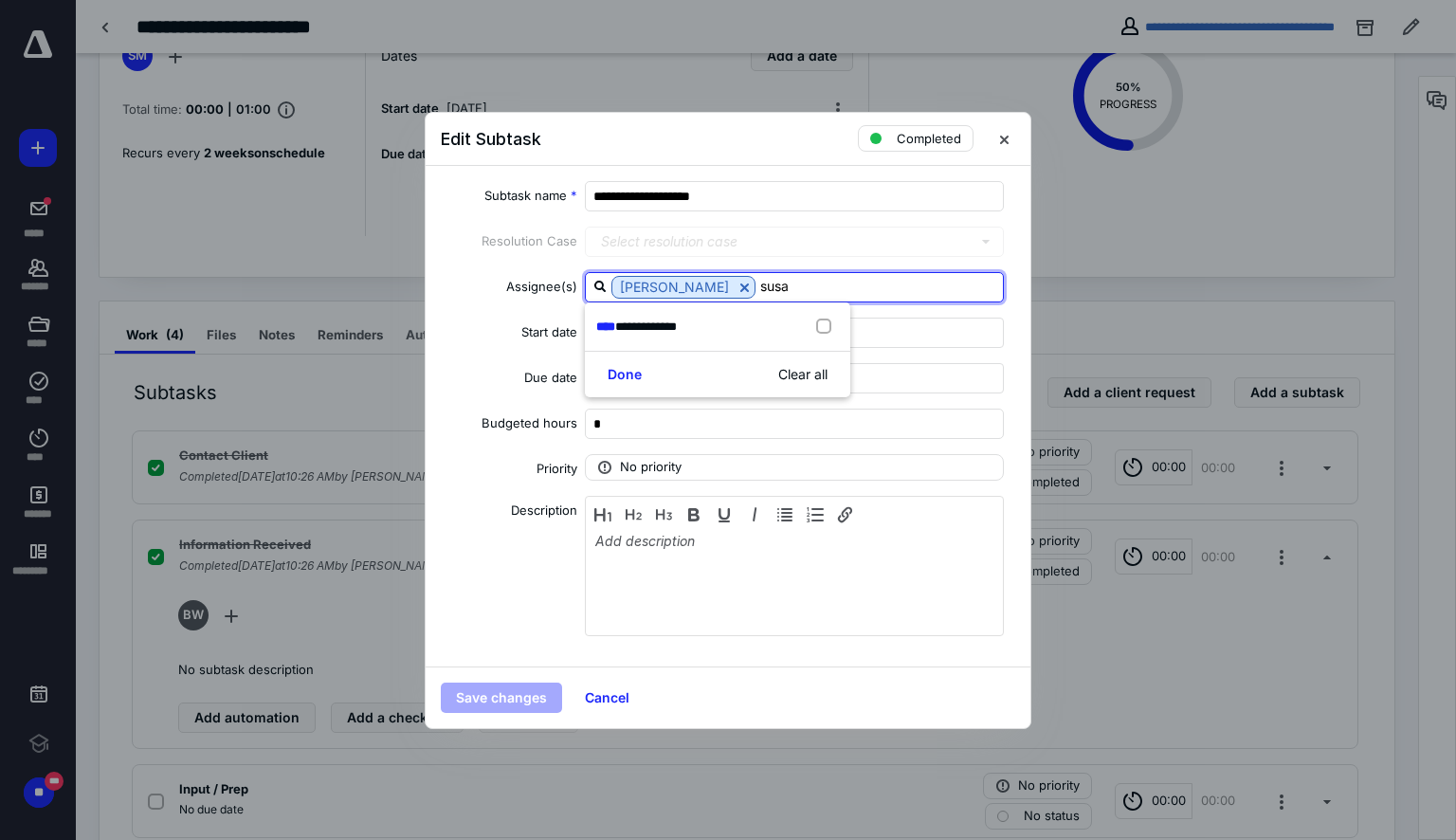 click on "susa" at bounding box center (879, 286) 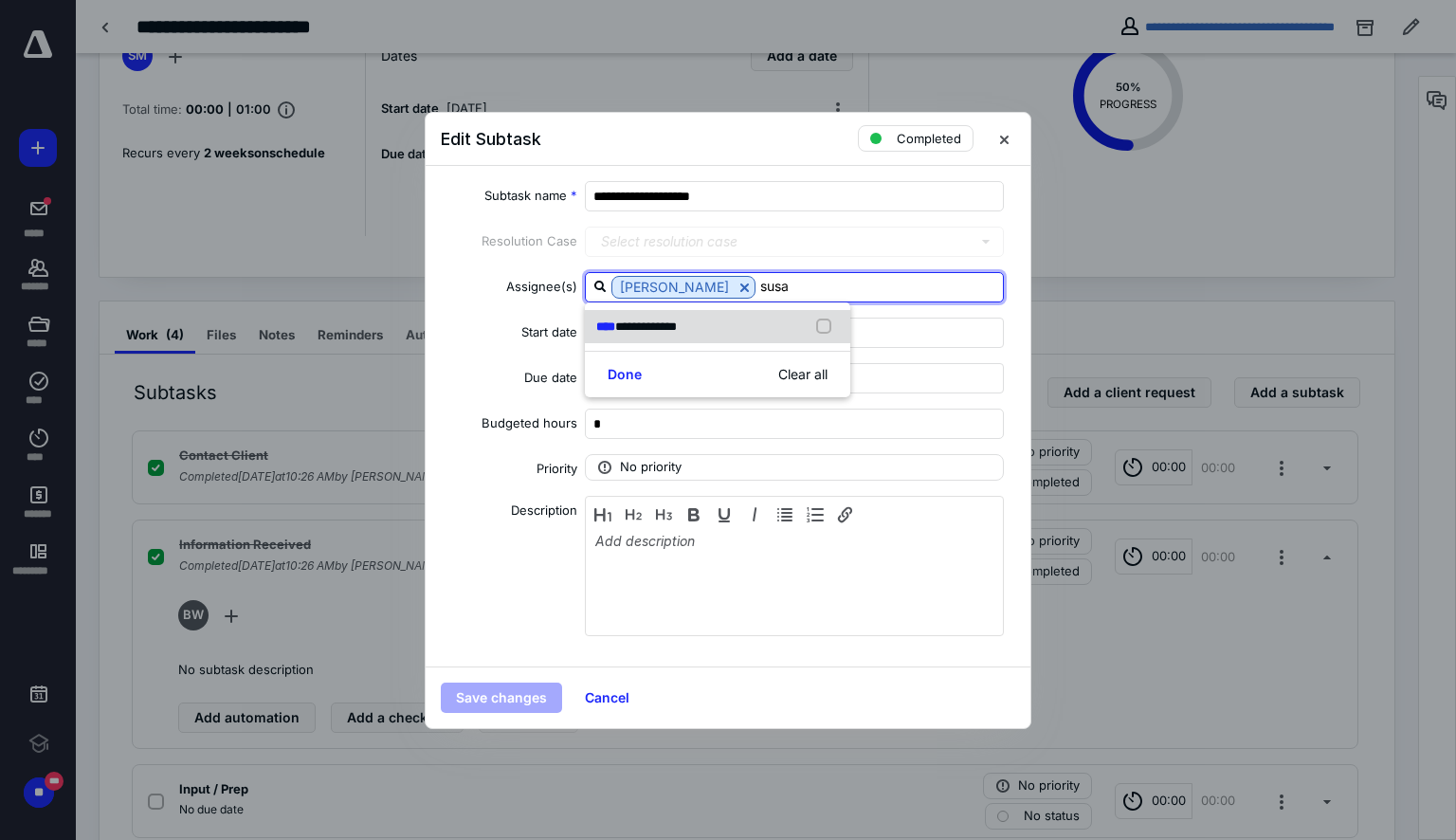 click at bounding box center [828, 327] 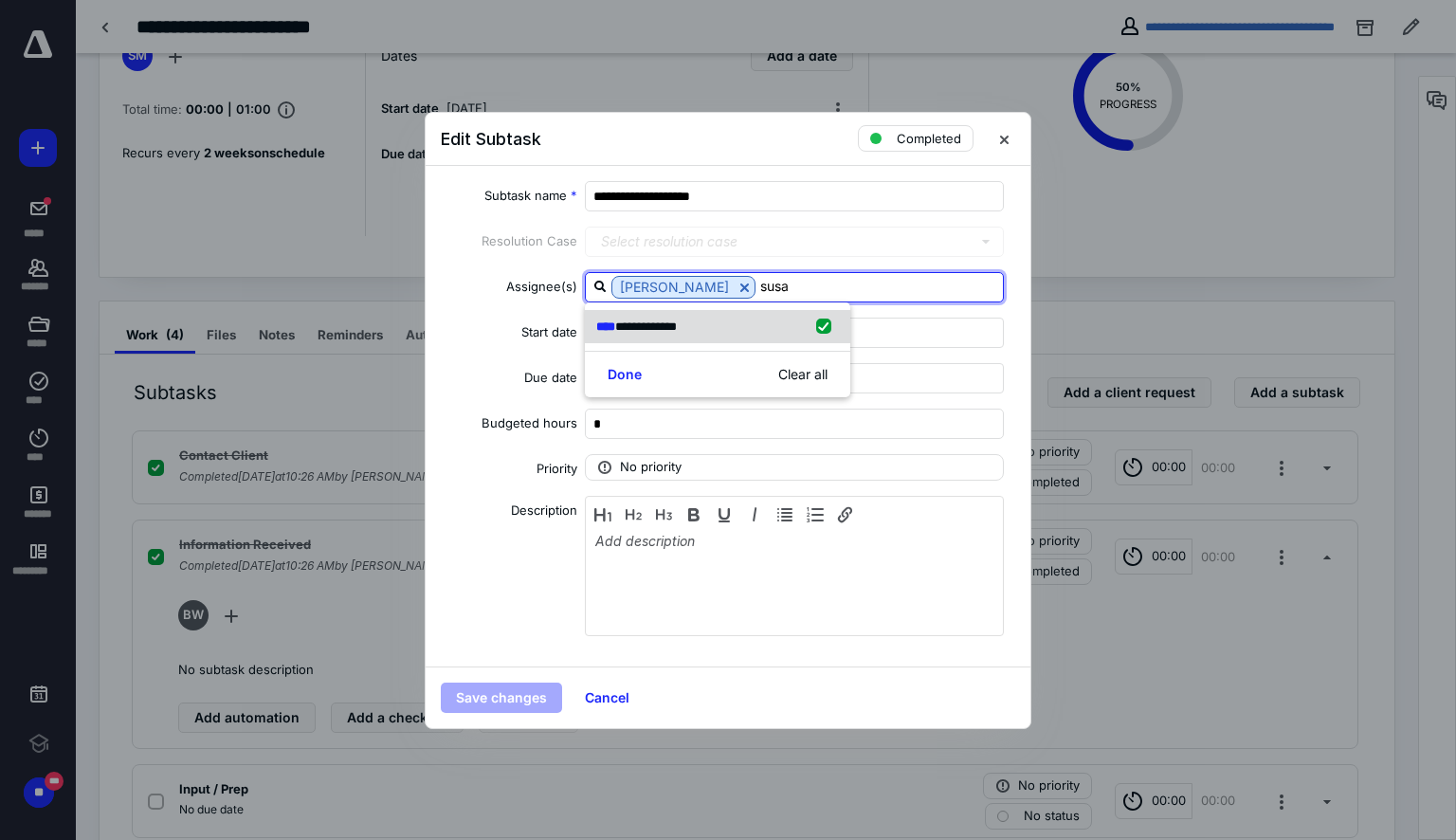 checkbox on "true" 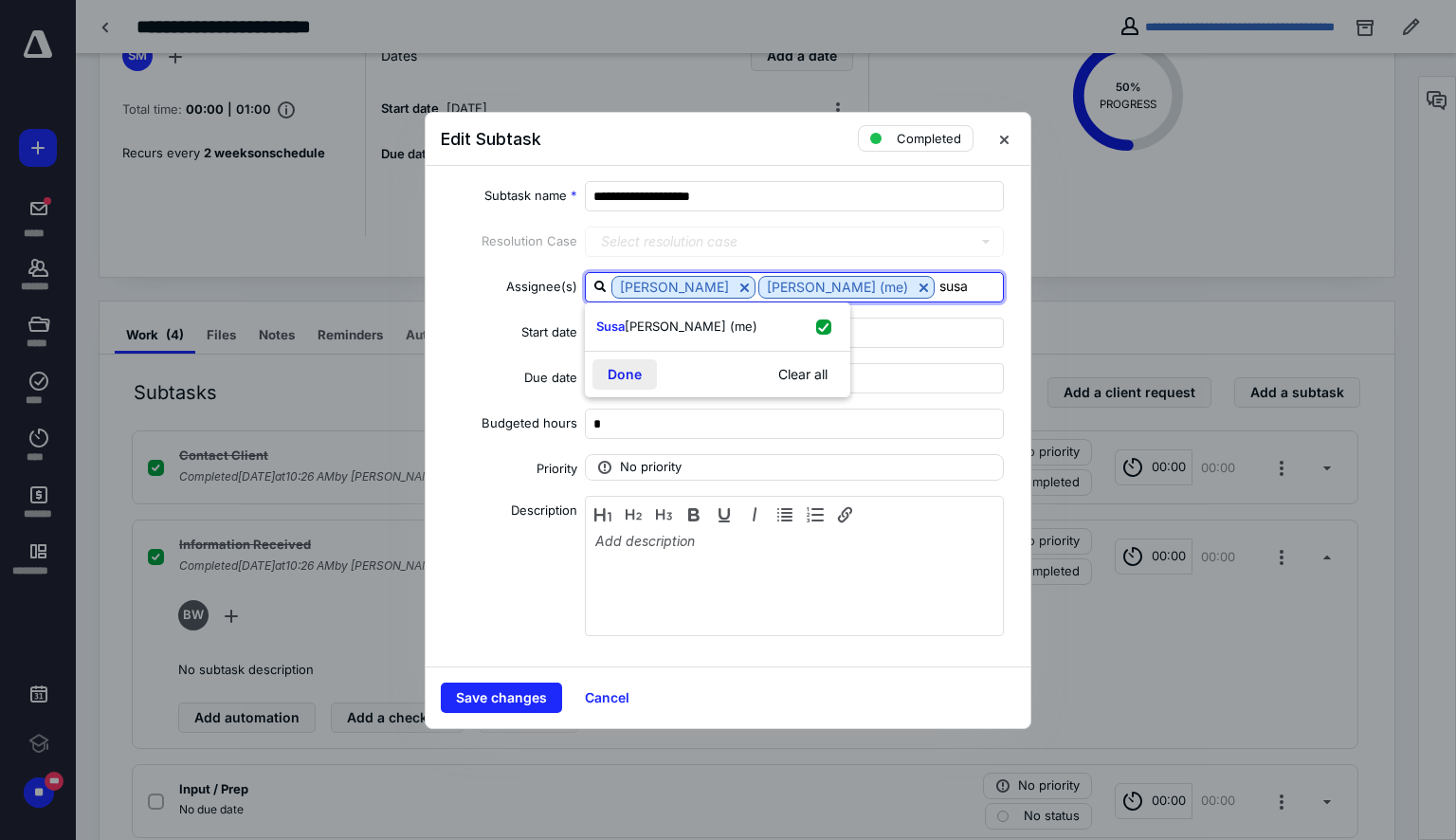 type on "susa" 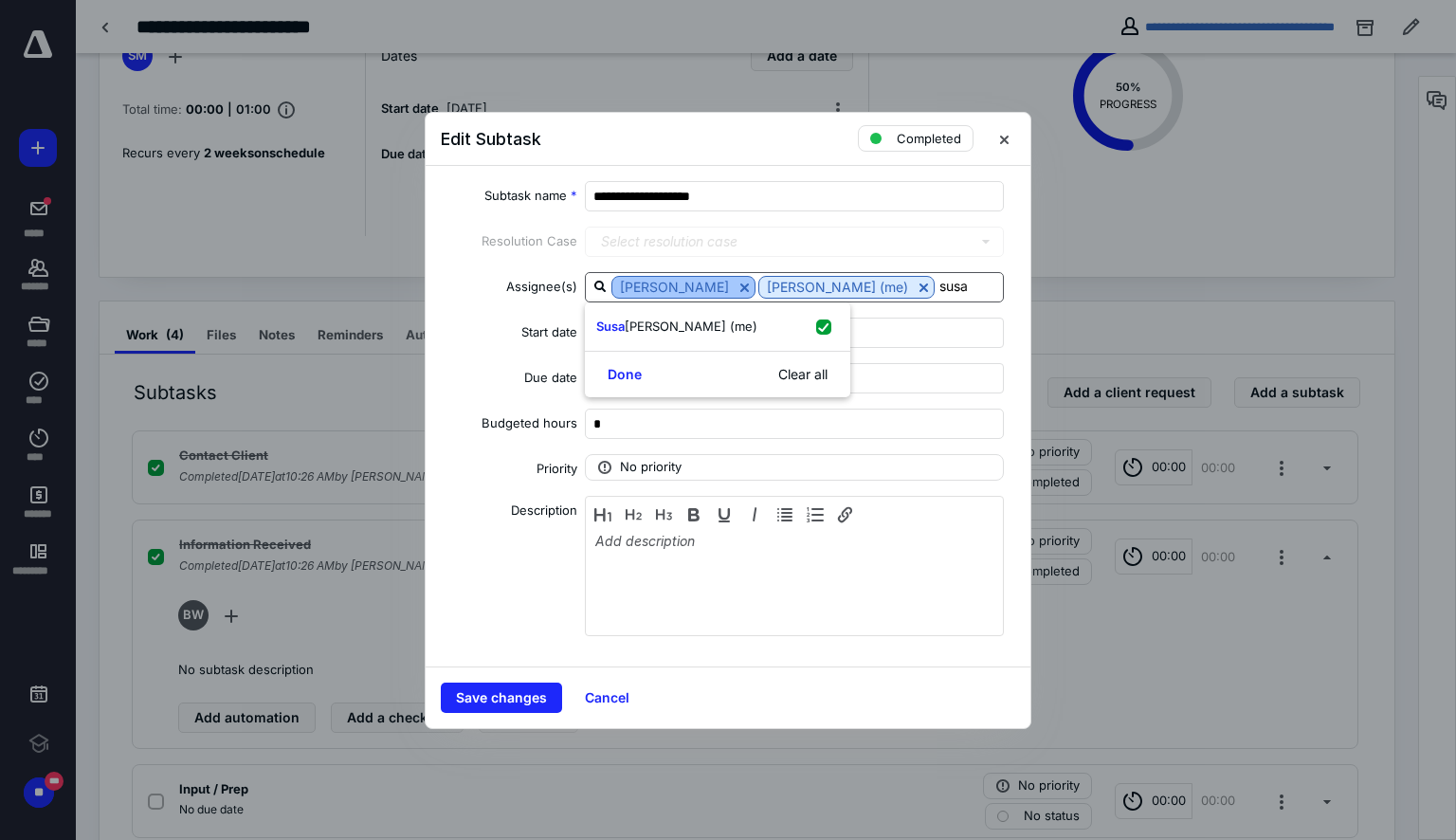 drag, startPoint x: 633, startPoint y: 366, endPoint x: 719, endPoint y: 286, distance: 117.45637 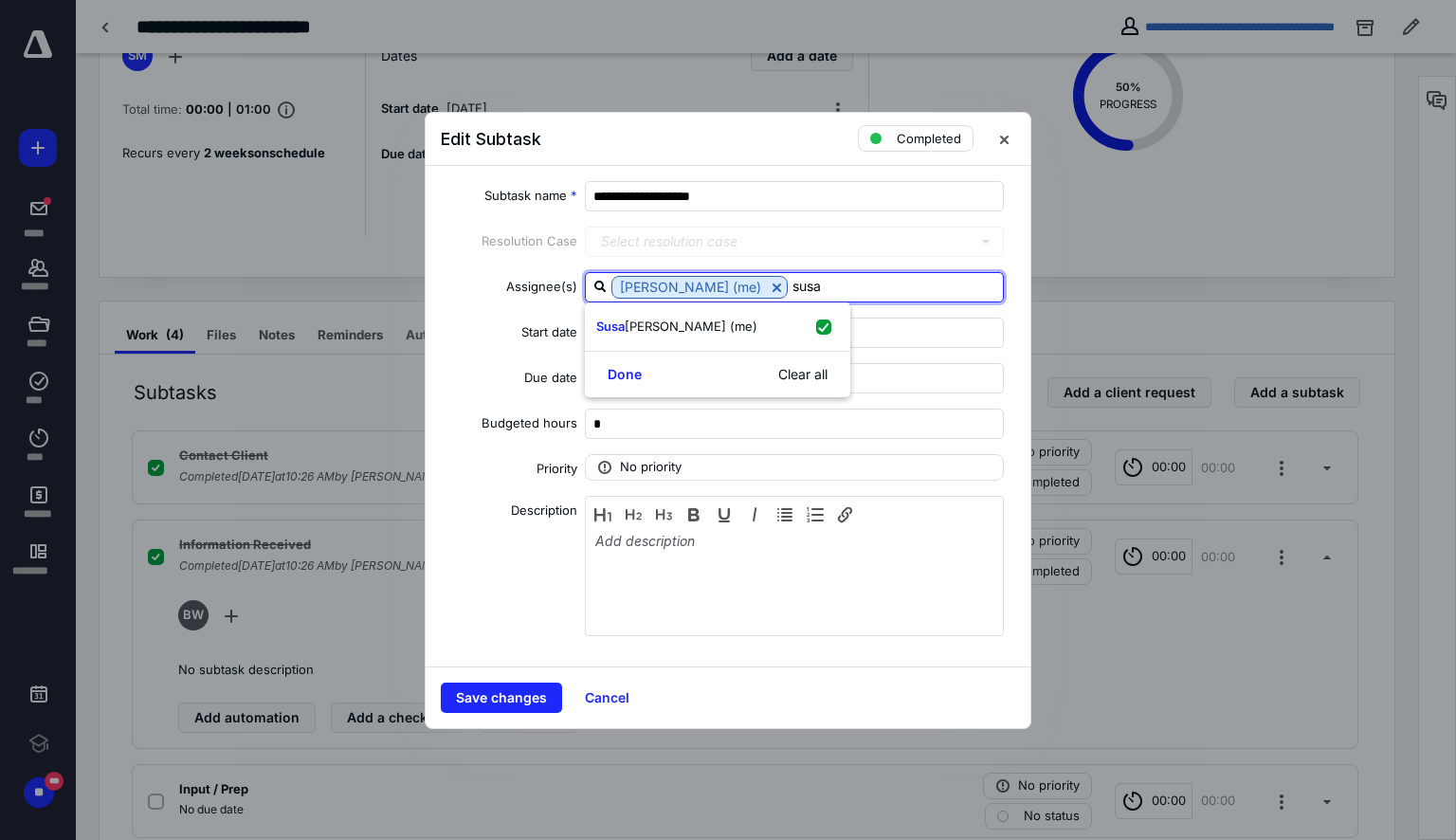 drag, startPoint x: 812, startPoint y: 295, endPoint x: 717, endPoint y: 301, distance: 95.18929 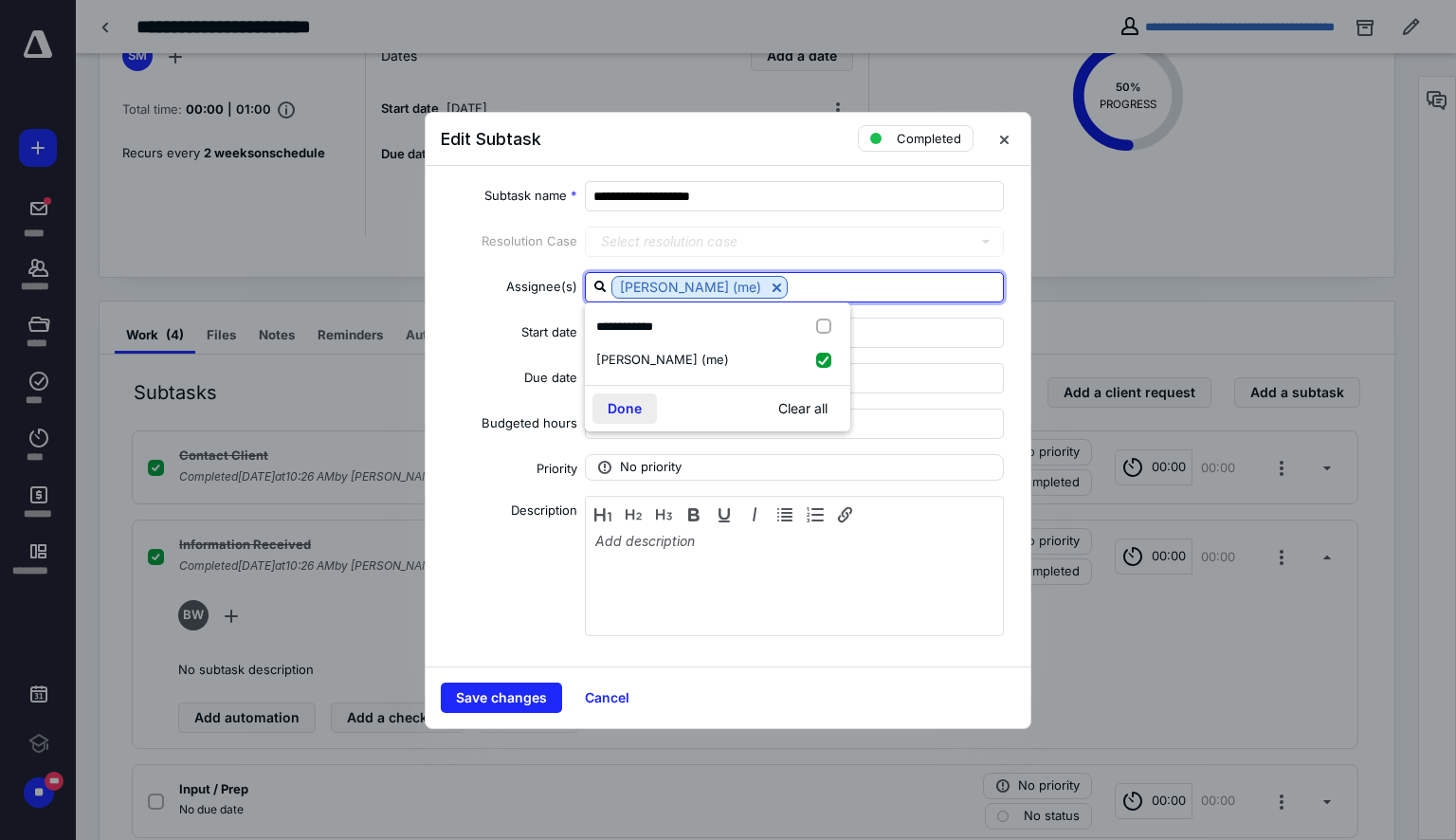 type 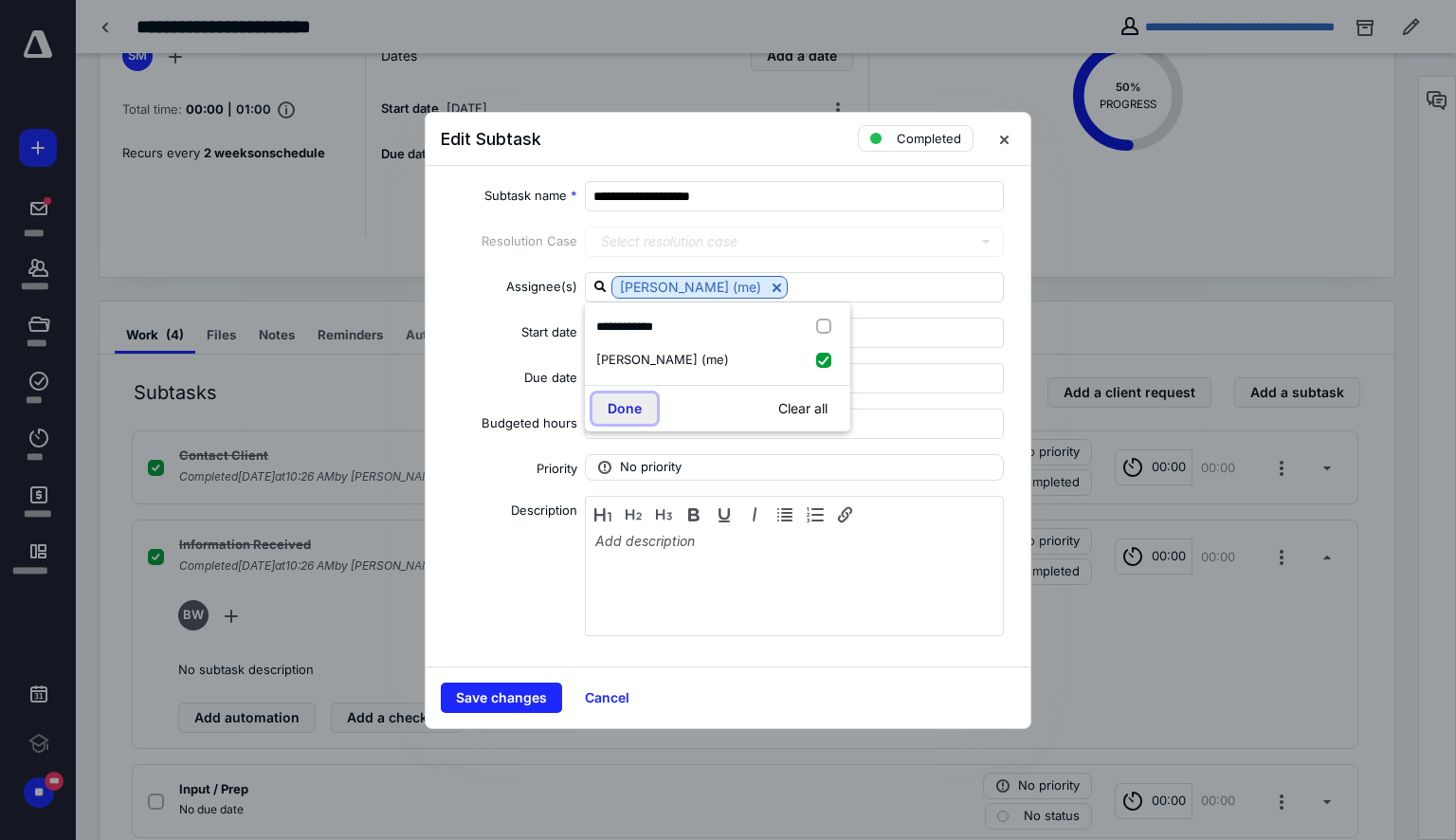 click on "Done" at bounding box center [625, 409] 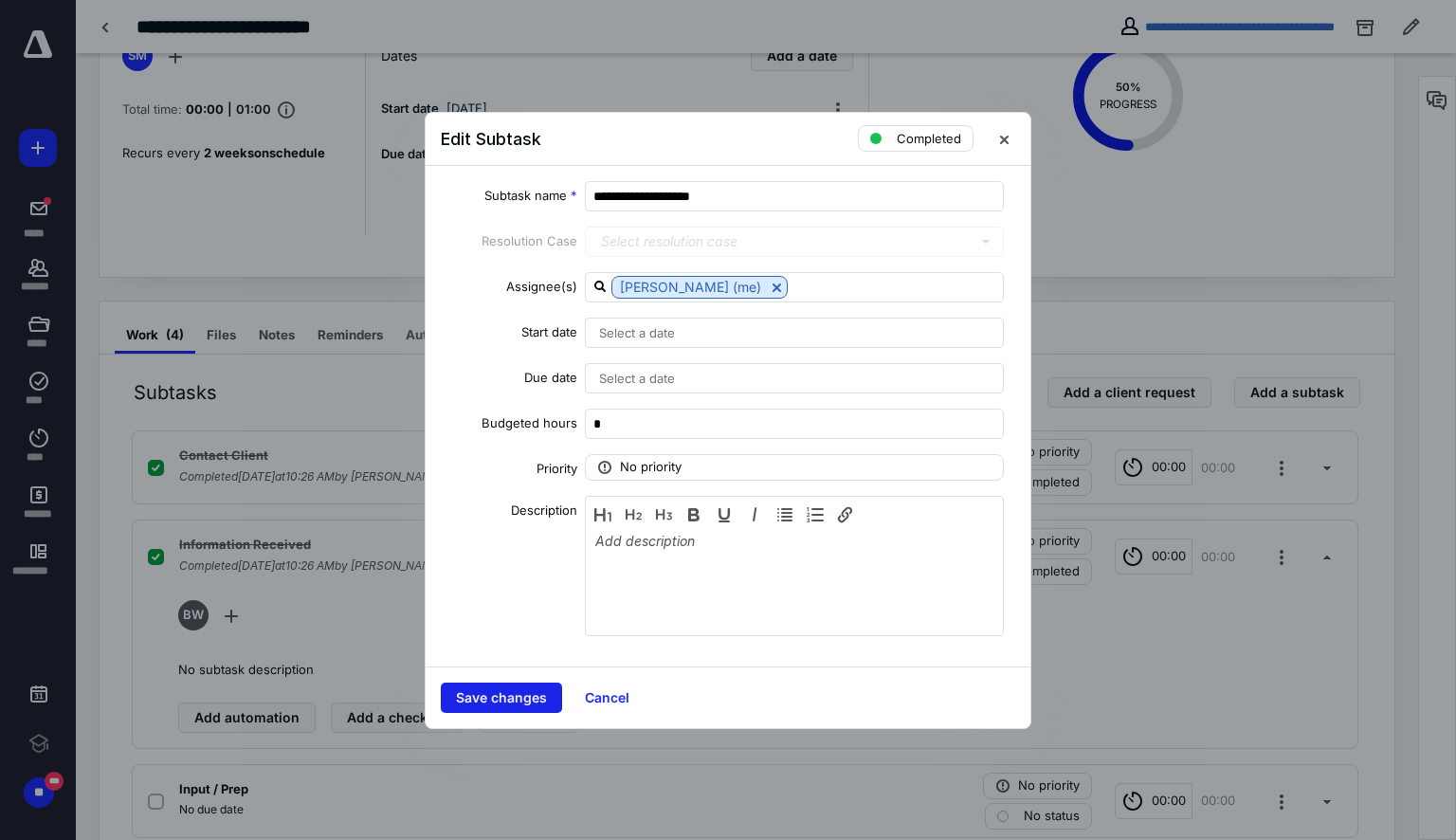 click on "Save changes" at bounding box center [501, 698] 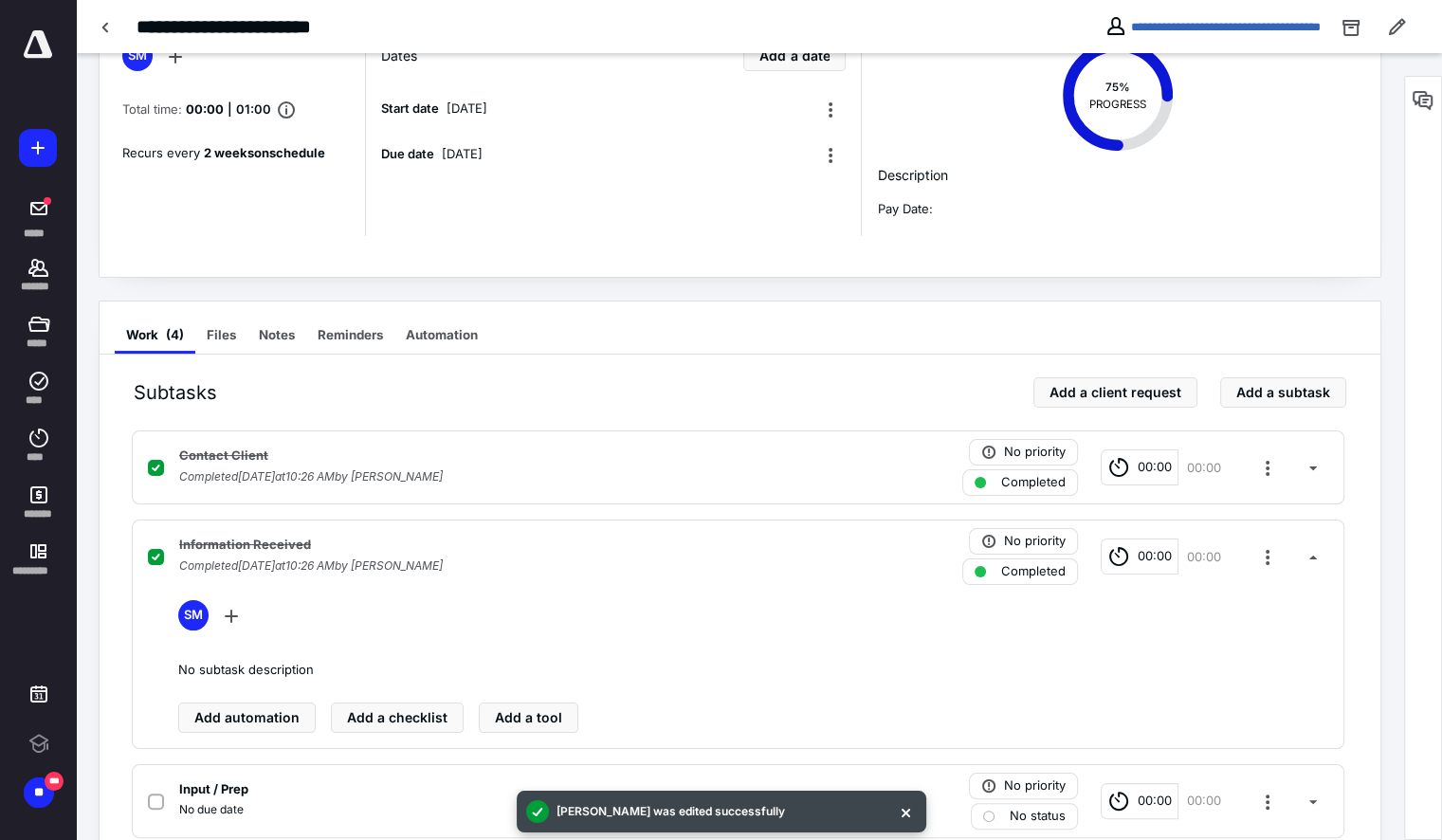 scroll, scrollTop: 249, scrollLeft: 0, axis: vertical 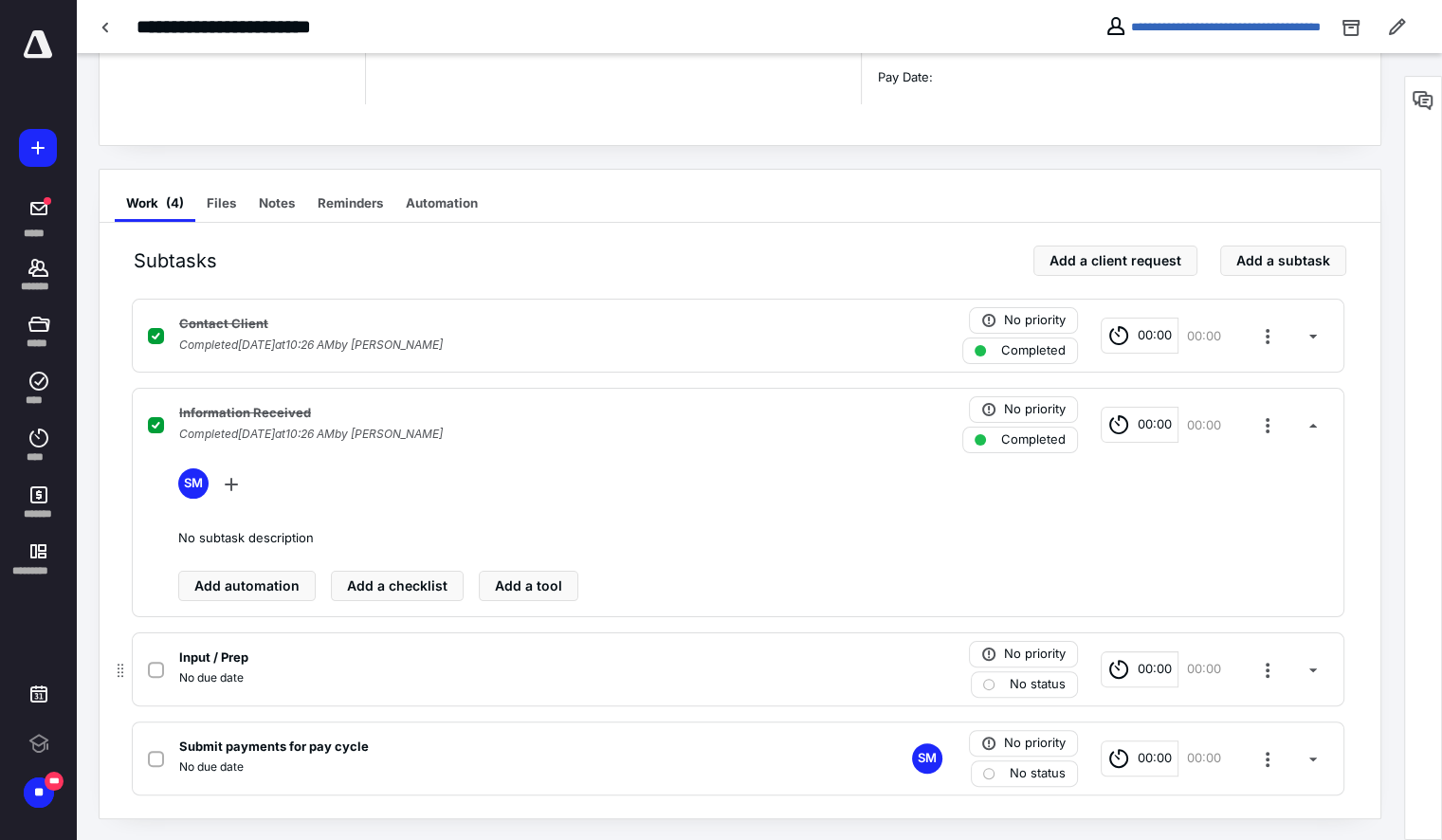drag, startPoint x: 223, startPoint y: 681, endPoint x: 183, endPoint y: 665, distance: 43.081318 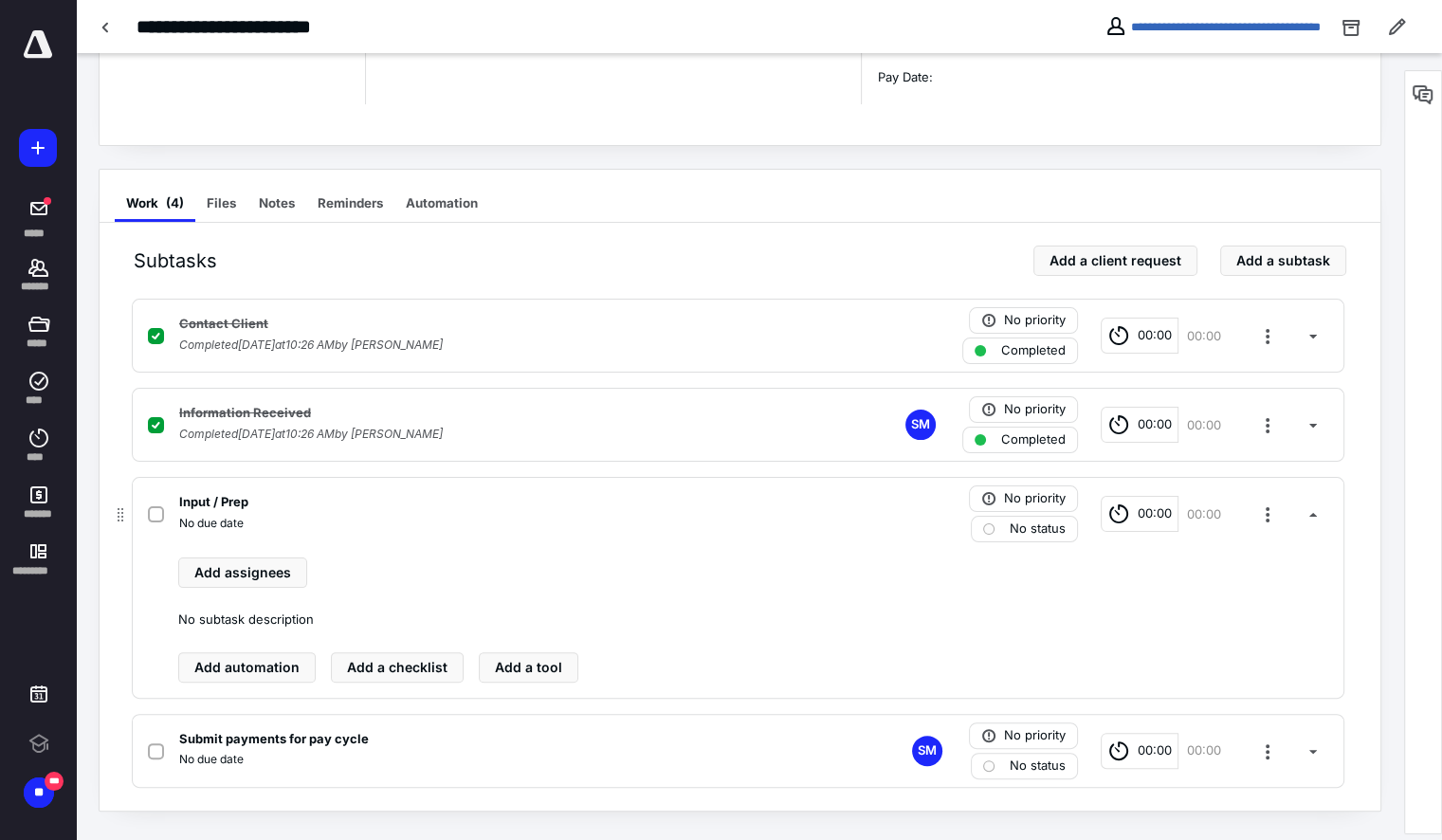 scroll, scrollTop: 242, scrollLeft: 0, axis: vertical 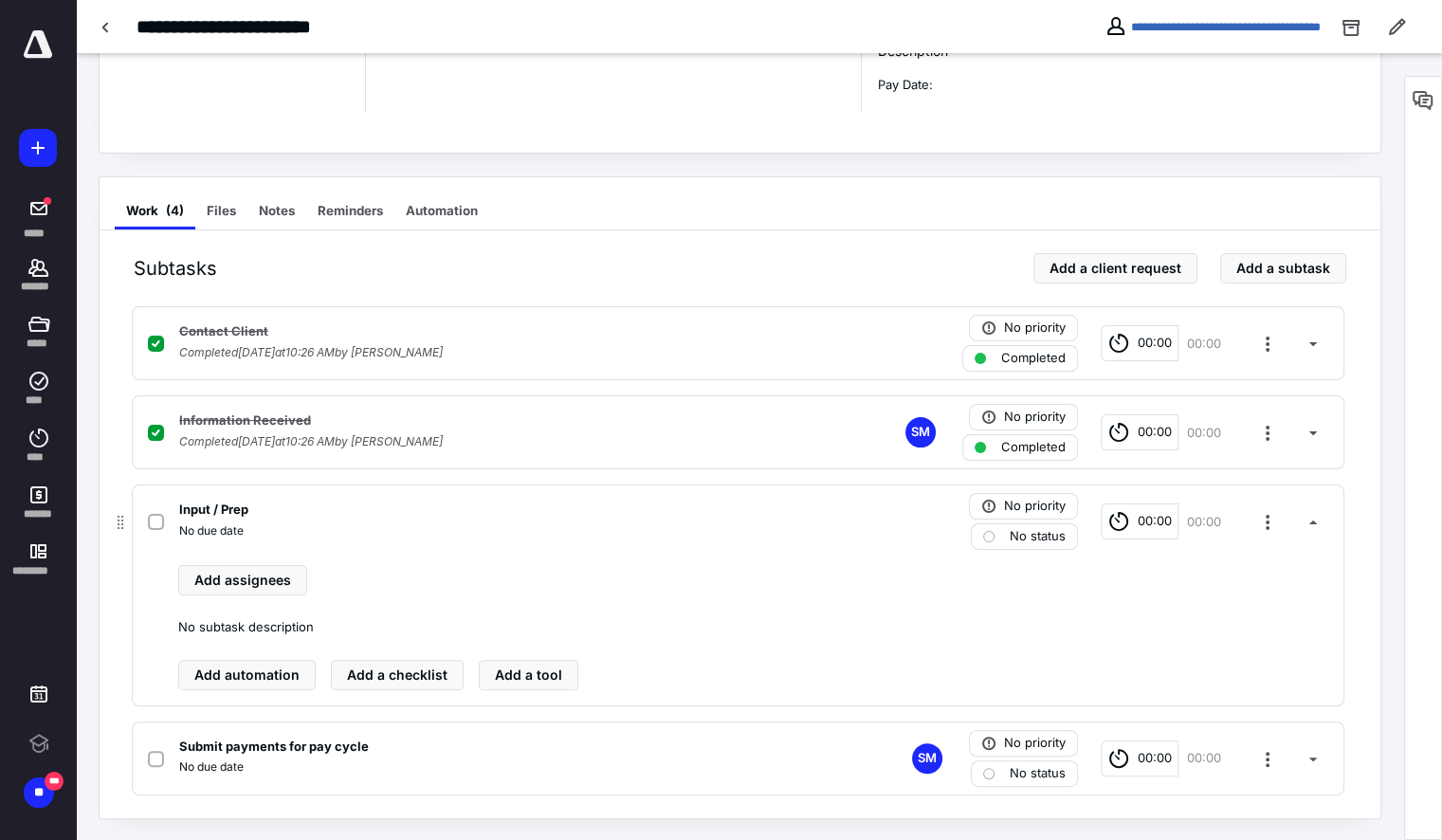 click on "Input / Prep No due date No priority No status 00:00 00:00 Add assignees No subtask description Add automation Add a checklist Add a tool" at bounding box center (738, 595) 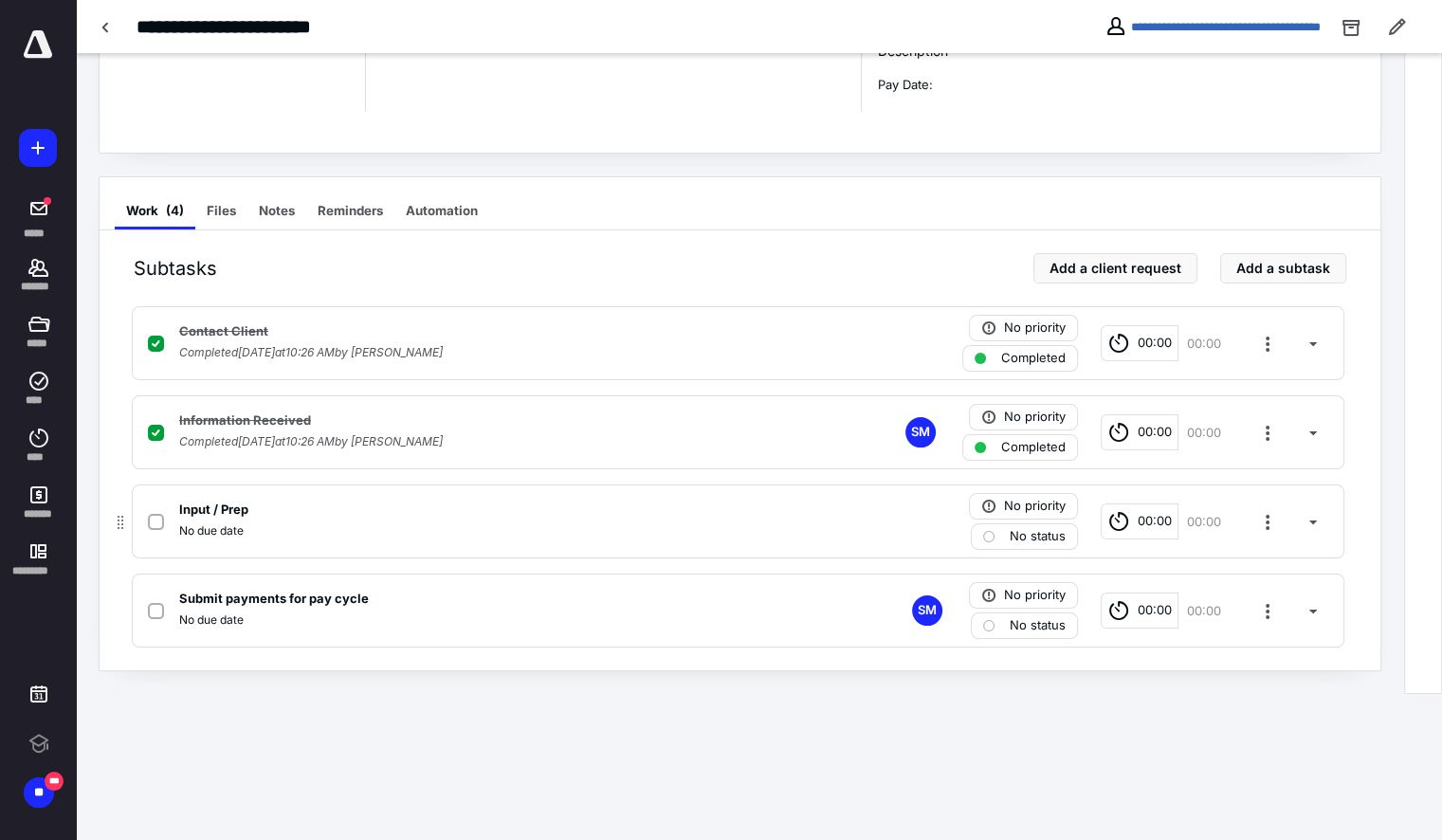scroll, scrollTop: 95, scrollLeft: 0, axis: vertical 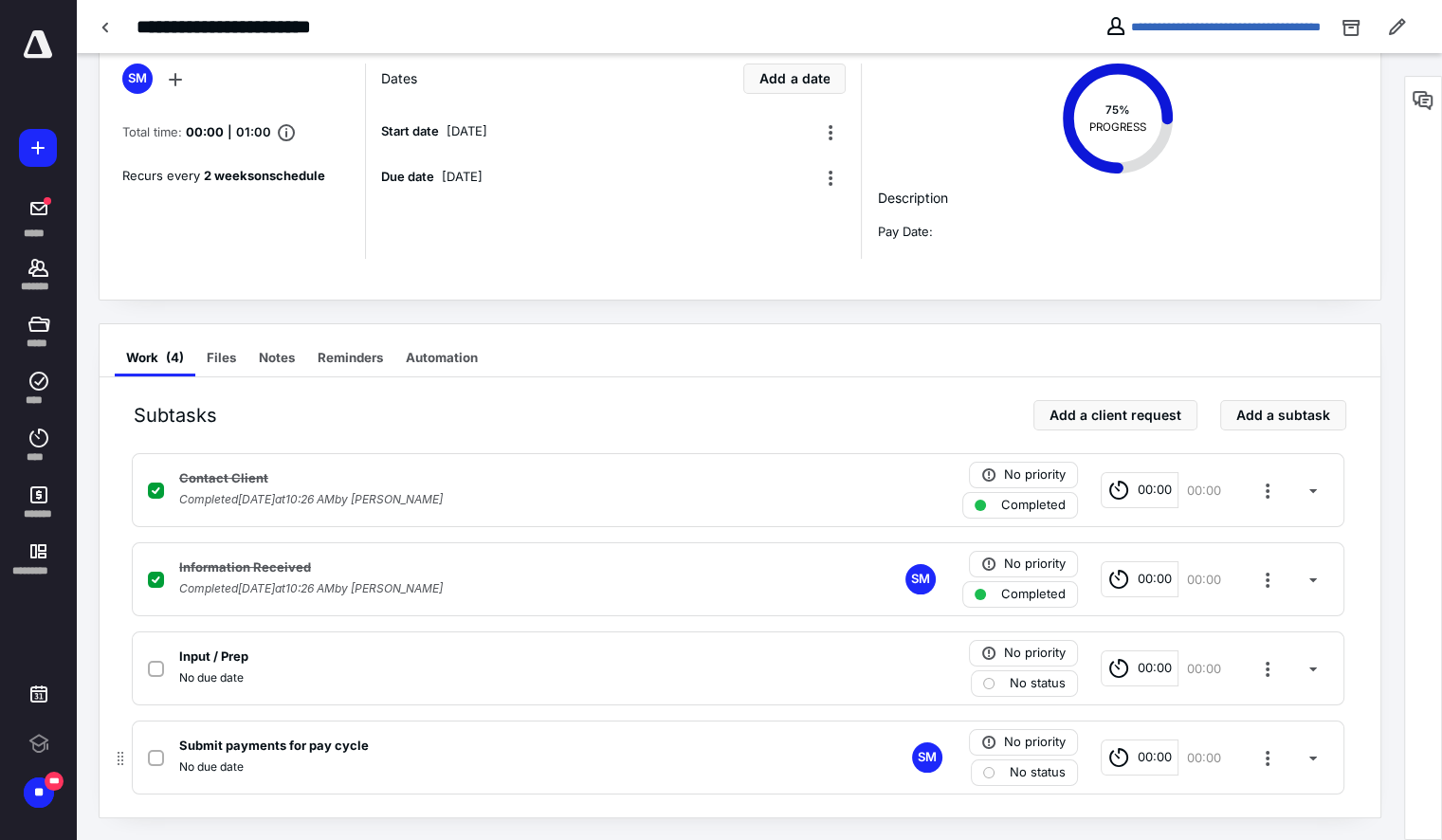 click on "Submit payments for pay cycle" at bounding box center [274, 746] 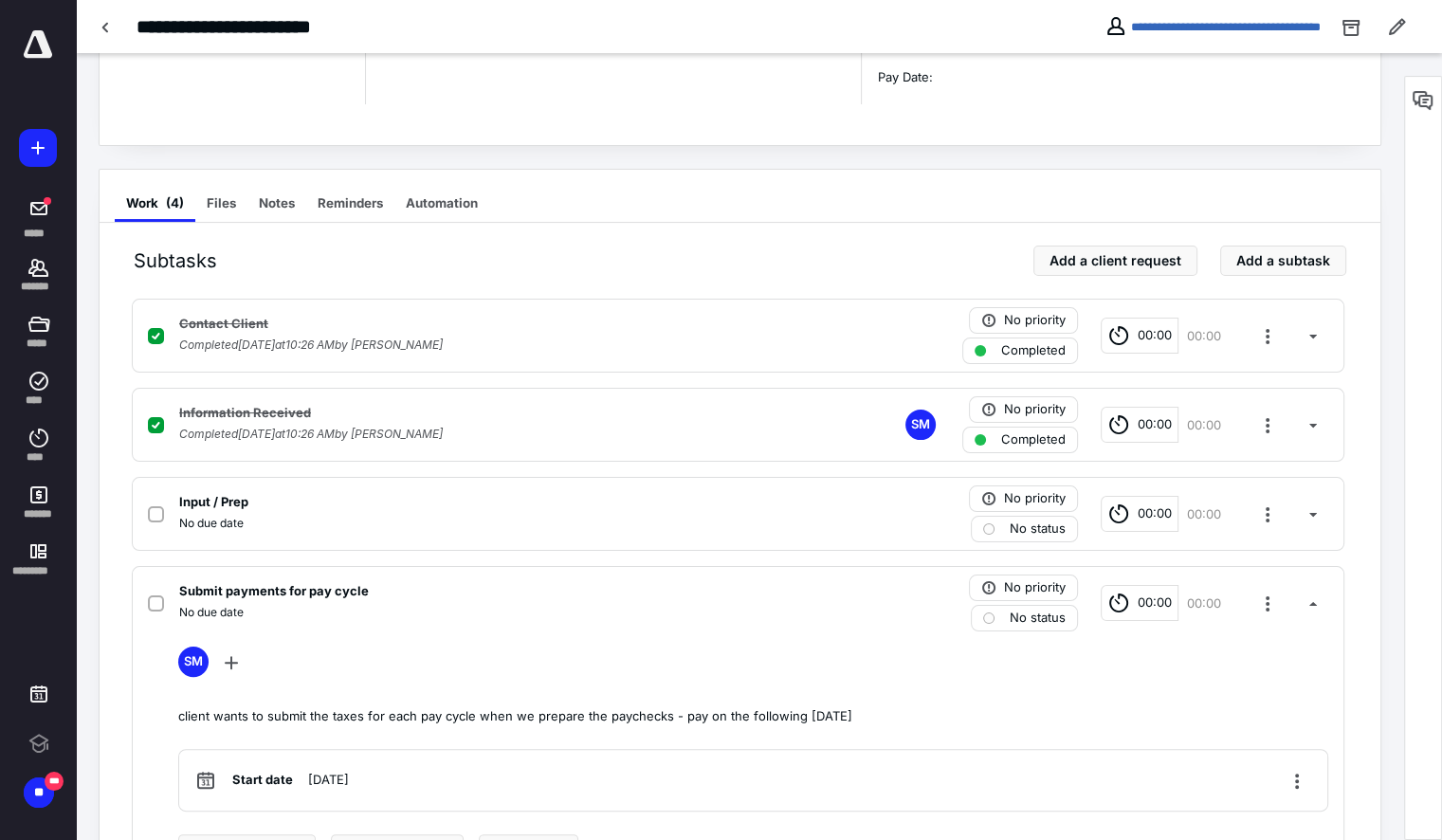 scroll, scrollTop: 334, scrollLeft: 0, axis: vertical 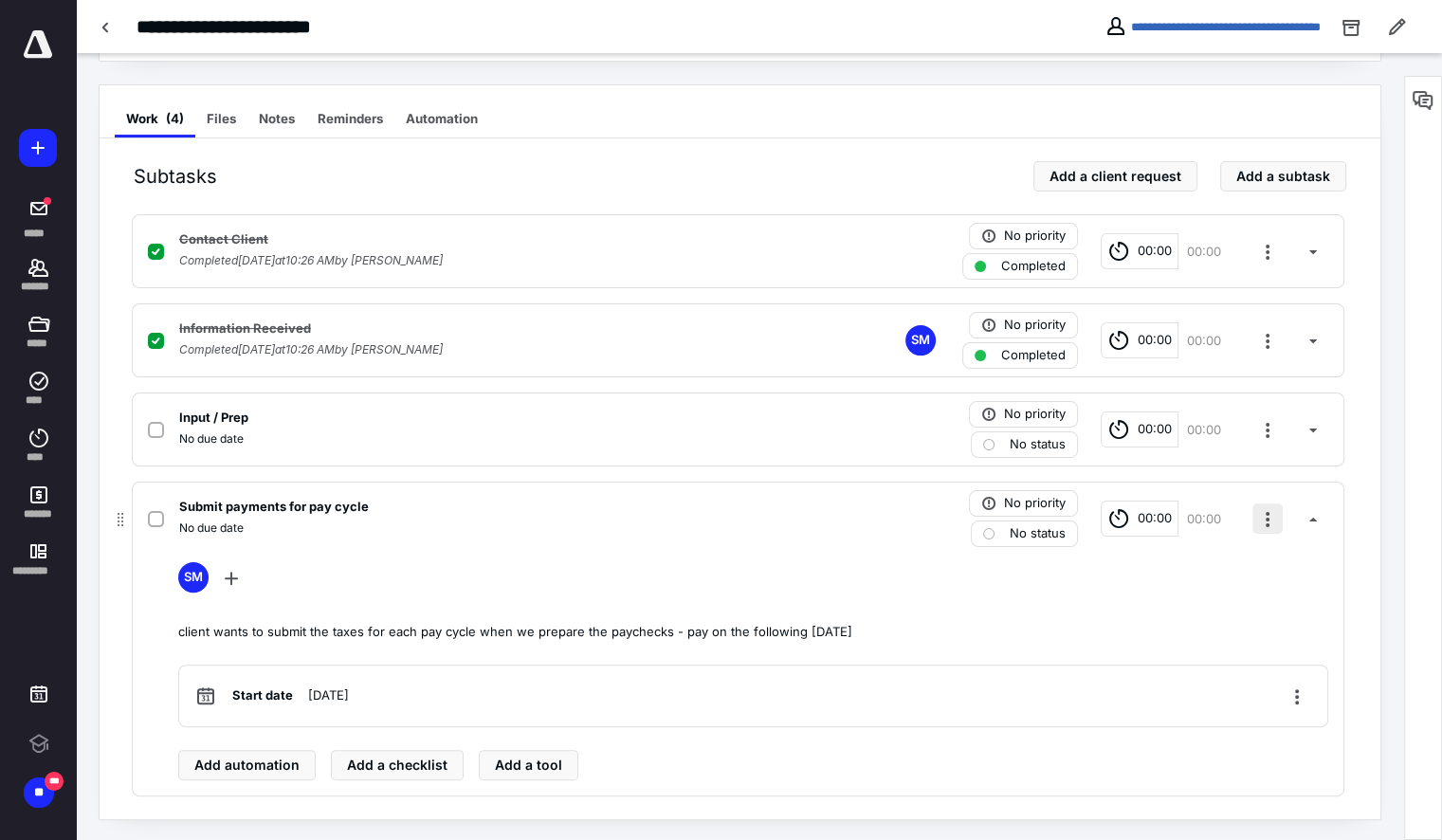 click at bounding box center [1268, 519] 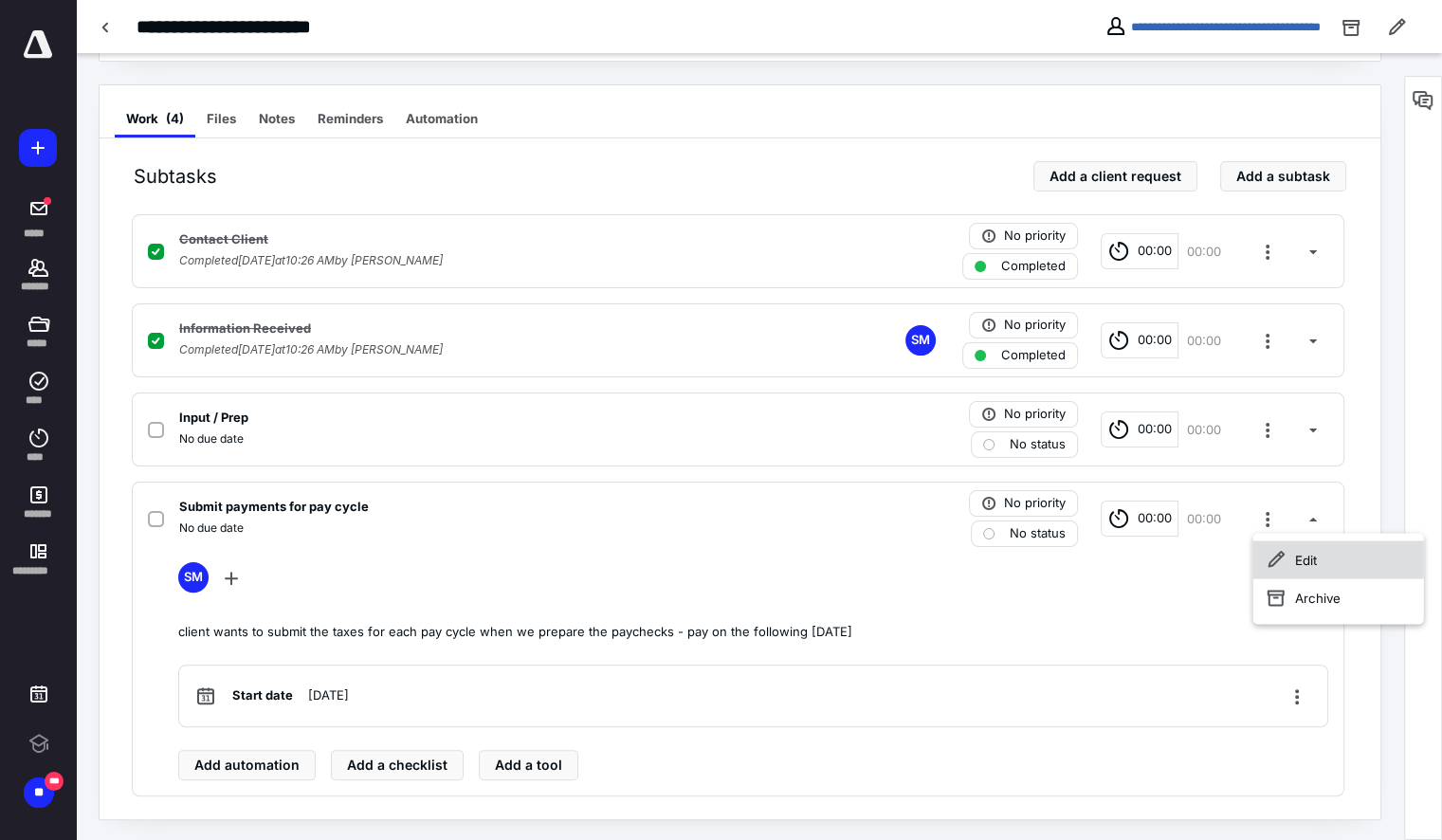 click on "Edit" at bounding box center [1339, 559] 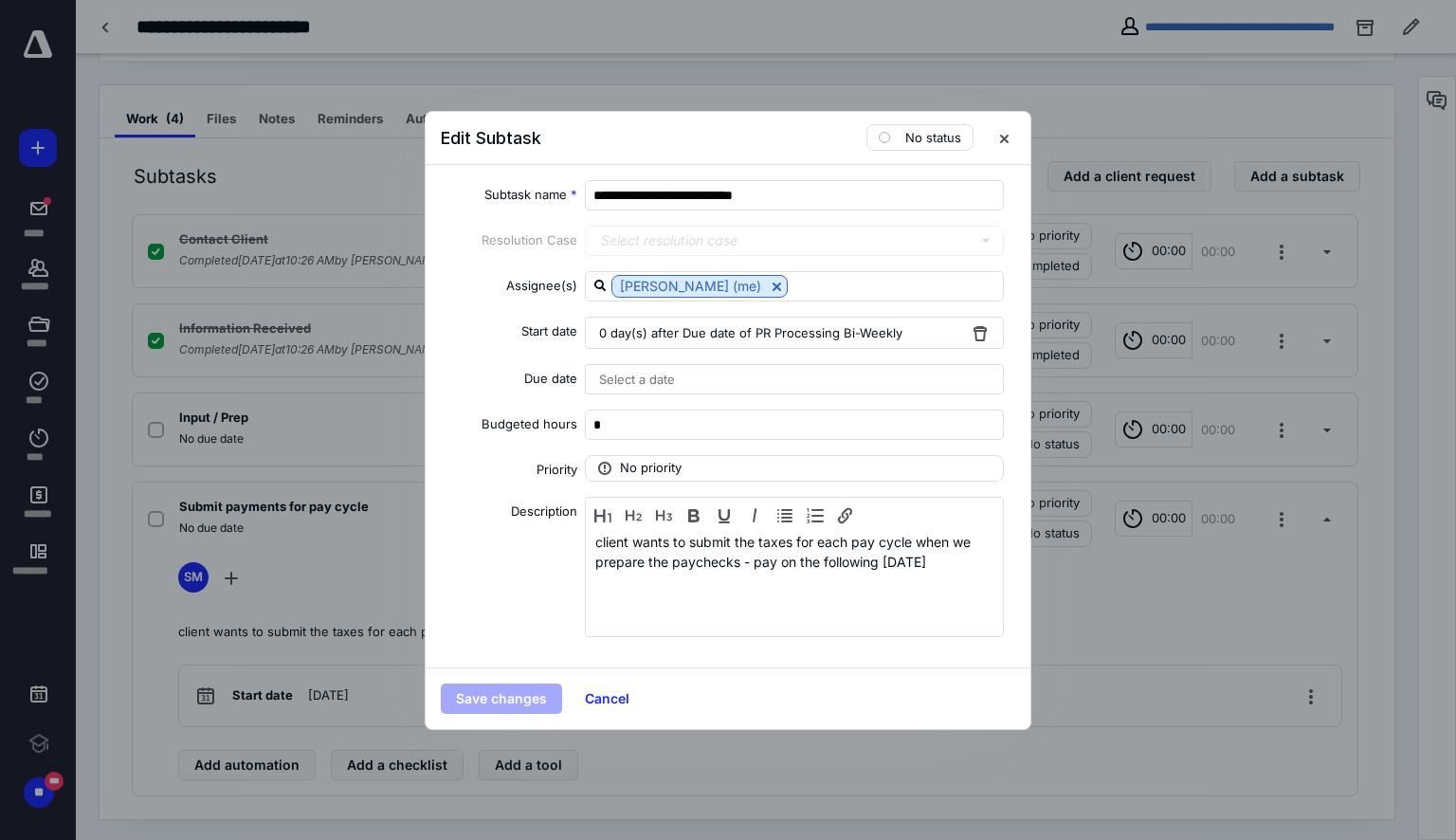 click on "Select a date" at bounding box center [794, 379] 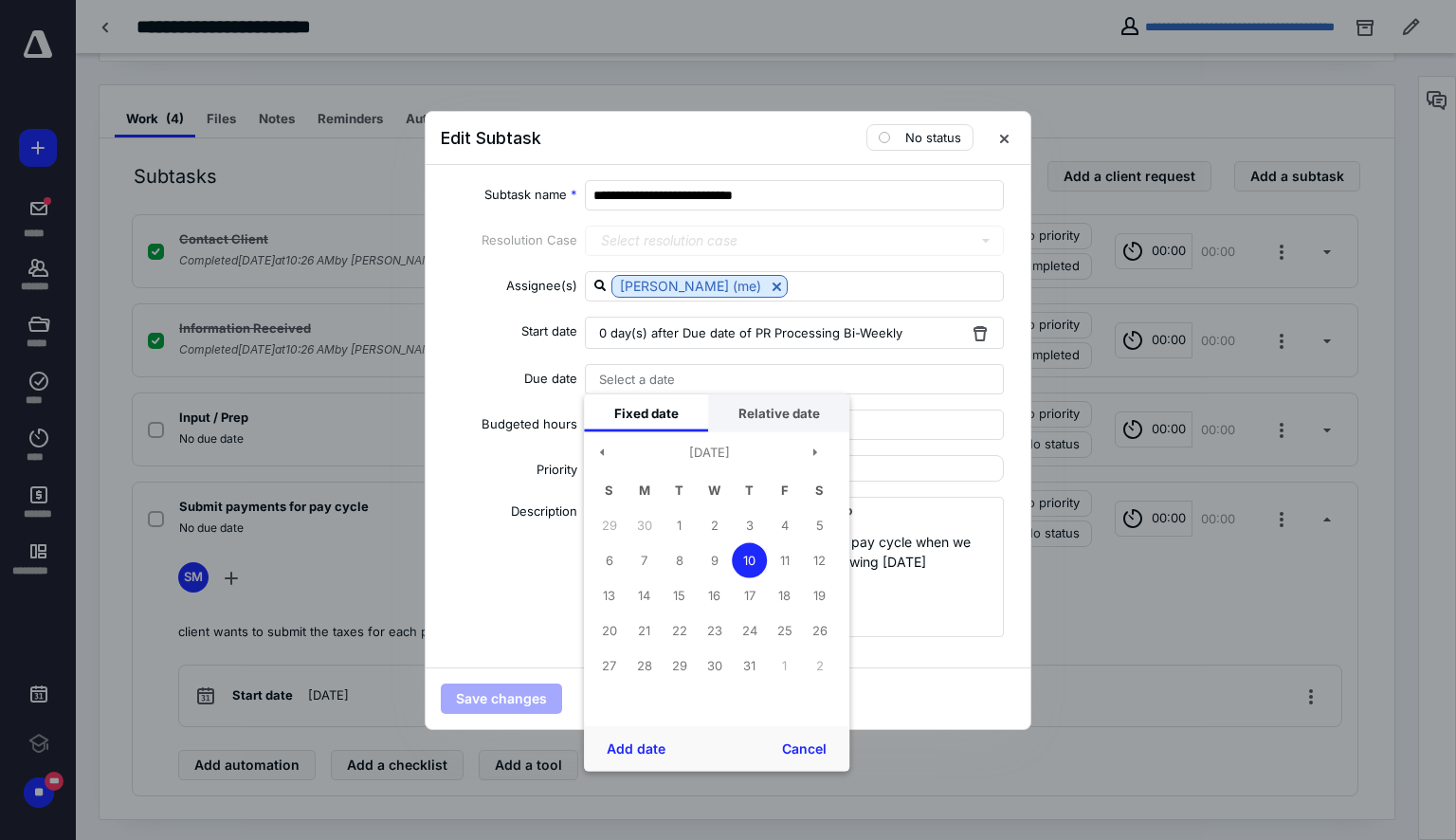 click on "Relative date" at bounding box center (778, 412) 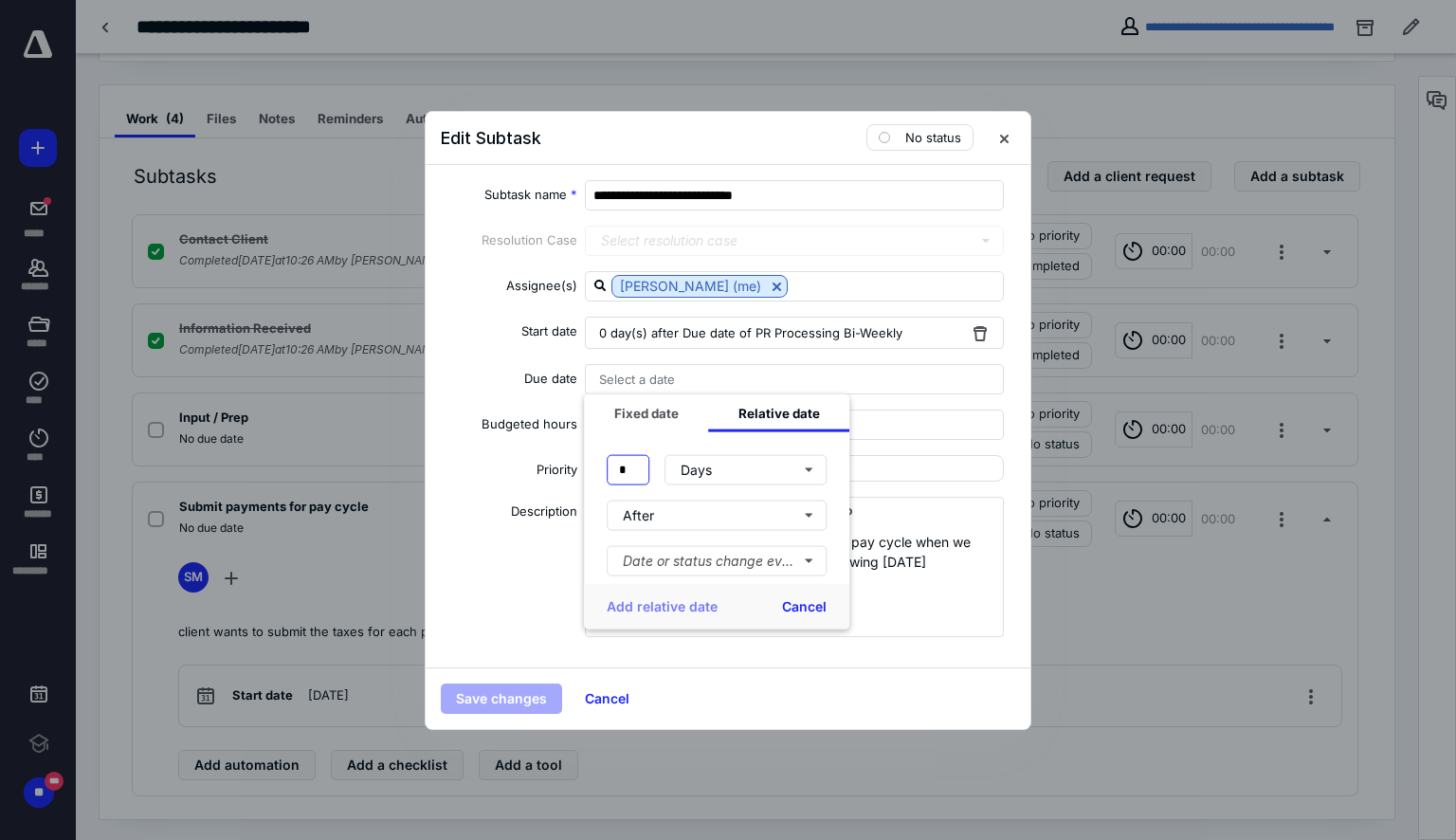 click on "*" at bounding box center [628, 469] 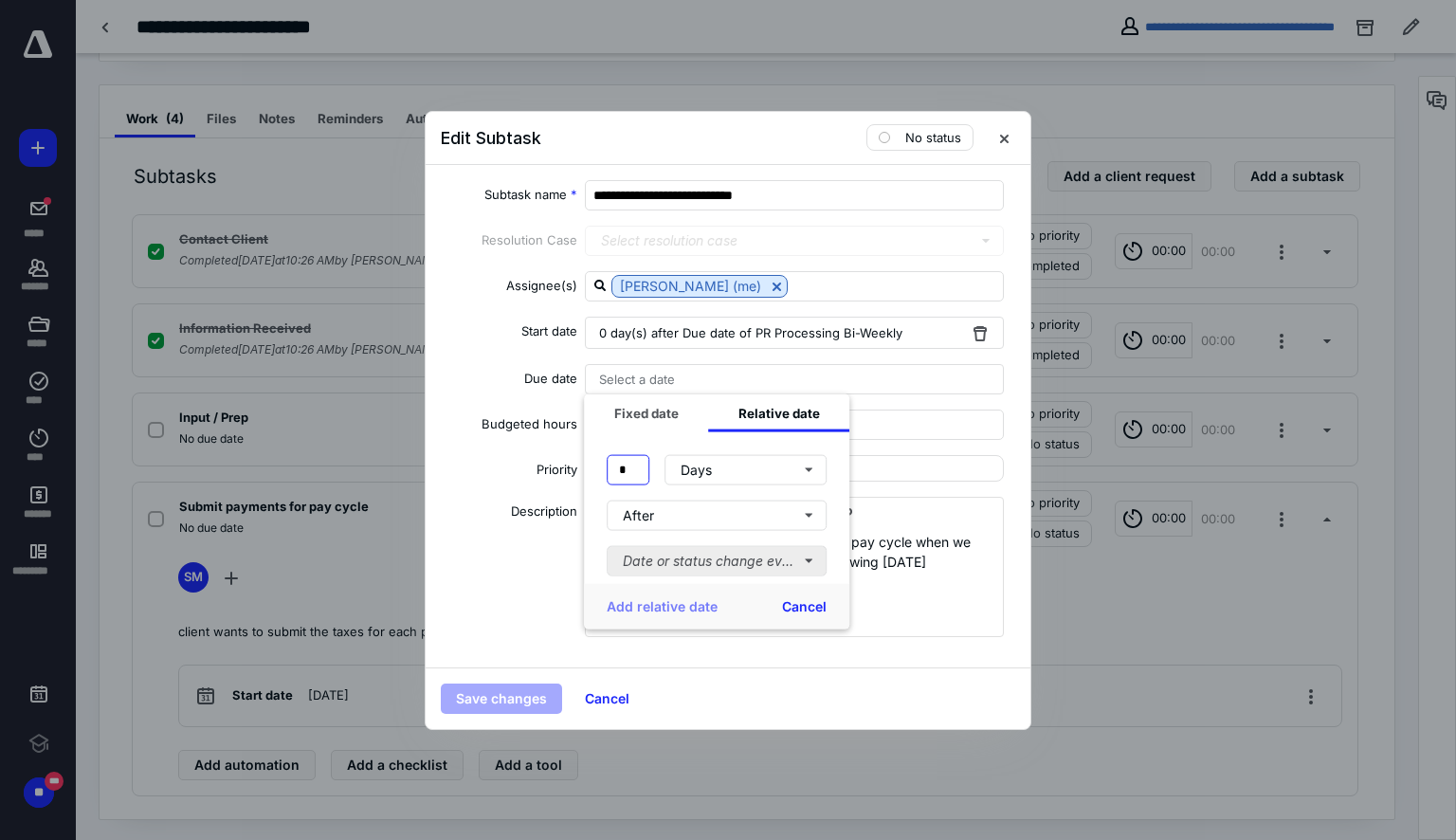 type on "*" 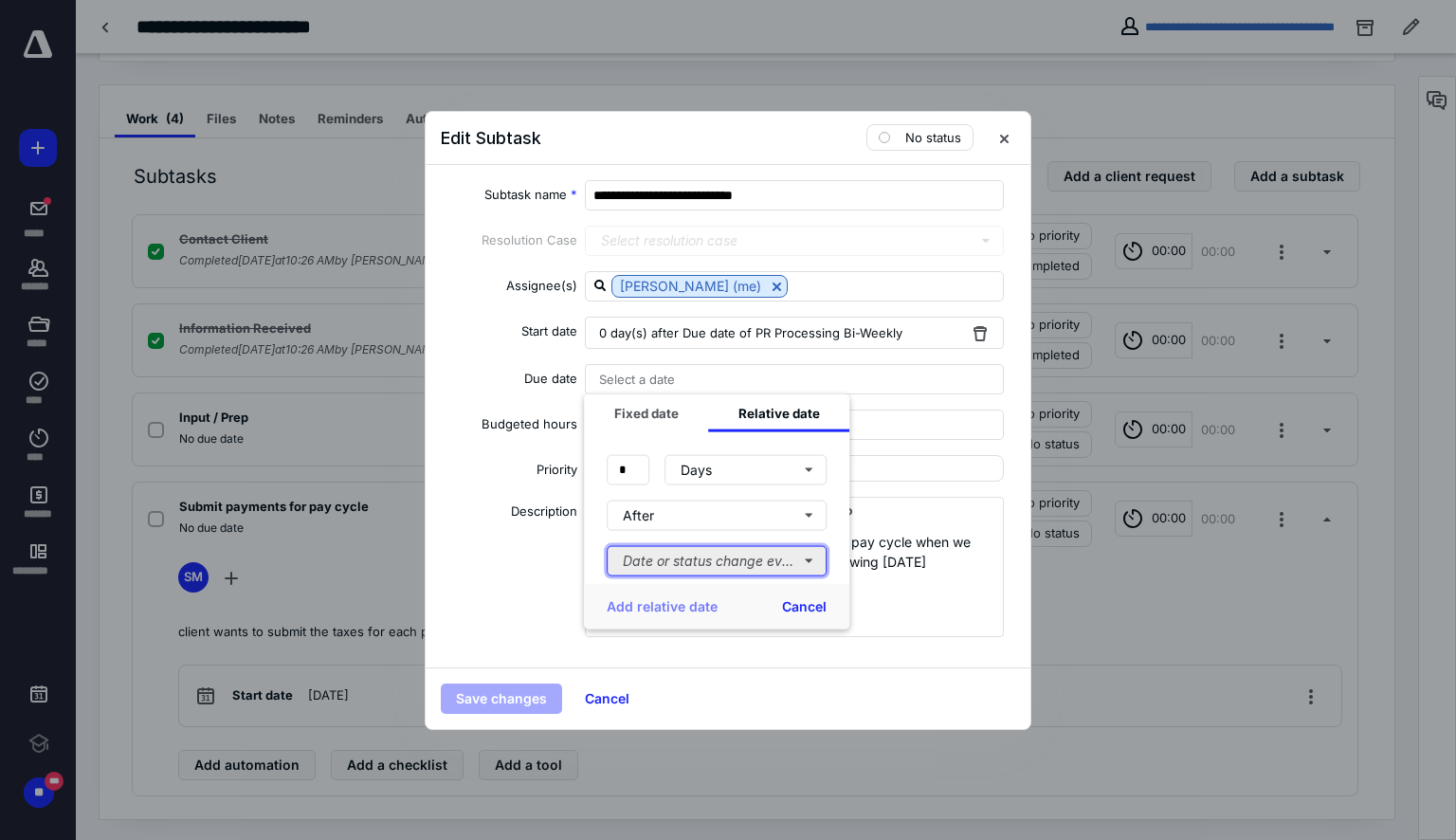 click on "Date or status change event" at bounding box center [717, 560] 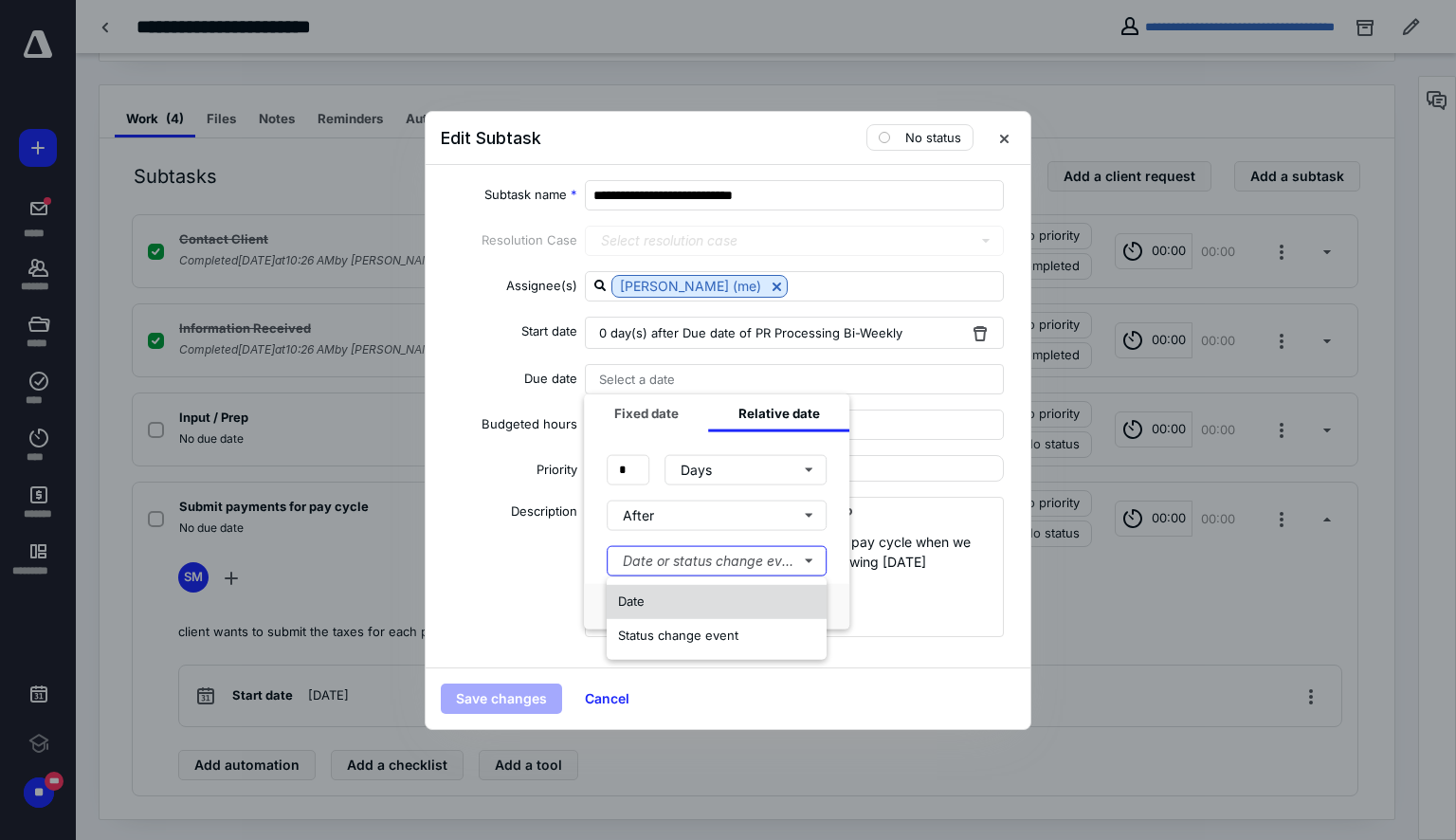 click on "Date" at bounding box center (717, 602) 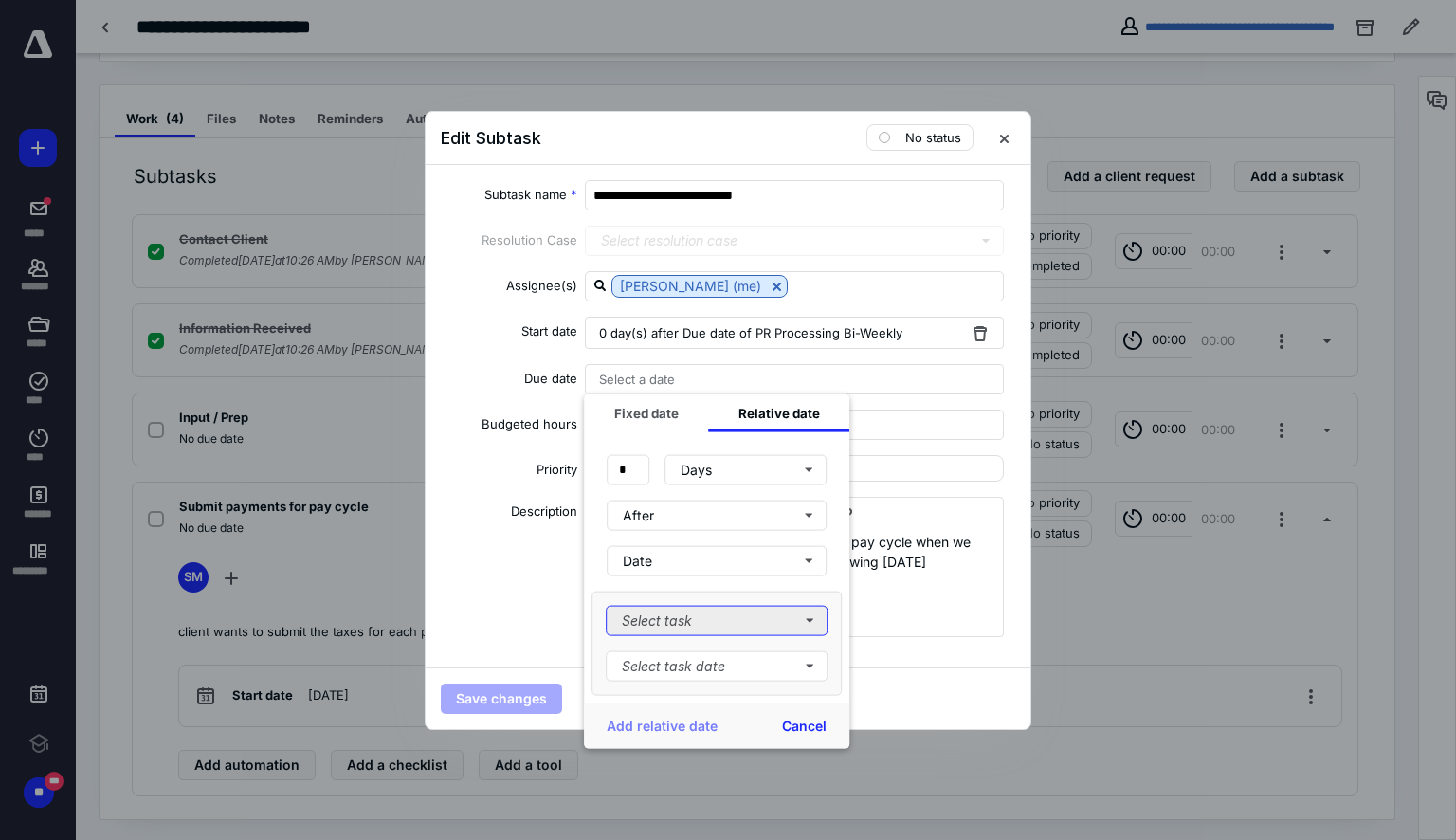 click on "Select task" at bounding box center (717, 620) 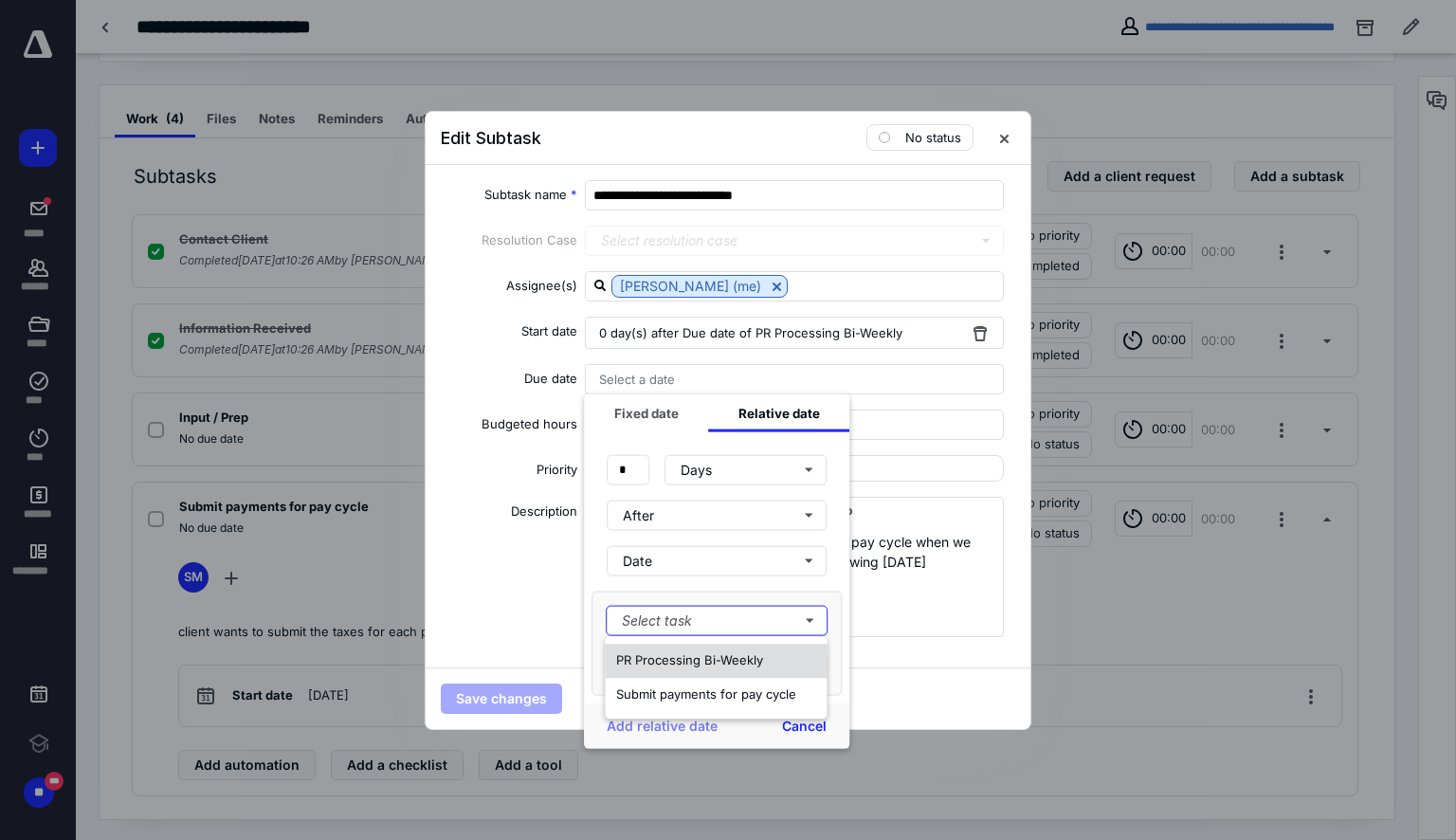 click on "PR Processing Bi-Weekly" at bounding box center [689, 660] 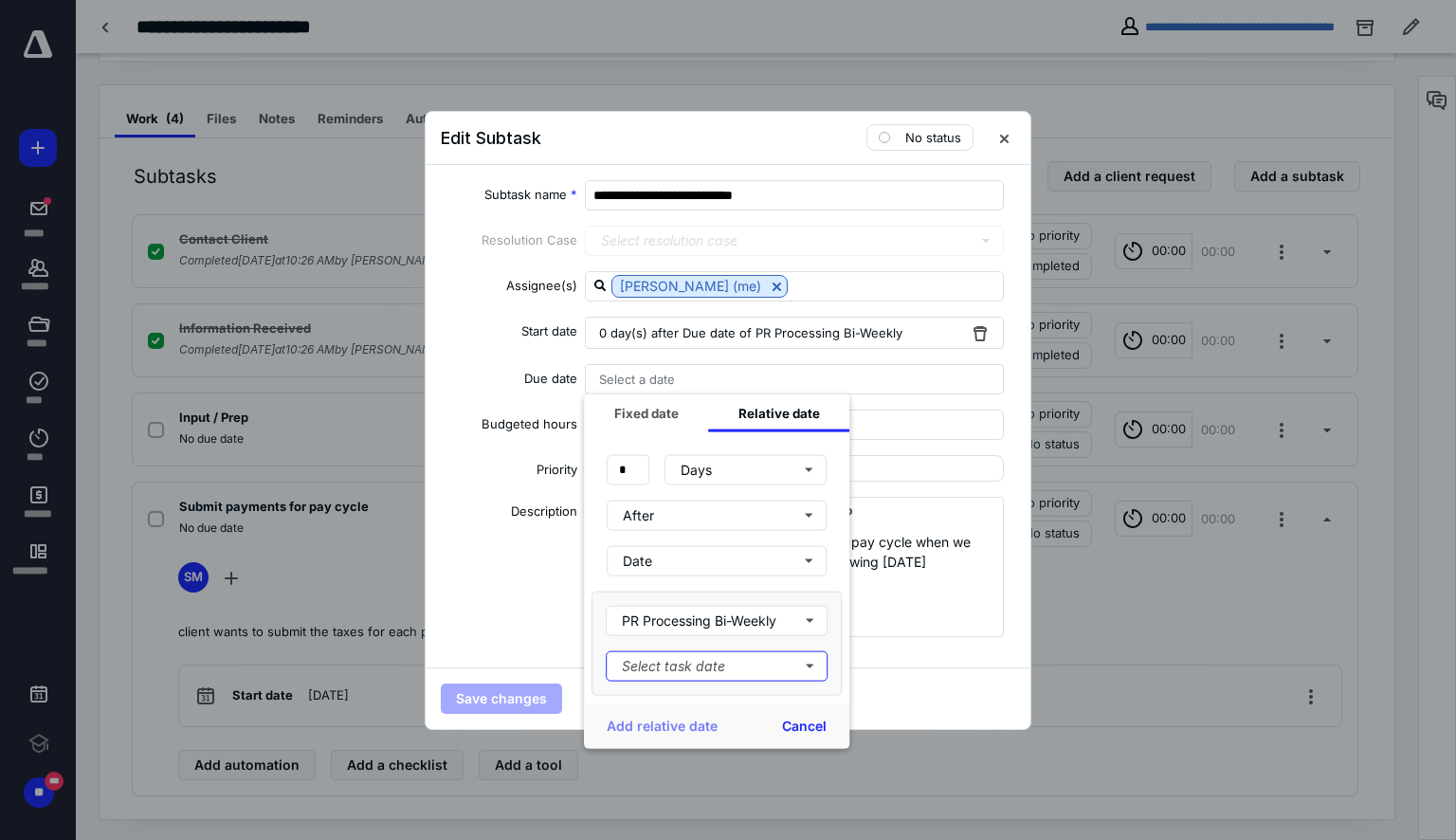 click on "Select task date" at bounding box center (717, 666) 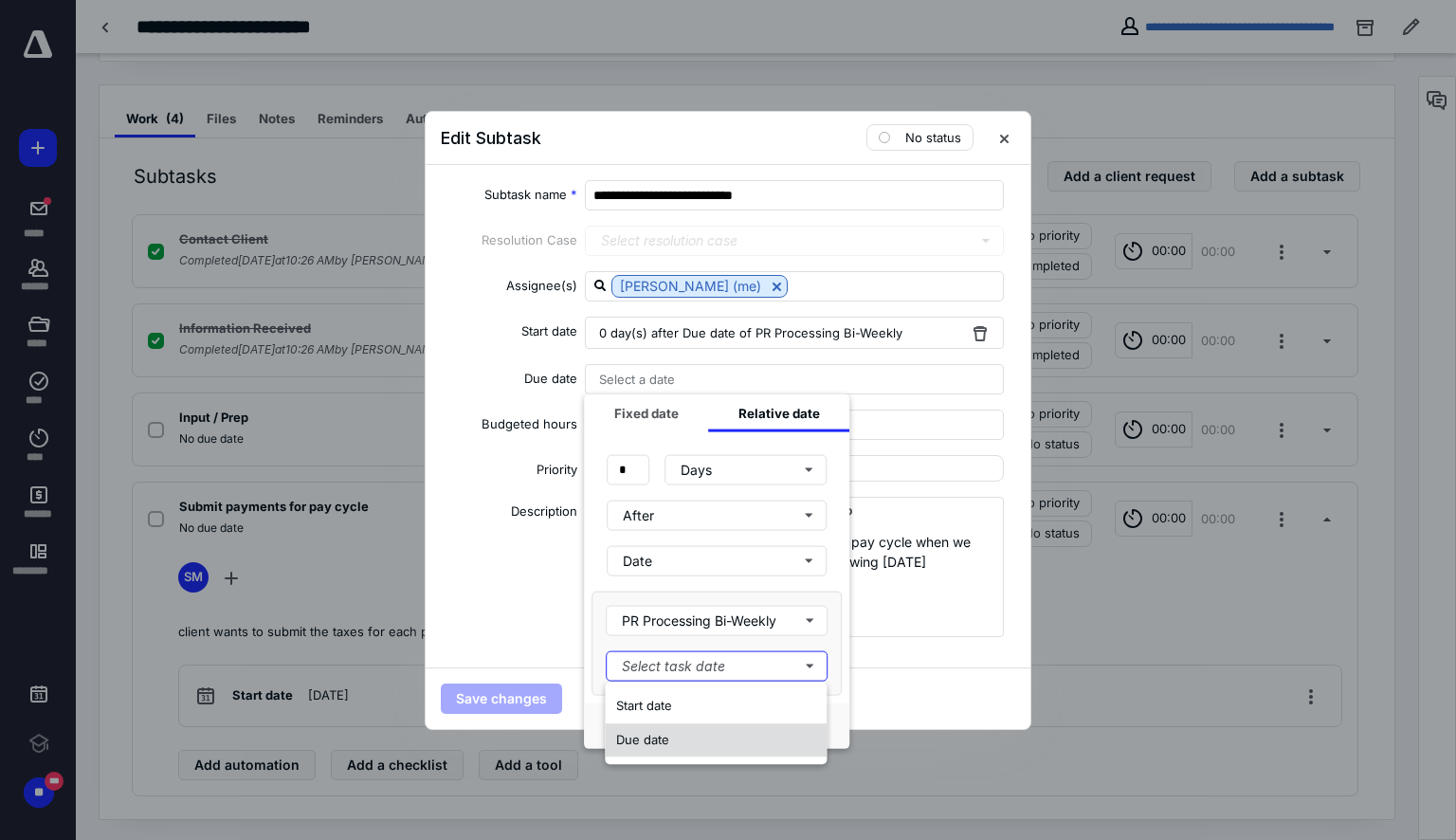 click on "Due date" at bounding box center (716, 740) 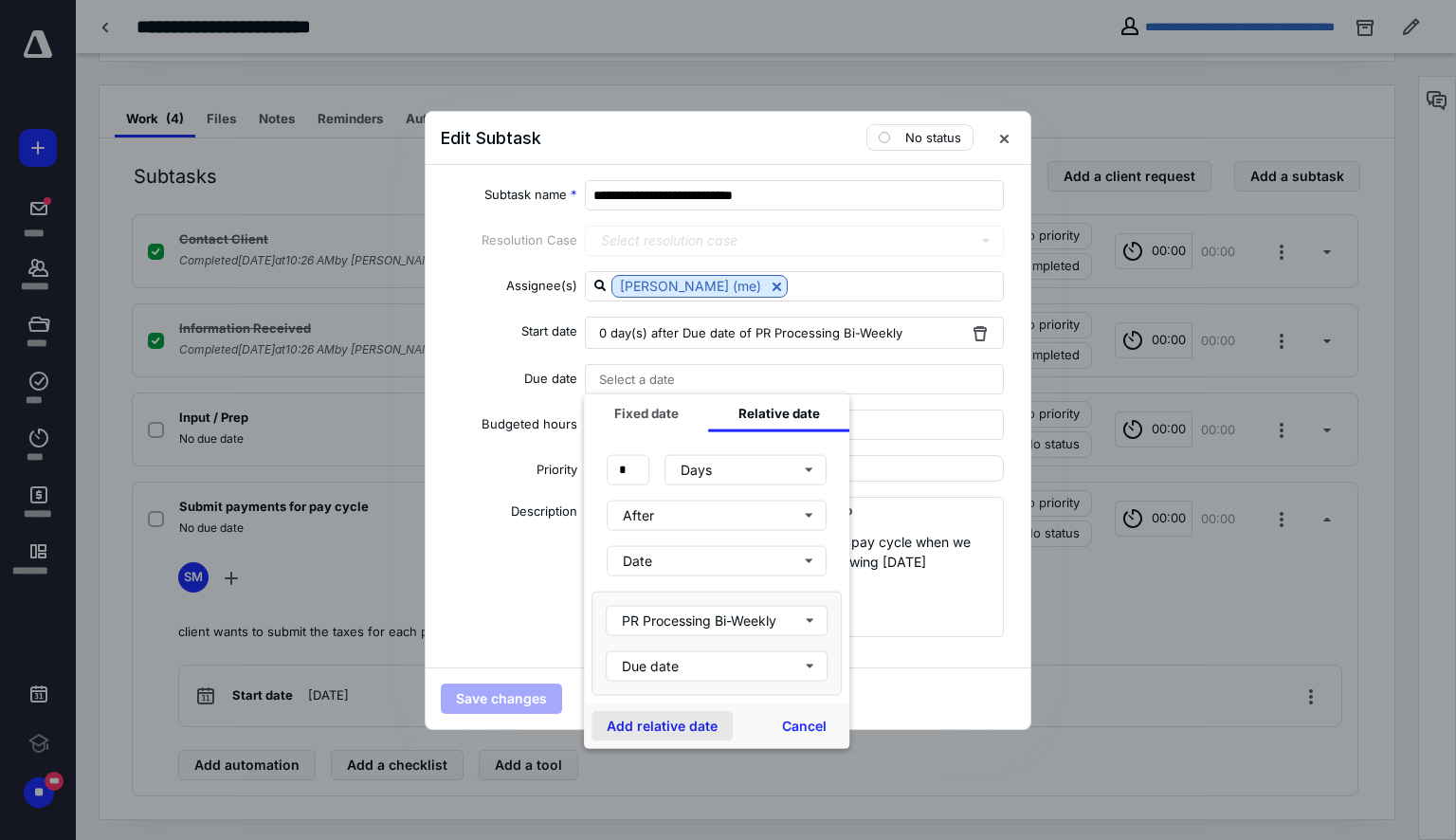 click on "Add relative date" at bounding box center (662, 725) 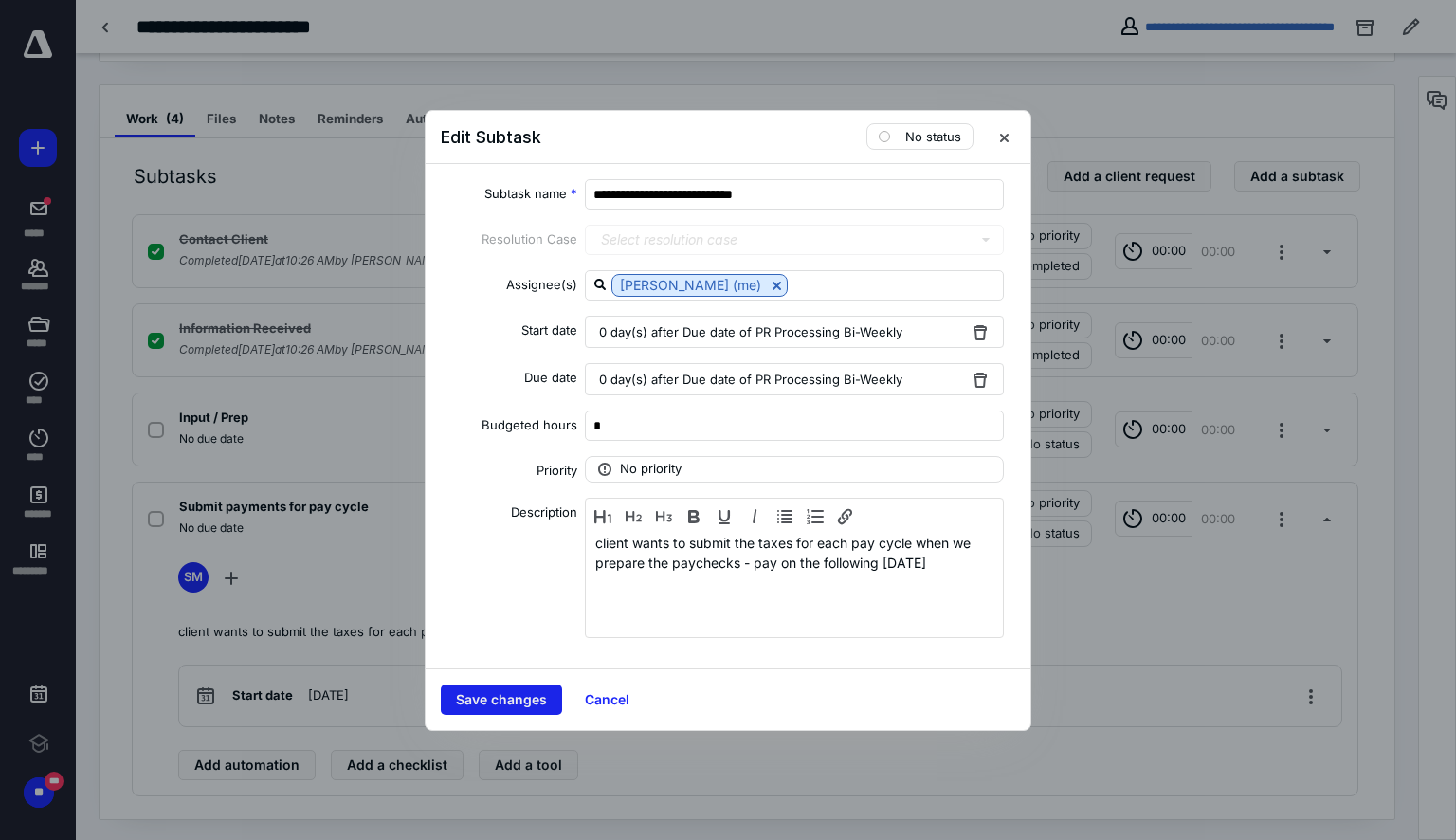 click on "Save changes" at bounding box center (501, 700) 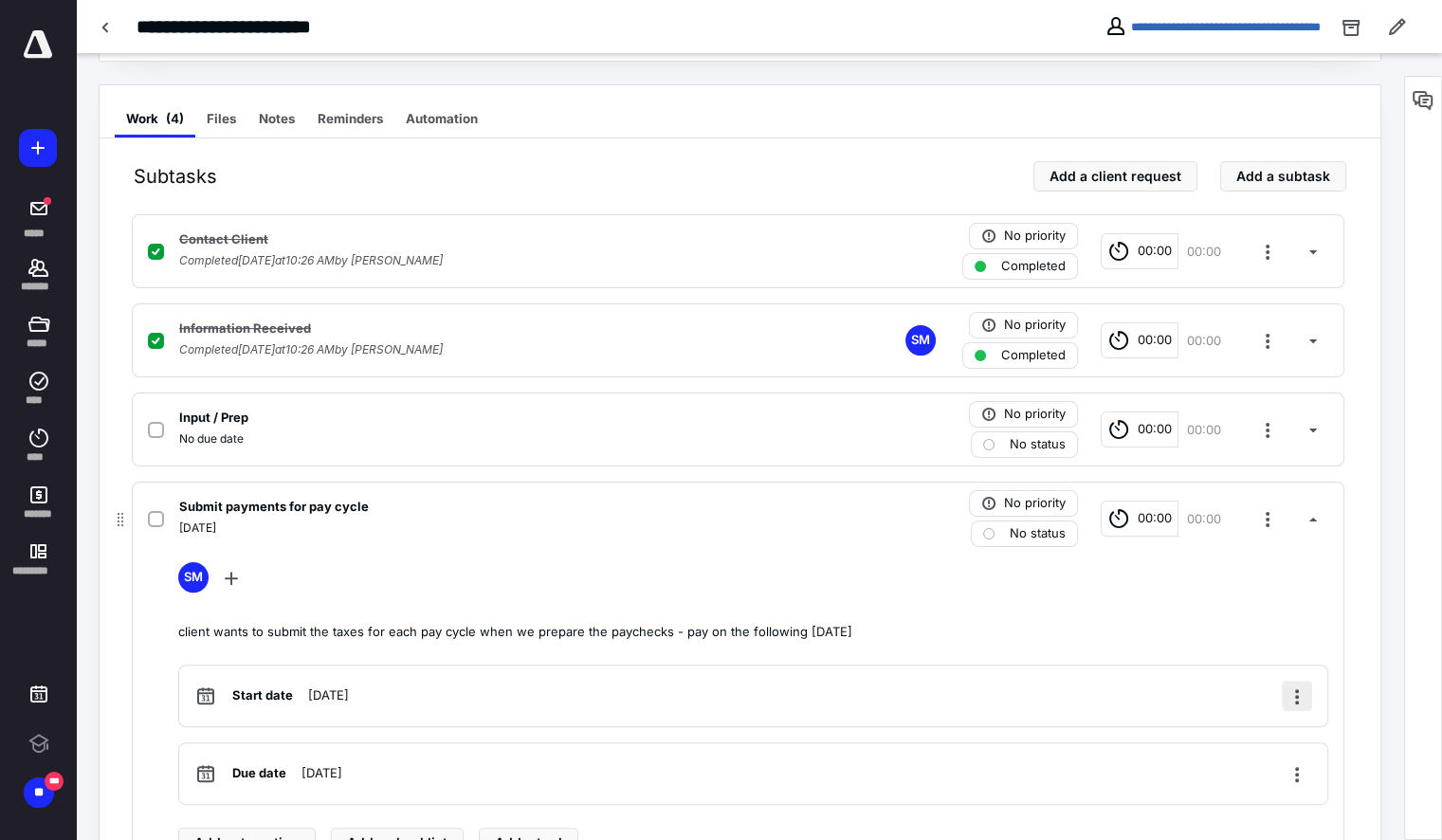 click at bounding box center [1297, 696] 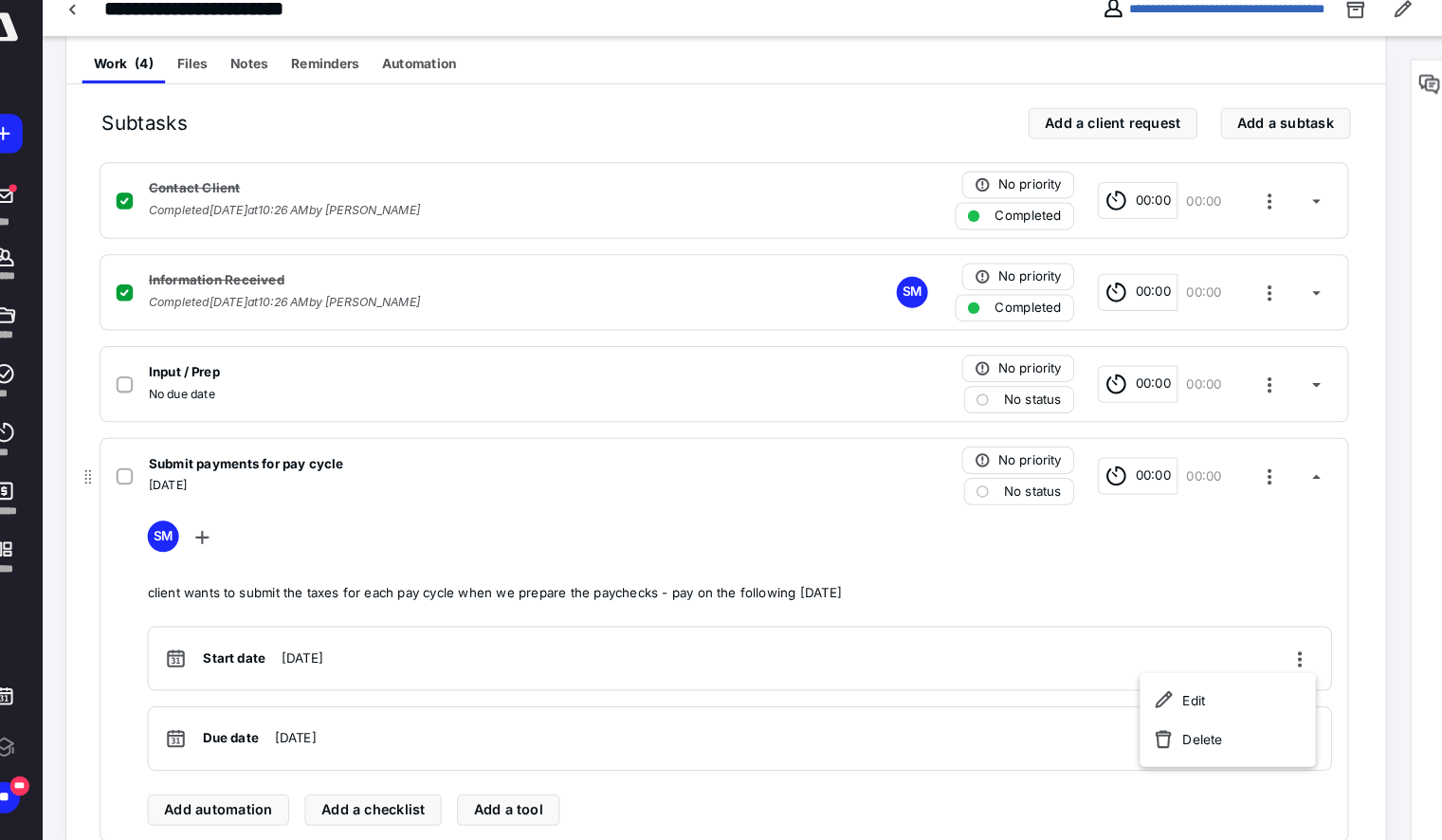 scroll, scrollTop: 372, scrollLeft: 0, axis: vertical 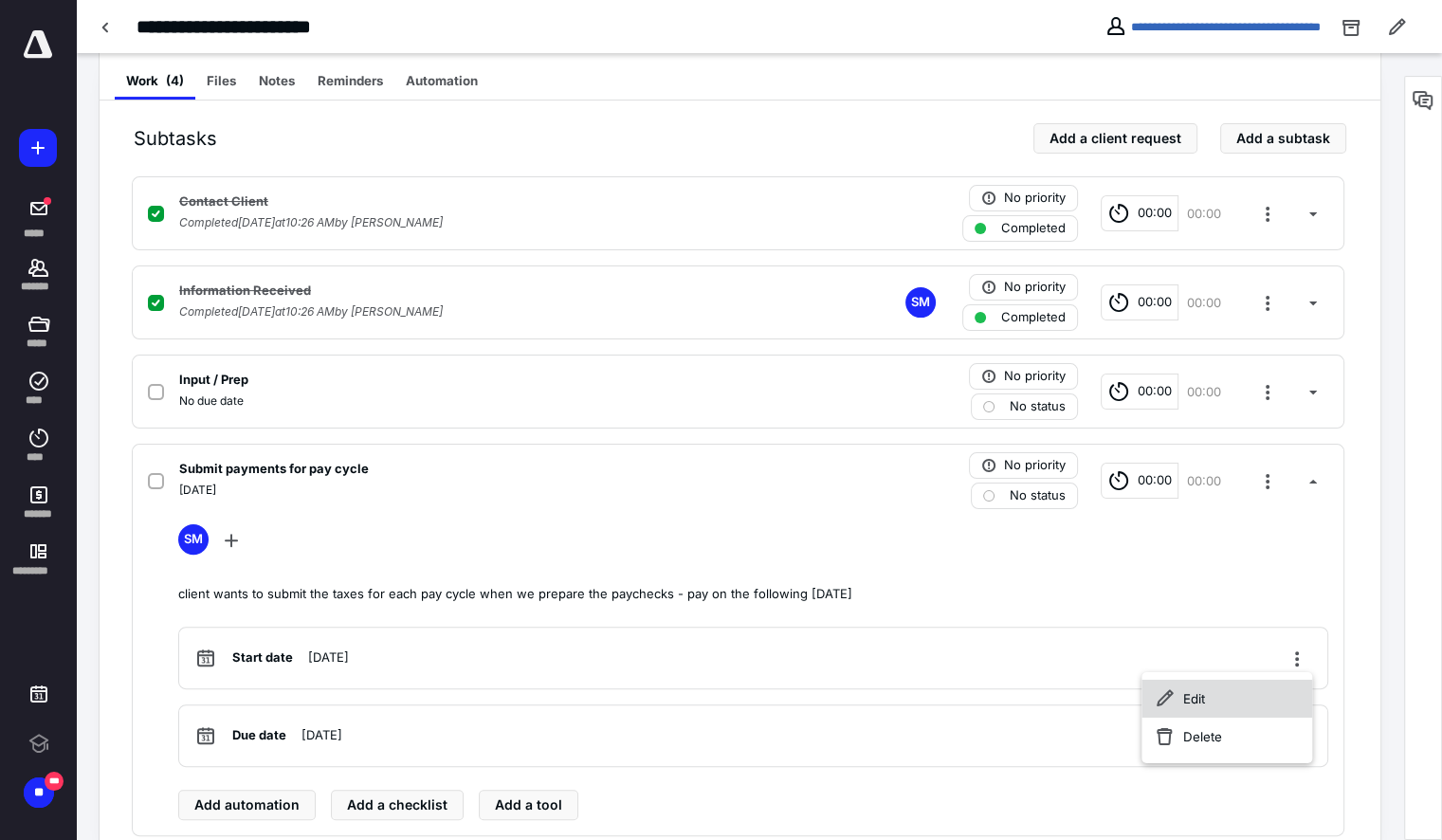 click on "Edit" at bounding box center (1227, 699) 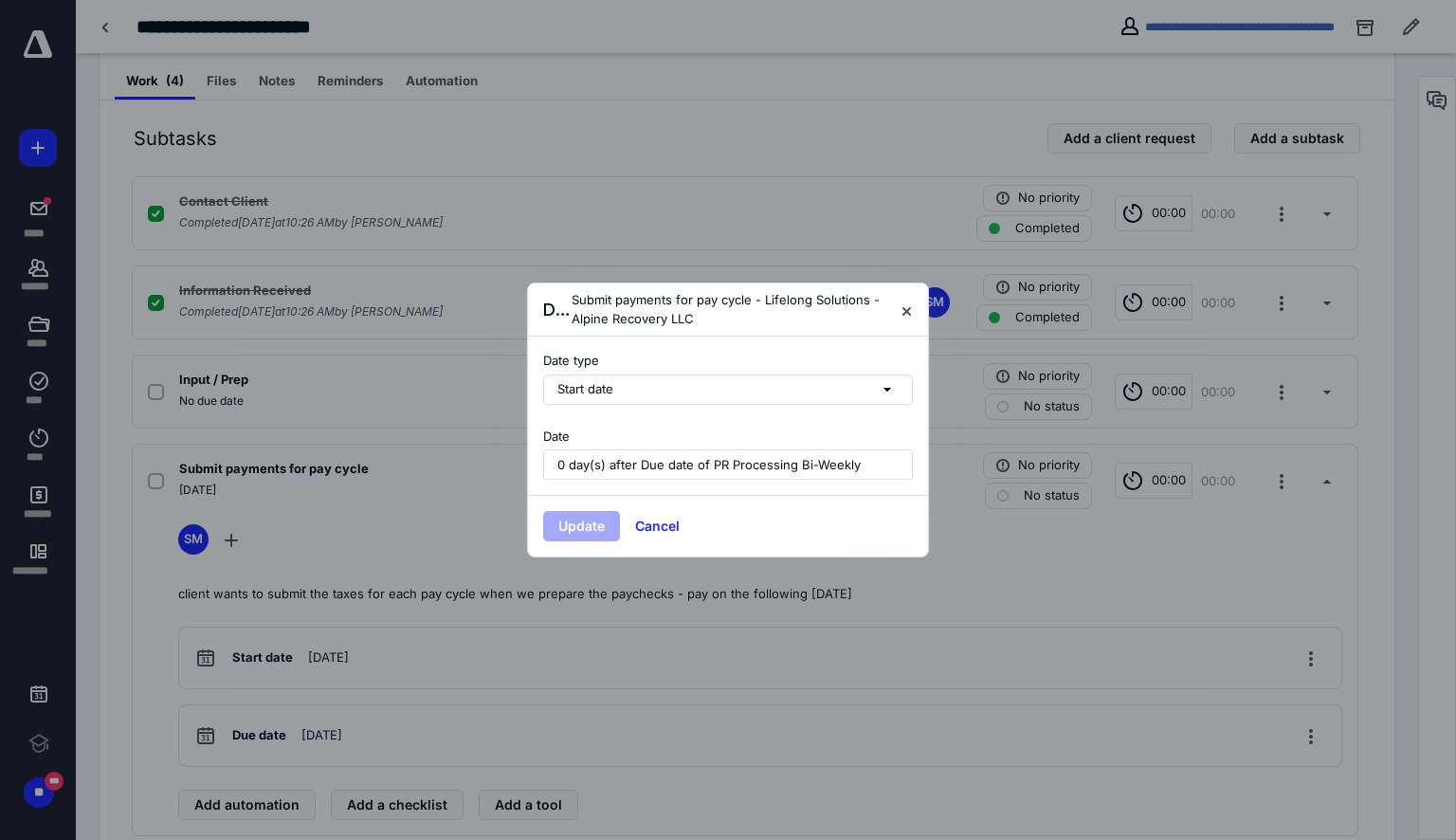 click on "0 day(s) after Due date of PR Processing Bi-Weekly" at bounding box center (728, 465) 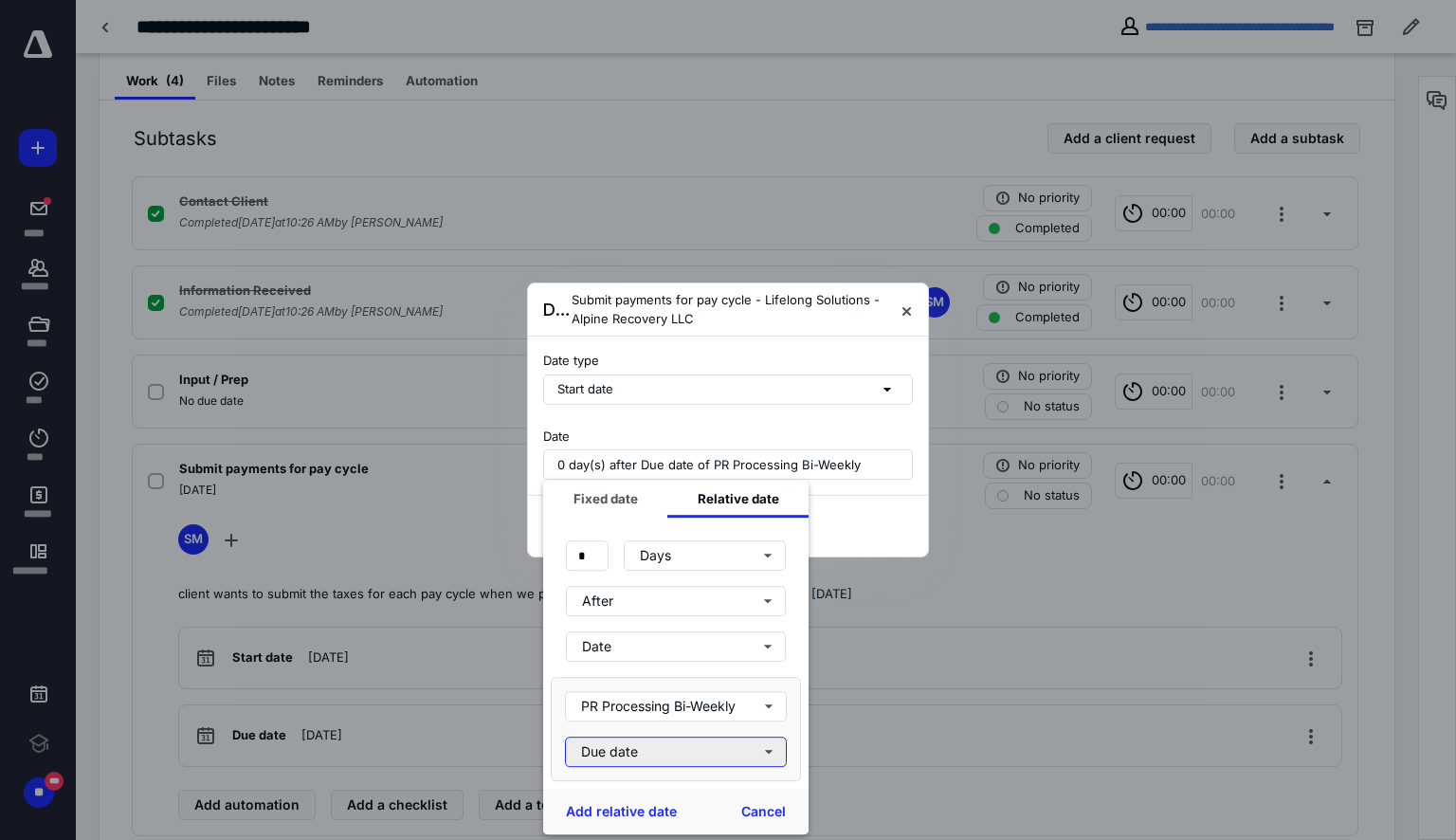 click on "Due date" at bounding box center (676, 752) 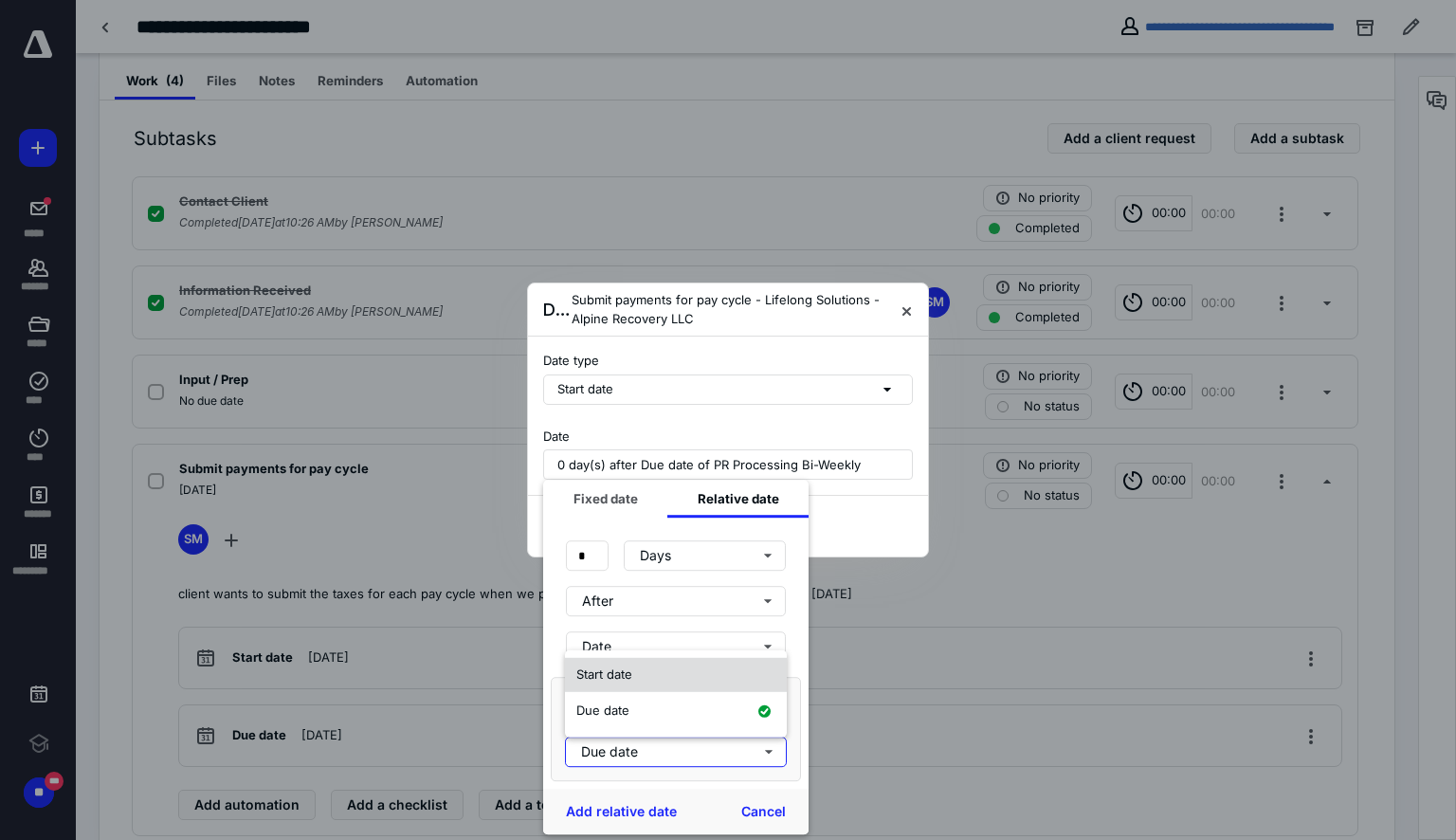click on "Start date" at bounding box center (676, 675) 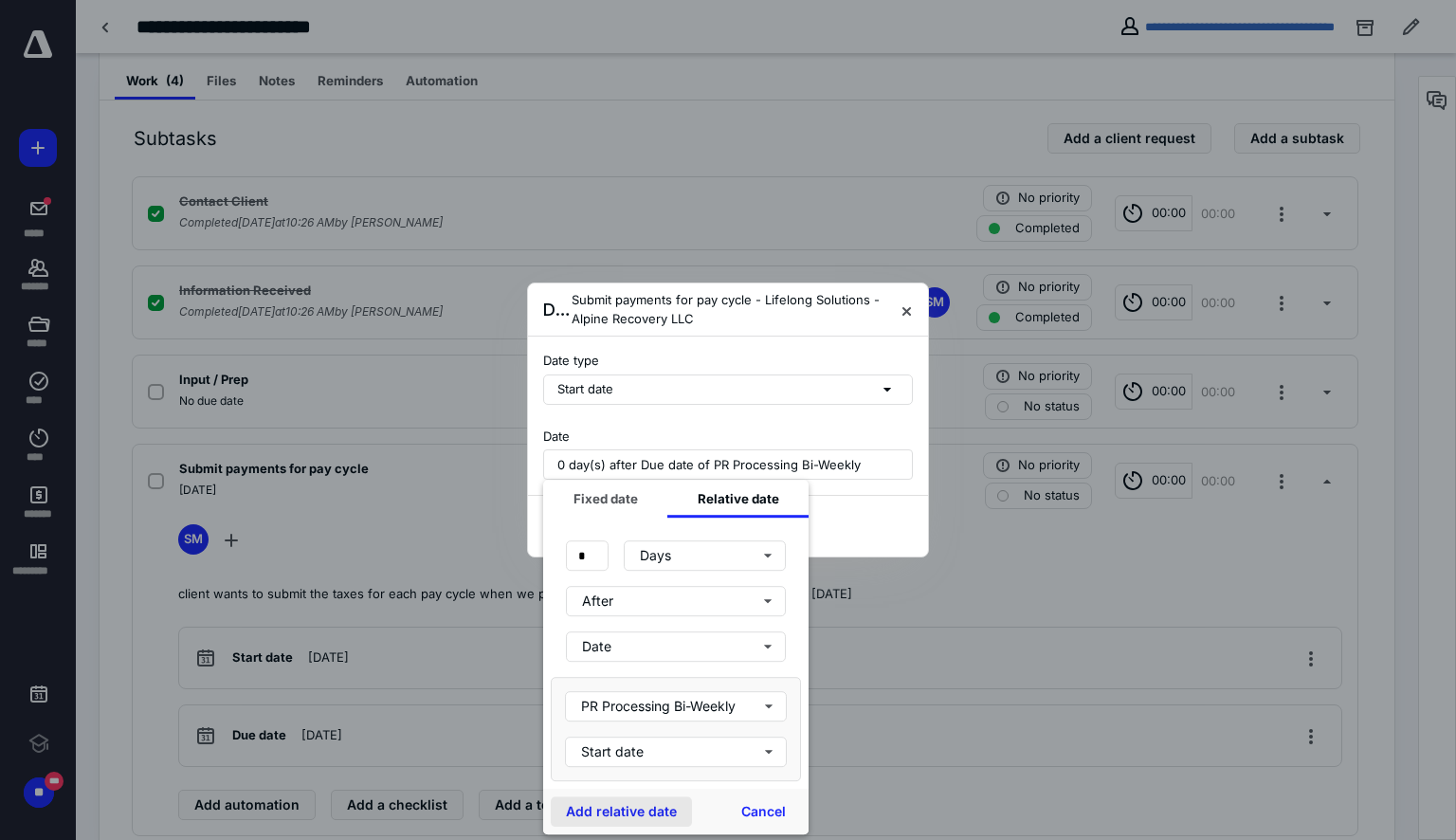 click on "Add relative date" at bounding box center [621, 812] 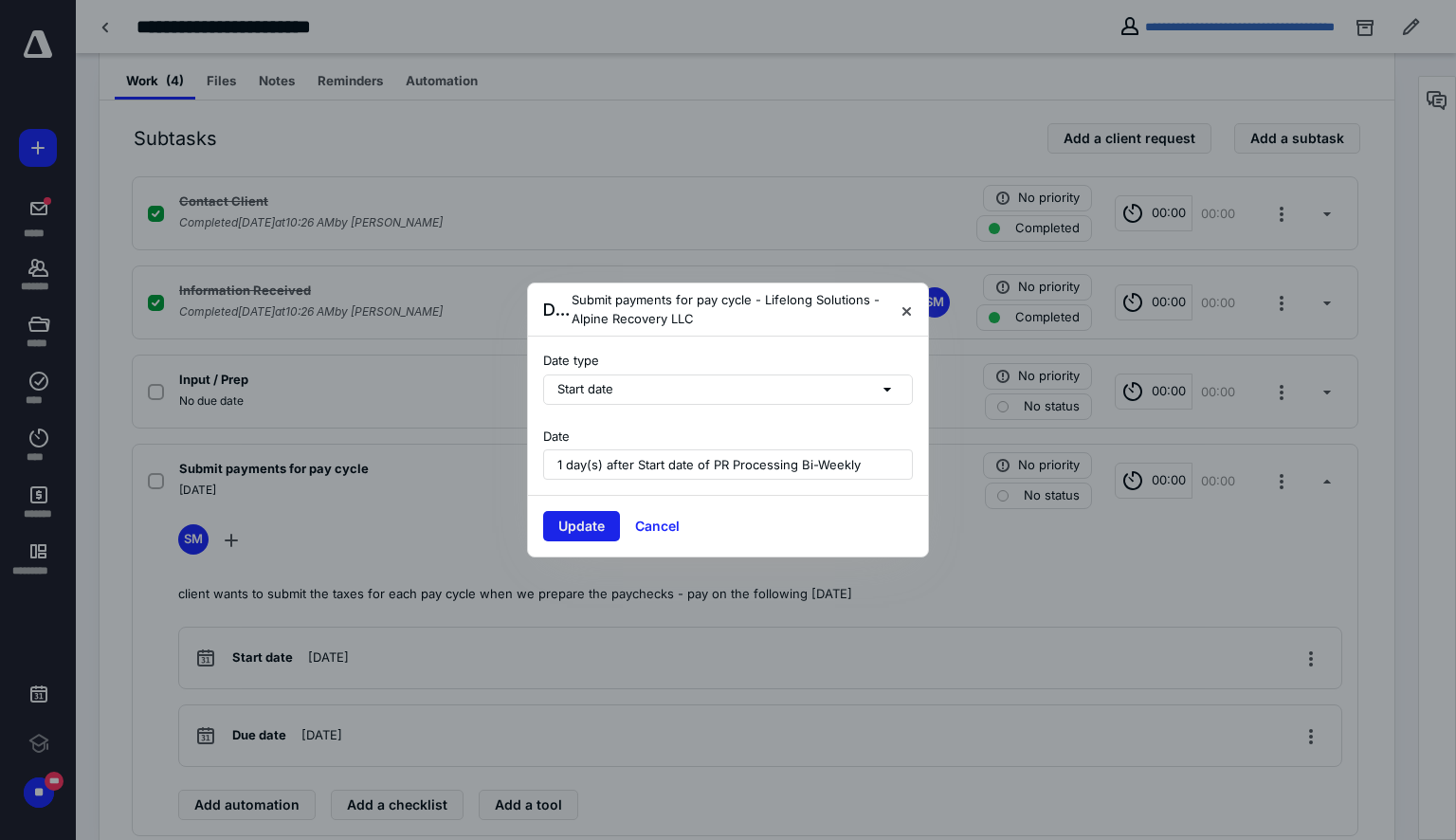 click on "Update" at bounding box center (581, 526) 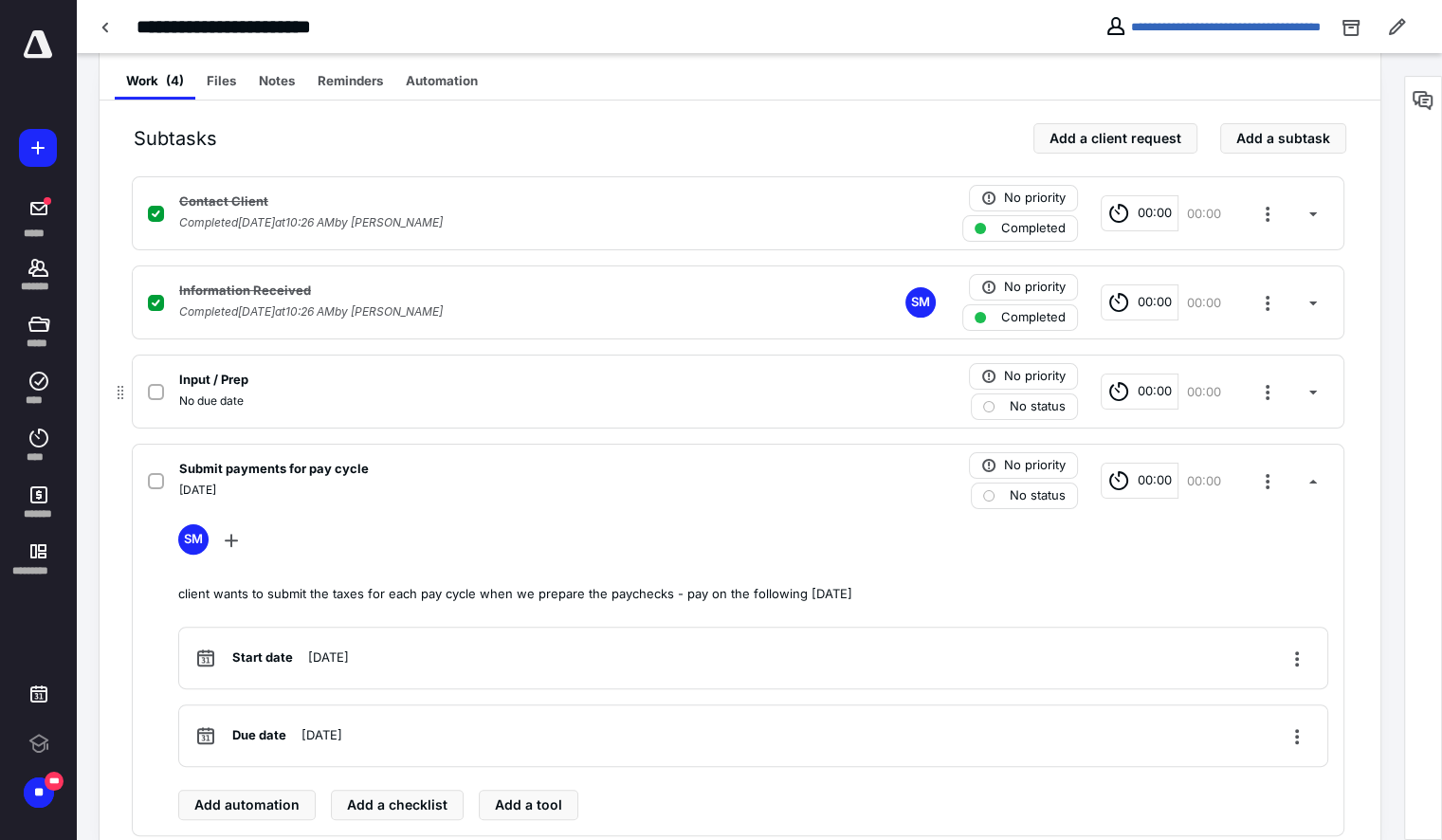 click at bounding box center [155, 393] 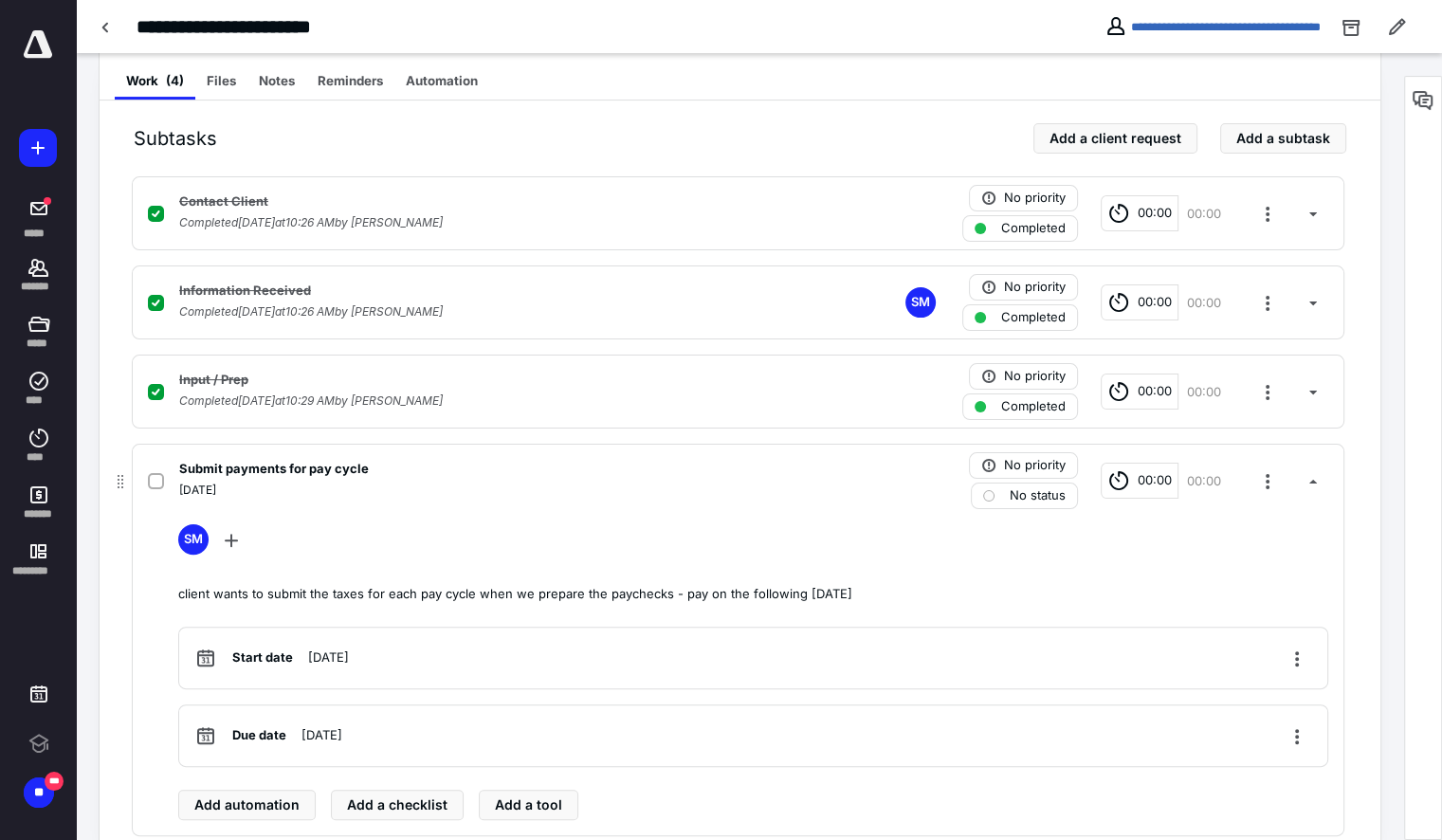 click 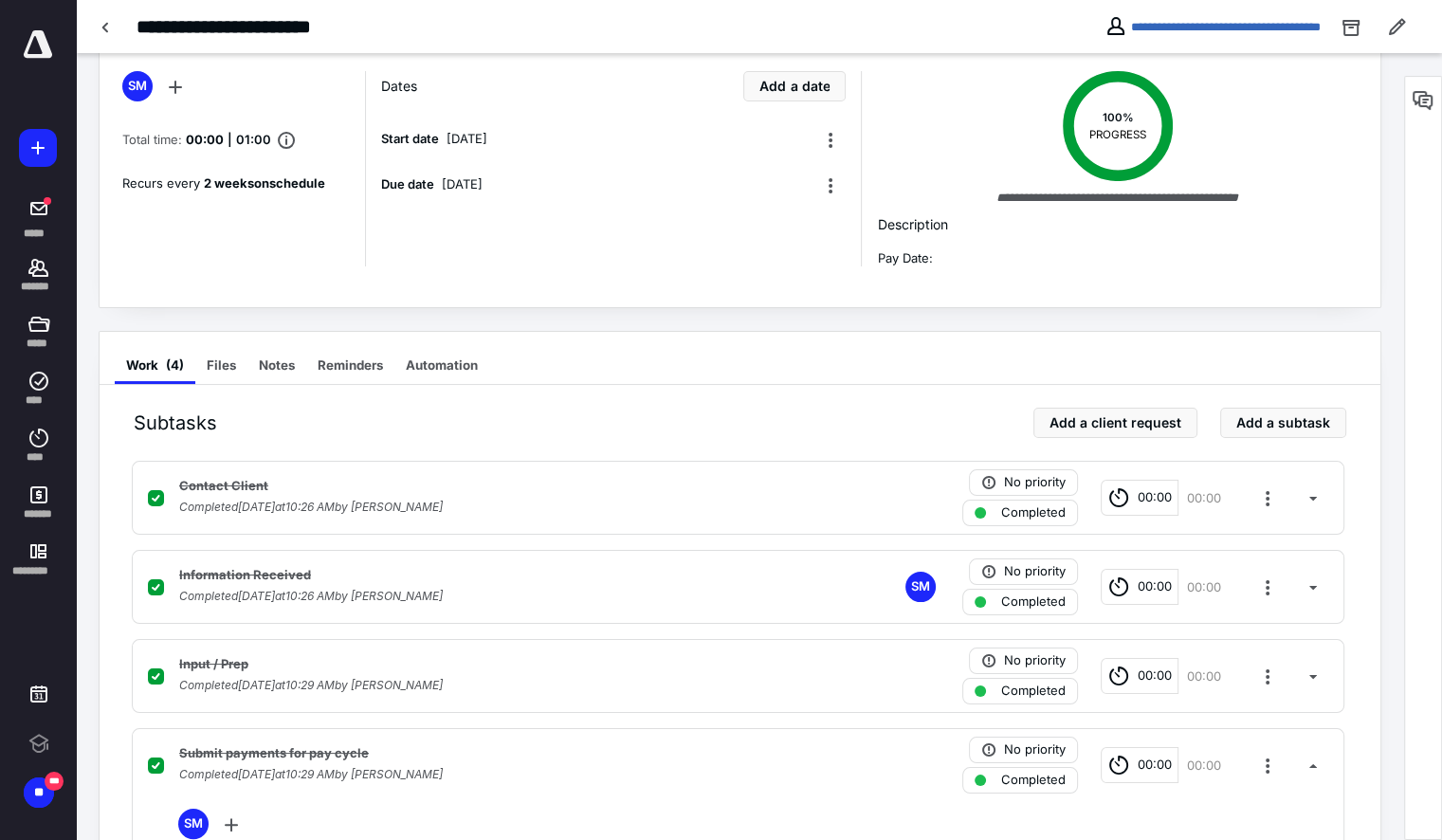 scroll, scrollTop: 77, scrollLeft: 0, axis: vertical 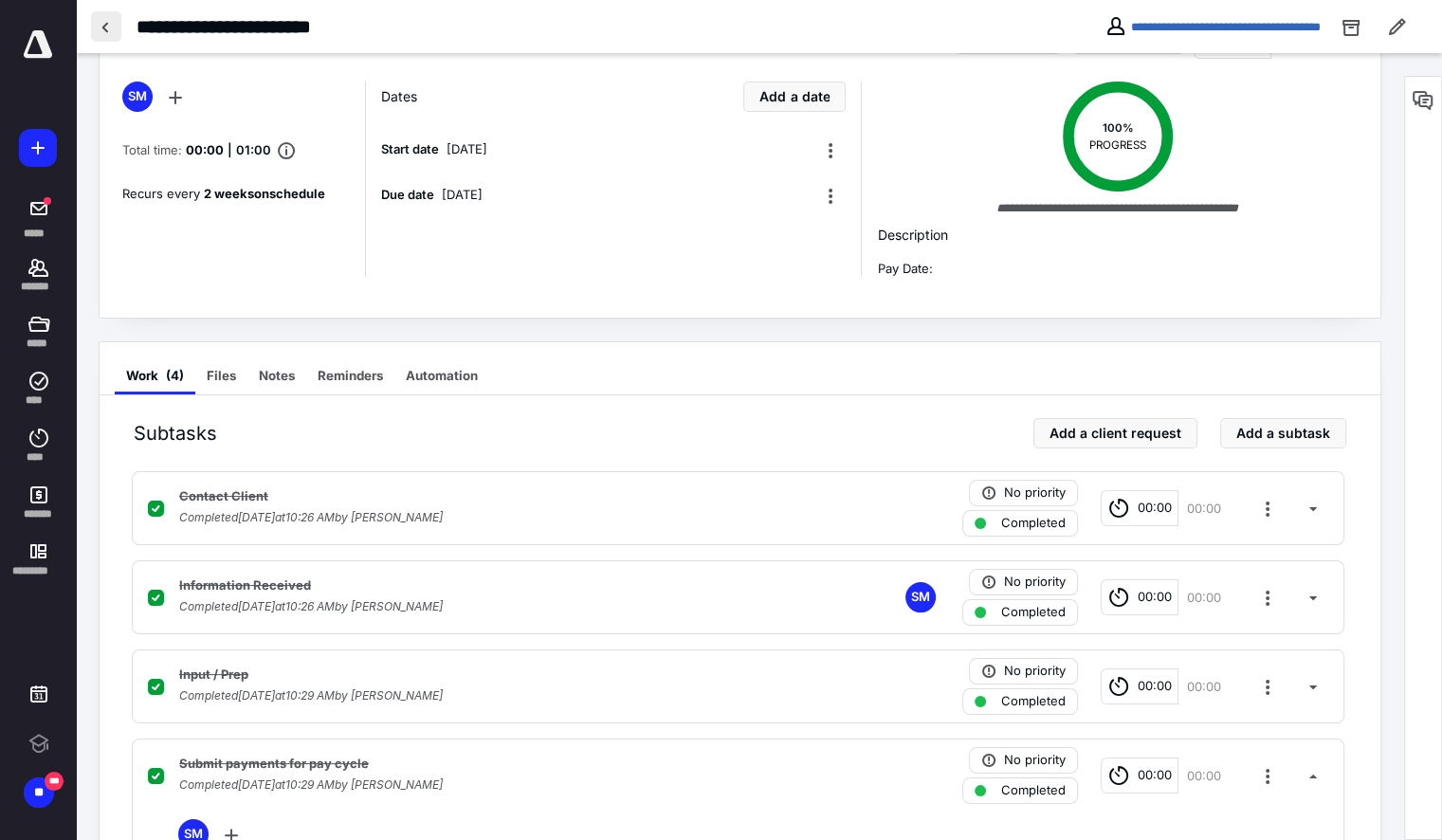 click at bounding box center (106, 27) 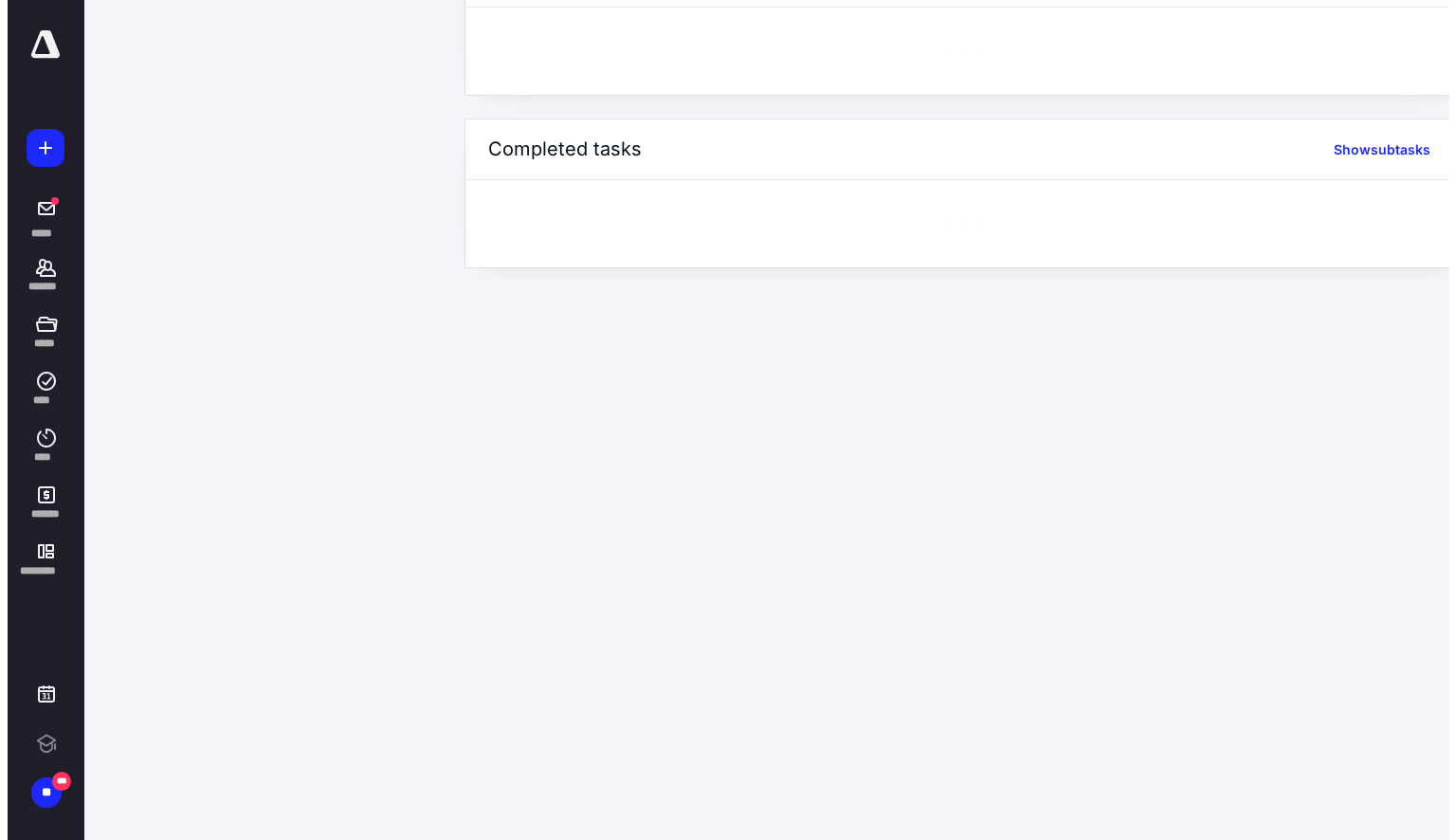 scroll, scrollTop: 0, scrollLeft: 0, axis: both 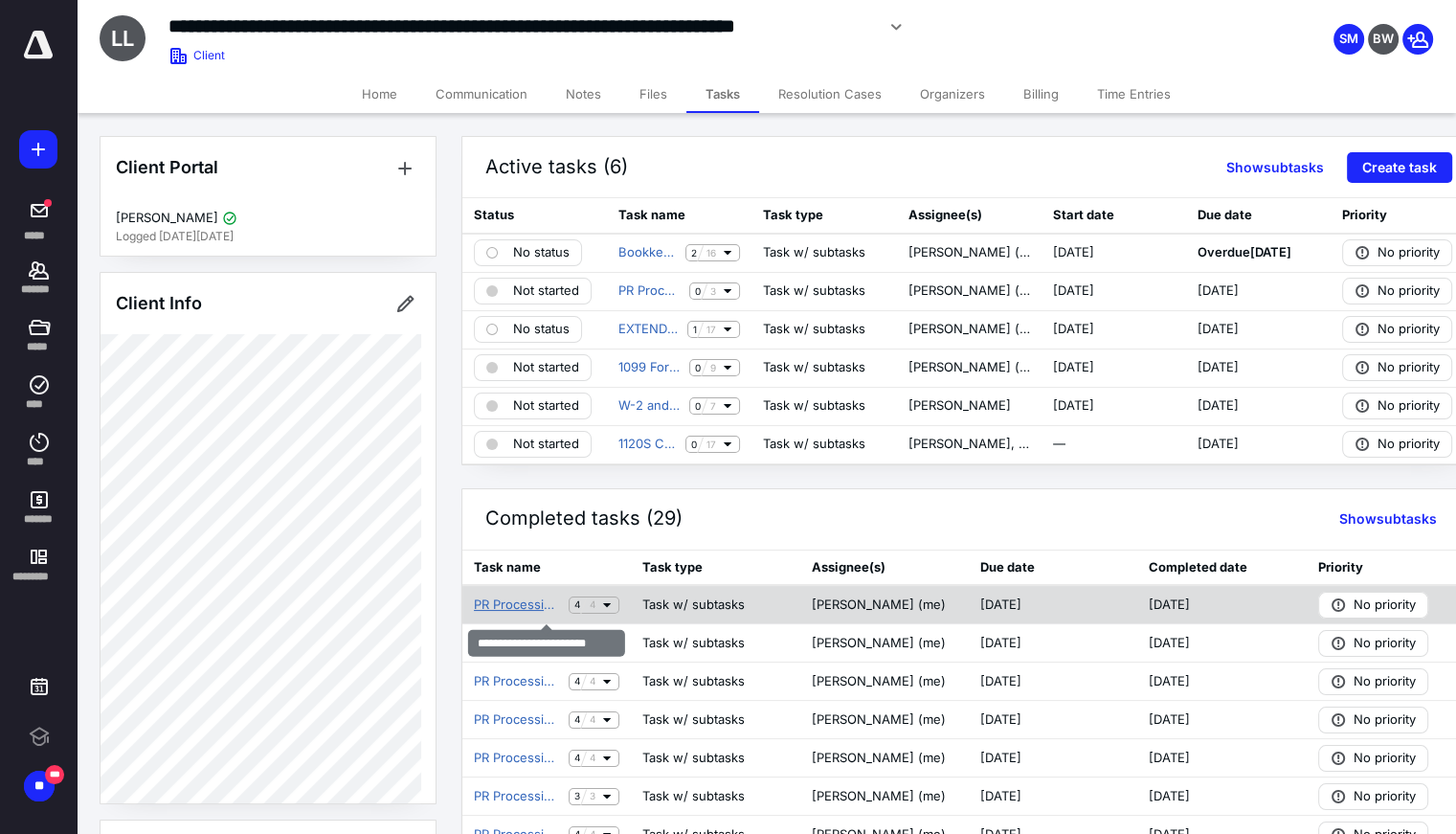click on "PR Processing Bi-Weekly" at bounding box center (517, 605) 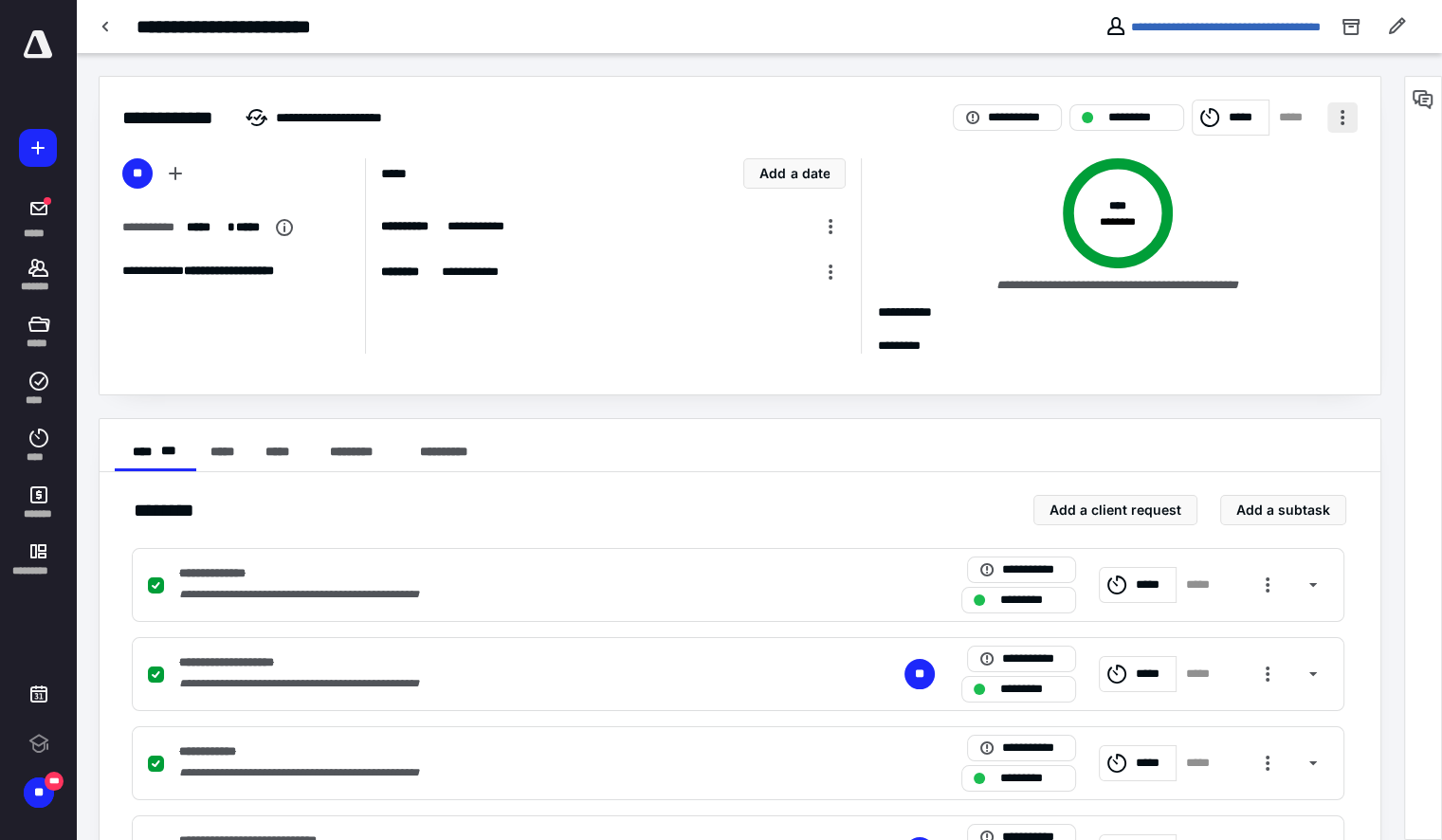 click at bounding box center (1342, 118) 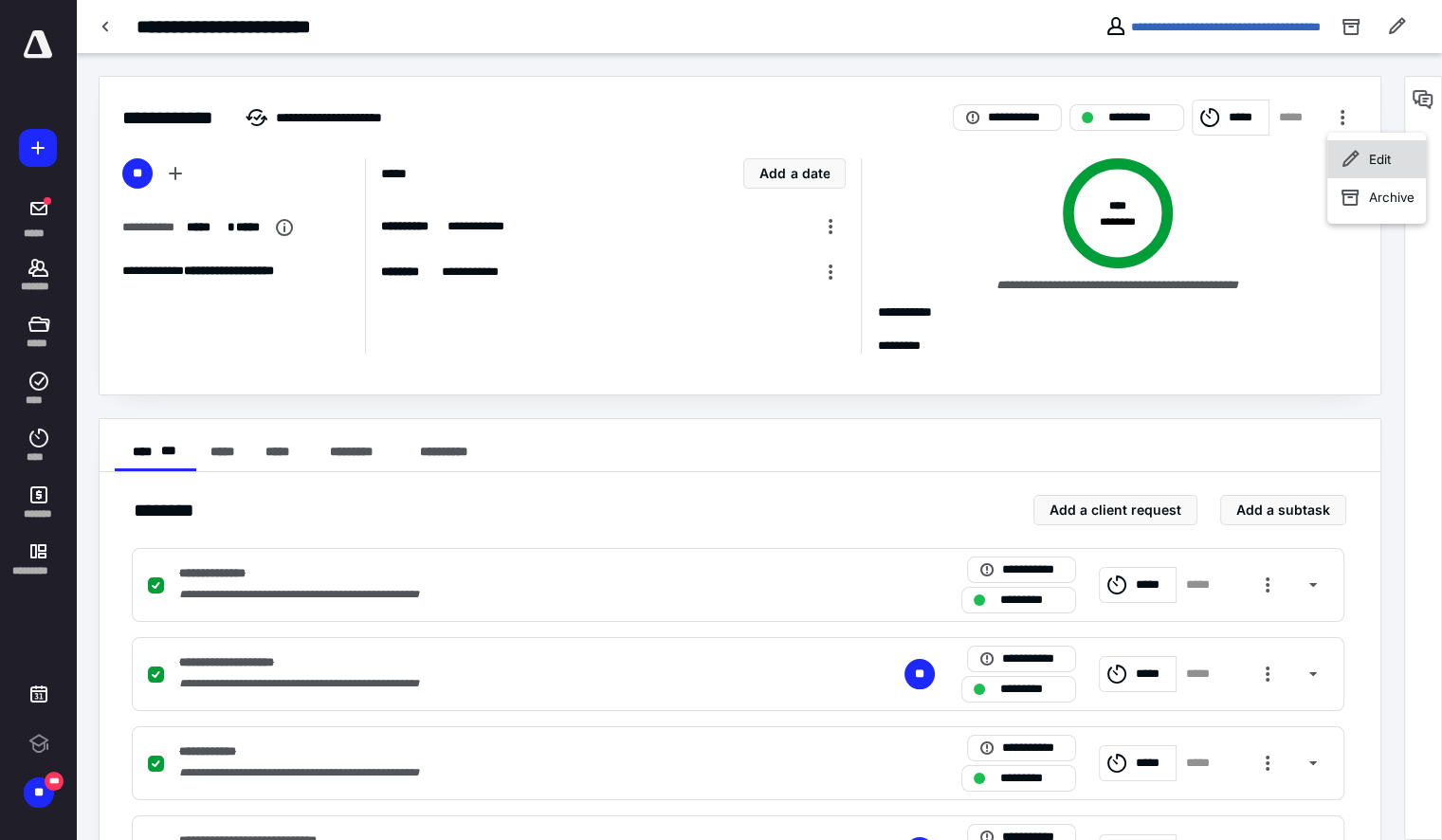 click 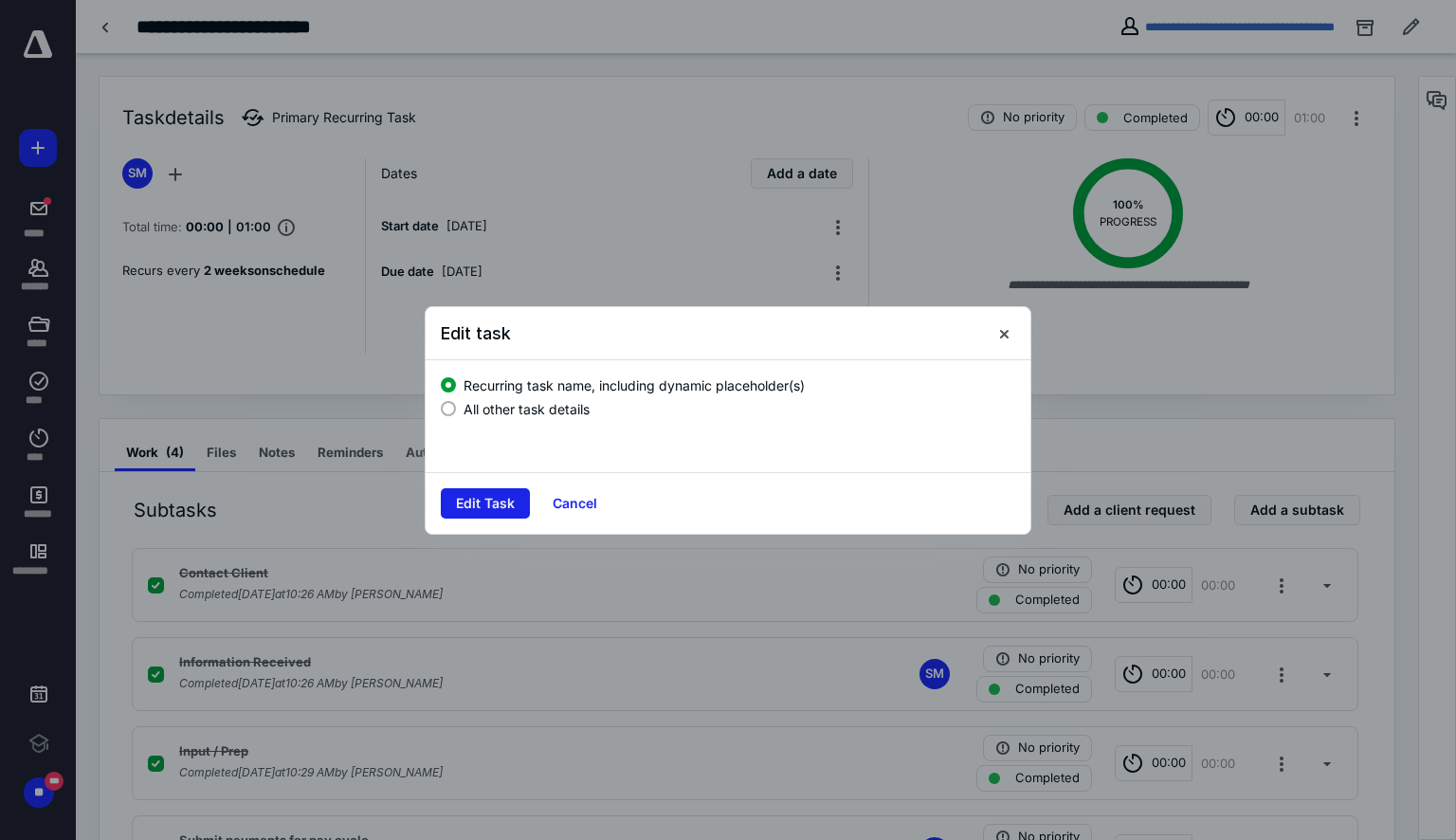click on "Edit Task" at bounding box center [485, 503] 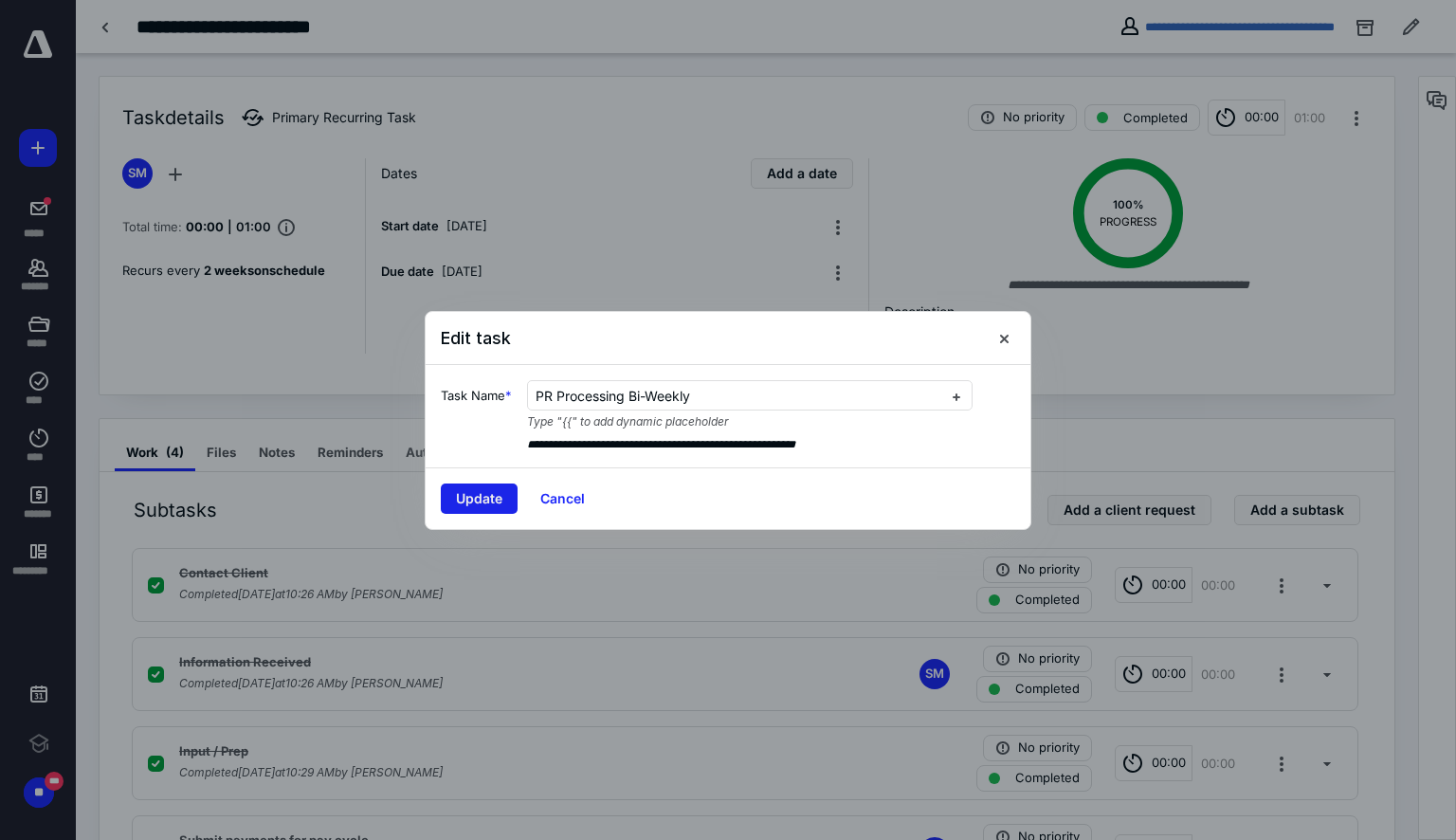 click on "Update" at bounding box center [479, 499] 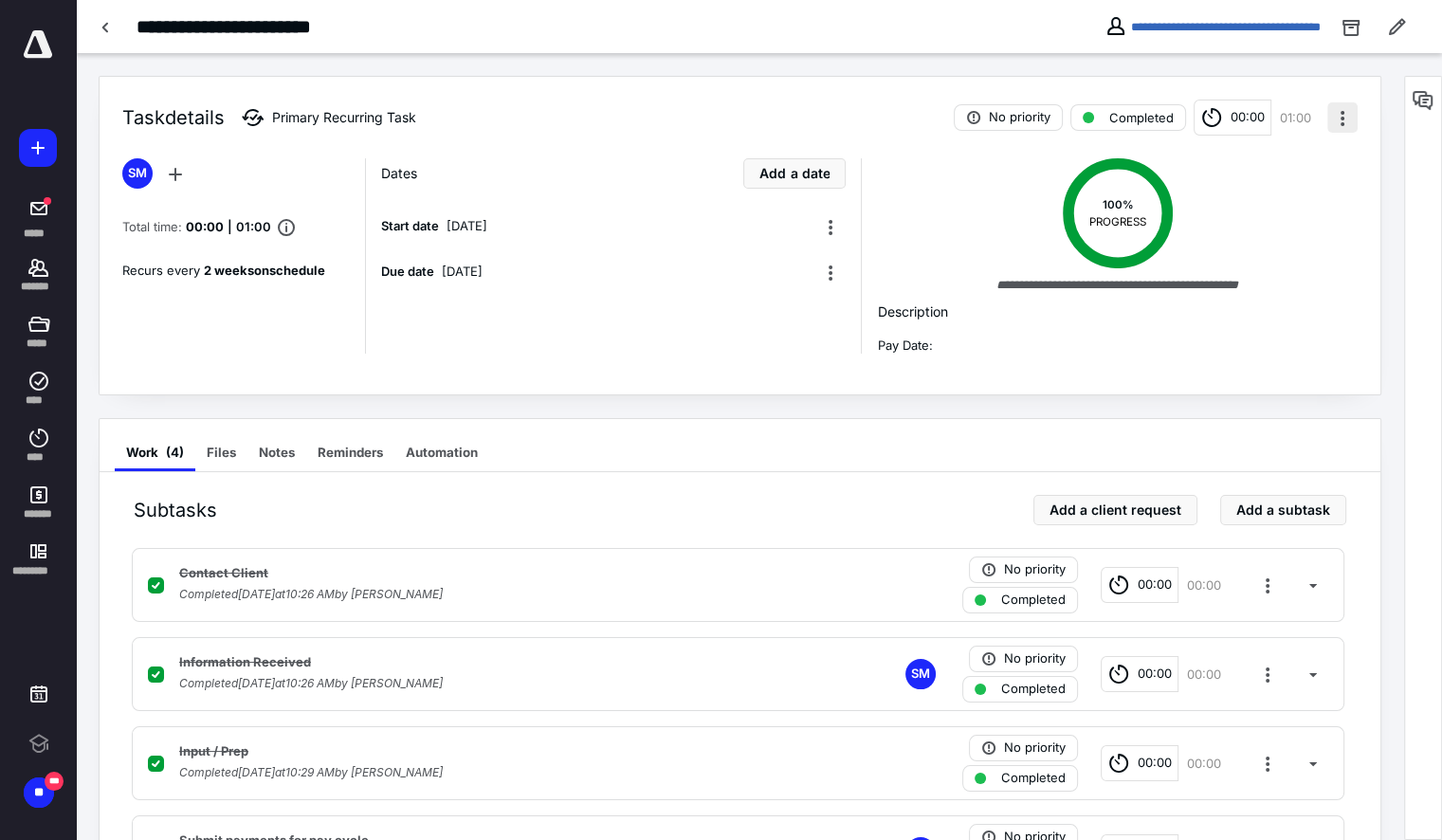 click at bounding box center (1342, 118) 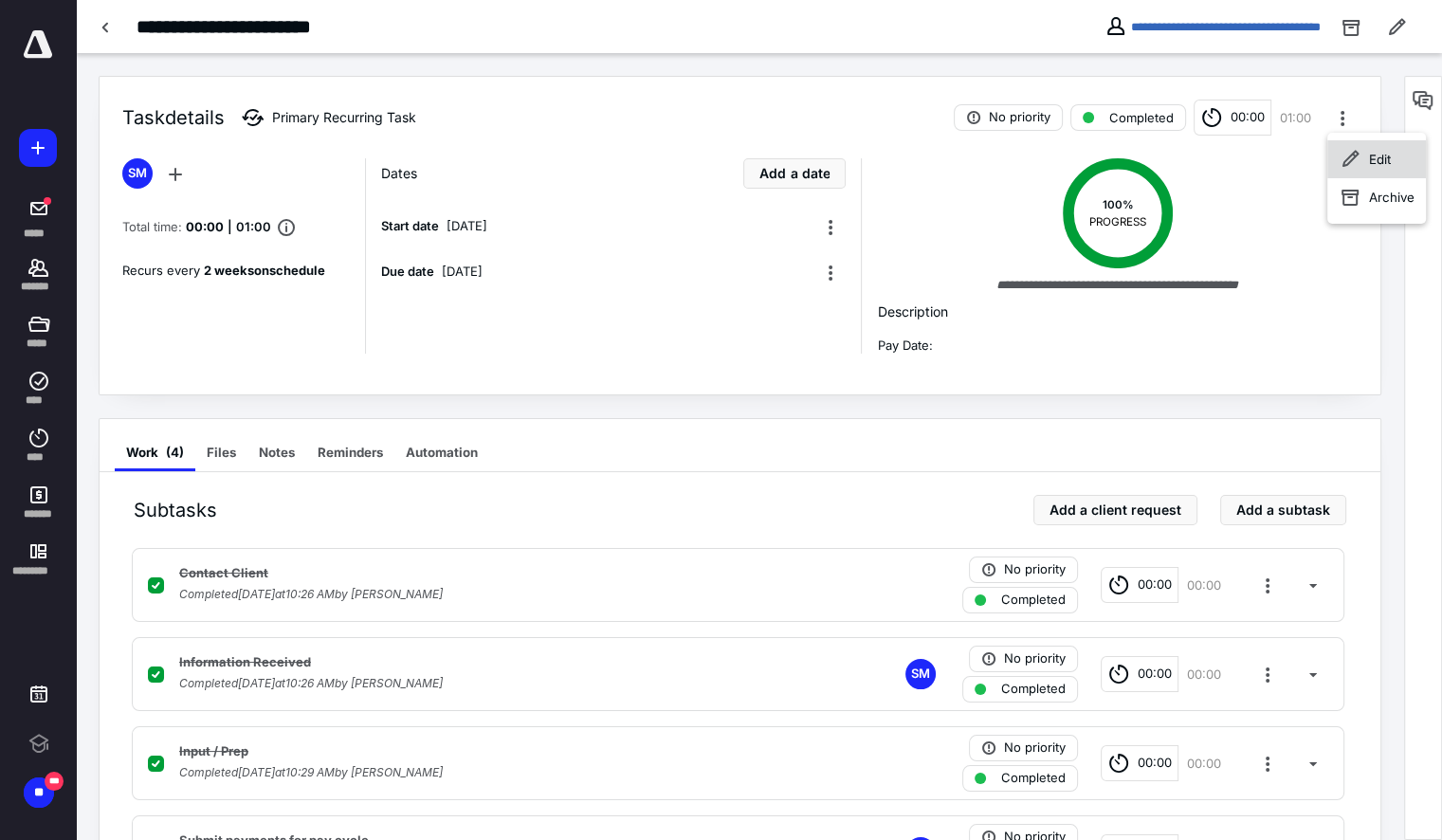 click 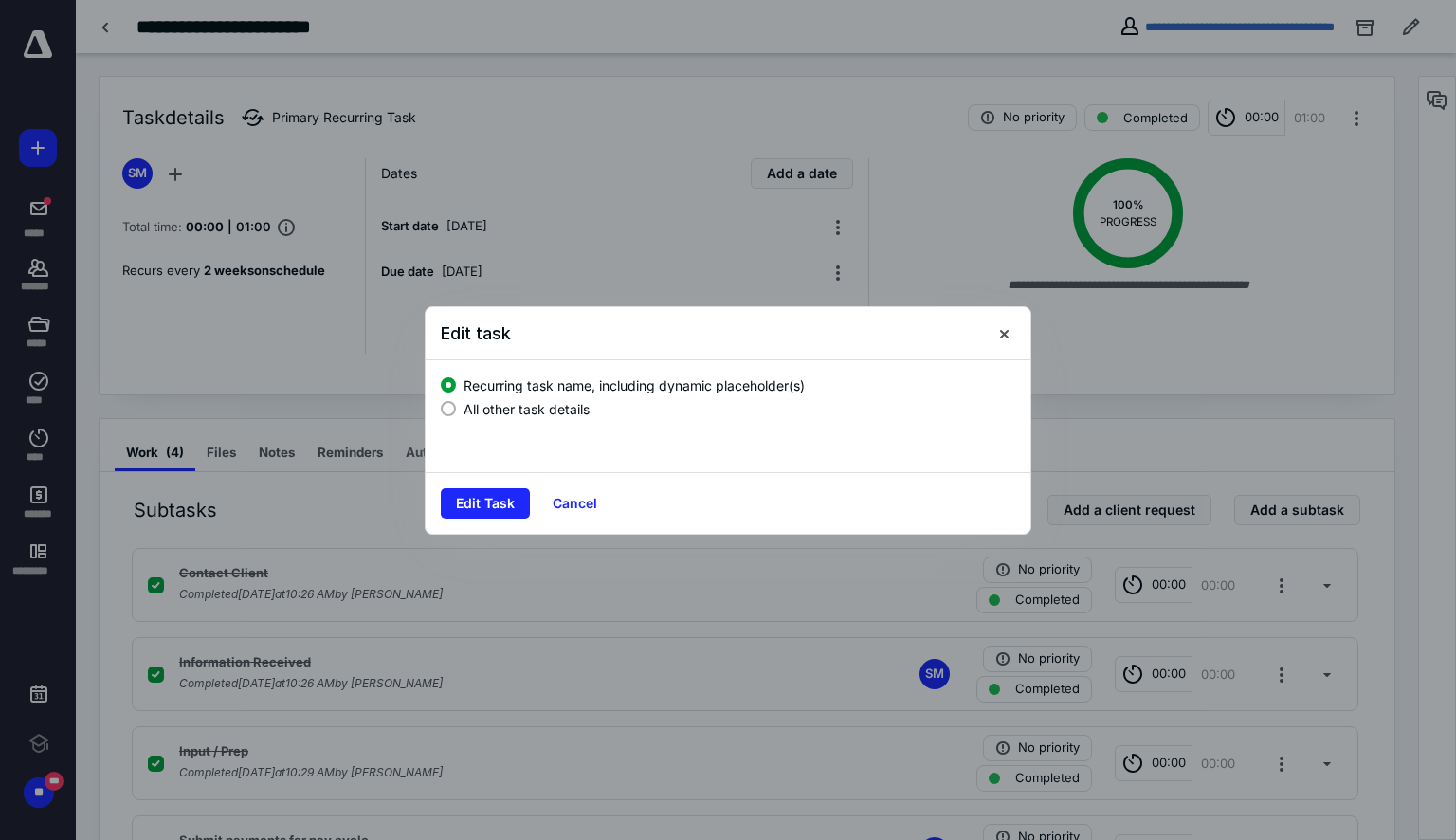 click on "All other task details" at bounding box center [526, 409] 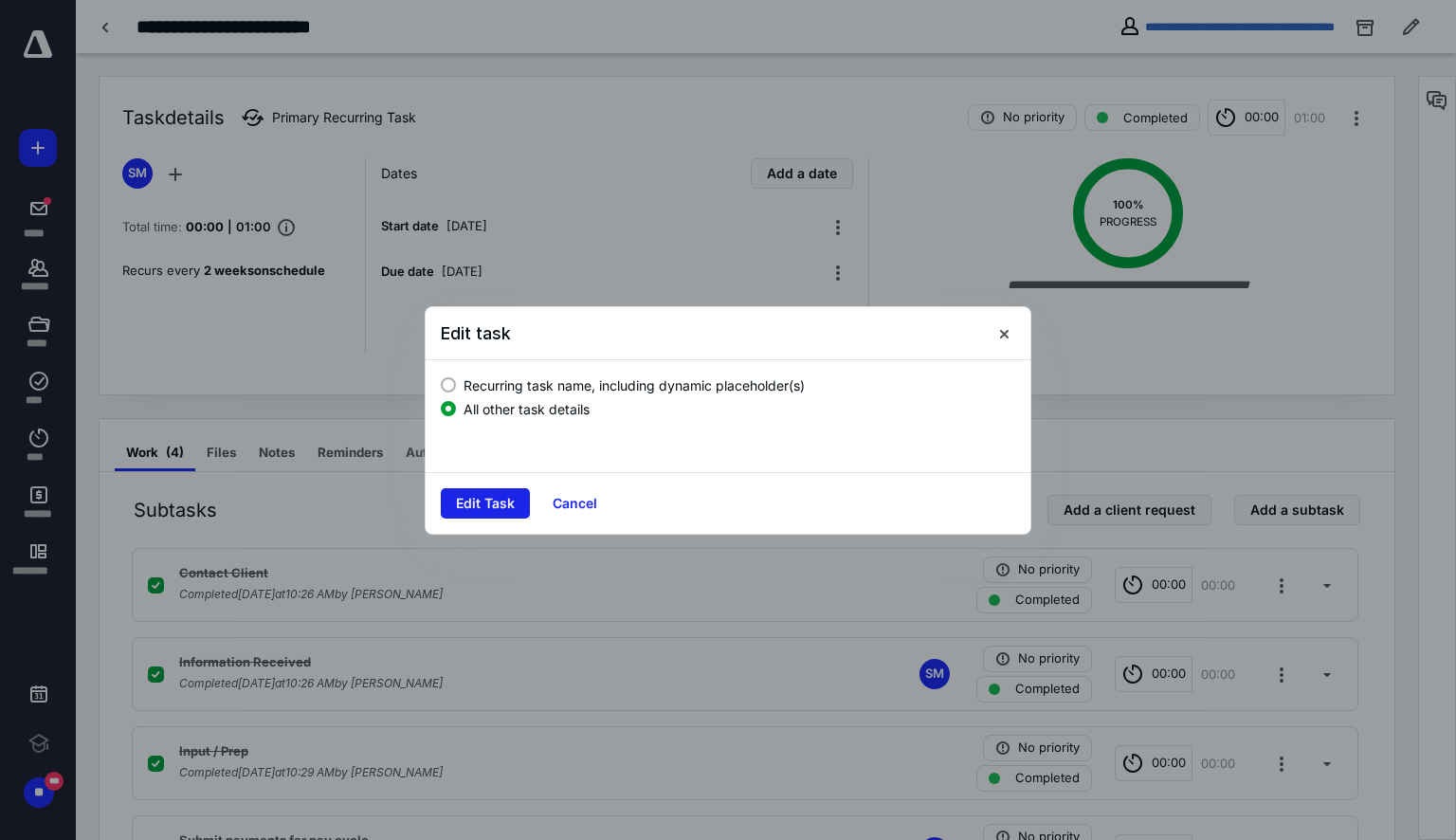 click on "Edit Task" at bounding box center [485, 503] 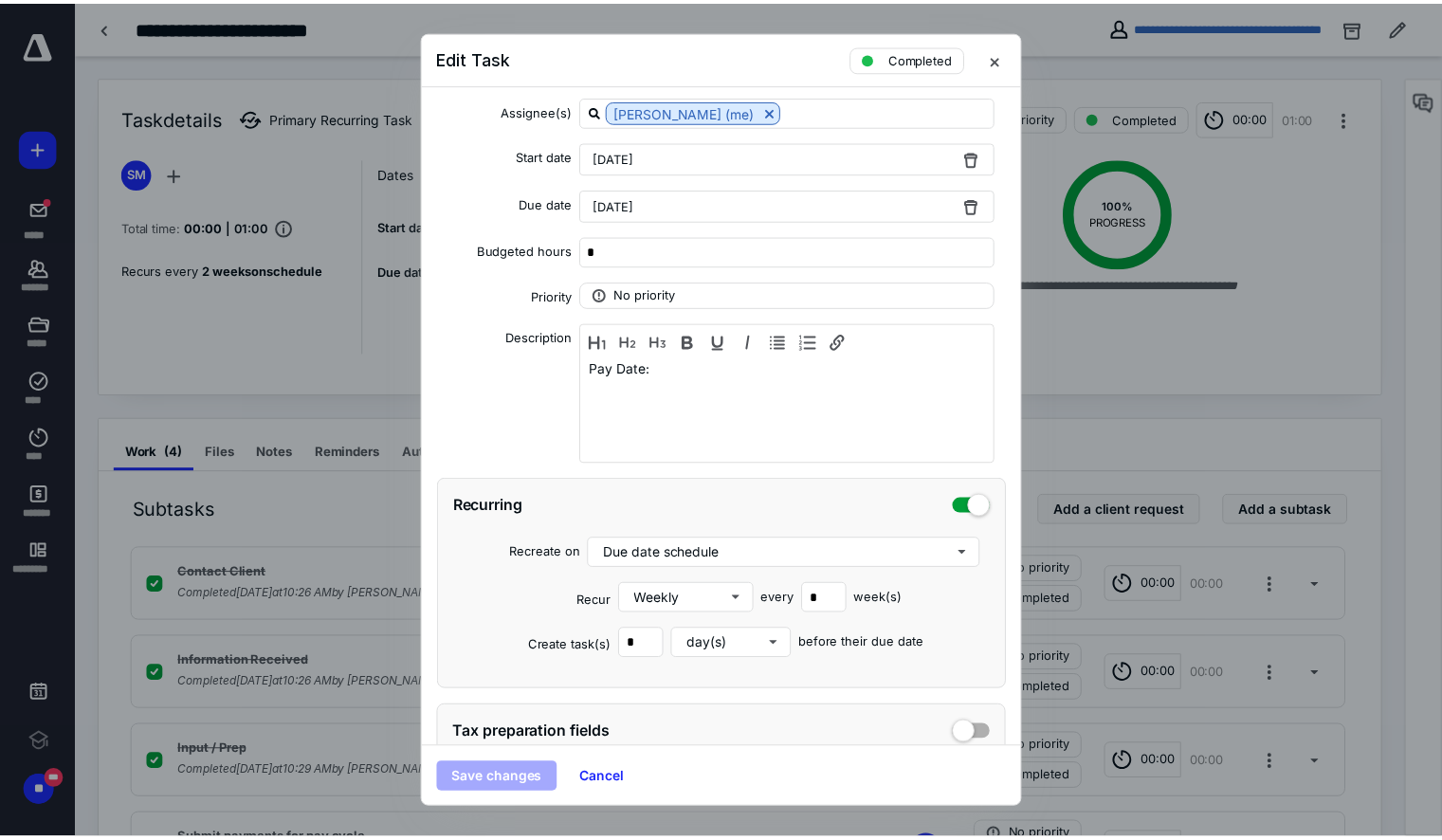 scroll, scrollTop: 226, scrollLeft: 0, axis: vertical 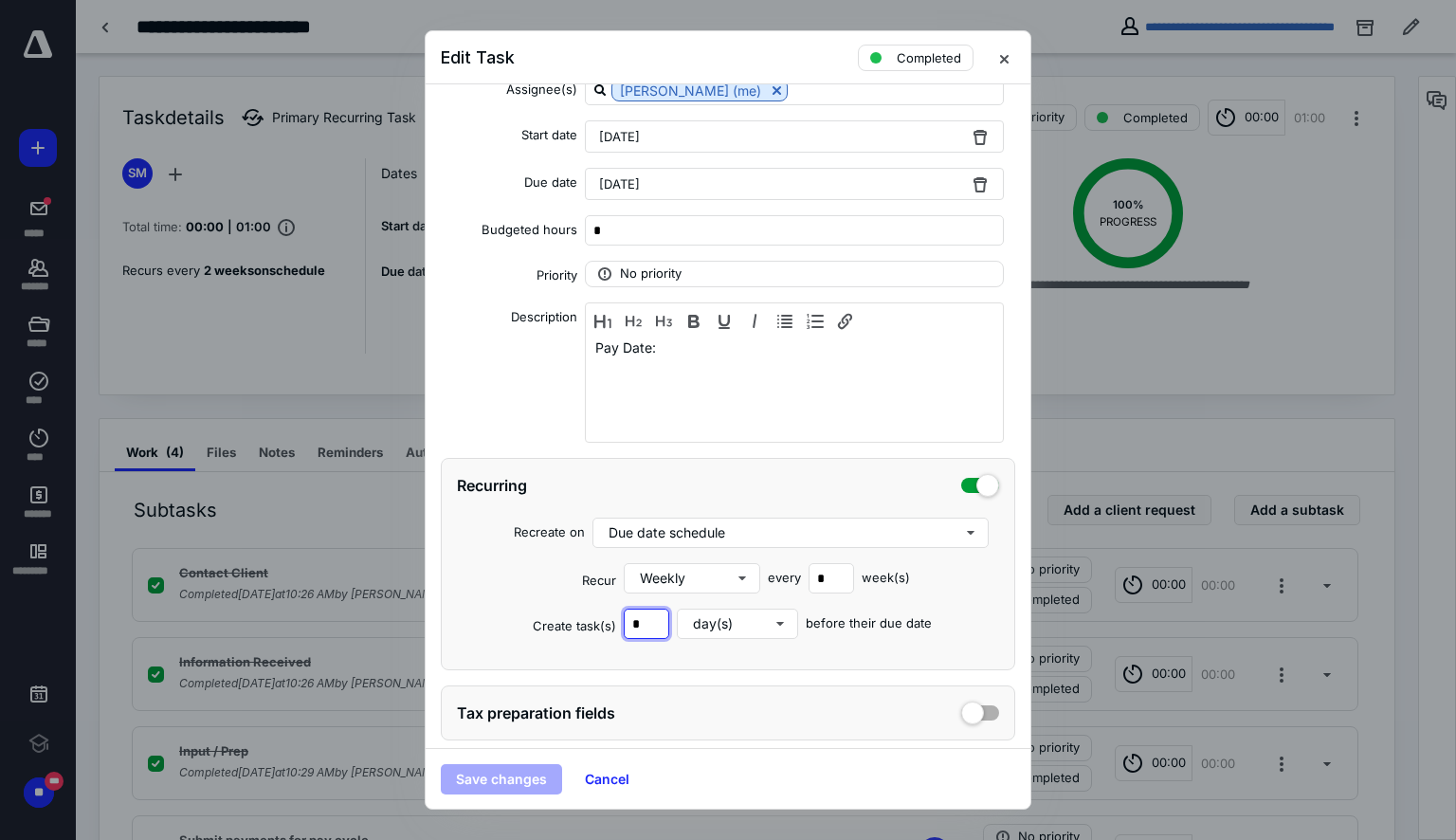 drag, startPoint x: 642, startPoint y: 615, endPoint x: 616, endPoint y: 620, distance: 26.4764 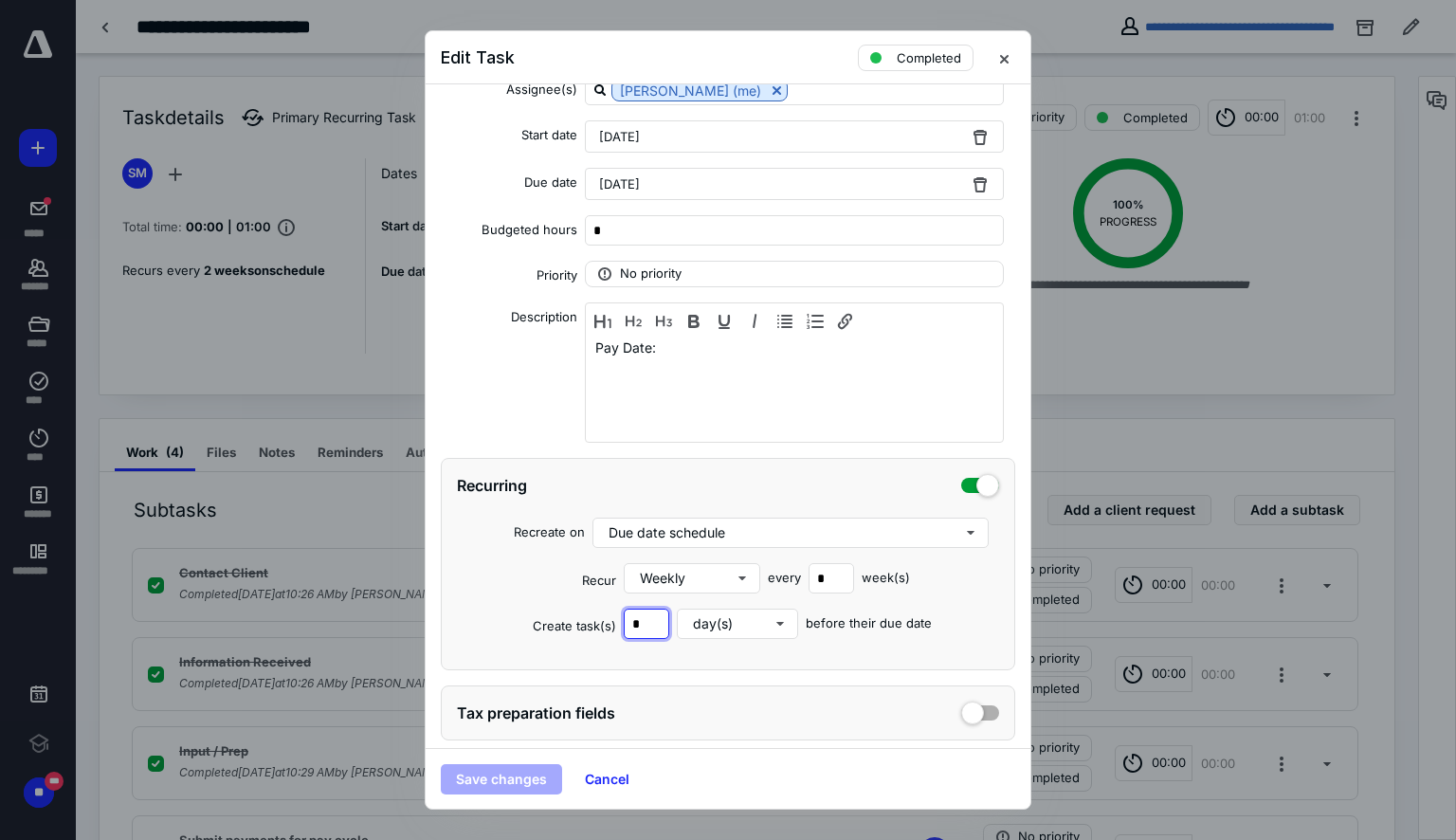 click on "Create task(s) * day(s) before their due date" at bounding box center [728, 624] 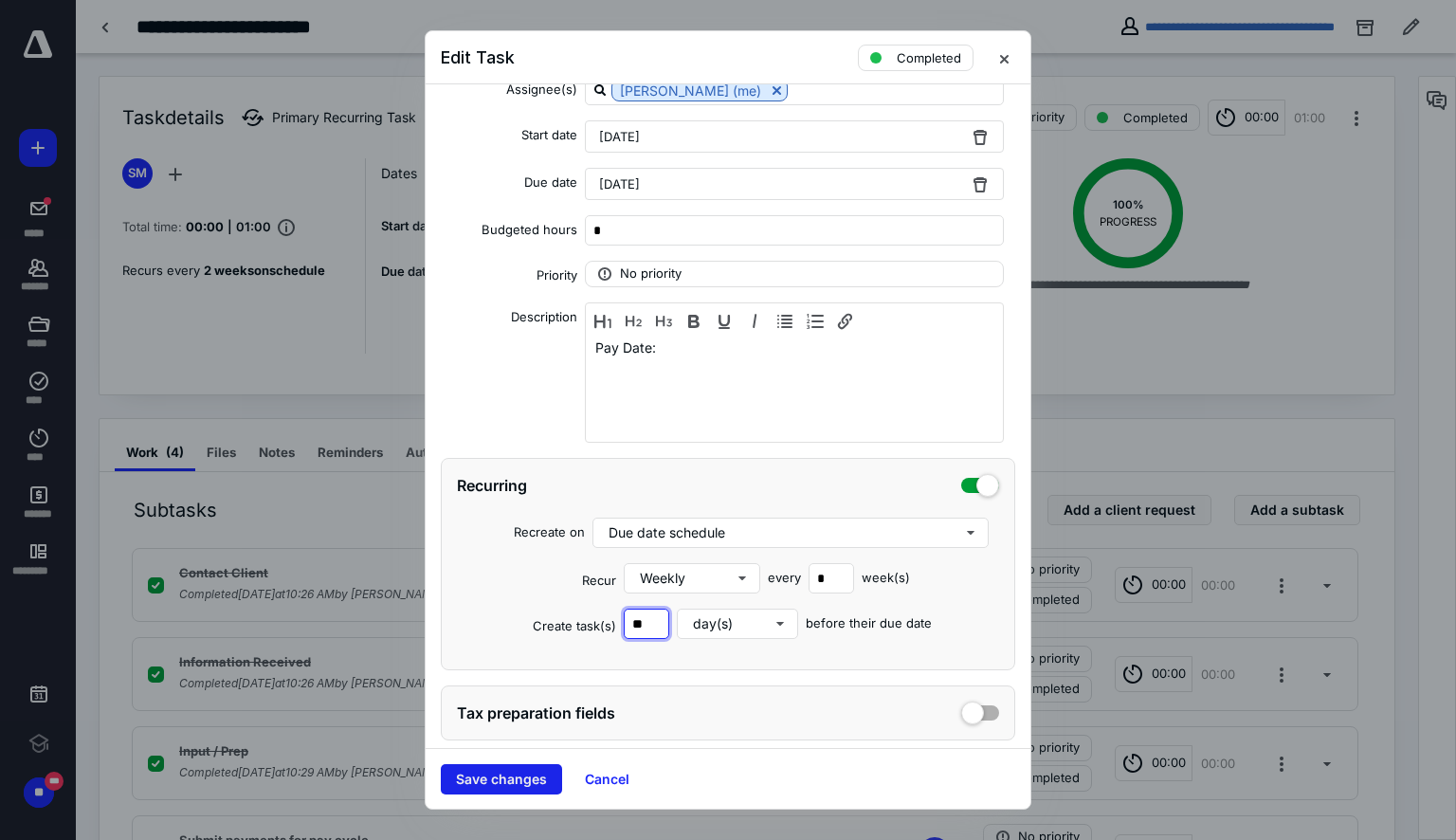 type on "**" 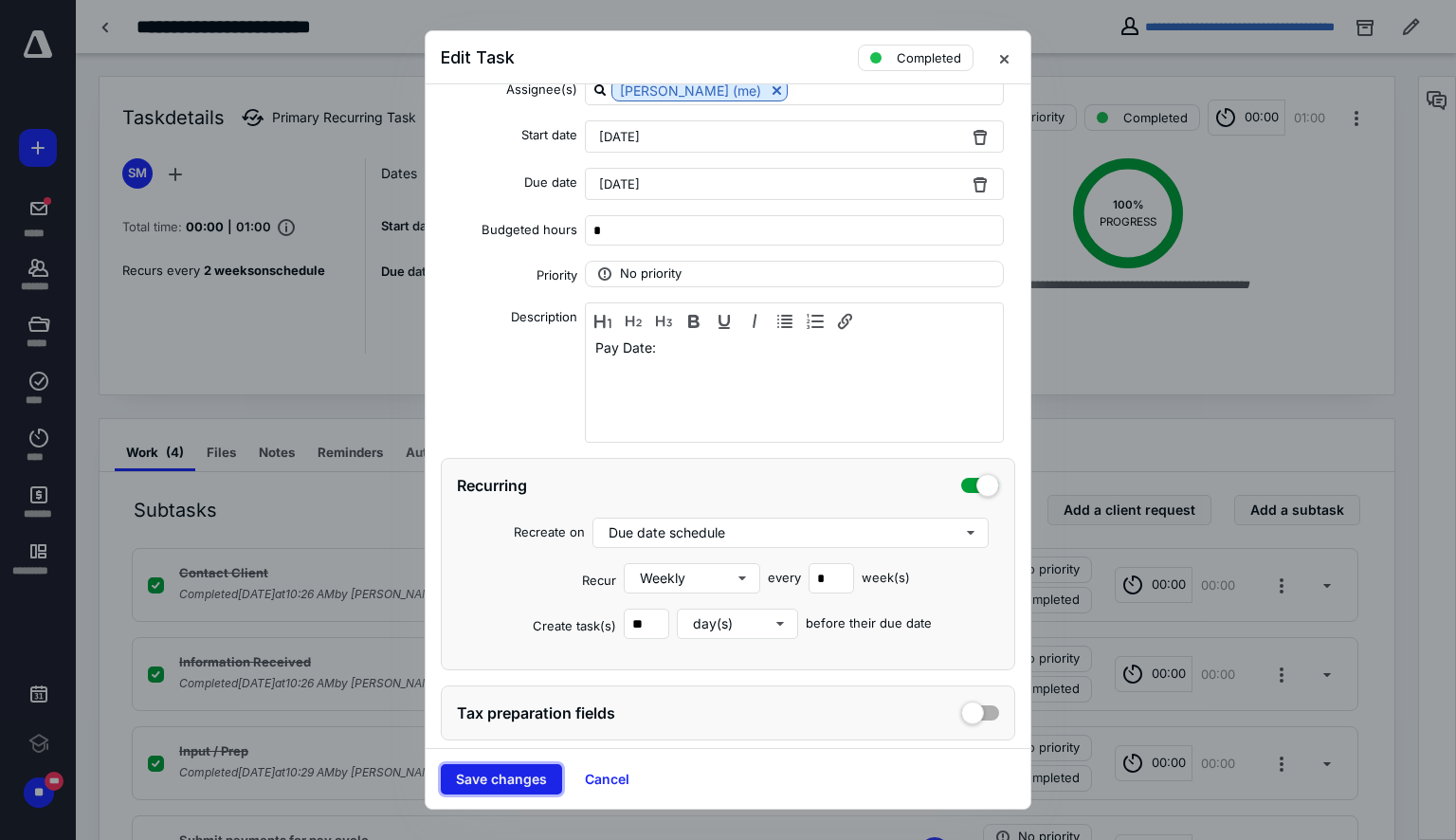 click on "Save changes" at bounding box center [501, 779] 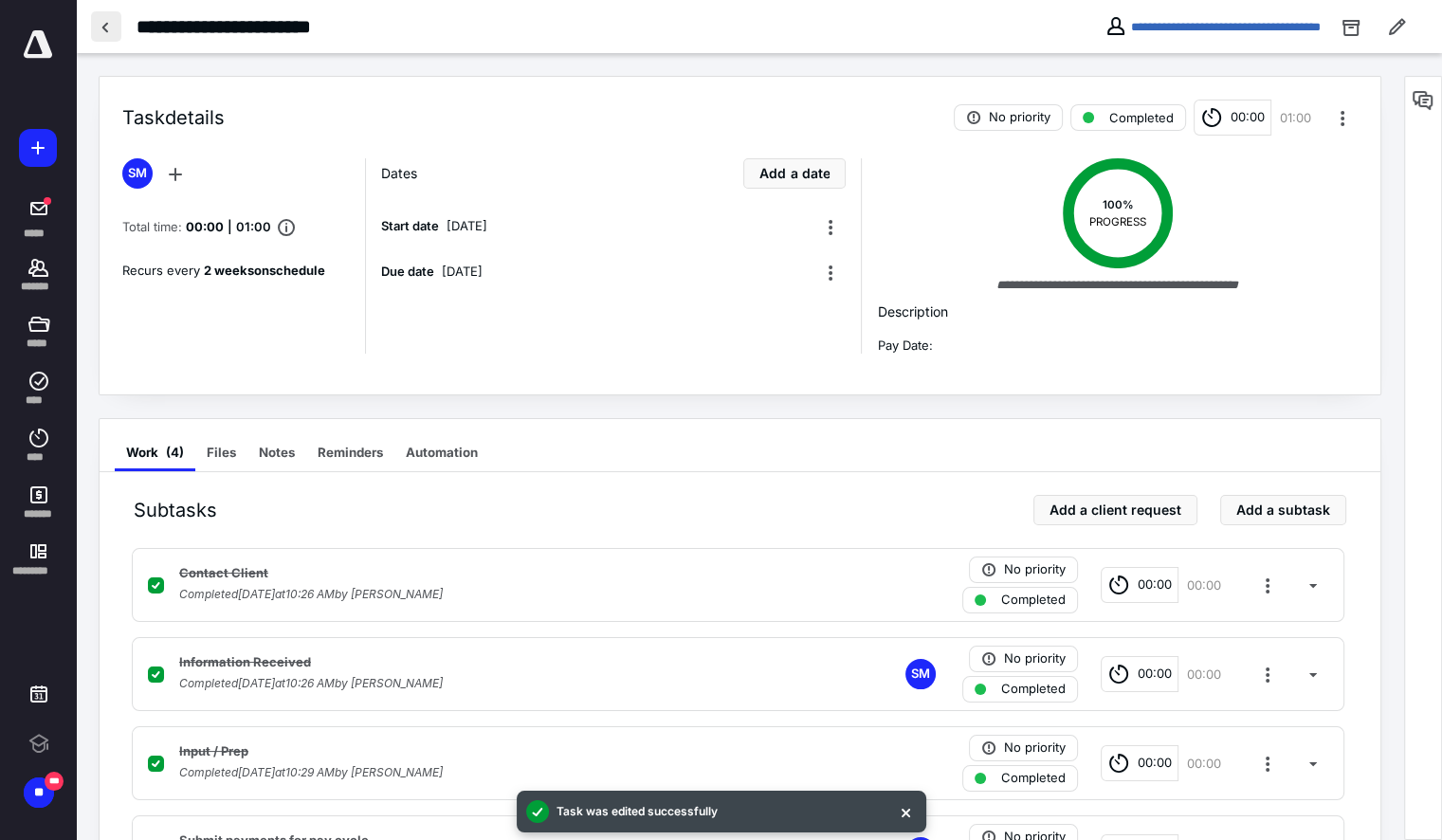 click at bounding box center [106, 27] 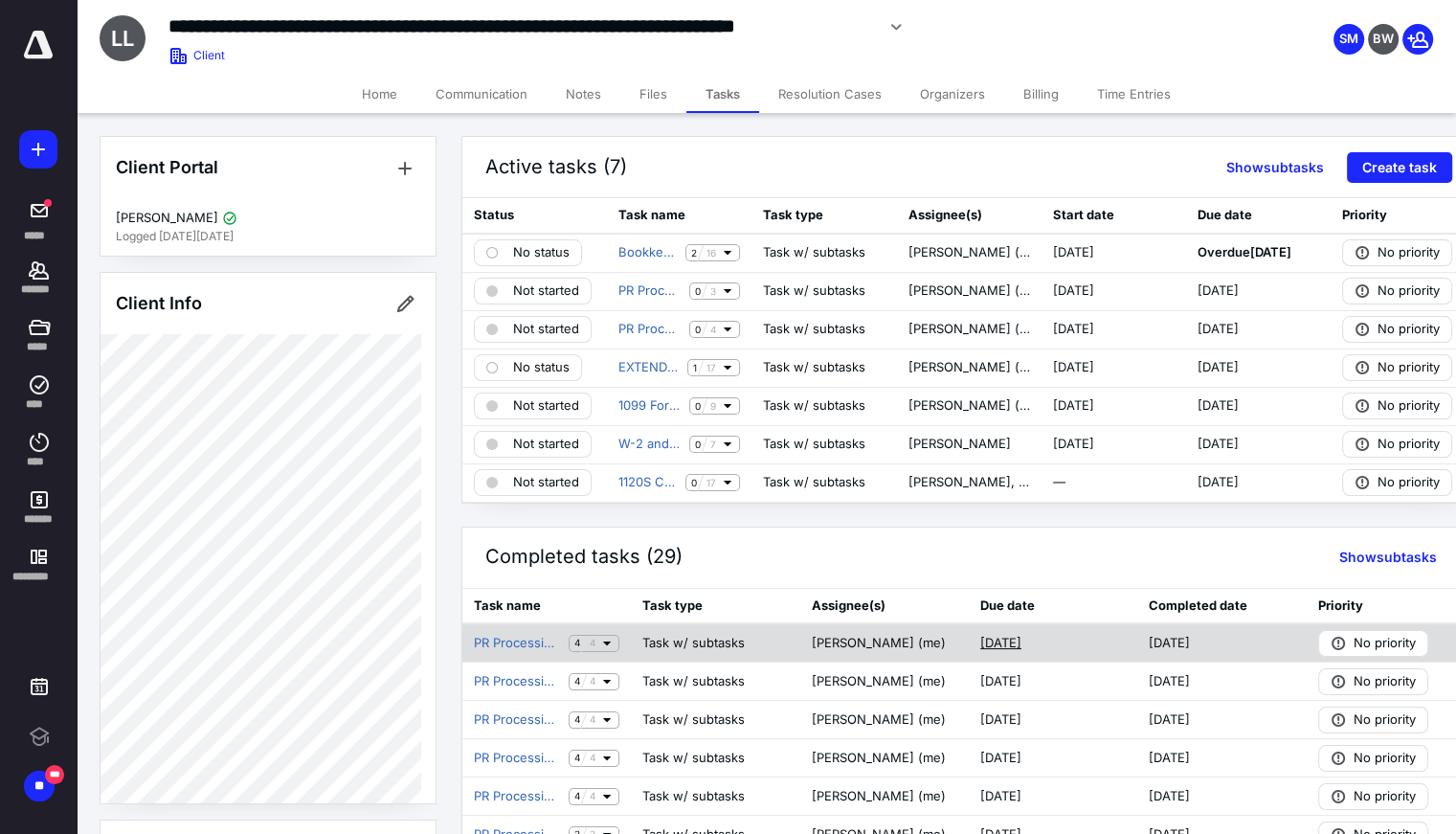 click on "7/9/2025" at bounding box center (1000, 643) 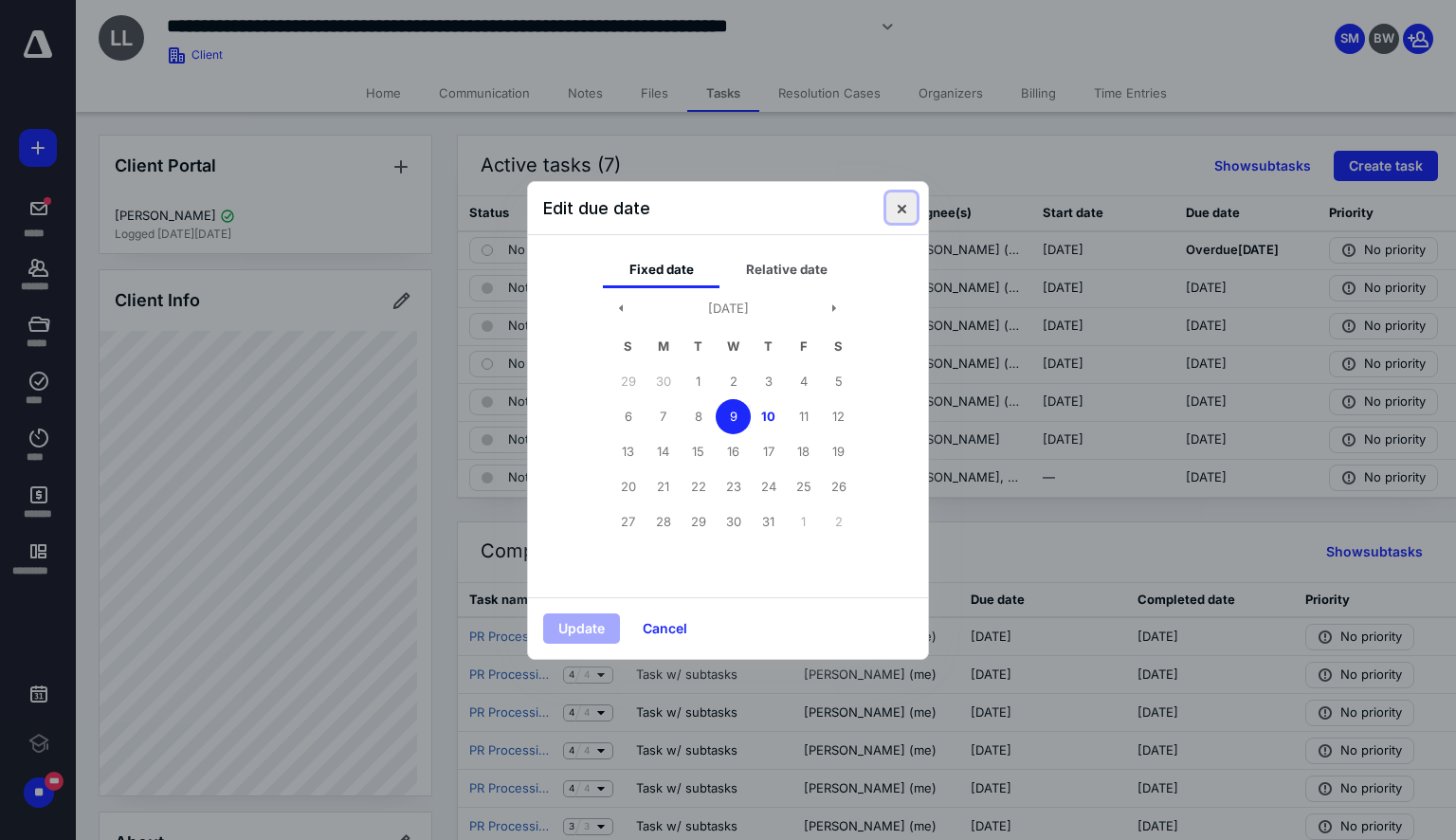 click at bounding box center [901, 208] 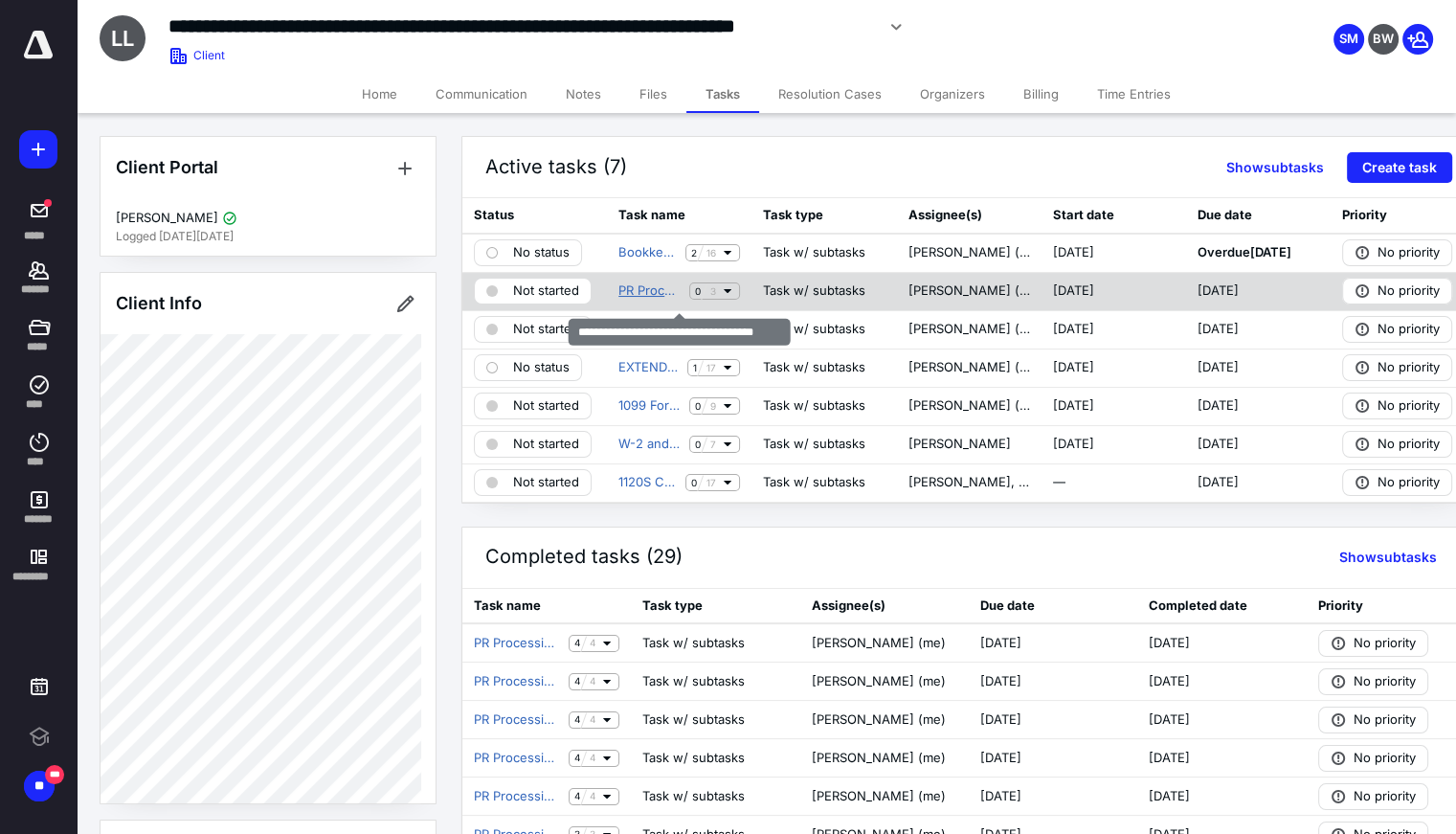 click on "PR Processing Quarterly - 1st quarter" at bounding box center (650, 291) 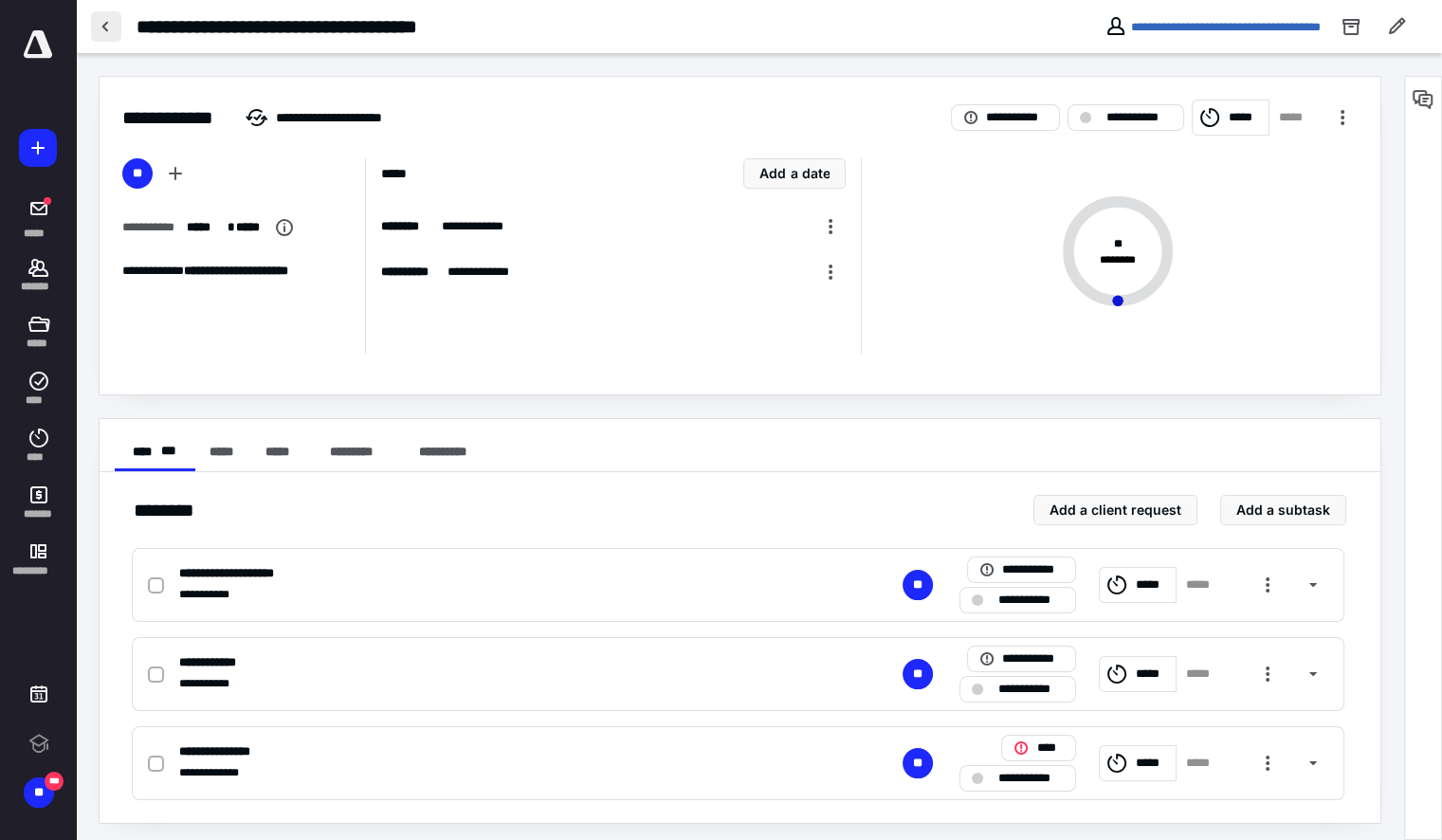 click at bounding box center (106, 27) 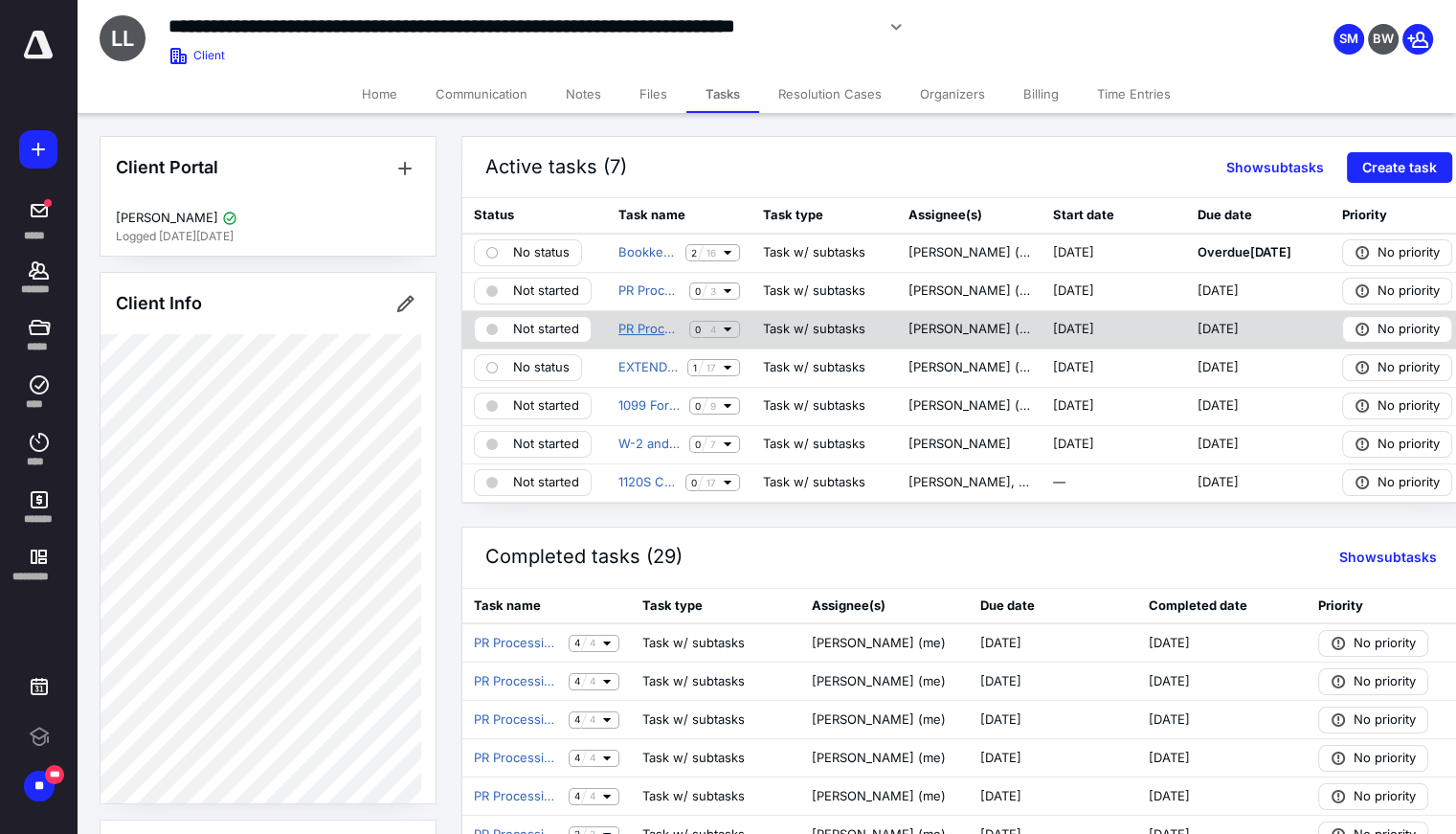 click on "PR Processing Bi-Weekly" at bounding box center [650, 329] 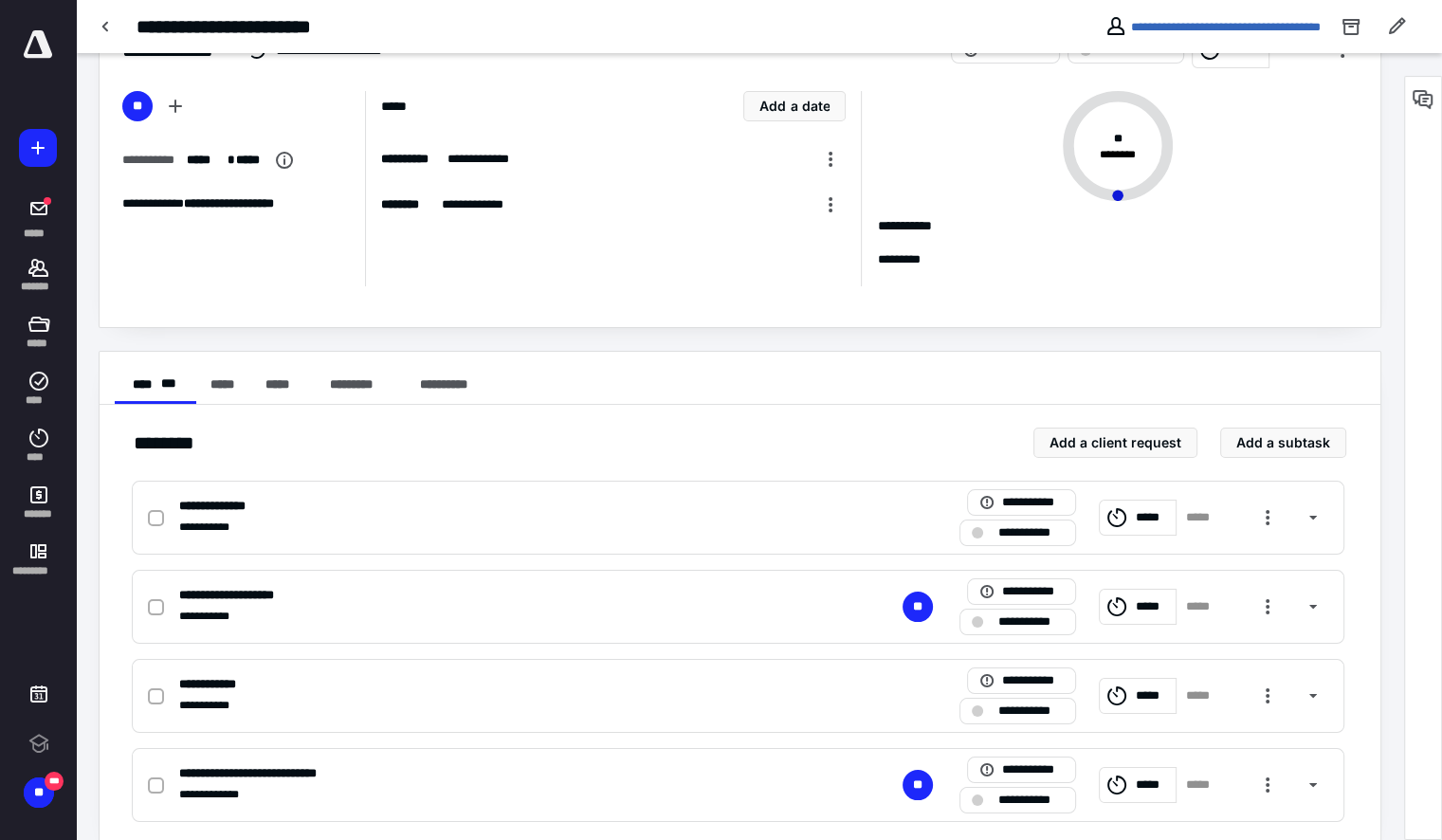 scroll, scrollTop: 95, scrollLeft: 0, axis: vertical 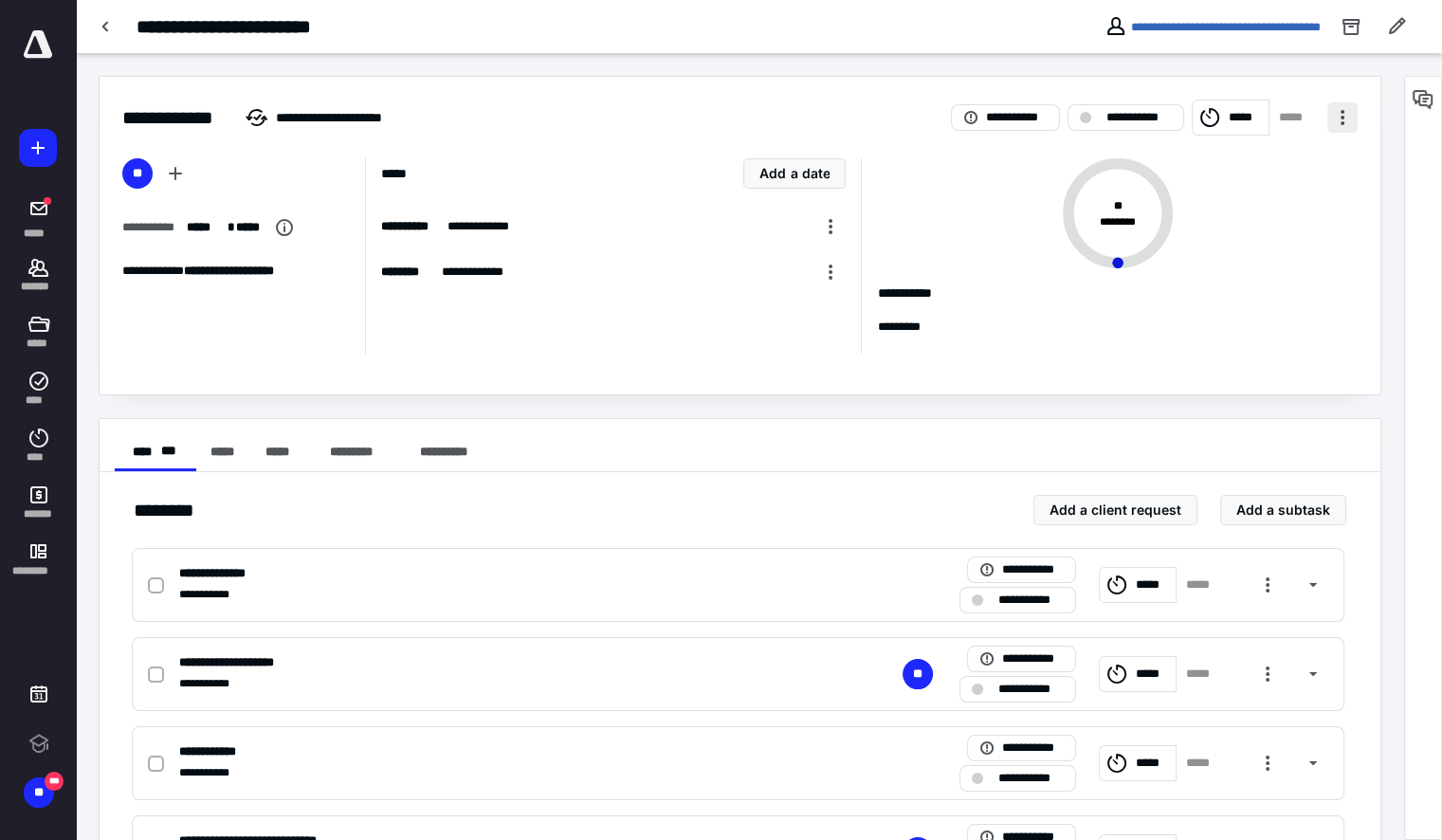 click at bounding box center [1342, 118] 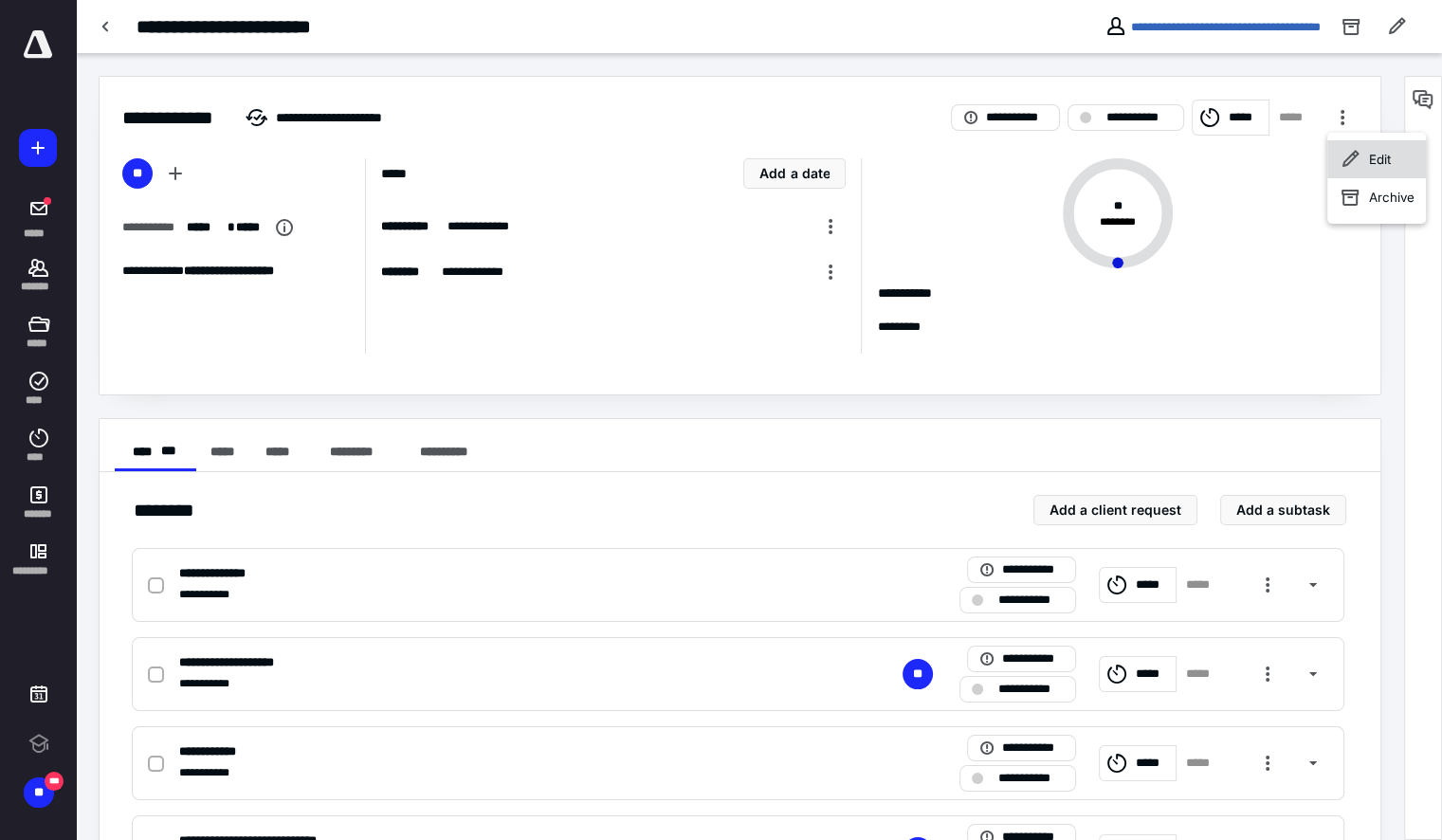 click 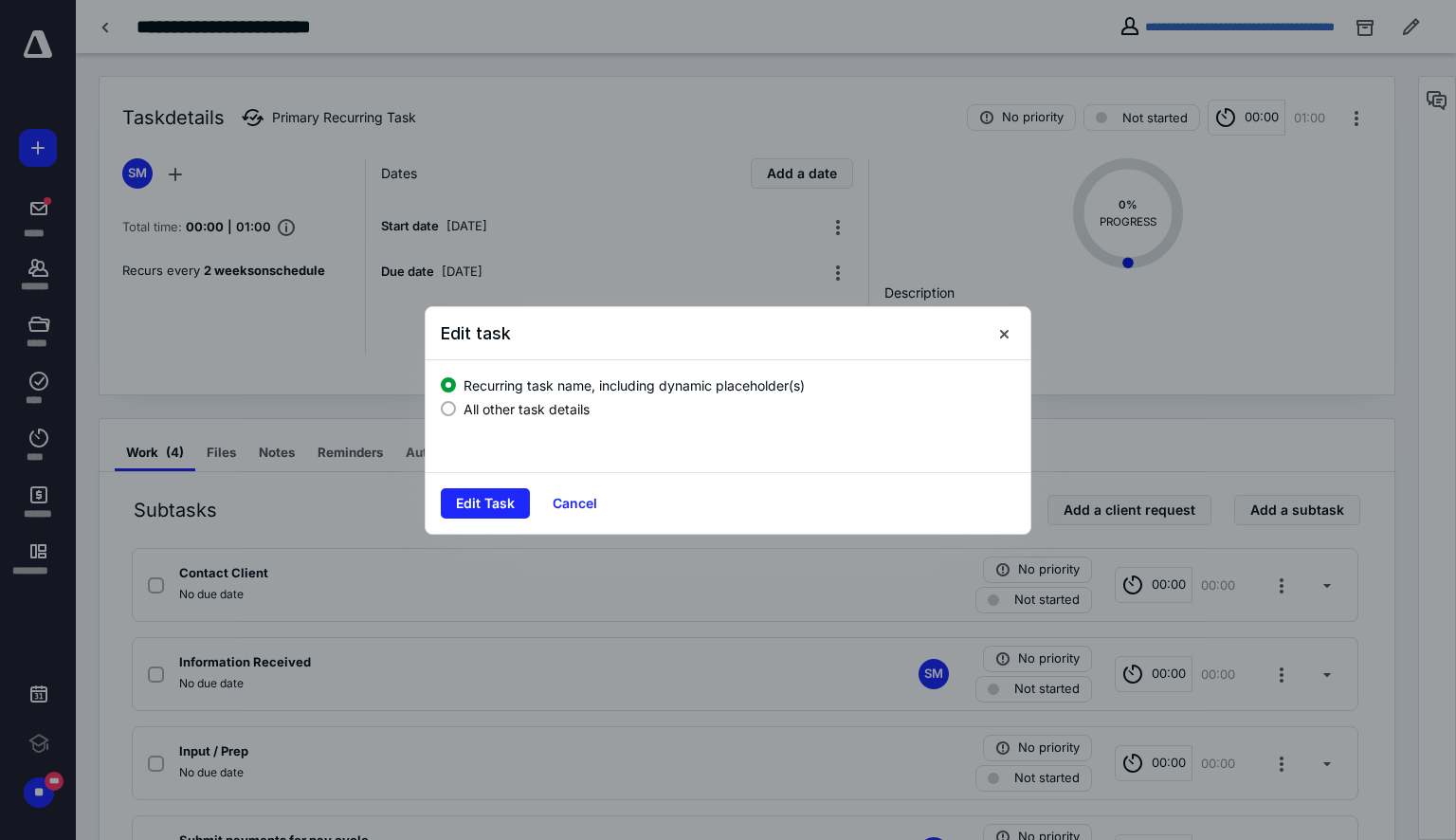 click on "All other task details" at bounding box center (526, 409) 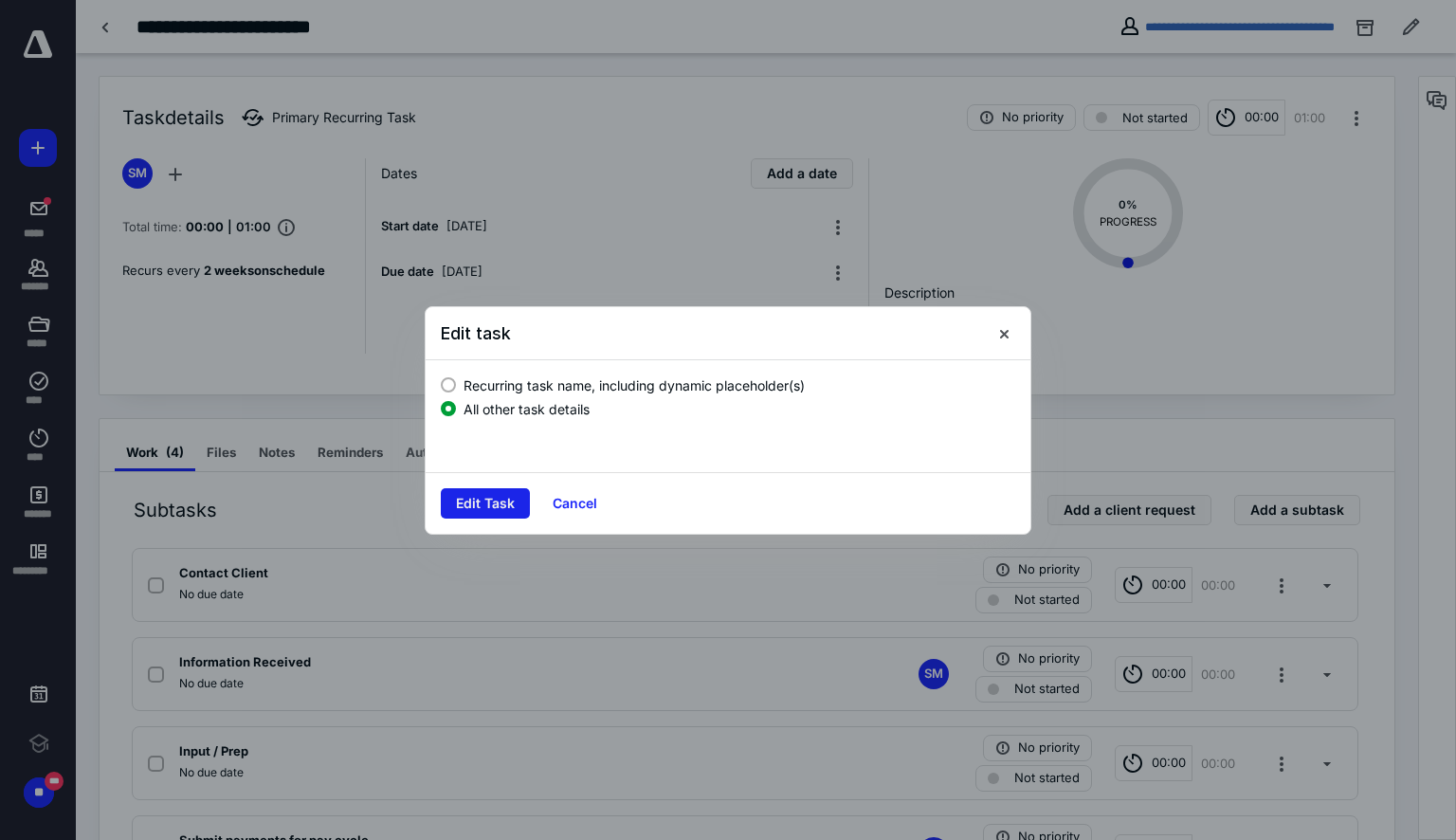 click on "Edit Task" at bounding box center [485, 503] 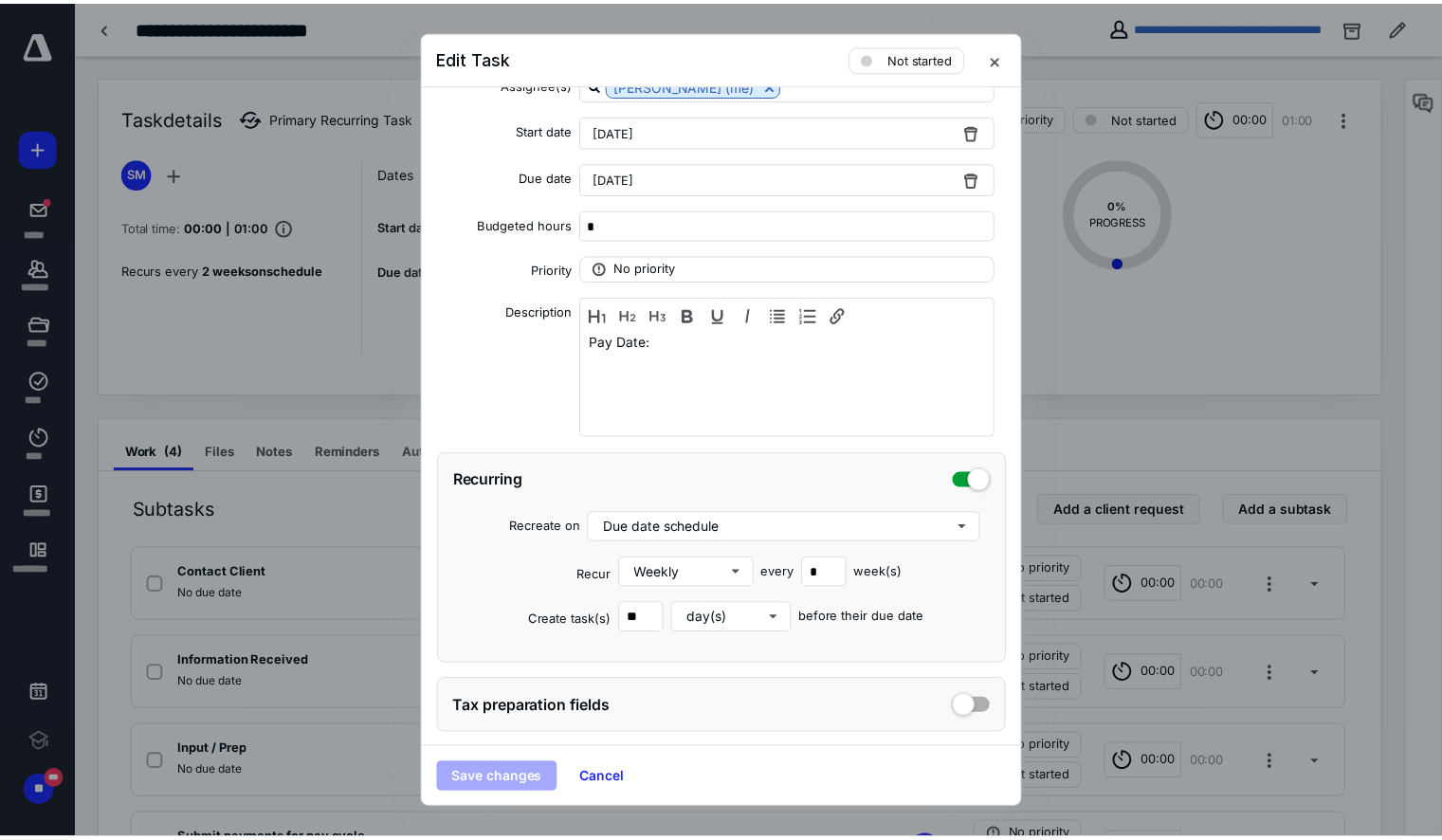 scroll, scrollTop: 247, scrollLeft: 0, axis: vertical 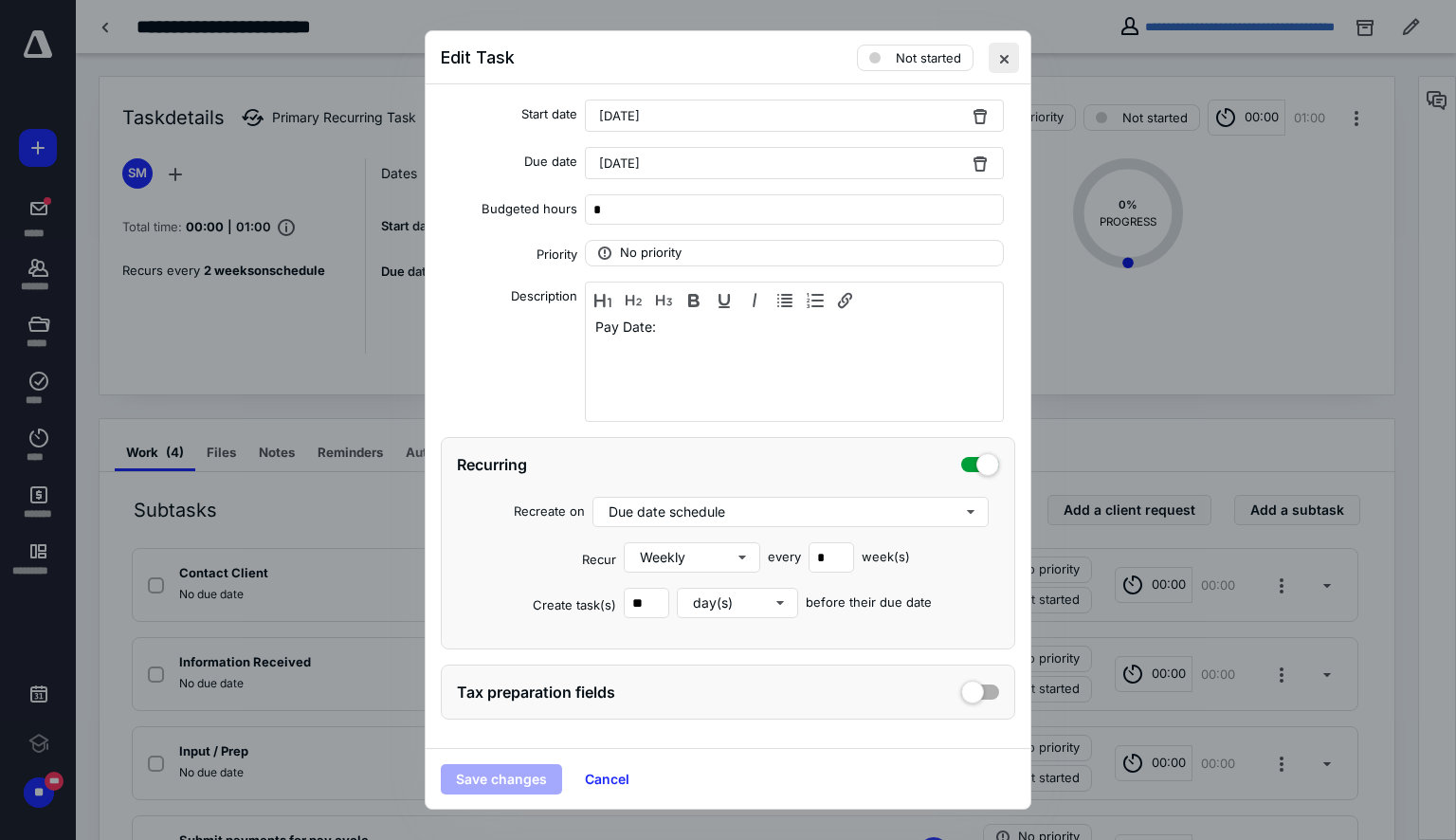 click at bounding box center (1004, 58) 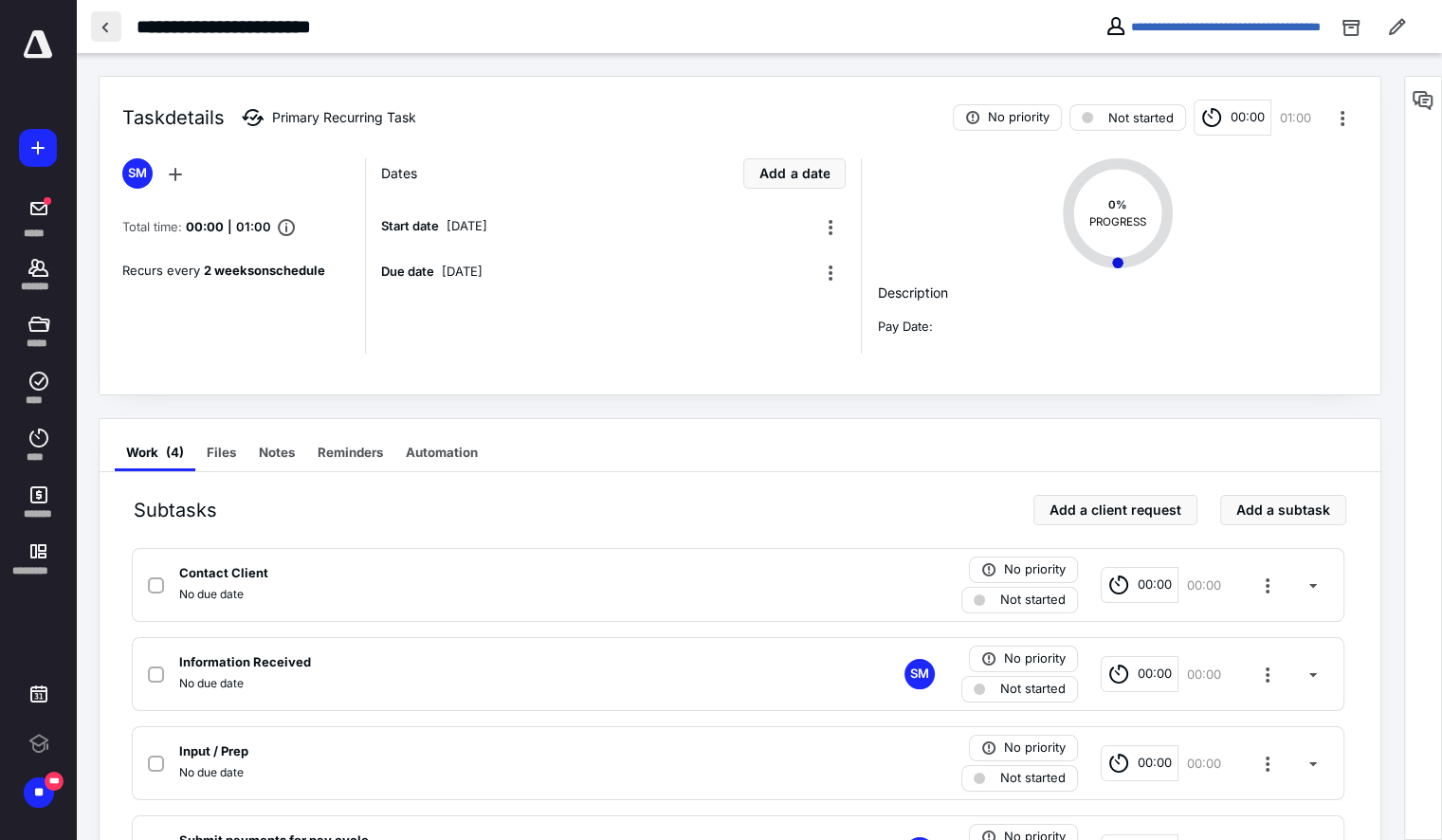 click at bounding box center (106, 27) 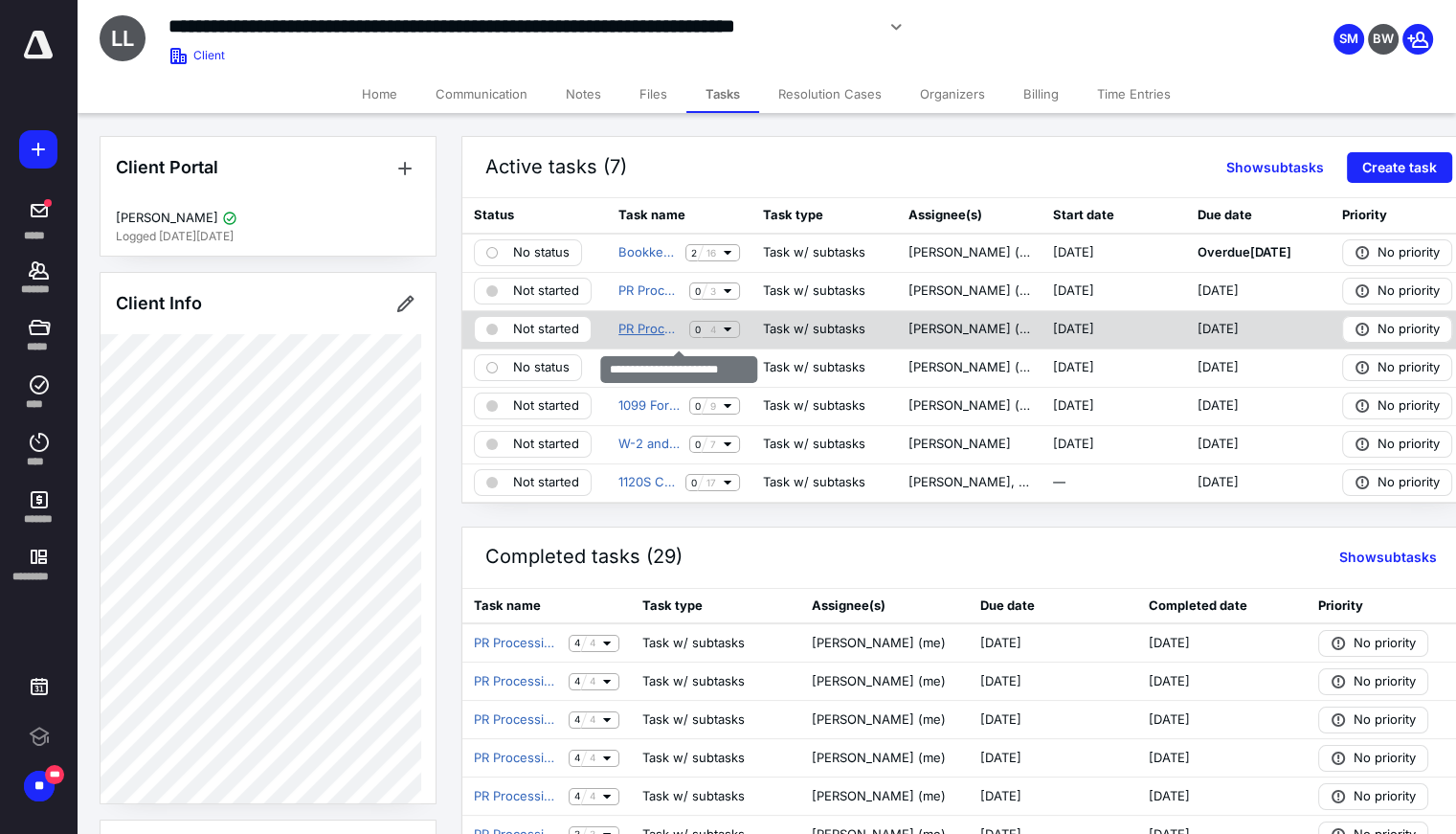 click on "PR Processing Bi-Weekly" at bounding box center [650, 329] 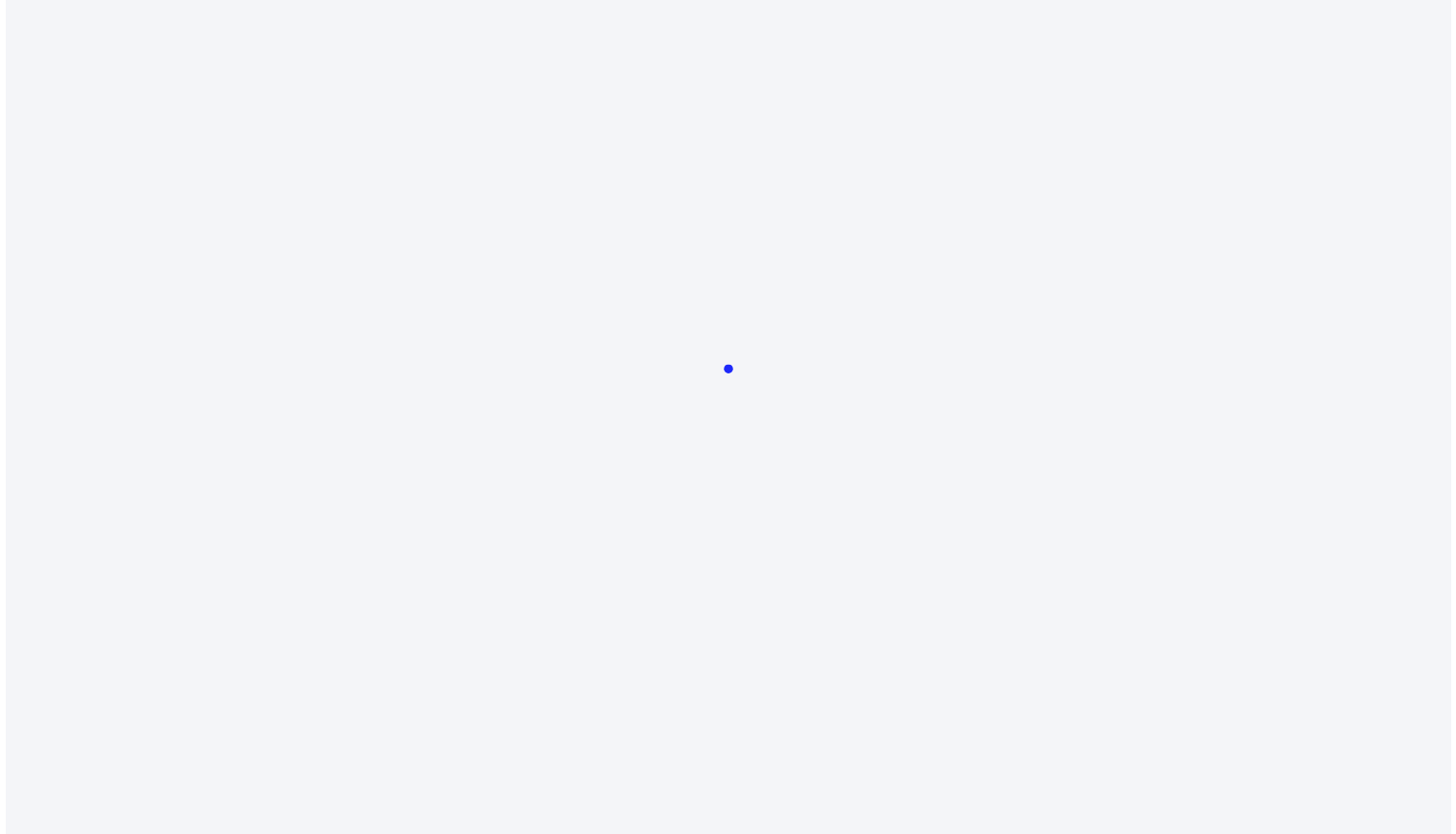 scroll, scrollTop: 0, scrollLeft: 0, axis: both 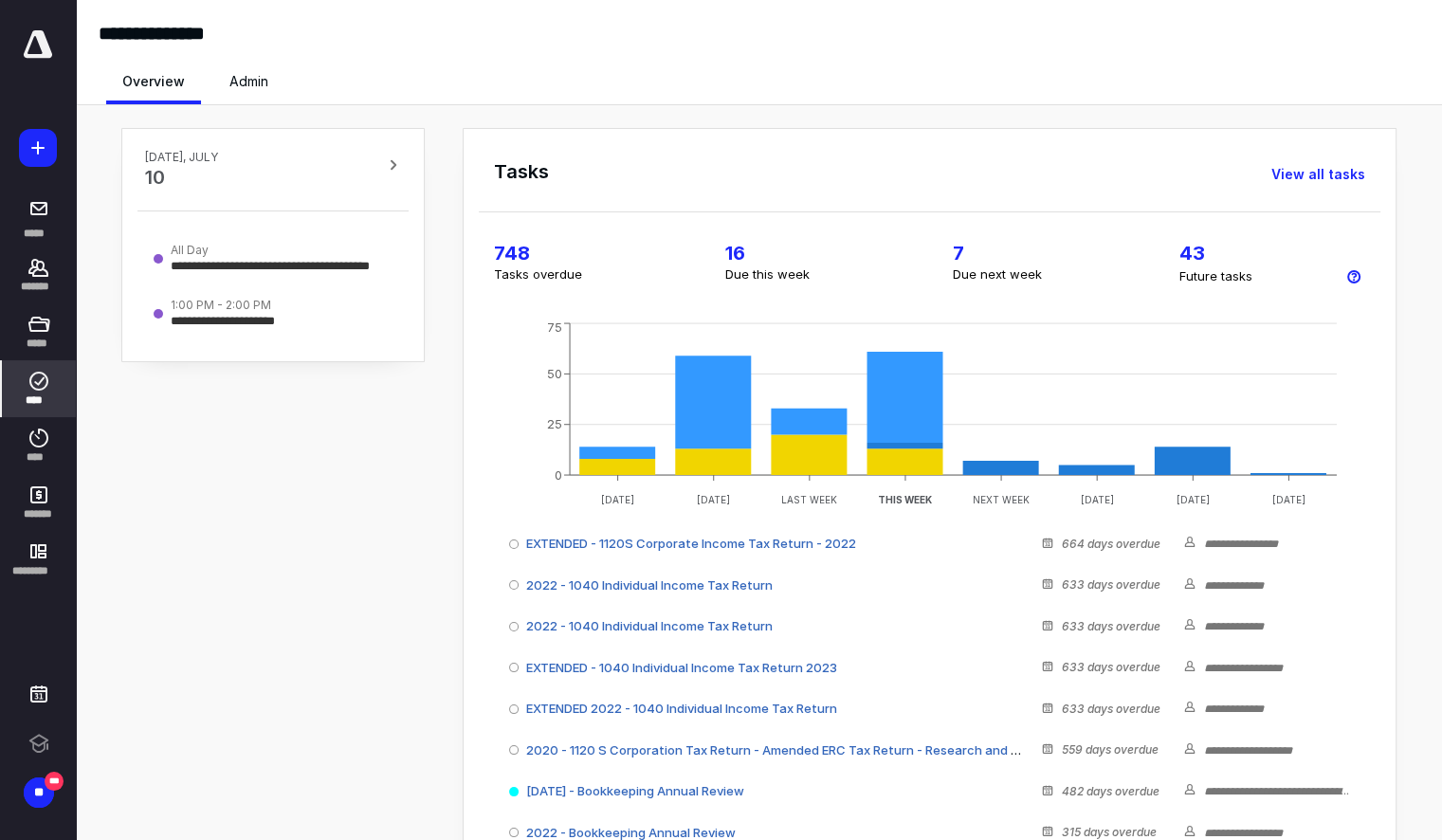 click 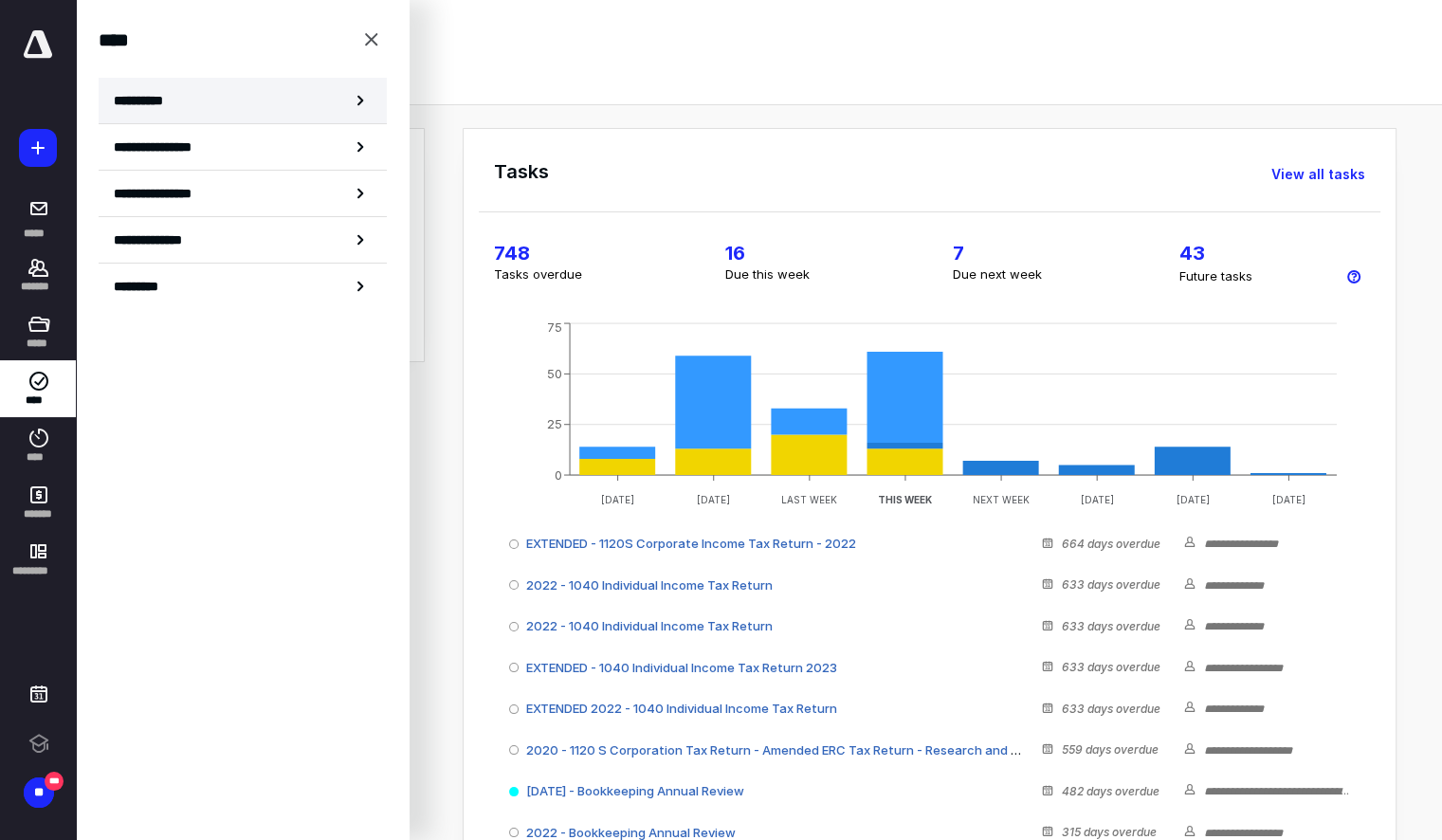 click on "**********" at bounding box center [145, 100] 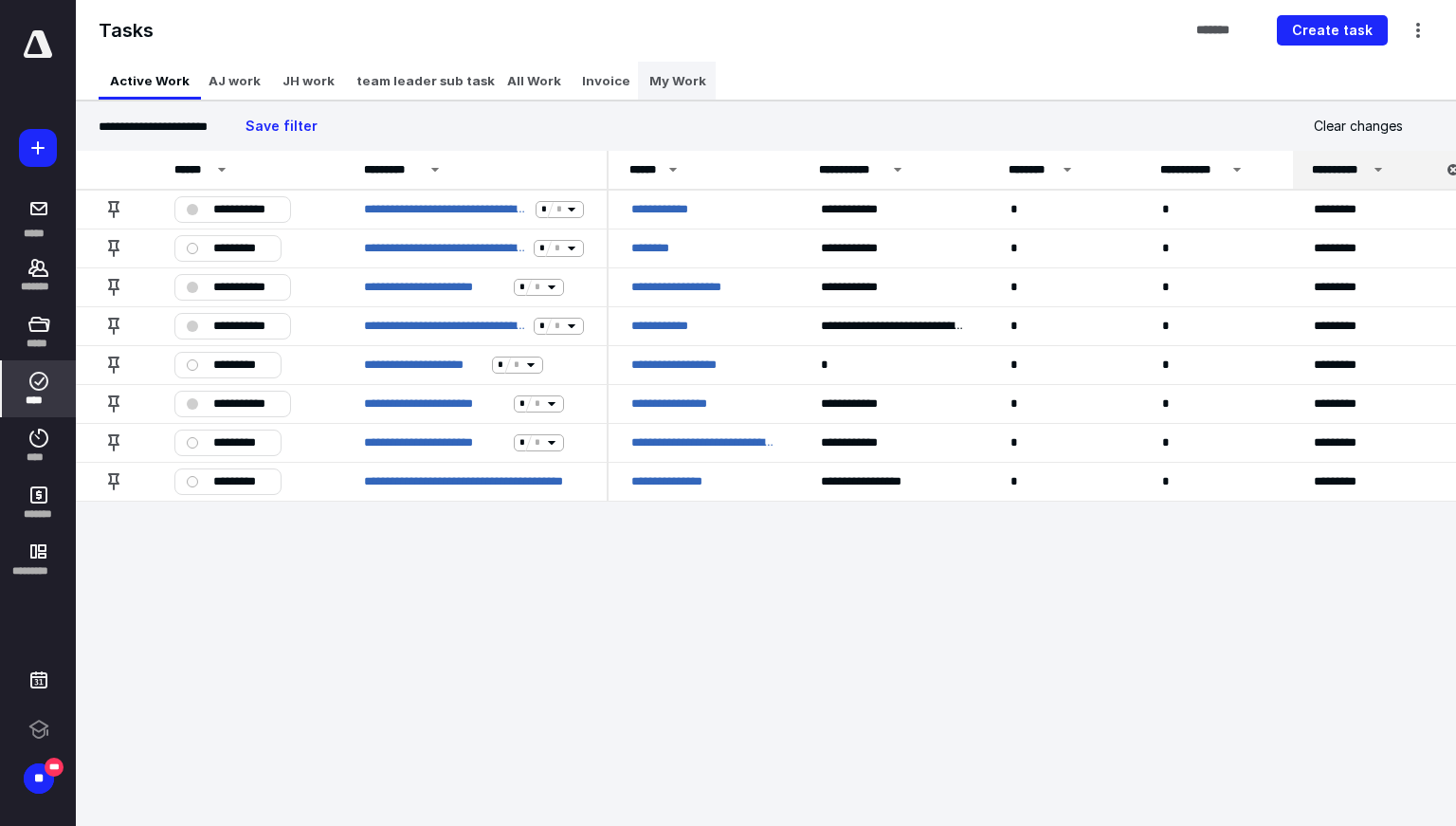 click on "My Work" at bounding box center (678, 81) 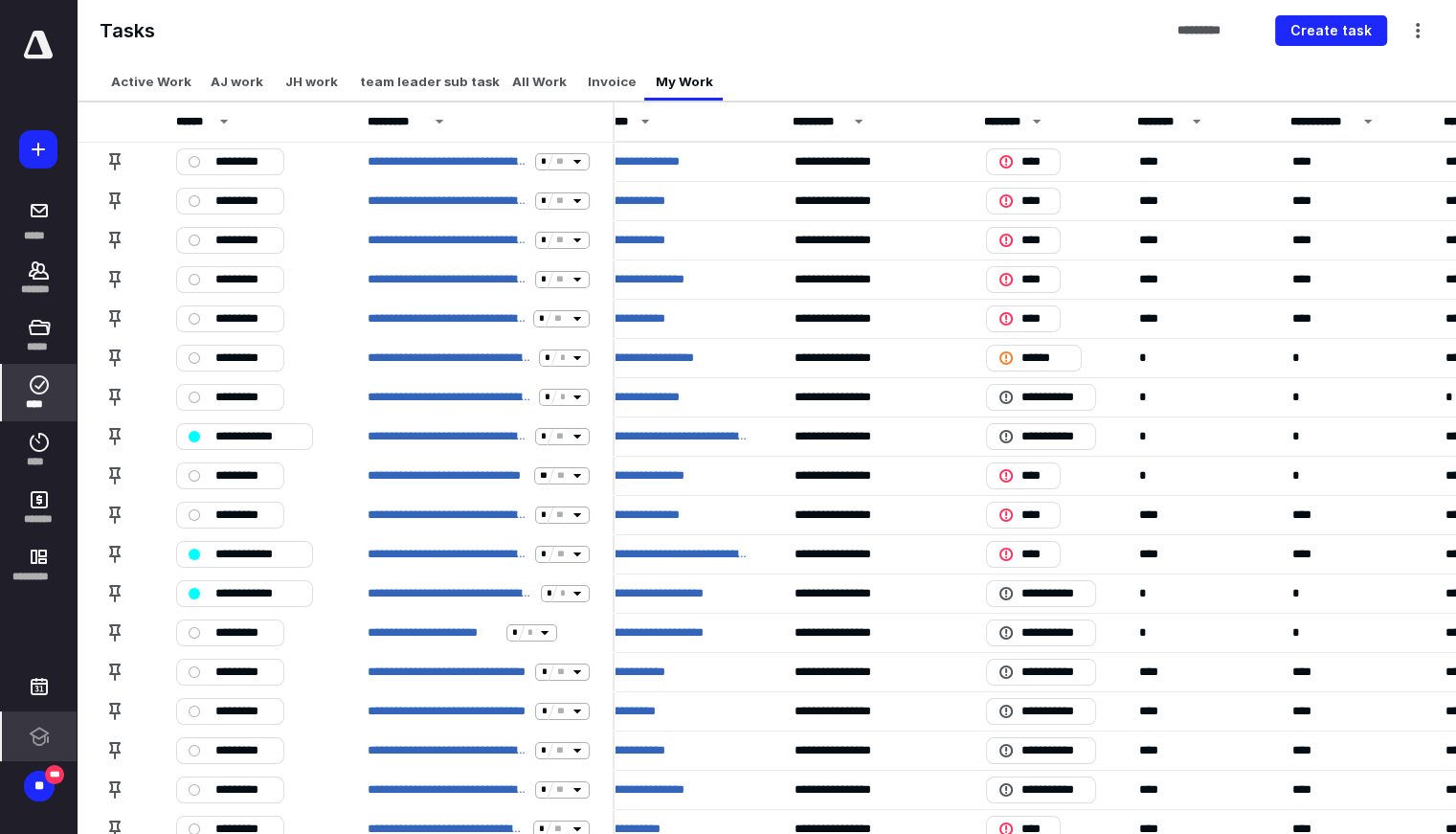 scroll, scrollTop: 0, scrollLeft: 0, axis: both 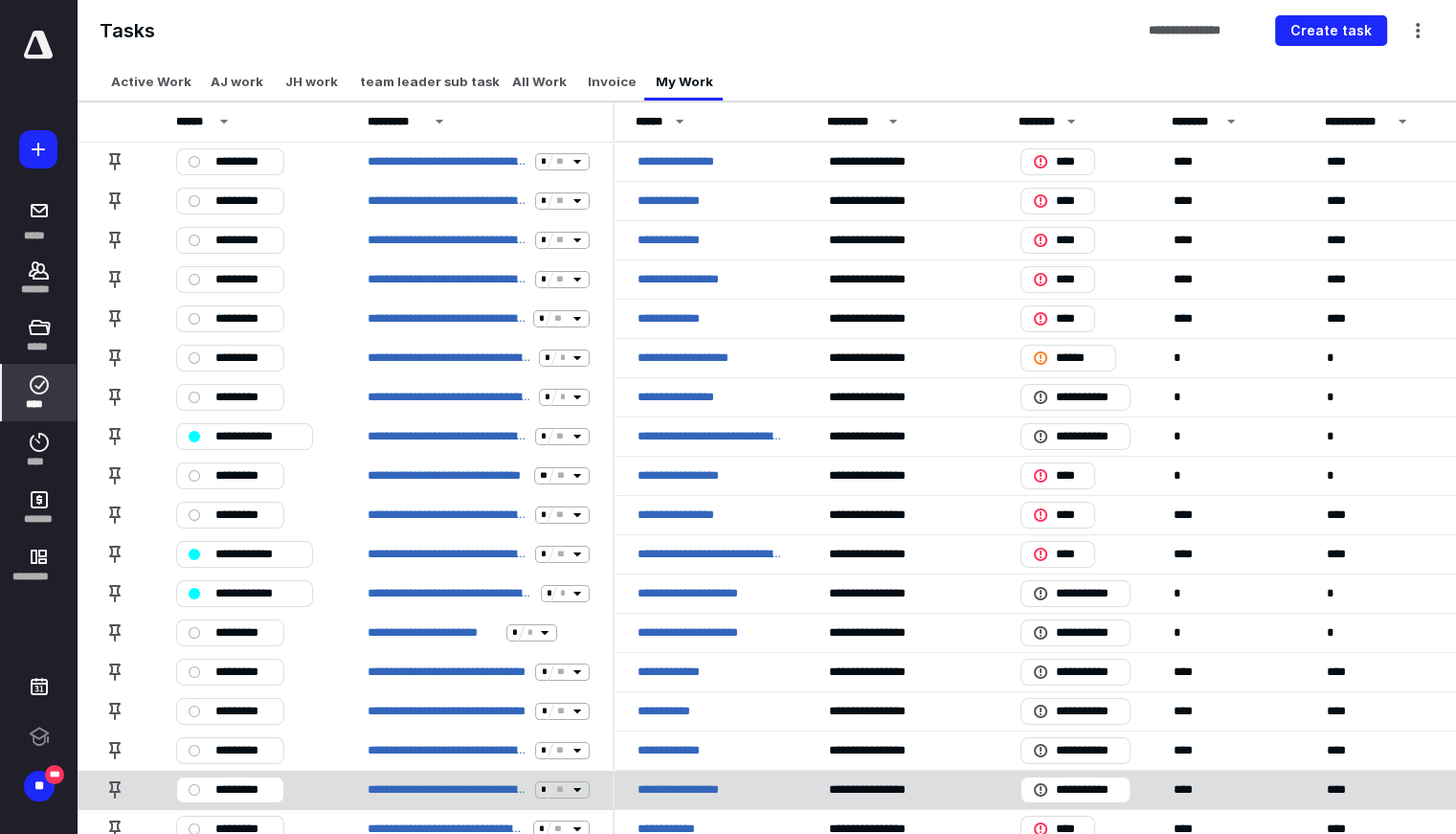 click on "*********" at bounding box center (249, 789) 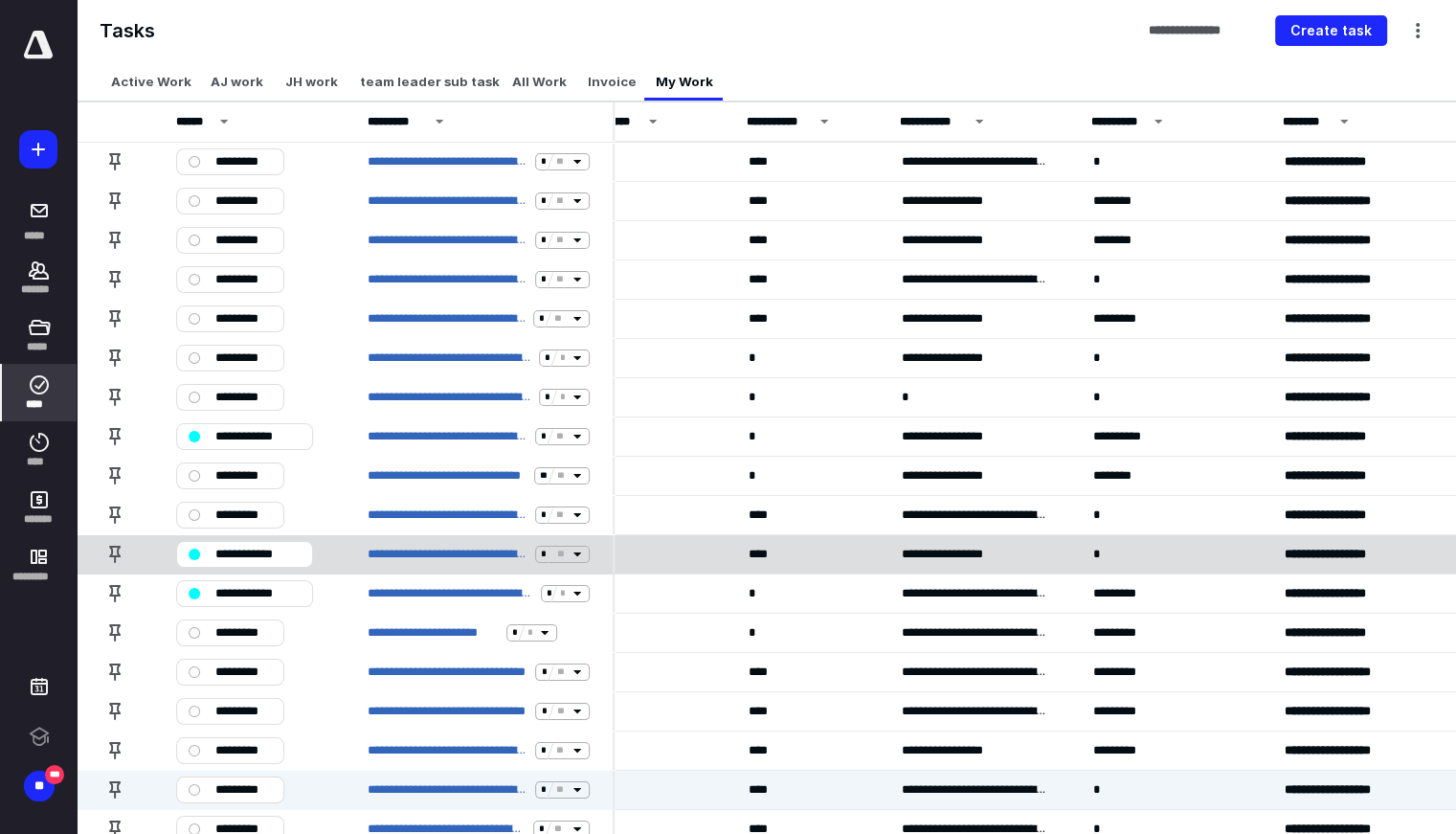 scroll, scrollTop: 0, scrollLeft: 560, axis: horizontal 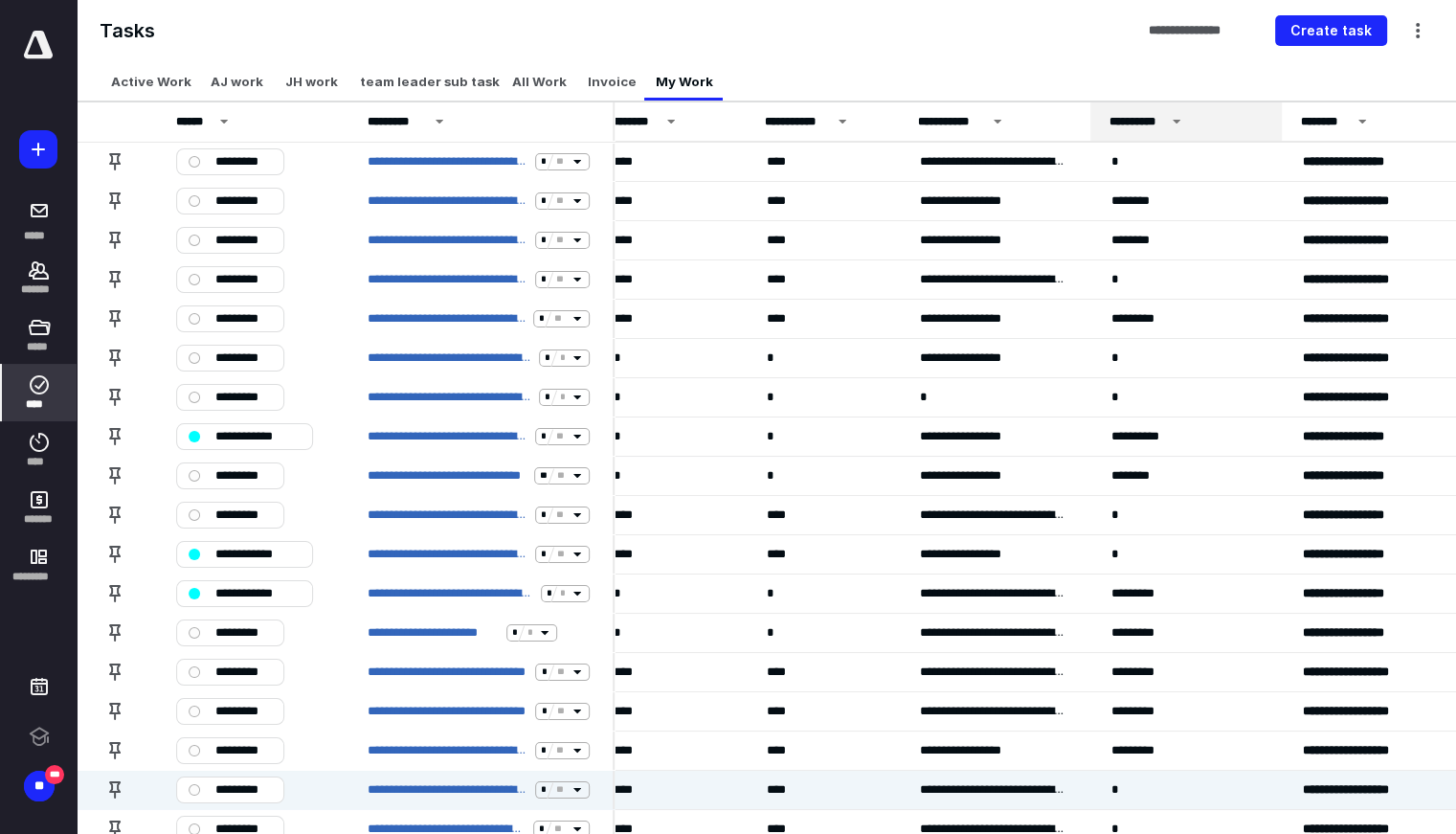 click on "**********" at bounding box center (1137, 122) 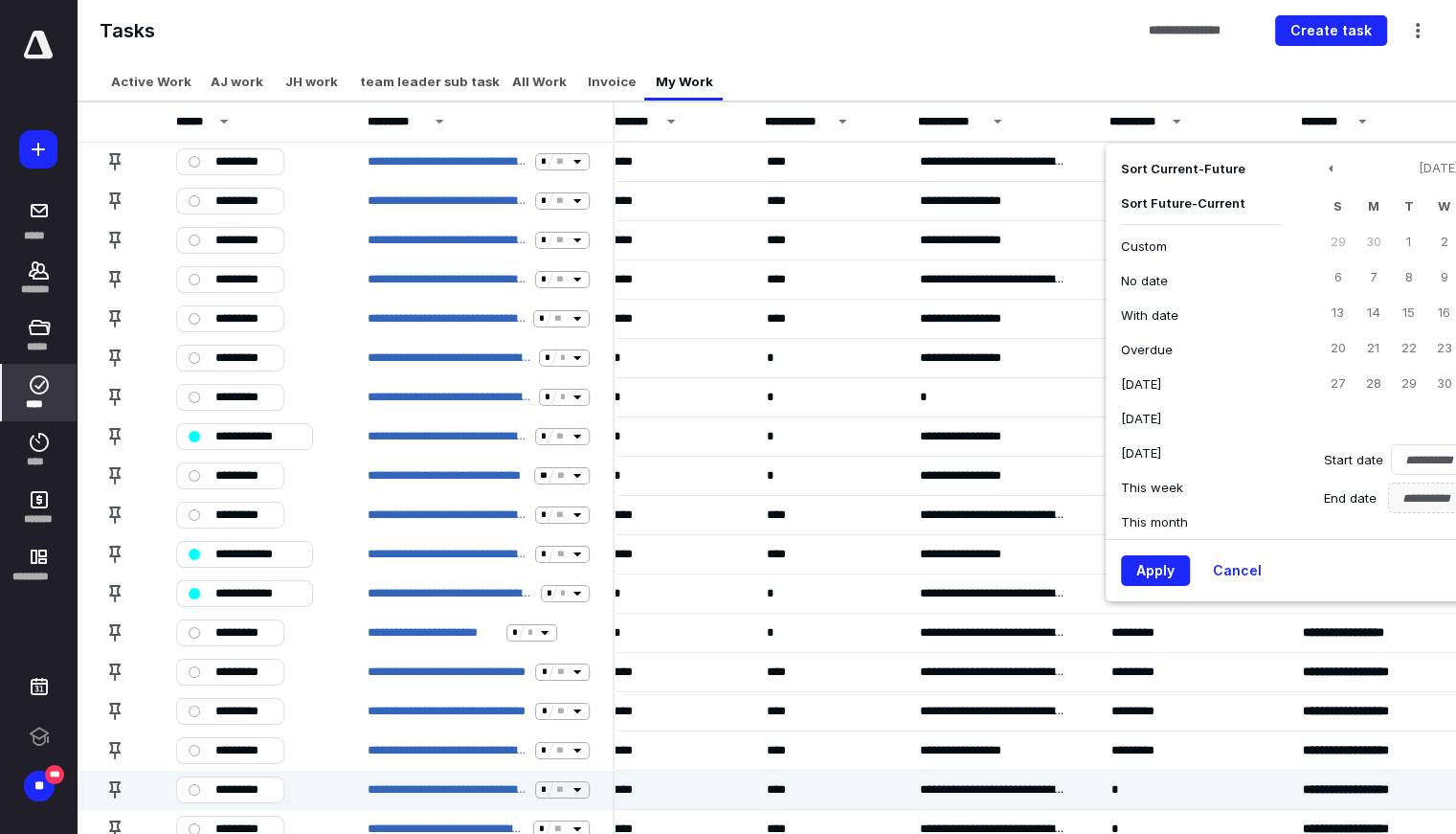 click on "**********" at bounding box center [1137, 122] 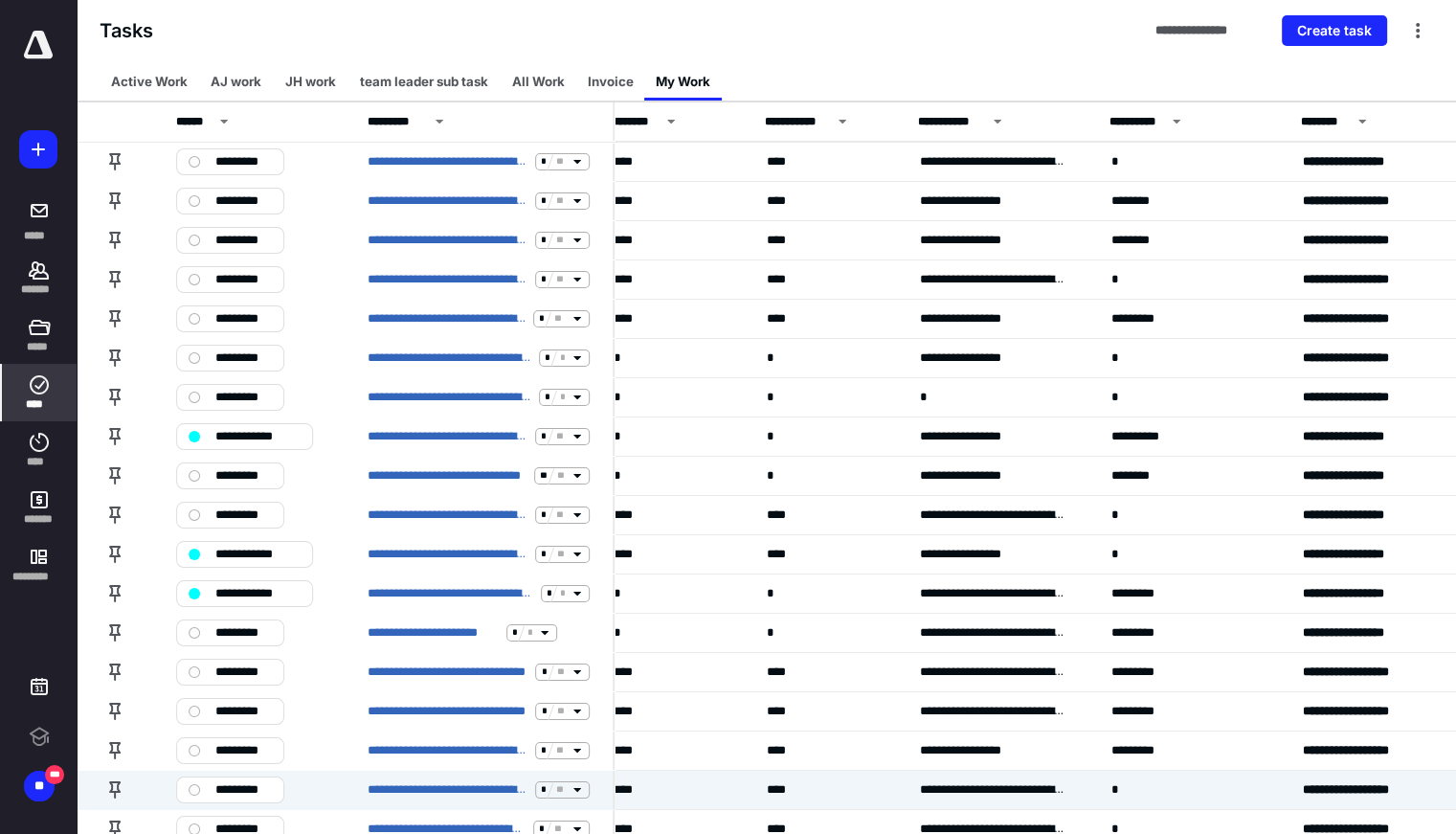 scroll, scrollTop: 0, scrollLeft: 0, axis: both 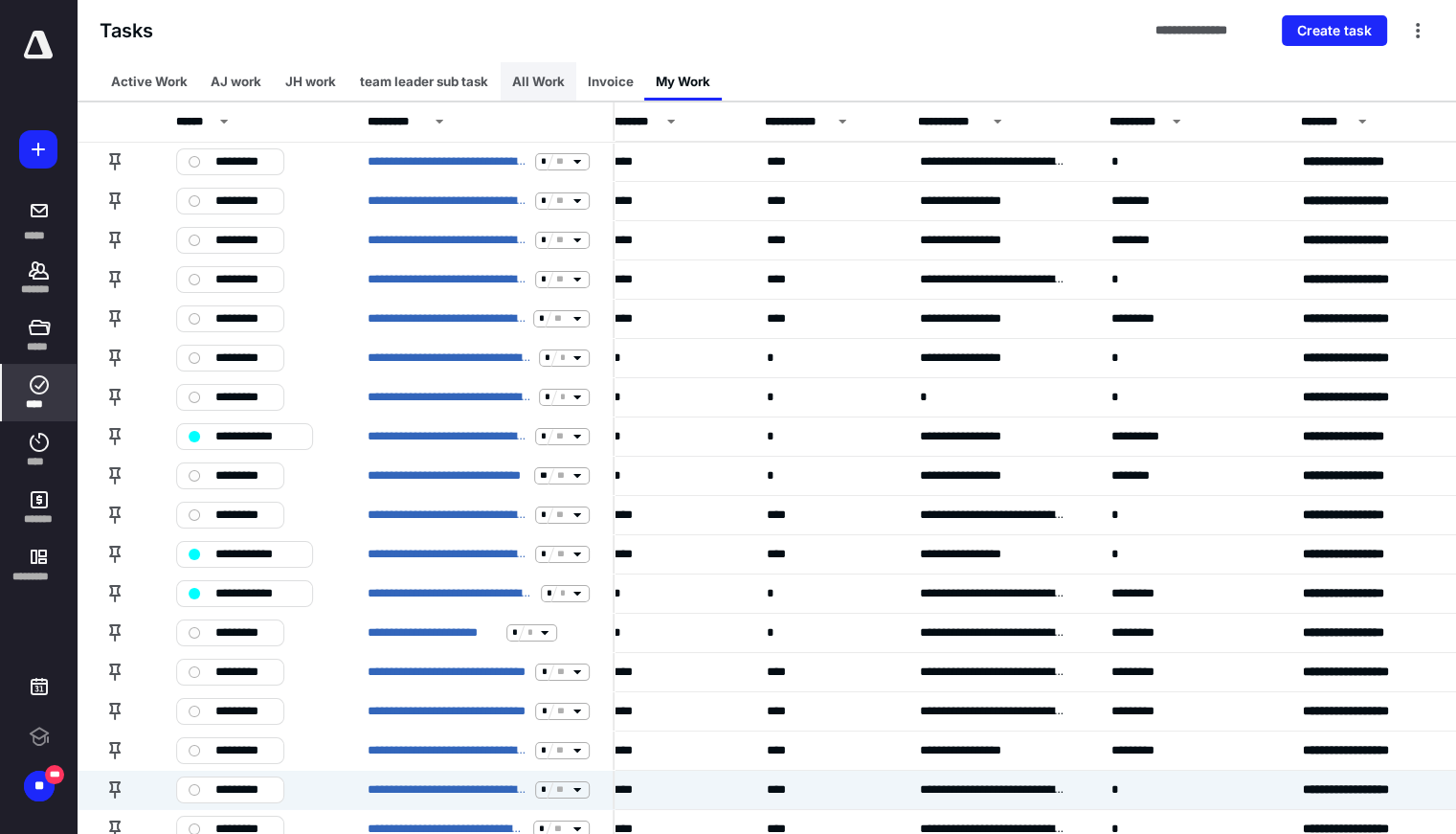click on "All Work" at bounding box center (538, 81) 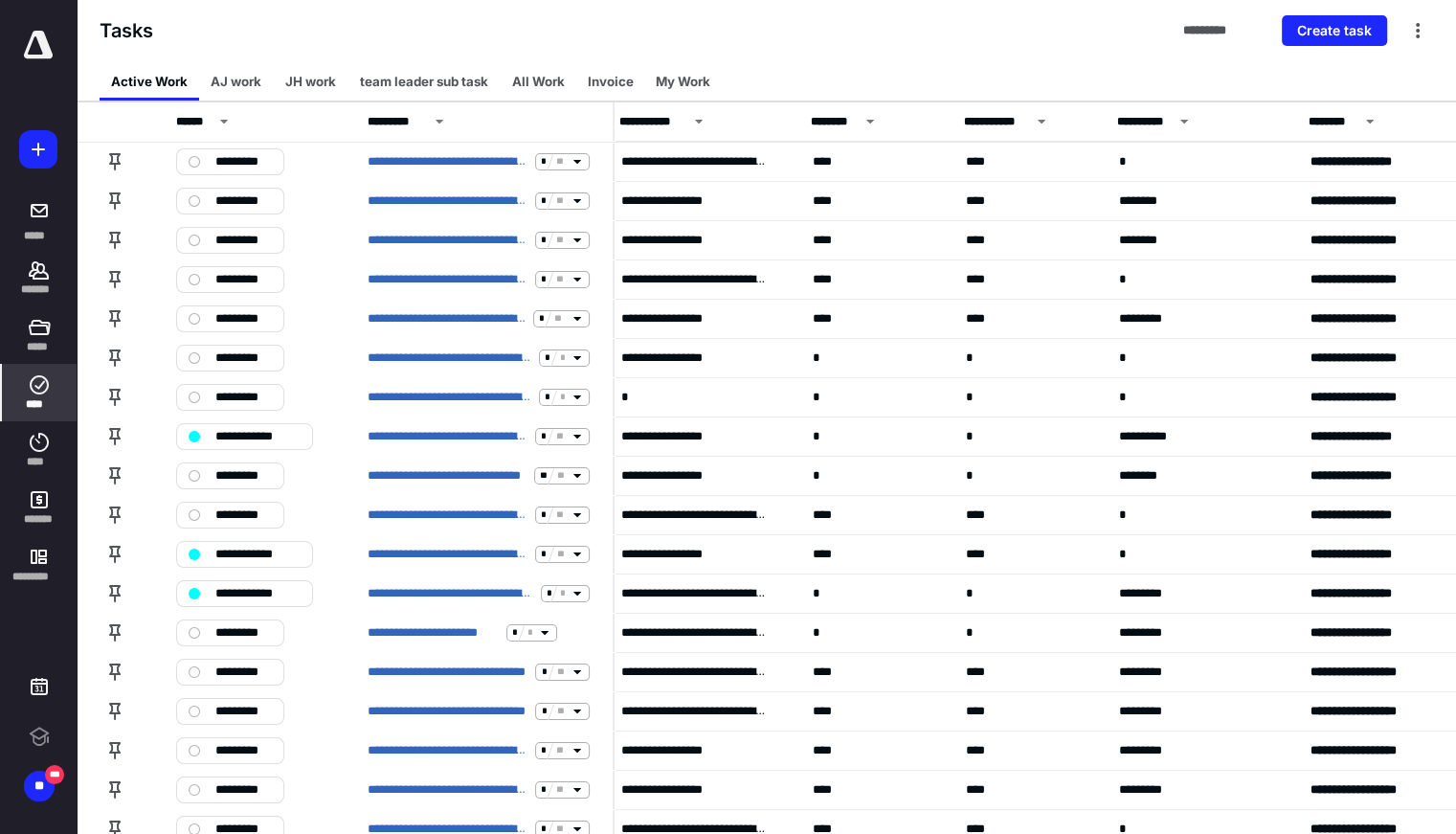 scroll, scrollTop: 0, scrollLeft: 234, axis: horizontal 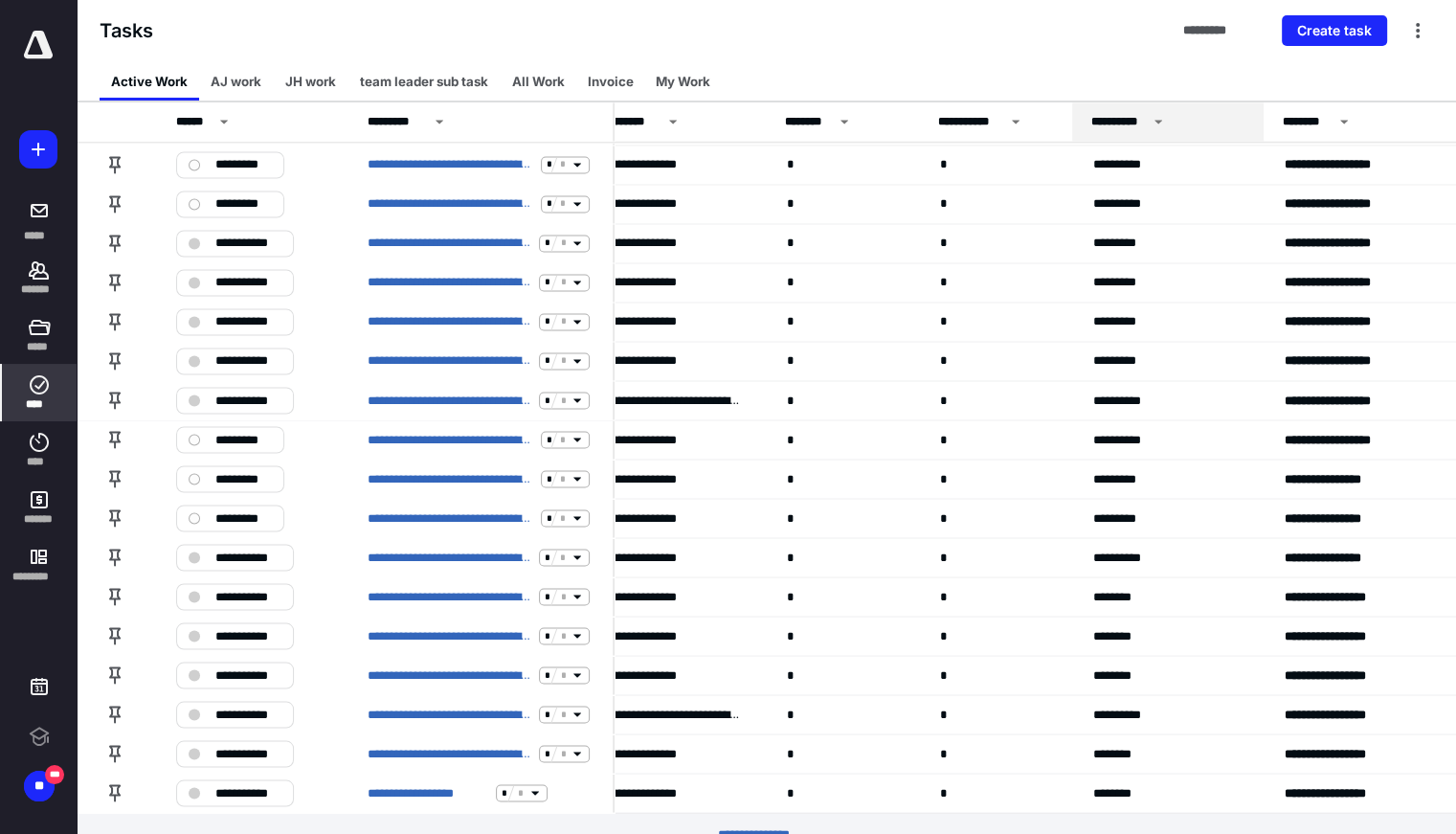 click on "**********" at bounding box center [1168, 122] 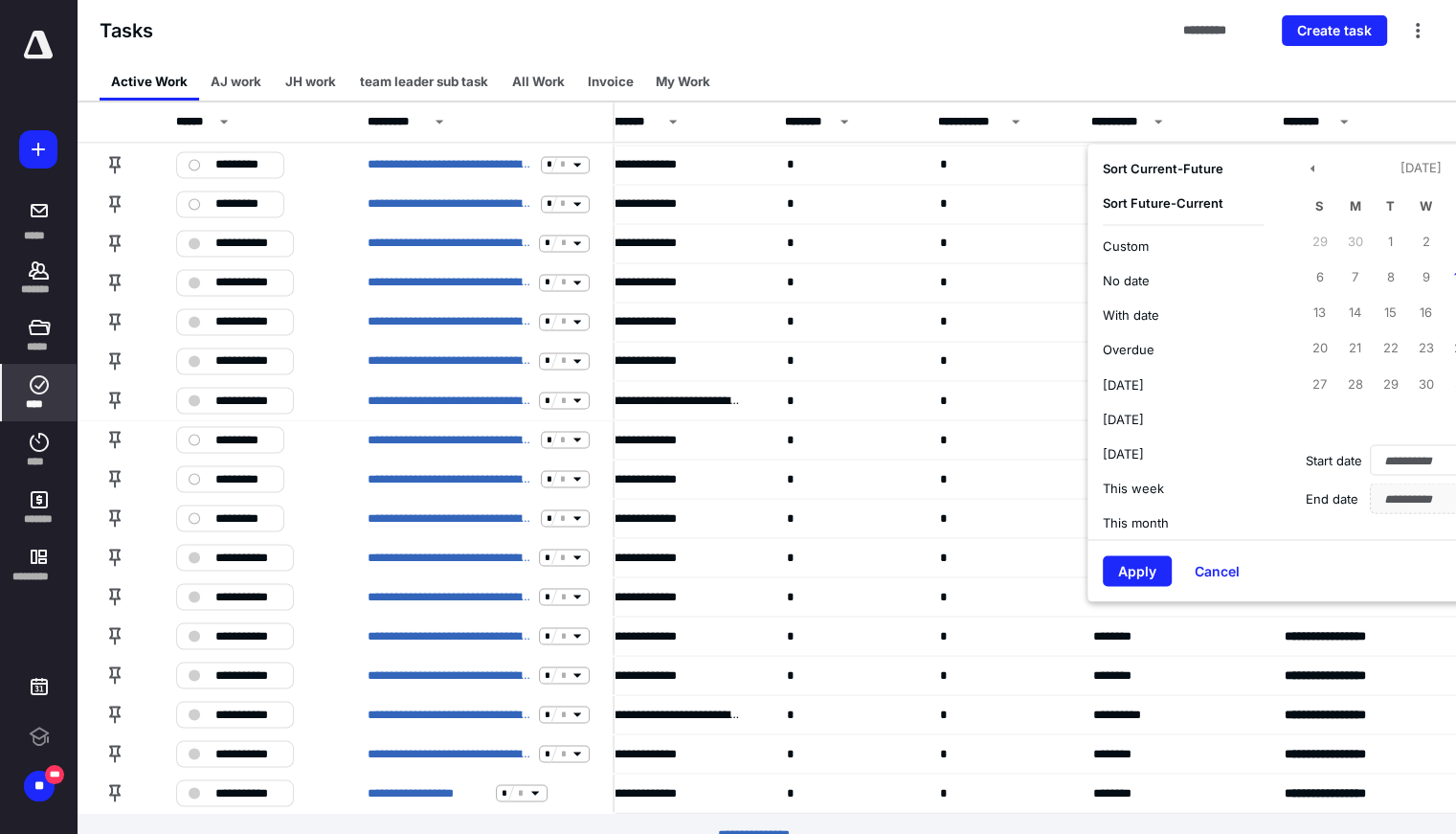 click on "Future  -  Current" at bounding box center (1176, 203) 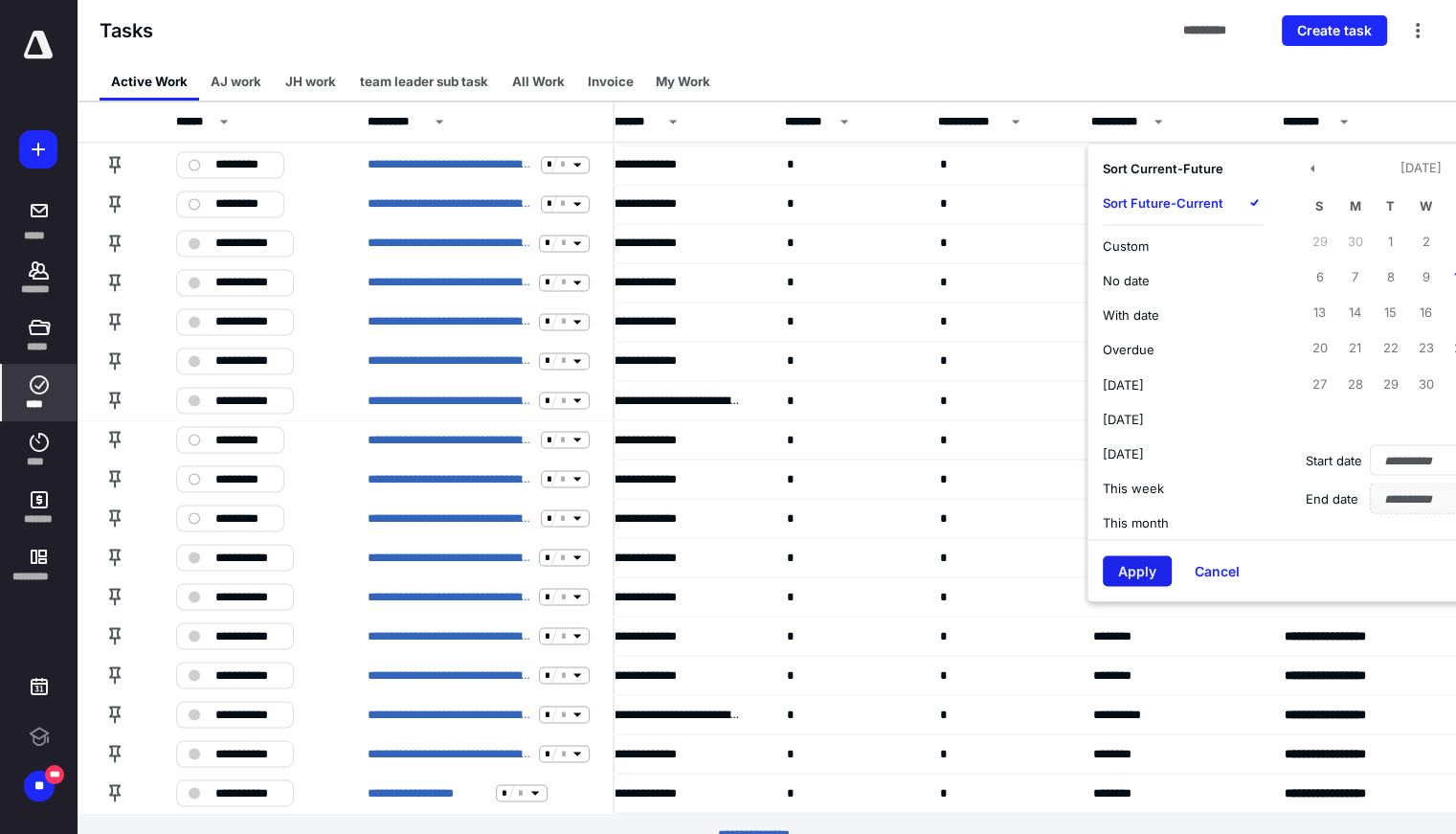 click on "Apply" at bounding box center [1137, 571] 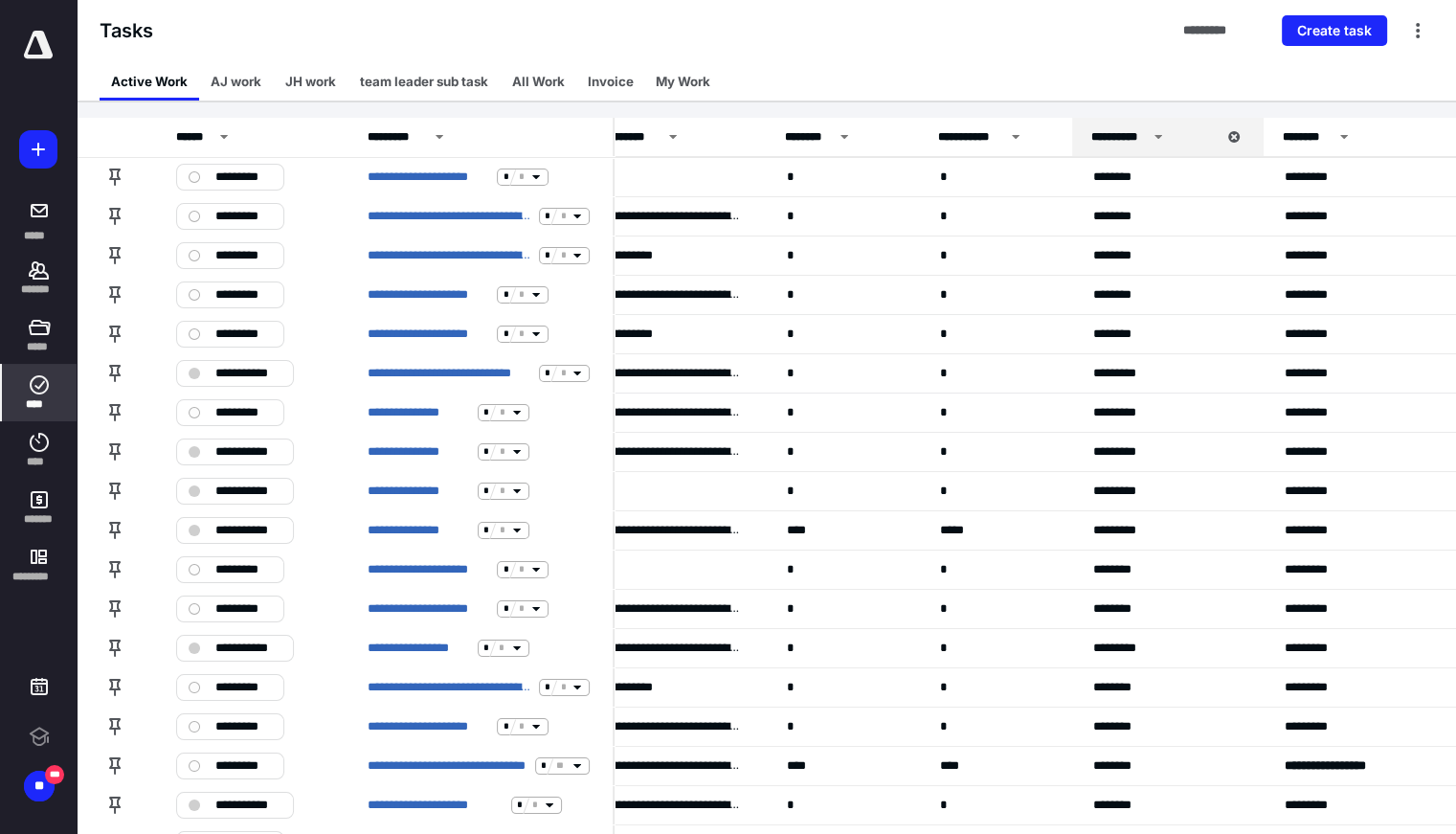 scroll, scrollTop: 0, scrollLeft: 234, axis: horizontal 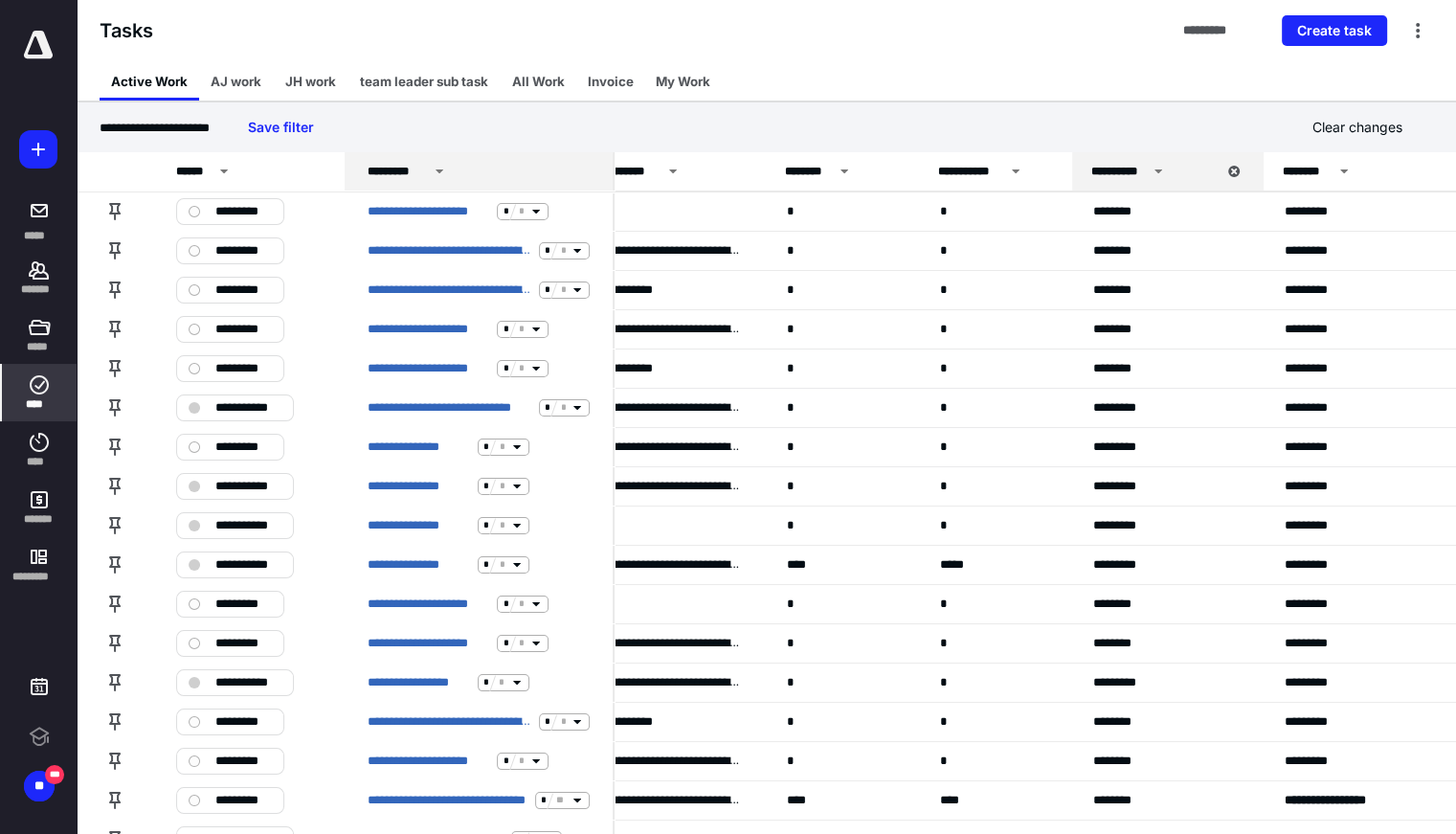 click on "*********" at bounding box center [482, 171] 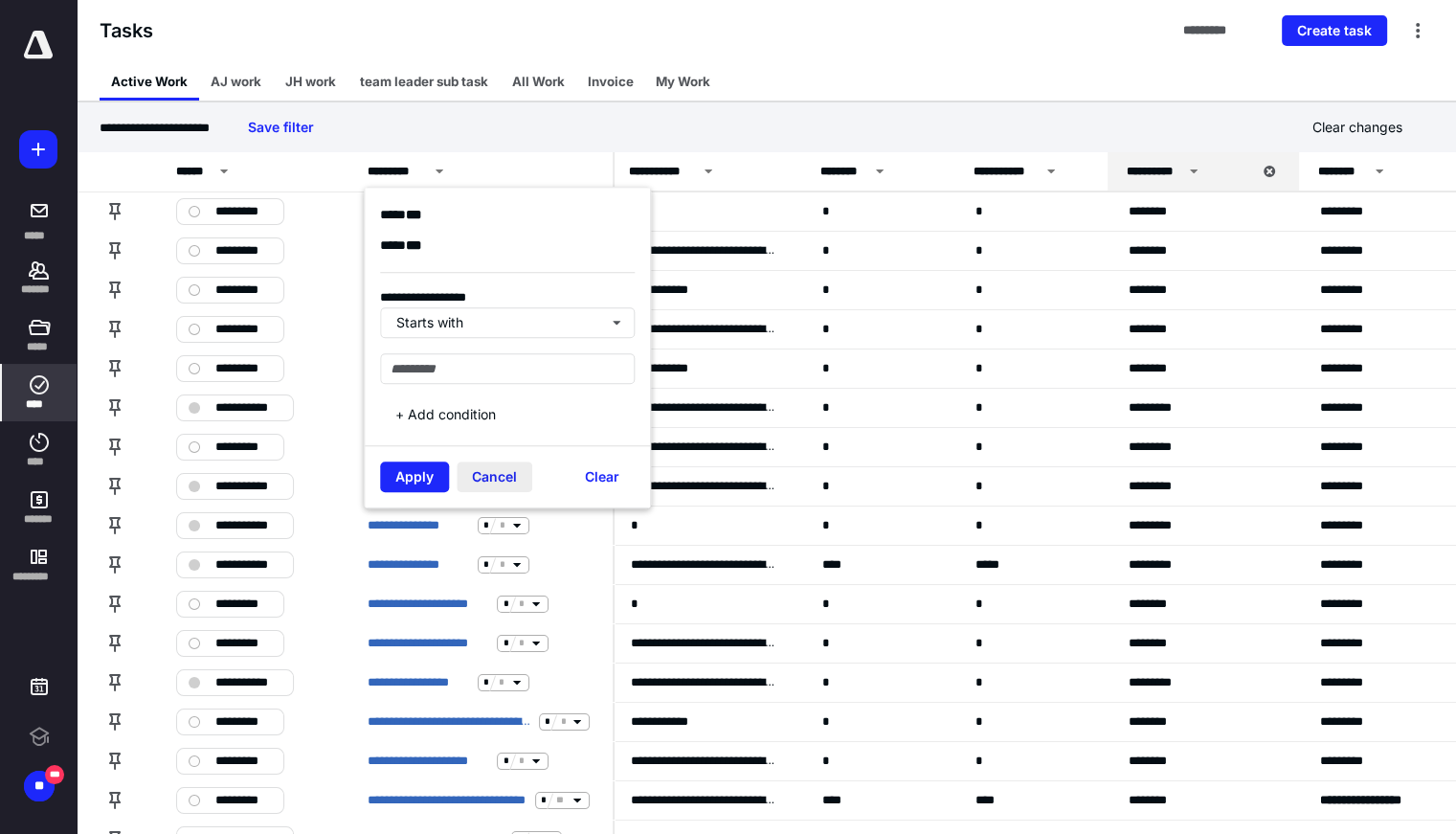 scroll, scrollTop: 4, scrollLeft: 198, axis: both 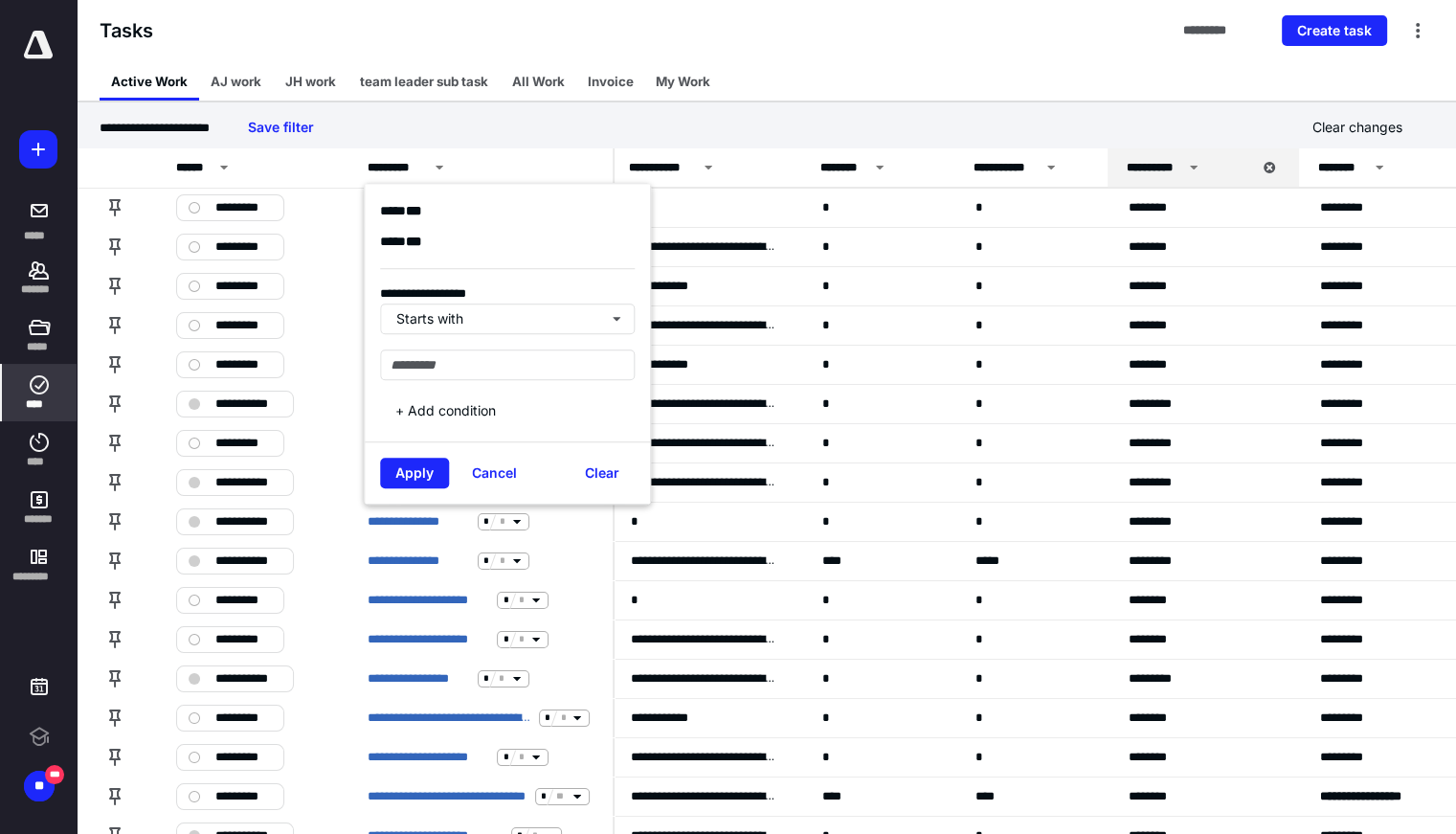 click on "Active Work AJ work JH work team leader sub task All Work Invoice My Work" at bounding box center (766, 81) 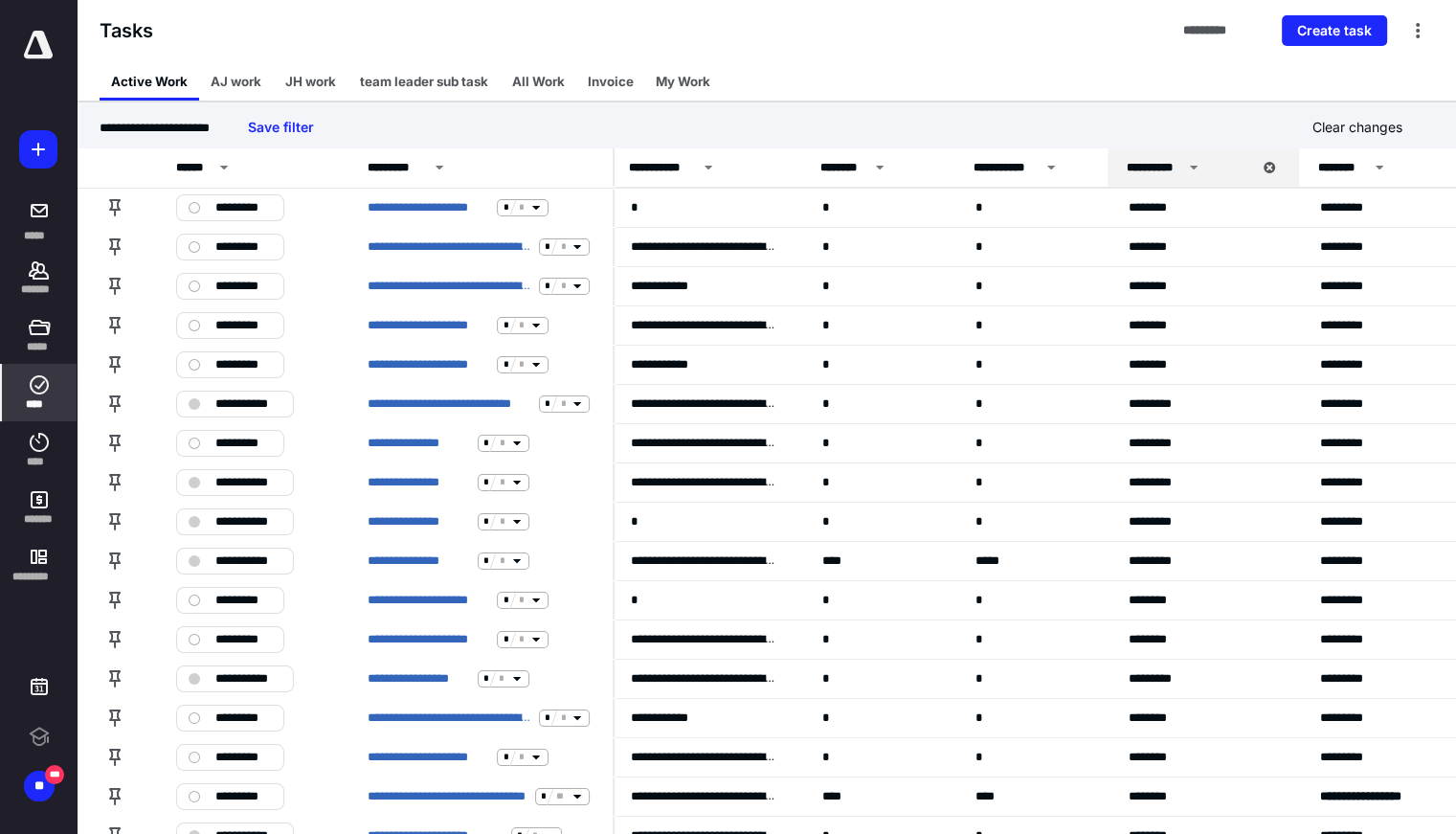 click on "**********" at bounding box center [766, 127] 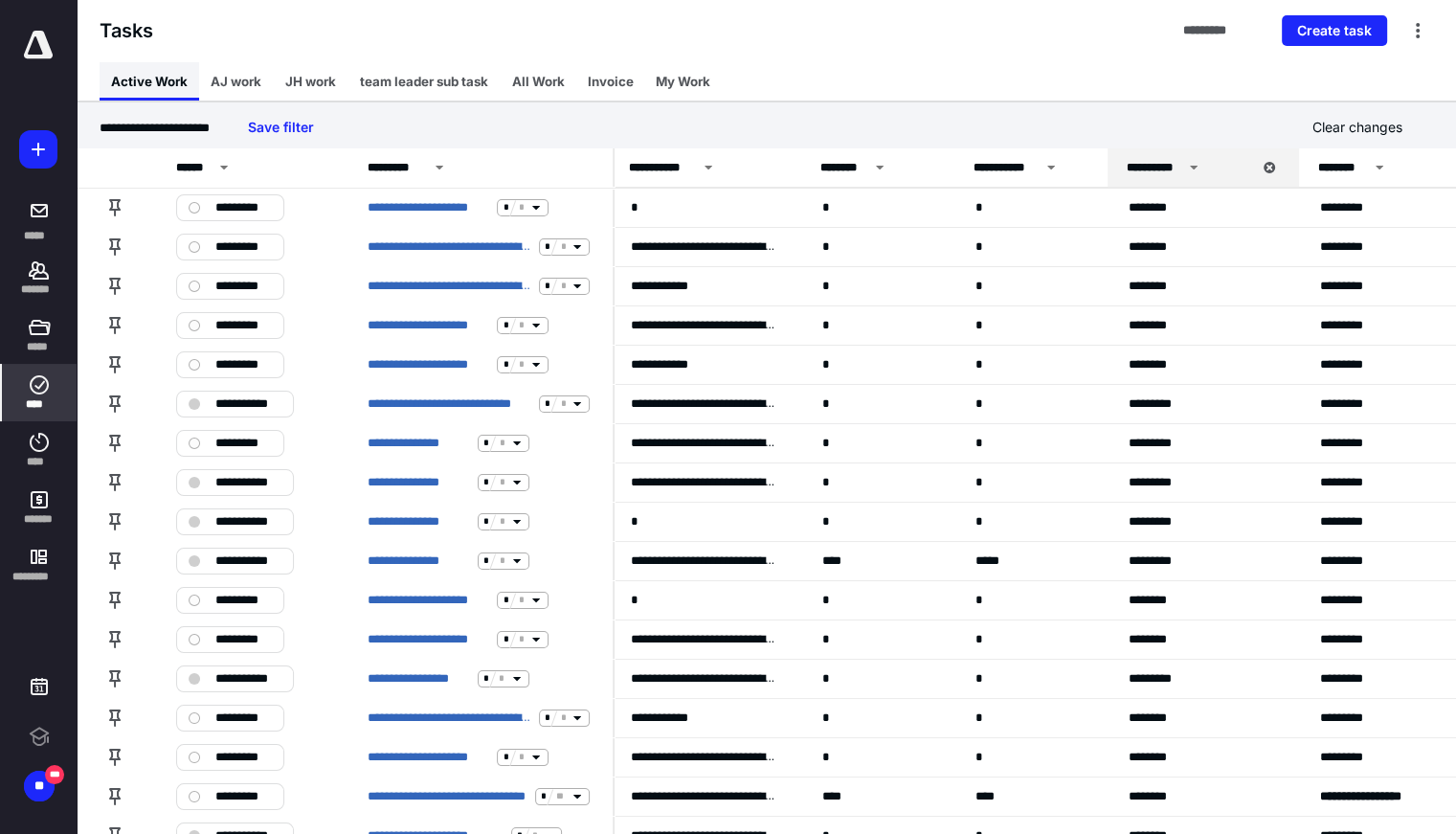 click on "Active Work" at bounding box center (149, 81) 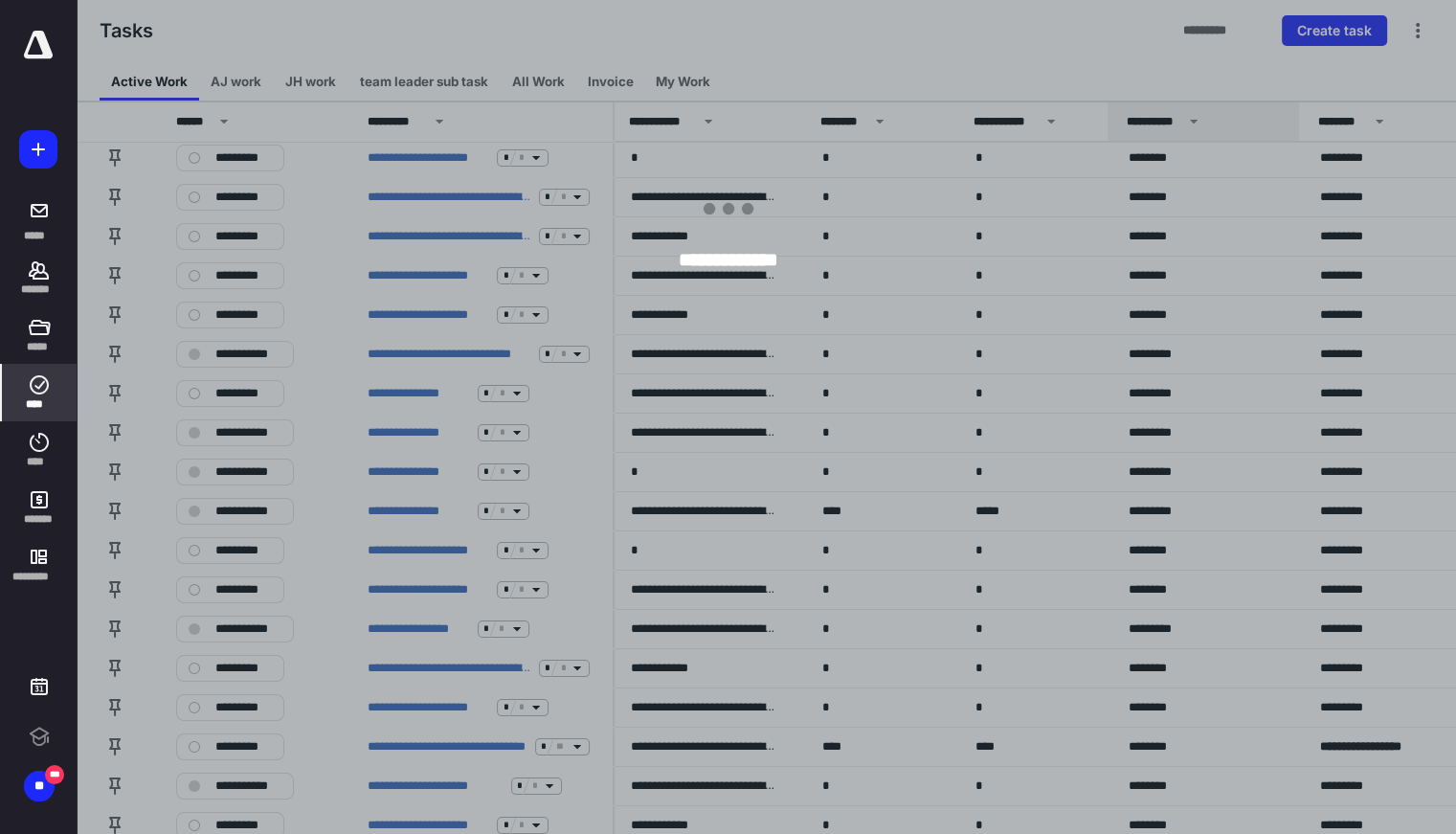 click at bounding box center [804, 417] 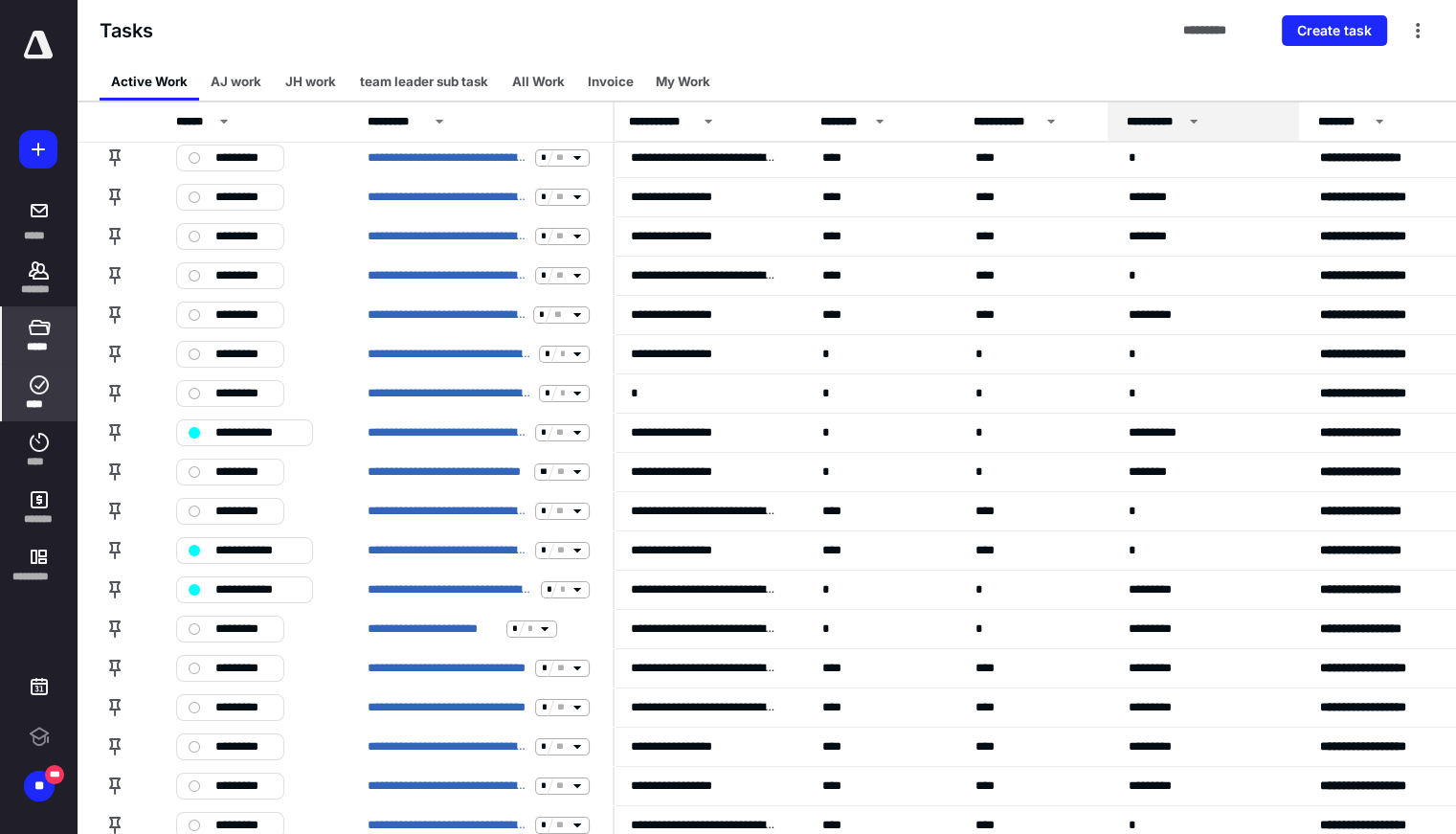 click 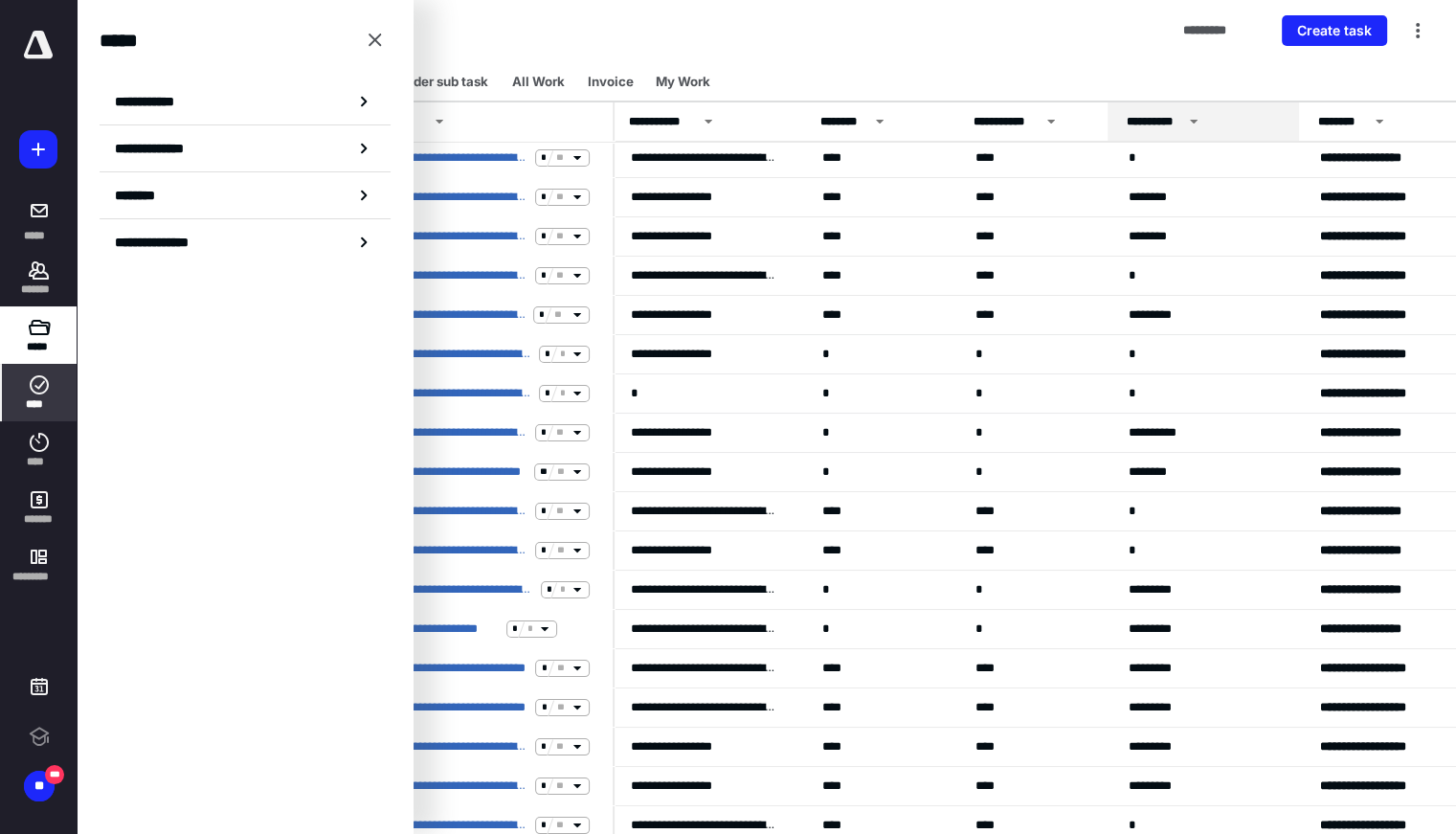 click on "****" at bounding box center (39, 393) 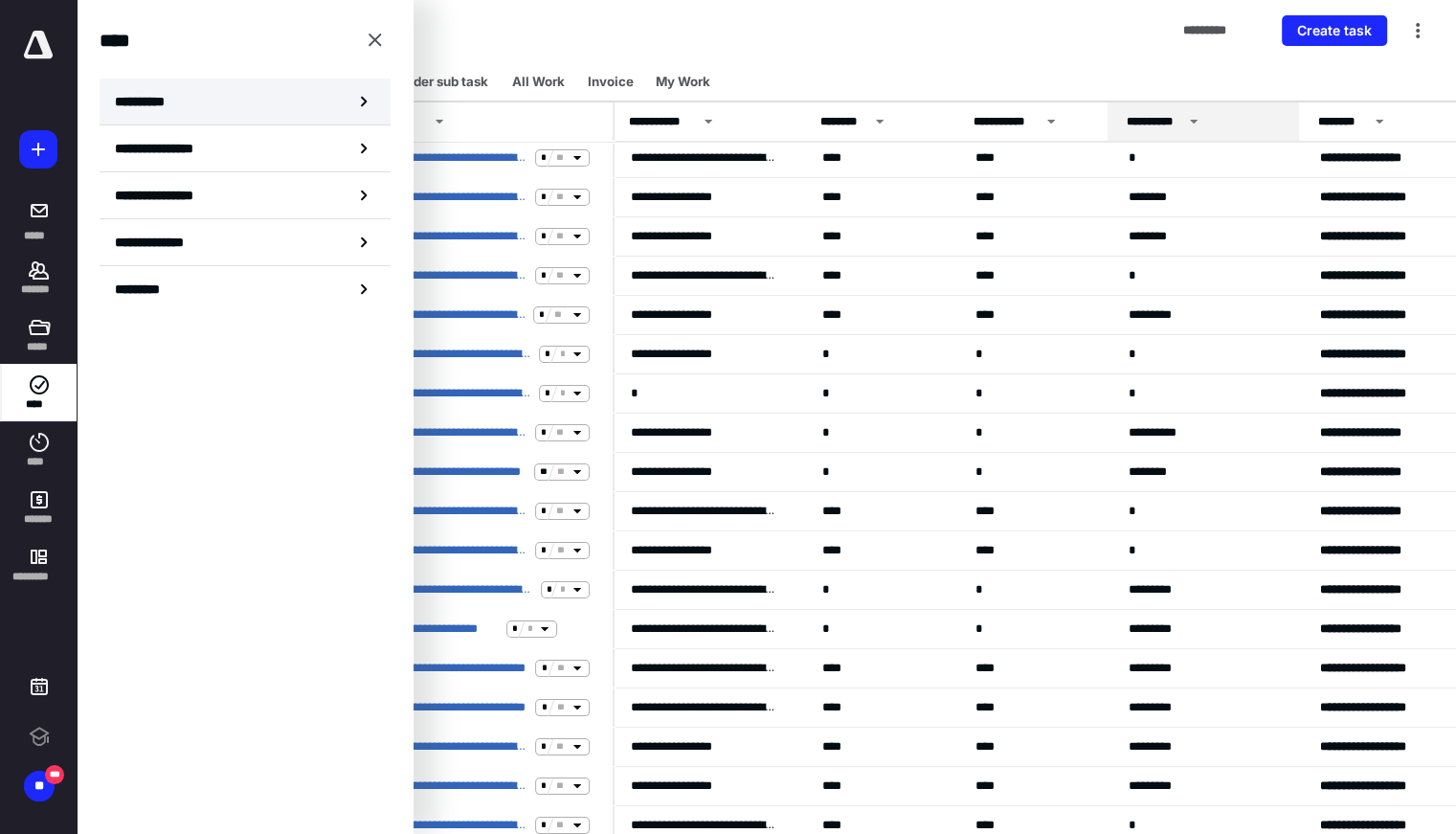 click on "**********" at bounding box center [245, 101] 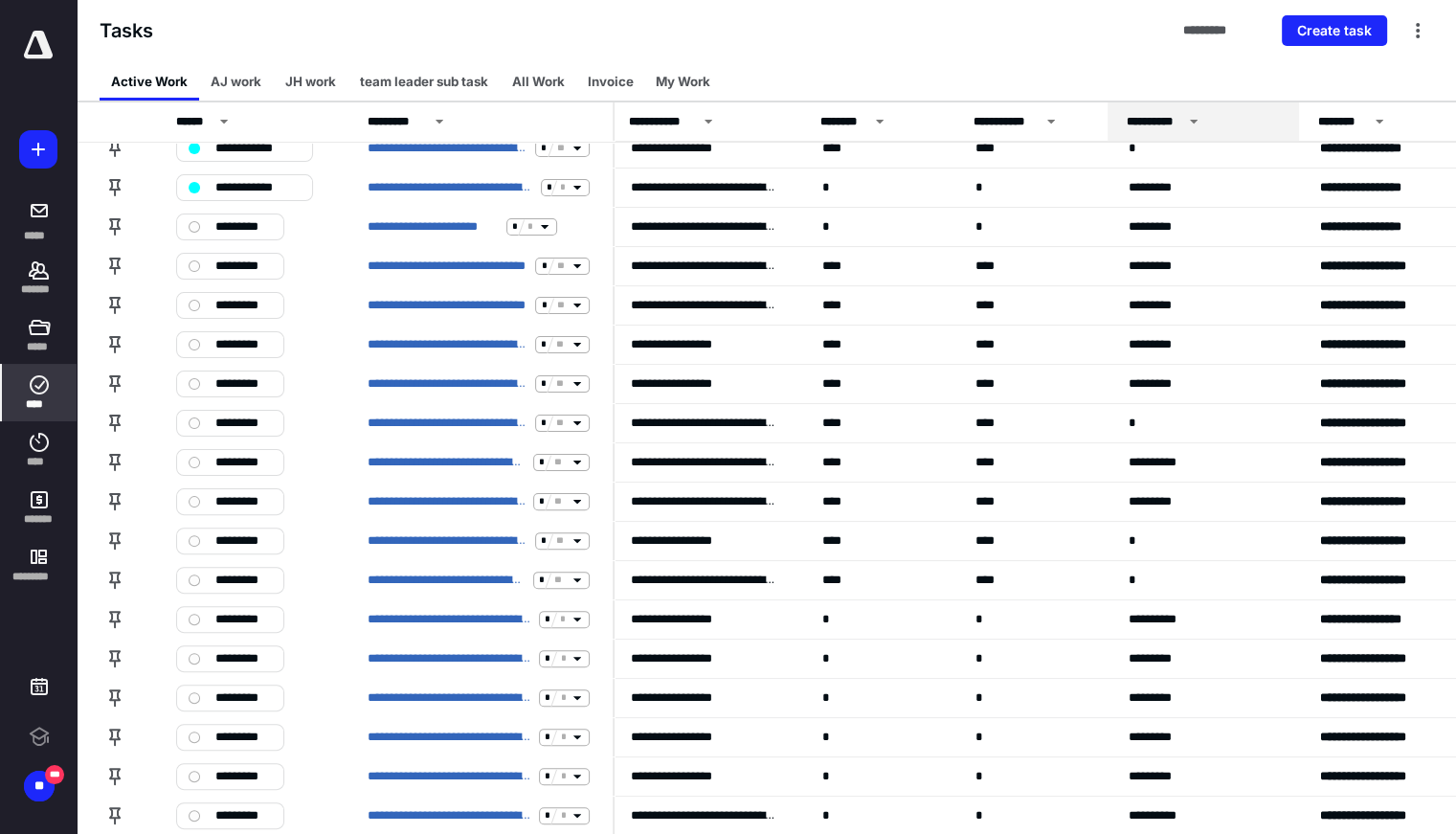 scroll, scrollTop: 0, scrollLeft: 198, axis: horizontal 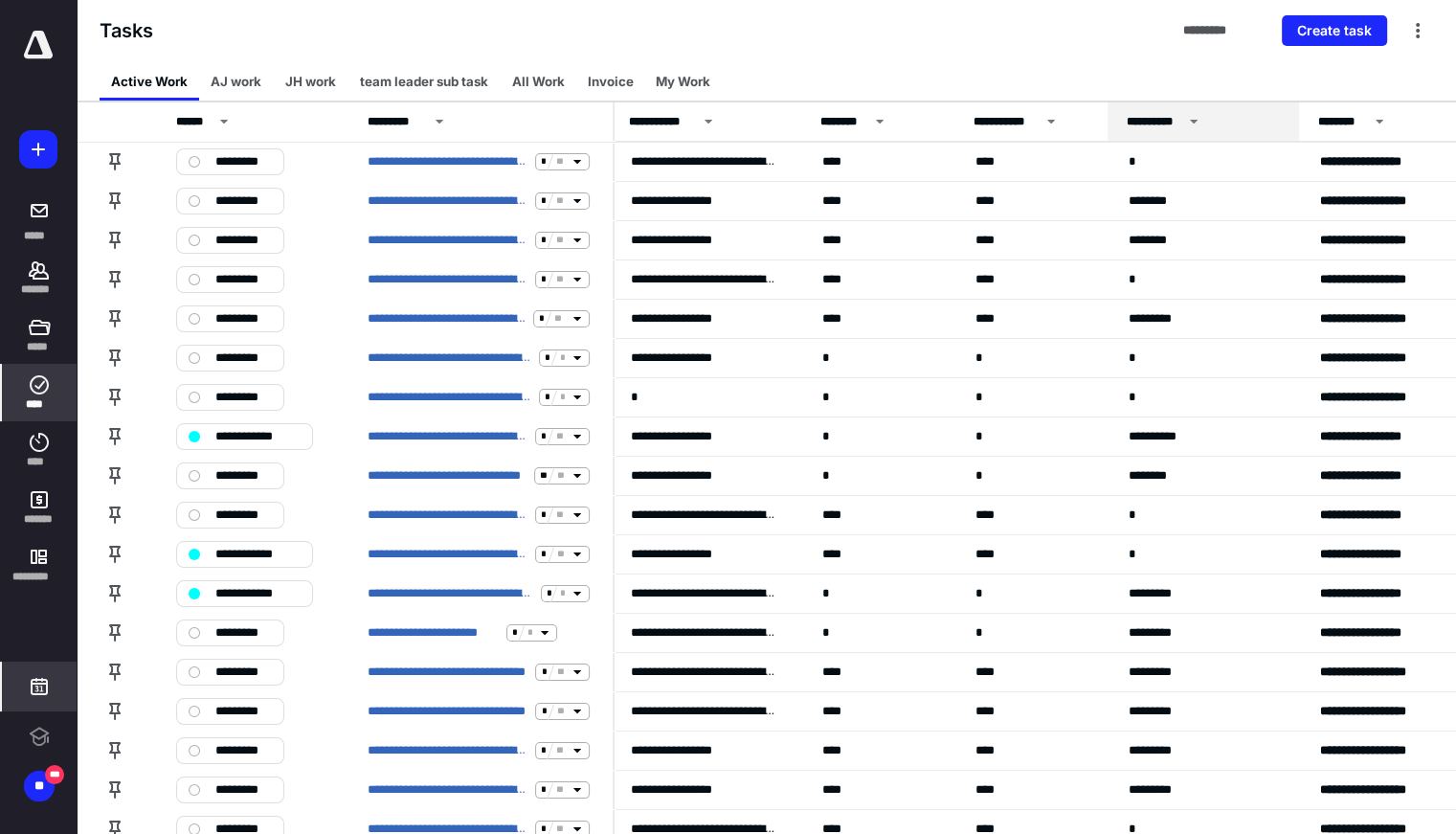 click at bounding box center (39, 687) 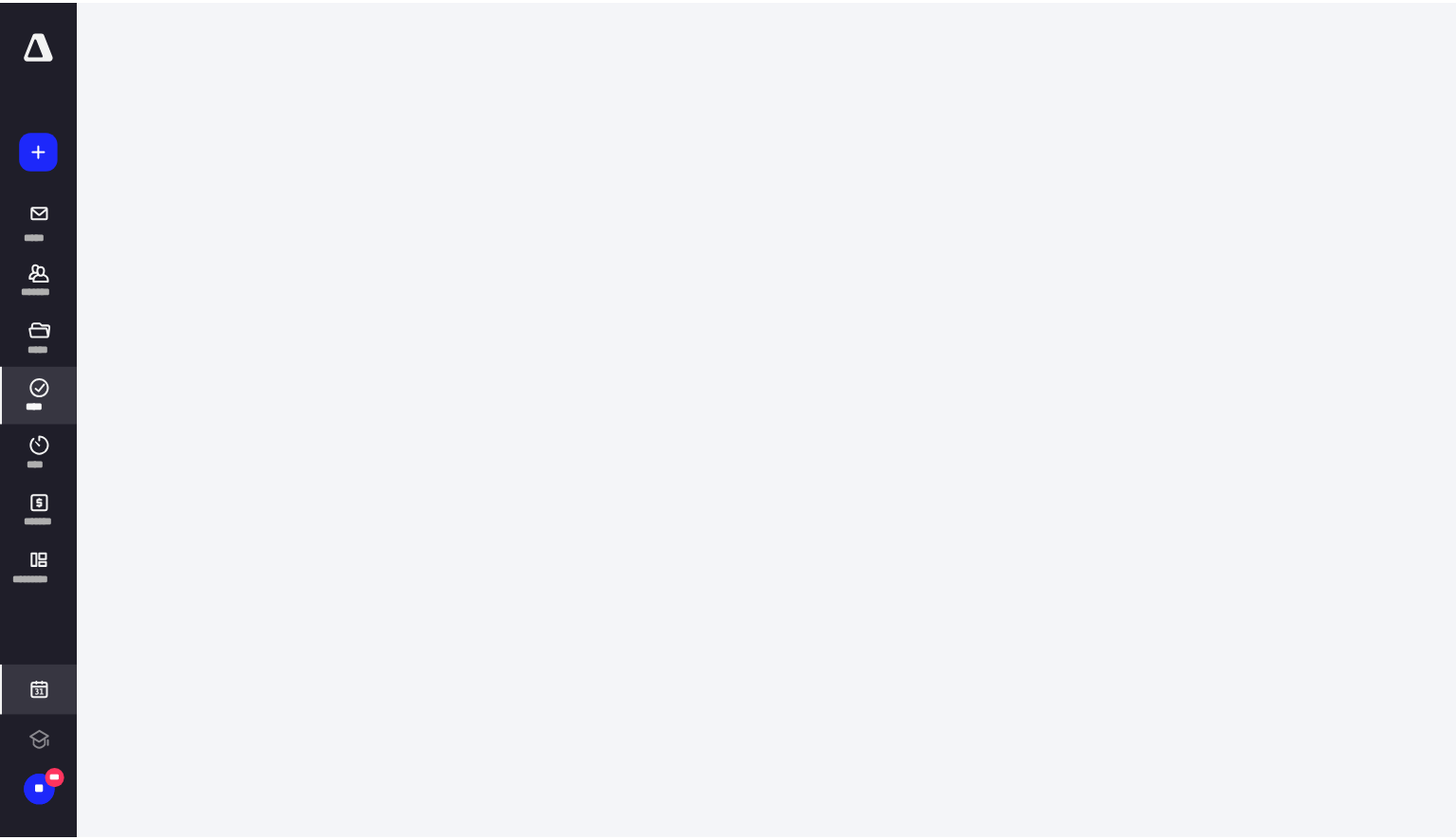scroll, scrollTop: 0, scrollLeft: 0, axis: both 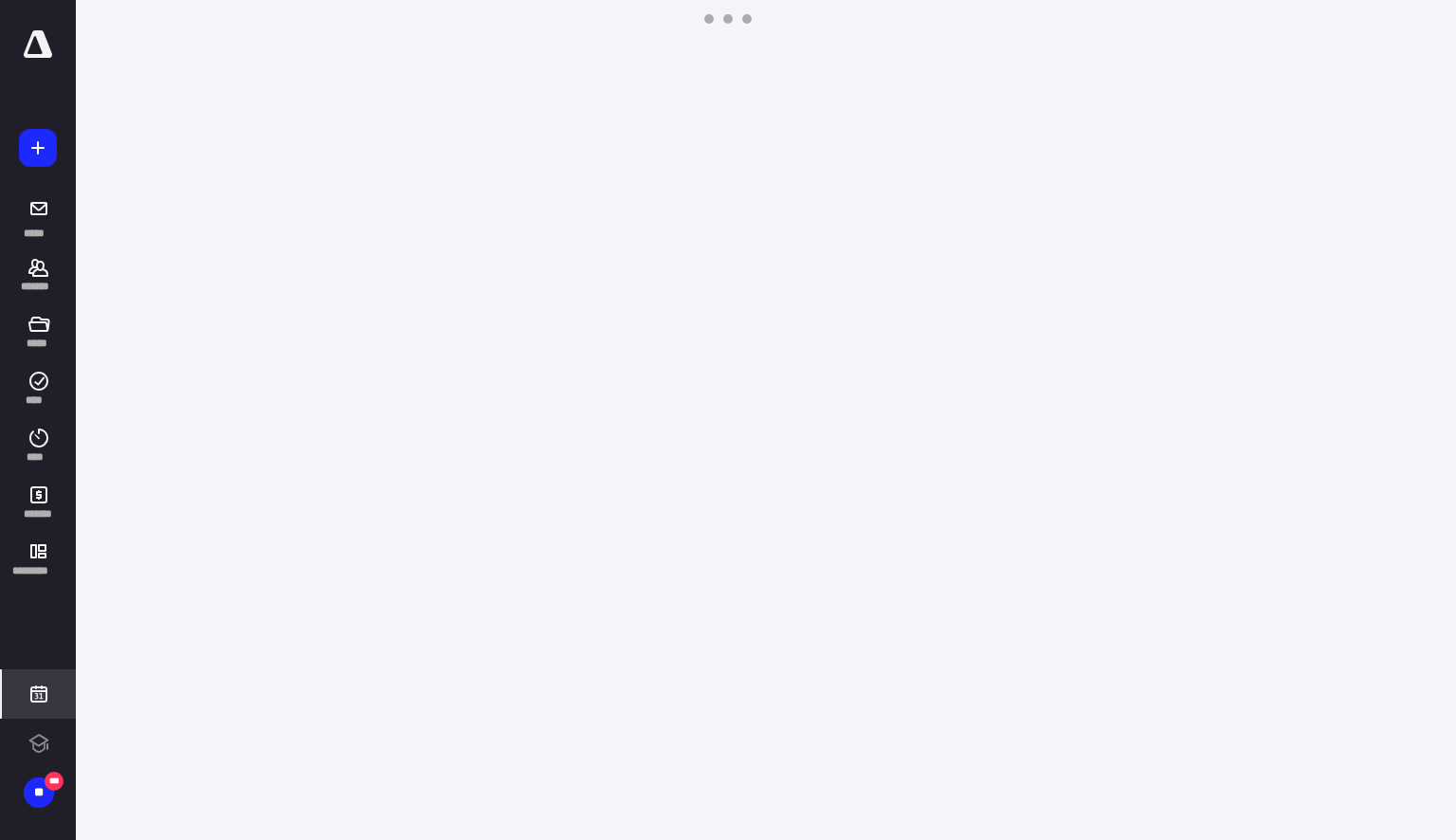 click 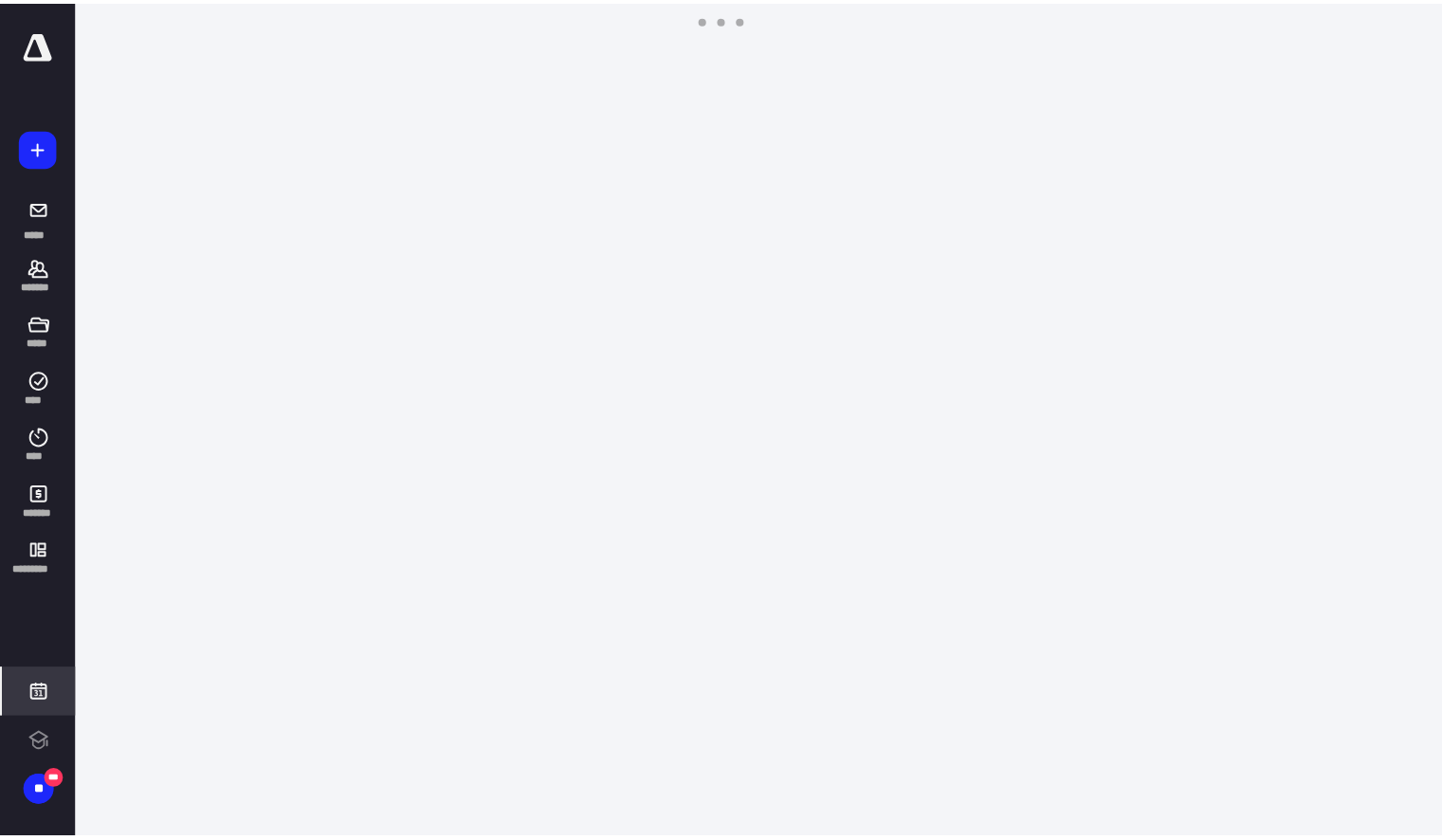 scroll, scrollTop: 364, scrollLeft: 0, axis: vertical 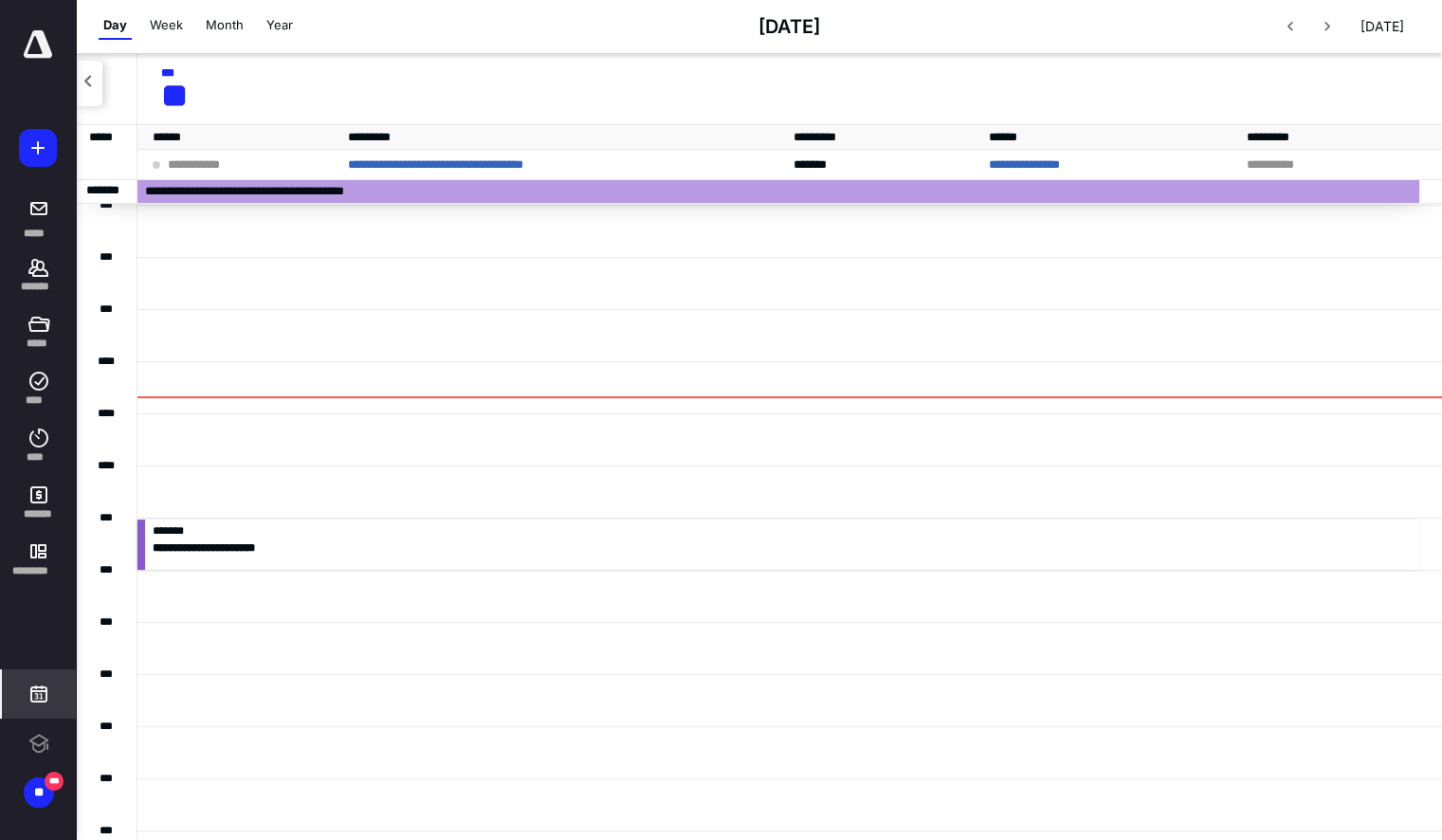 click at bounding box center [89, 83] 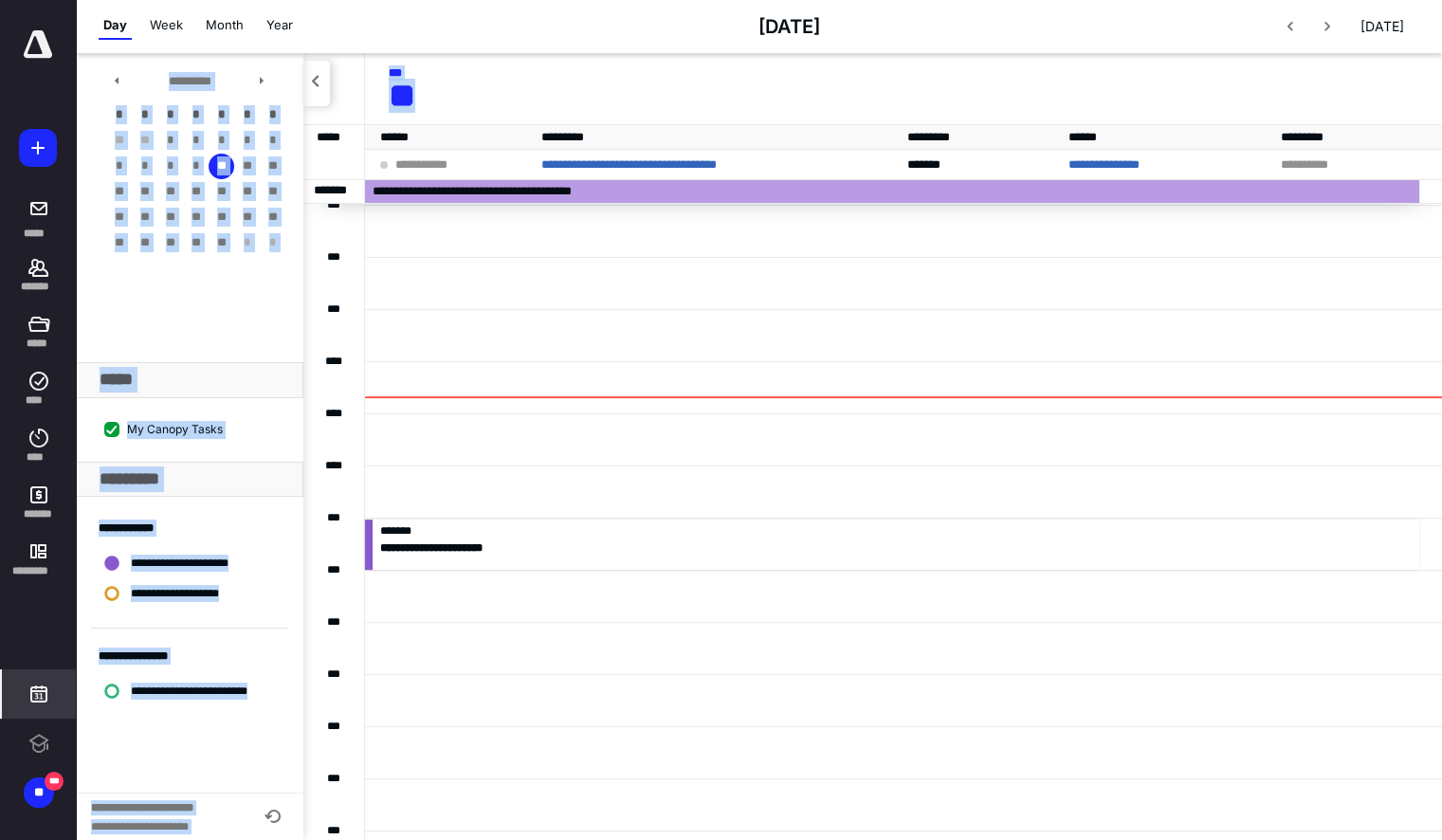 drag, startPoint x: 88, startPoint y: 81, endPoint x: 493, endPoint y: 80, distance: 405.00123 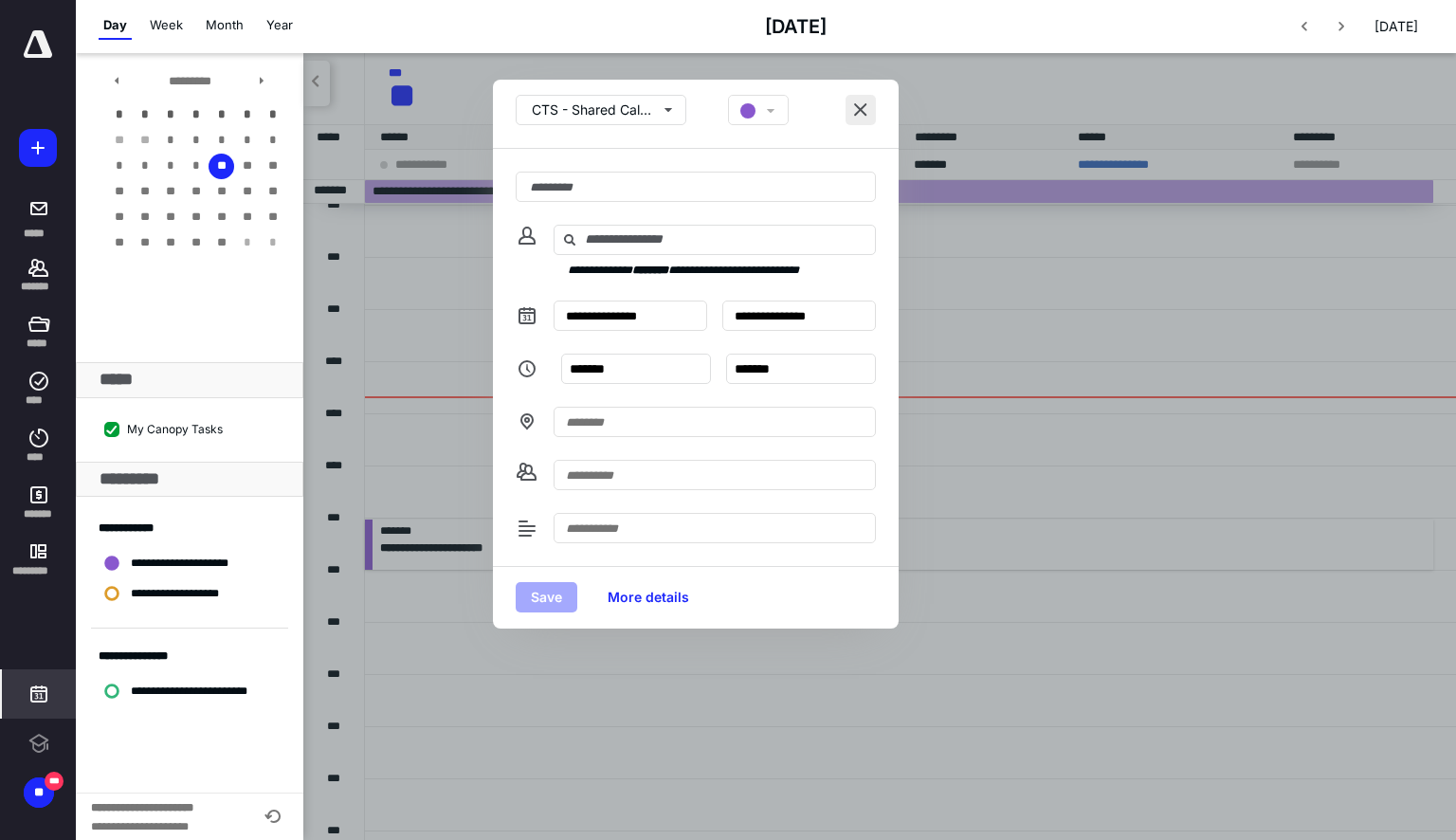 click at bounding box center (861, 110) 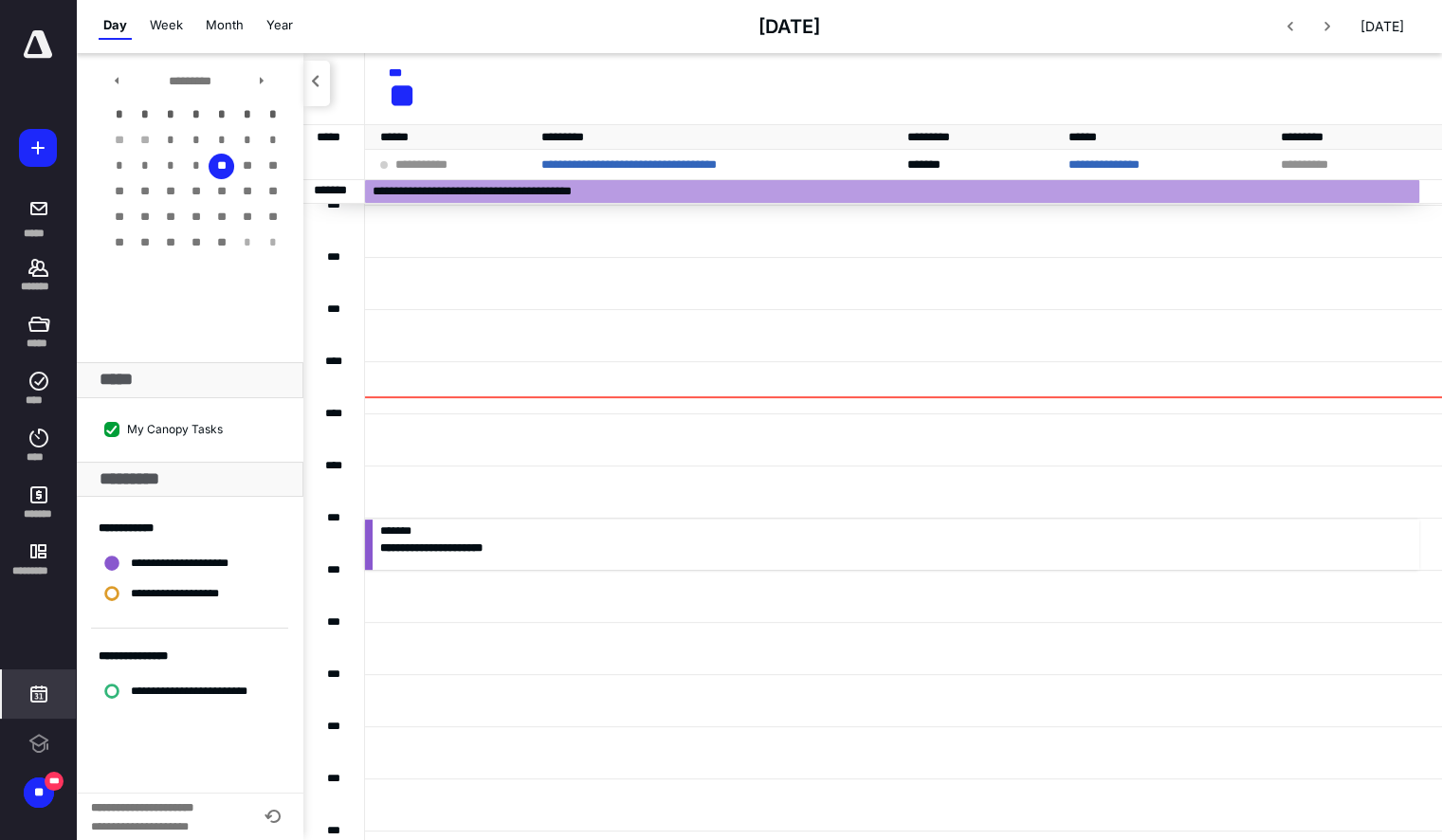 click at bounding box center (317, 83) 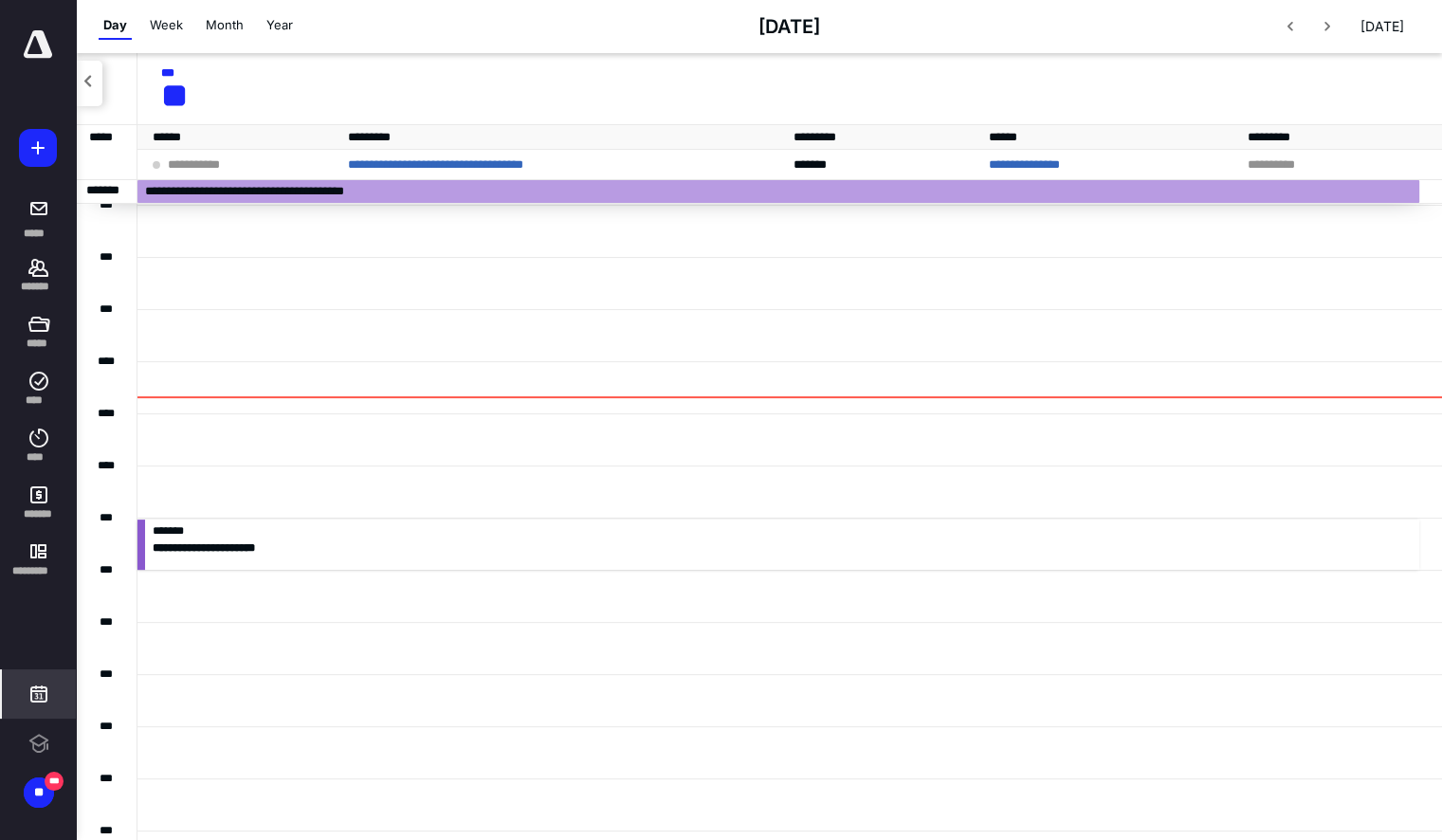click on "Week" at bounding box center (166, 26) 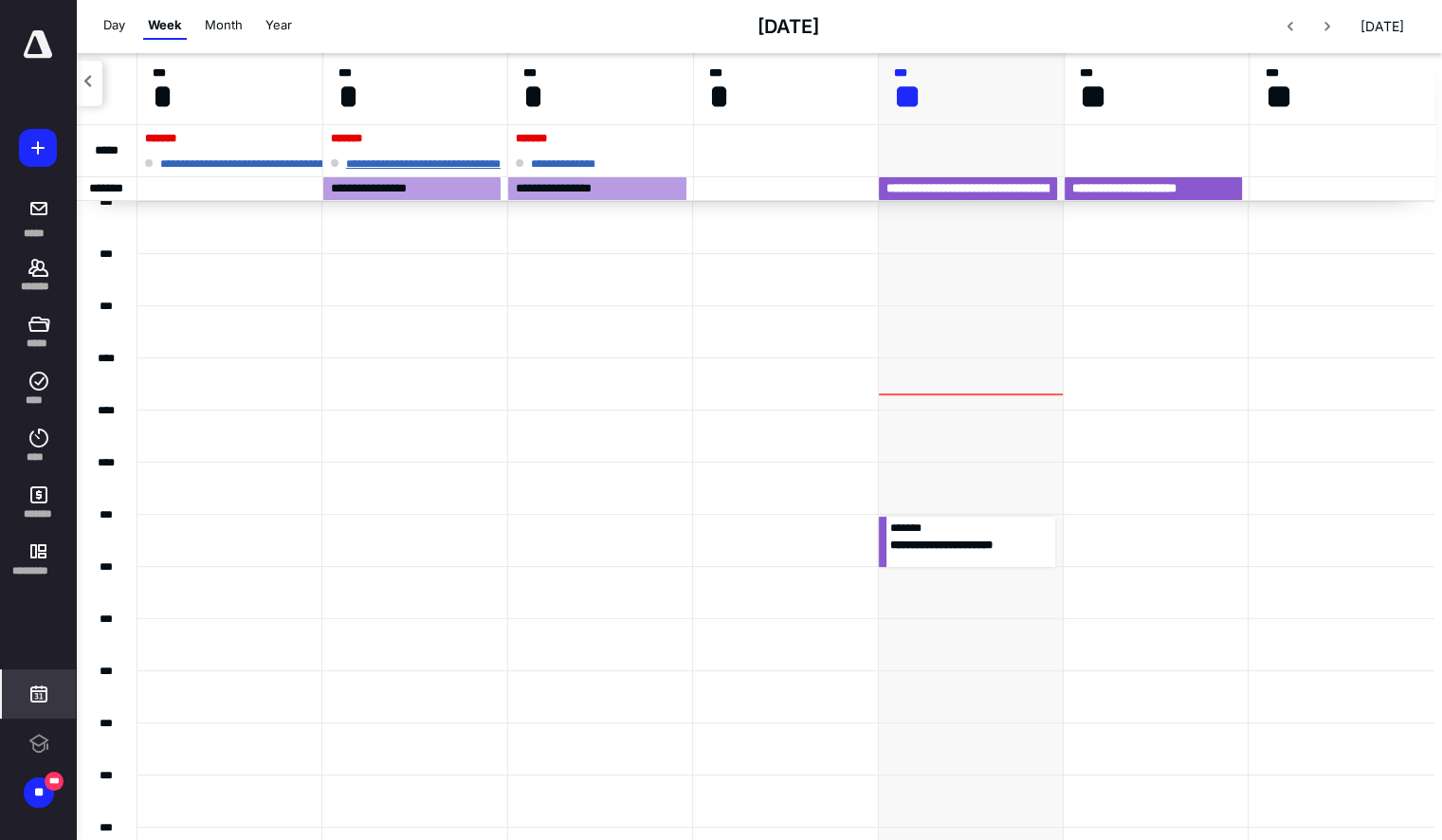 click on "**********" at bounding box center [441, 164] 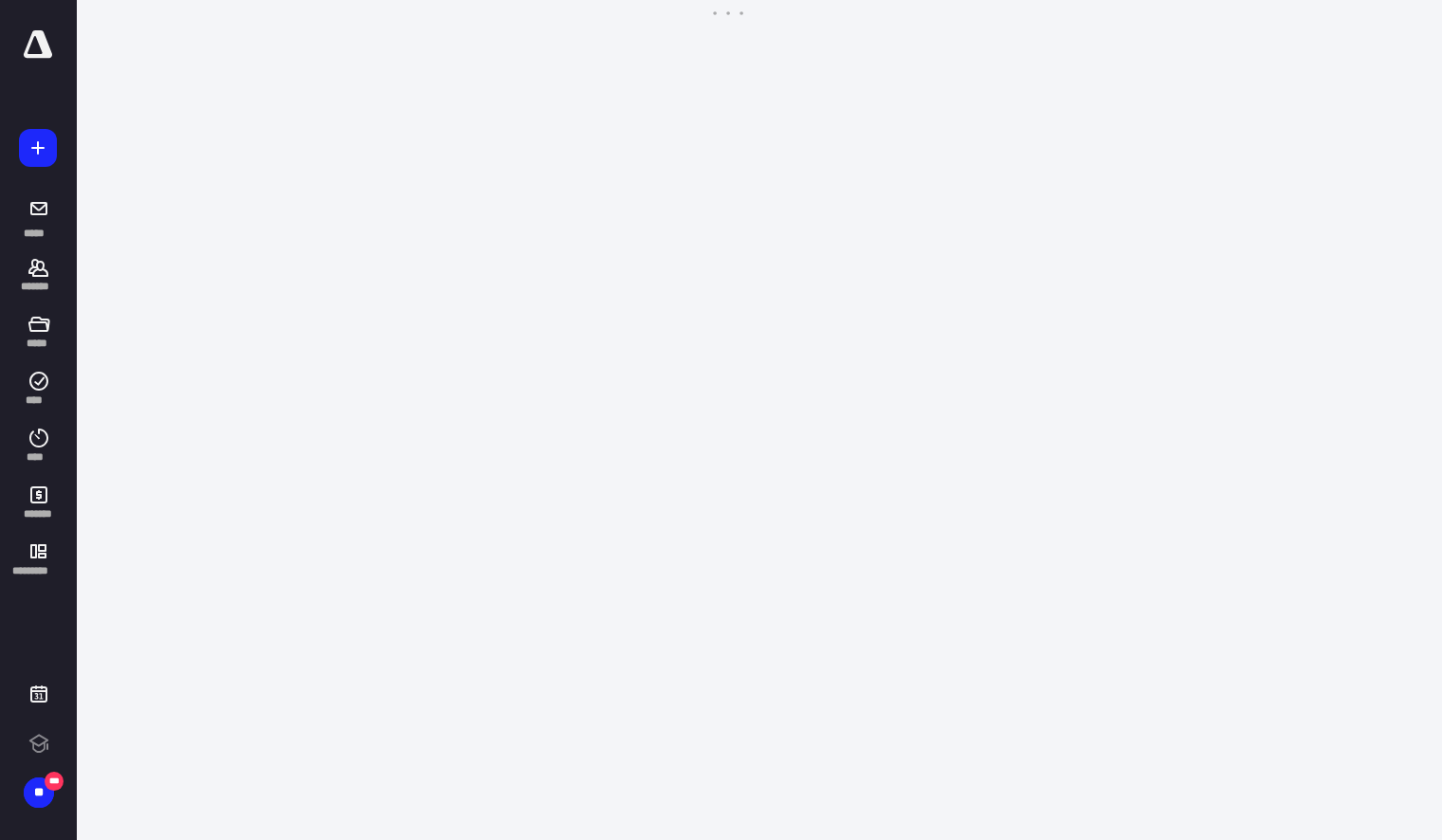 scroll, scrollTop: 0, scrollLeft: 0, axis: both 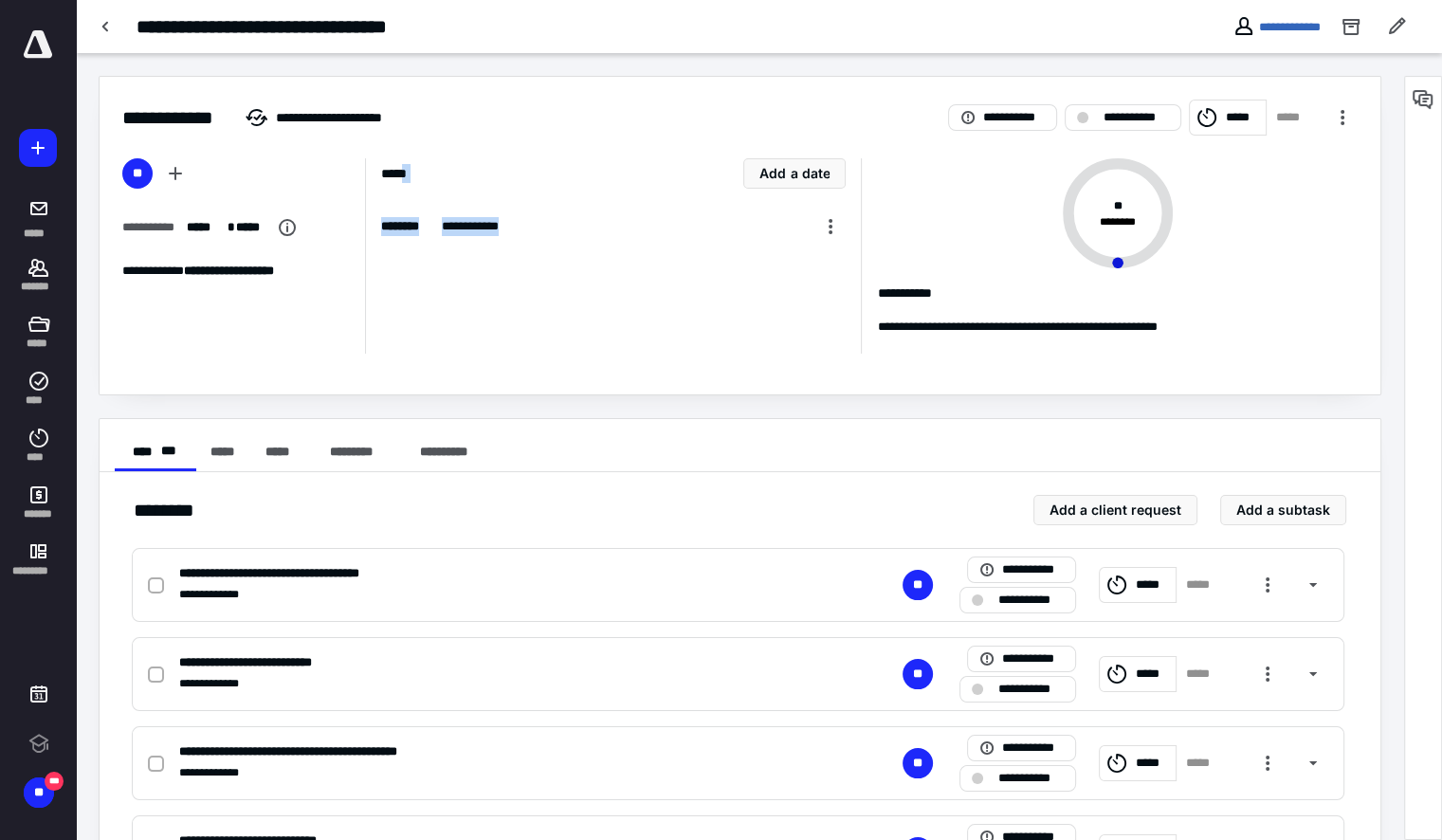 drag, startPoint x: 411, startPoint y: 161, endPoint x: 615, endPoint y: 237, distance: 217.697 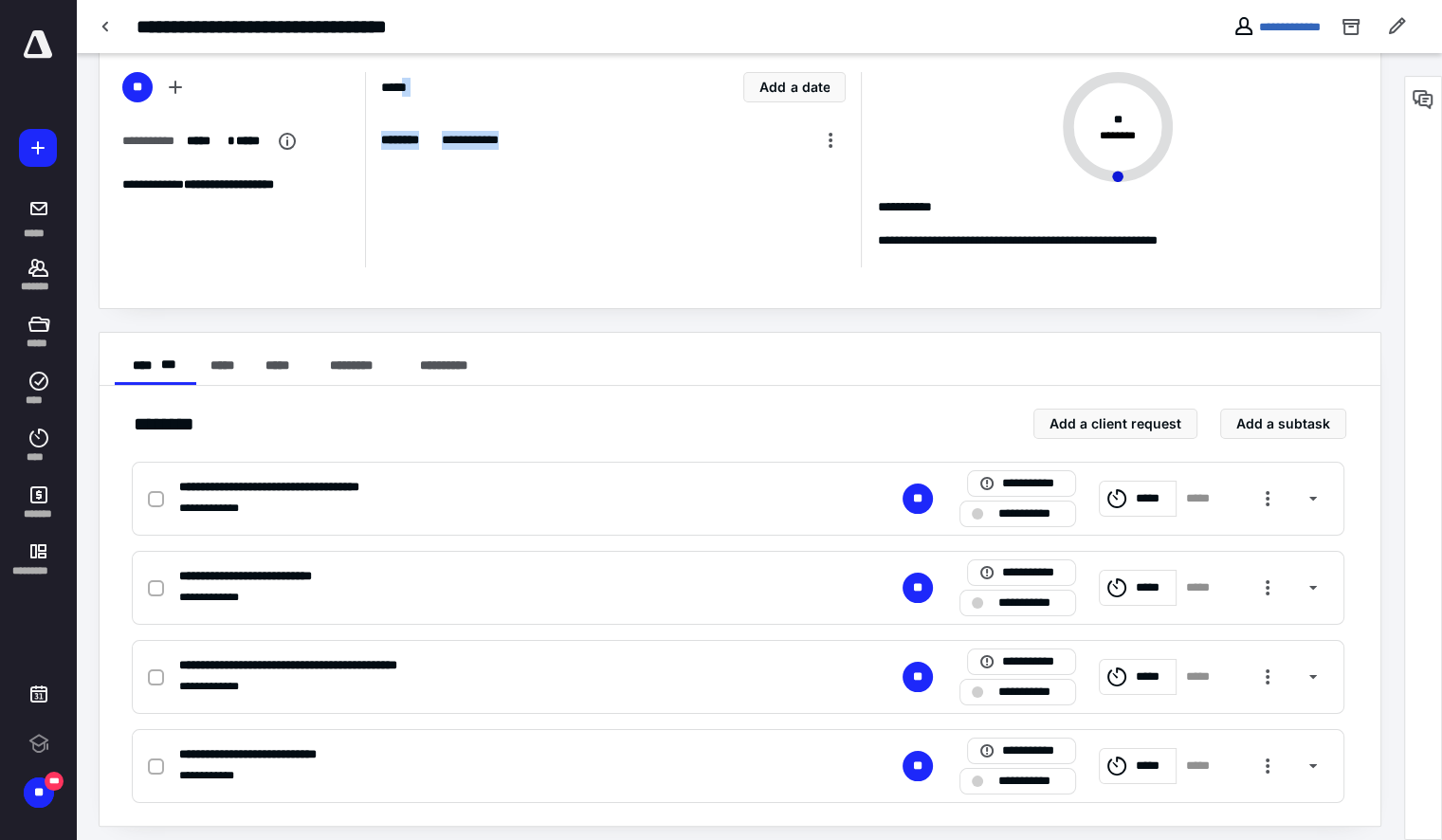 scroll, scrollTop: 95, scrollLeft: 0, axis: vertical 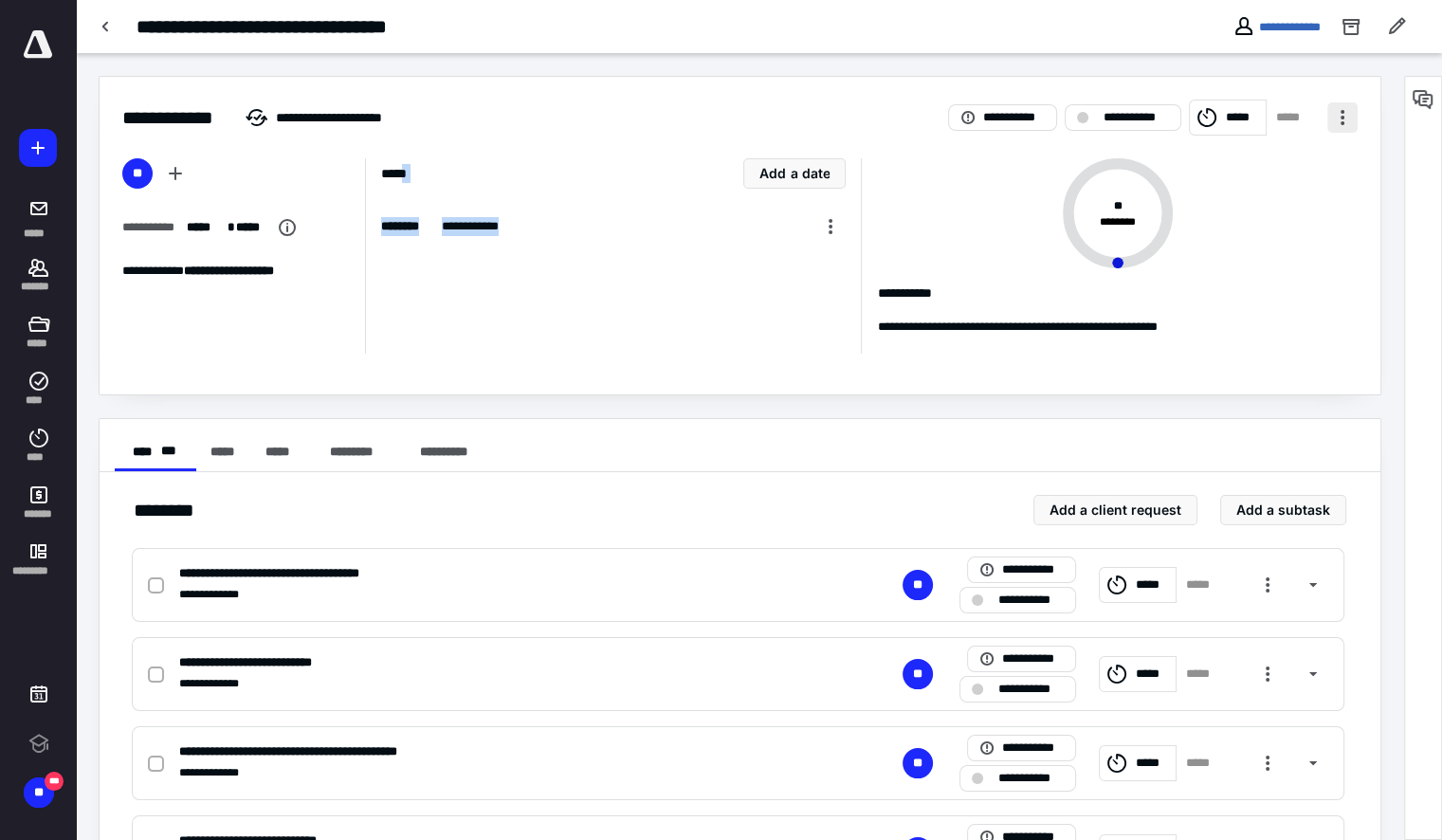 click at bounding box center (1342, 118) 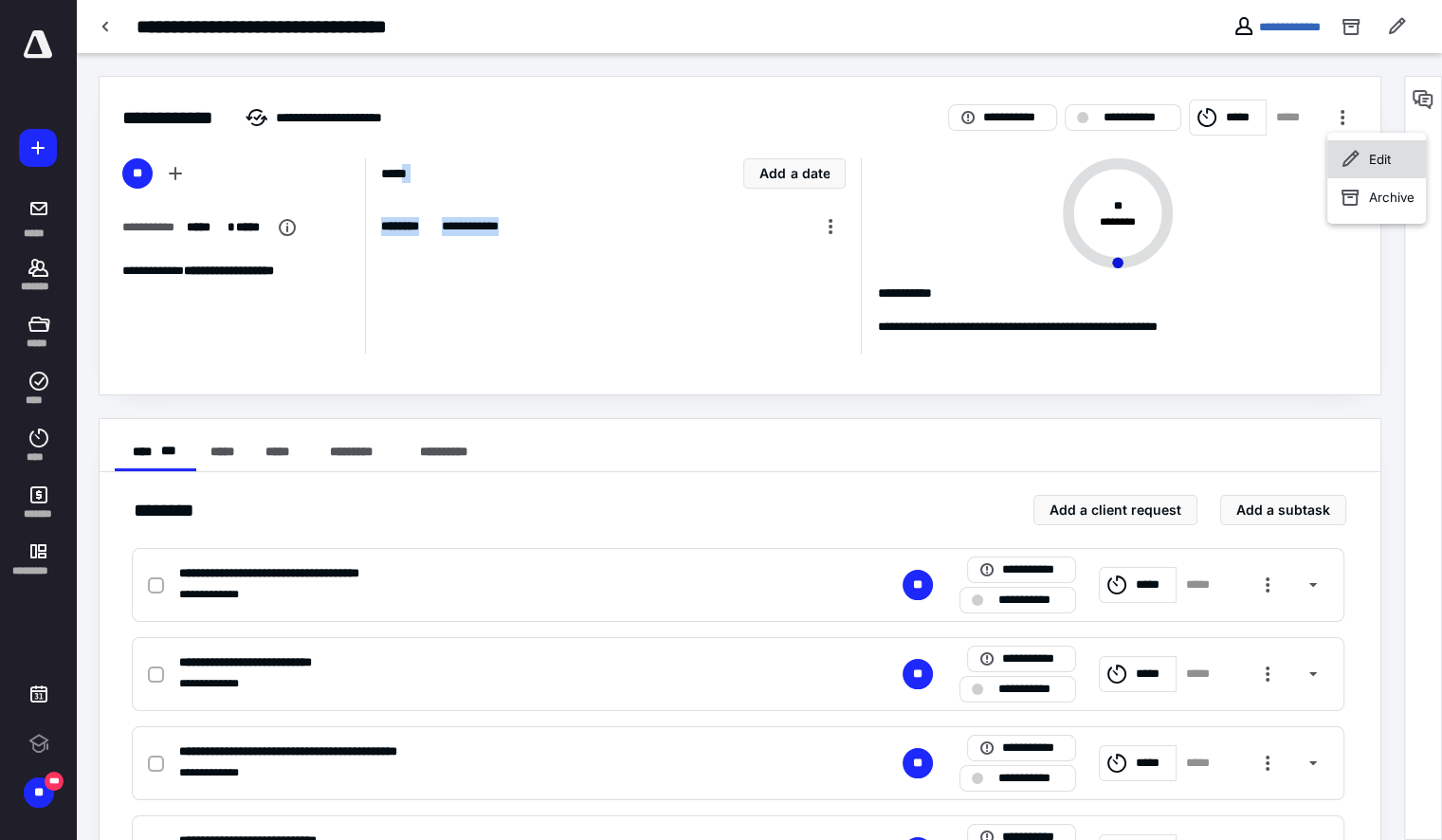 click on "Edit" at bounding box center (1377, 159) 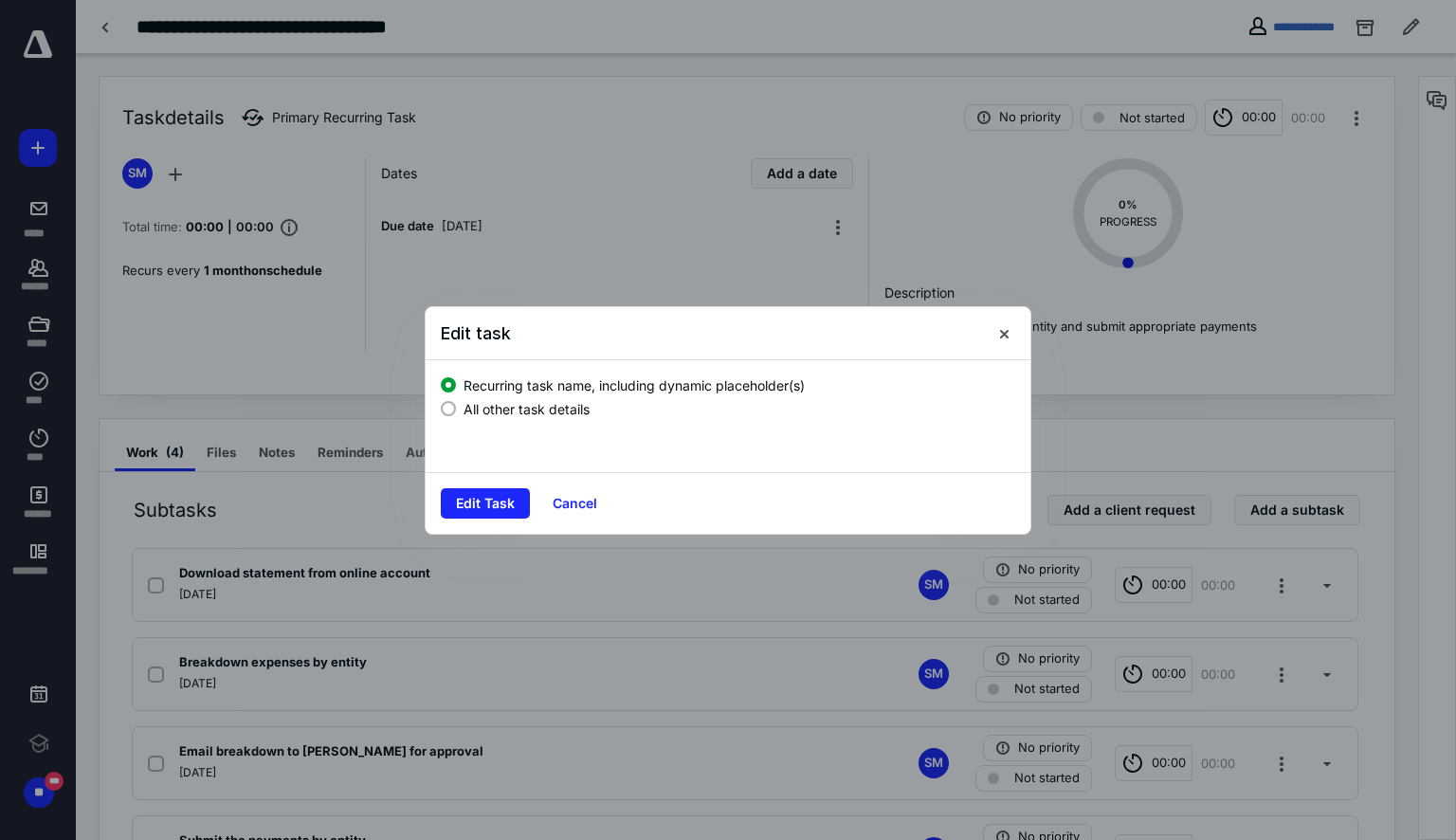 click at bounding box center [728, 420] 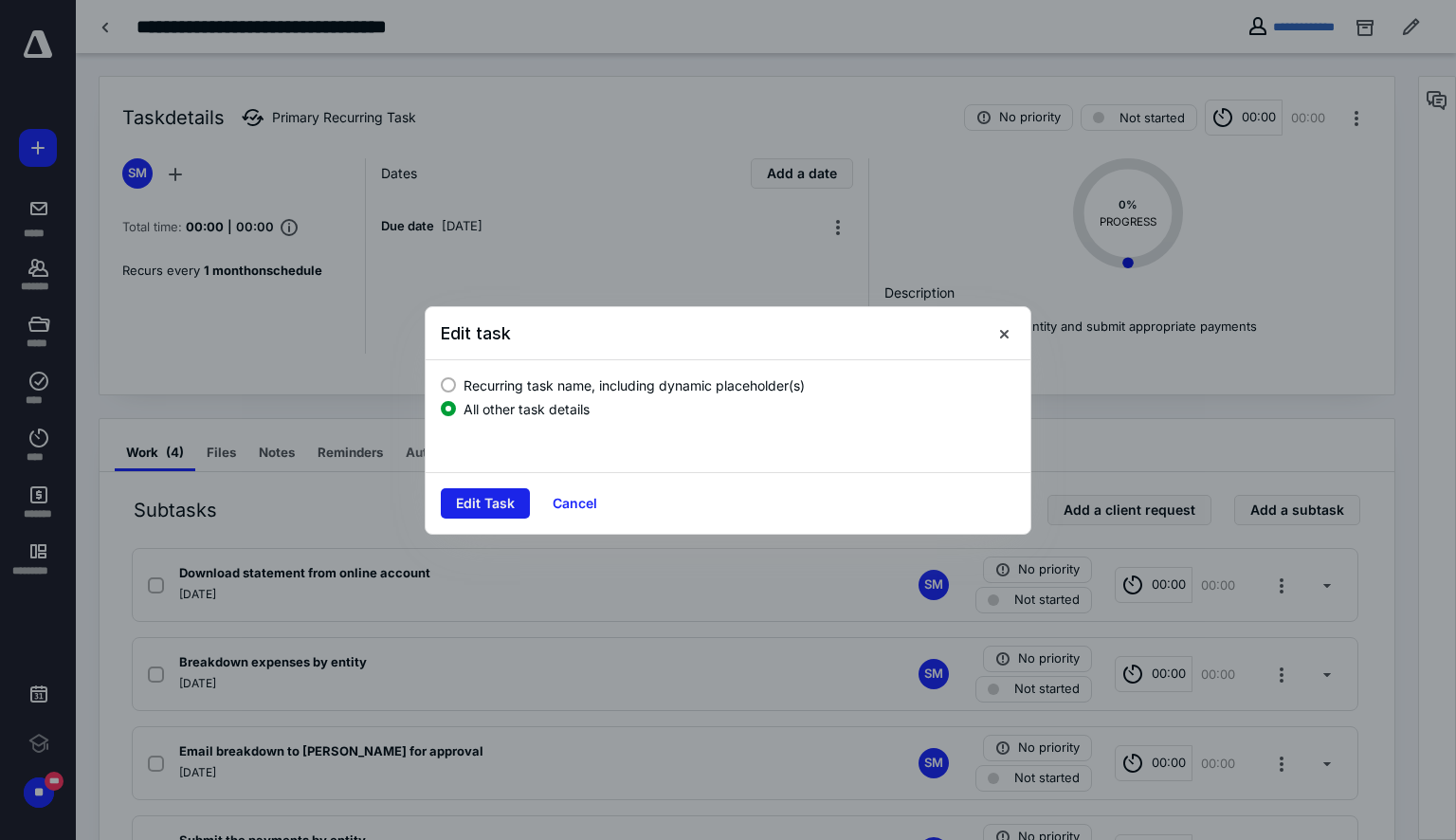 click on "Edit Task" at bounding box center [485, 503] 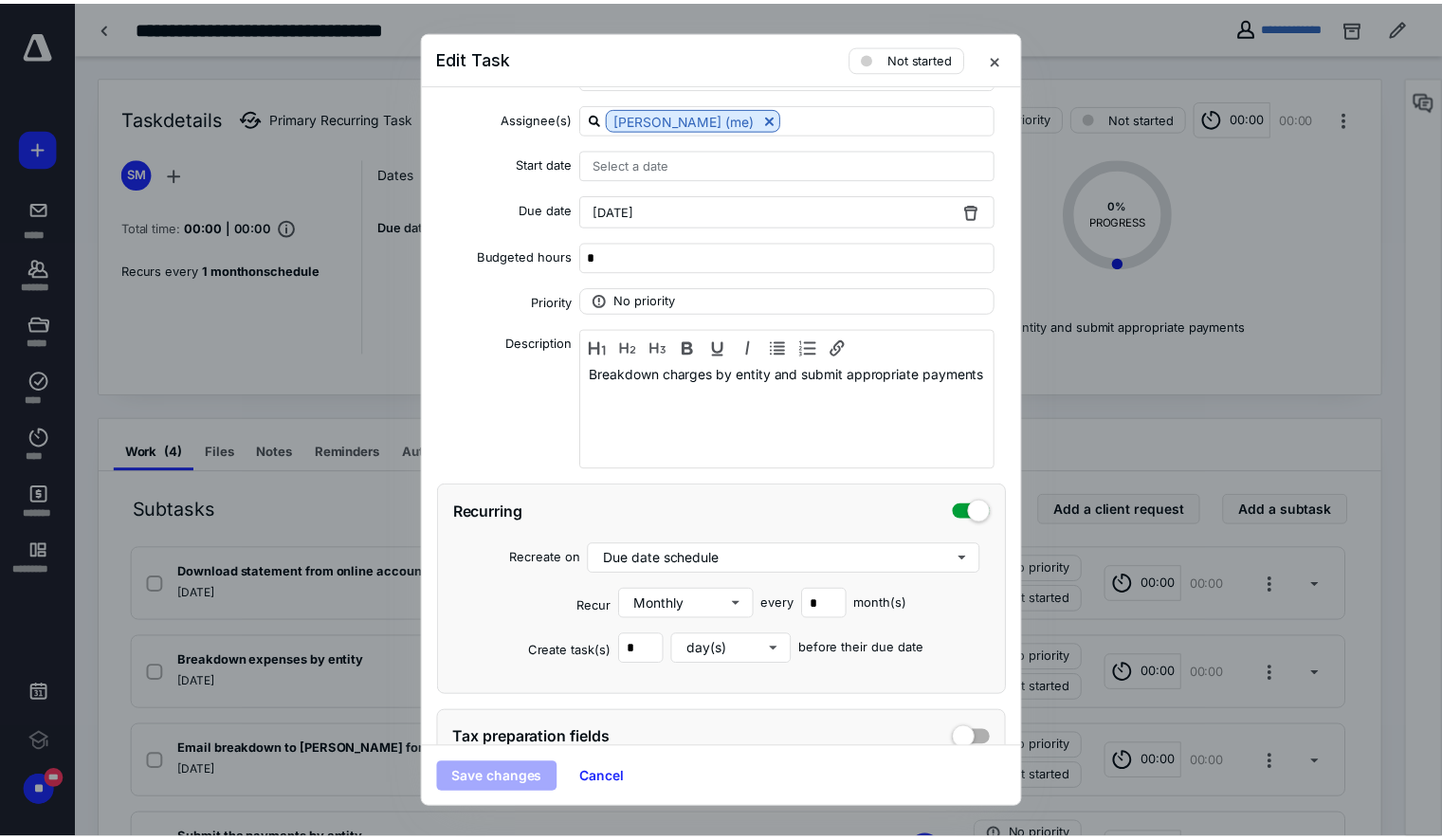 scroll, scrollTop: 202, scrollLeft: 0, axis: vertical 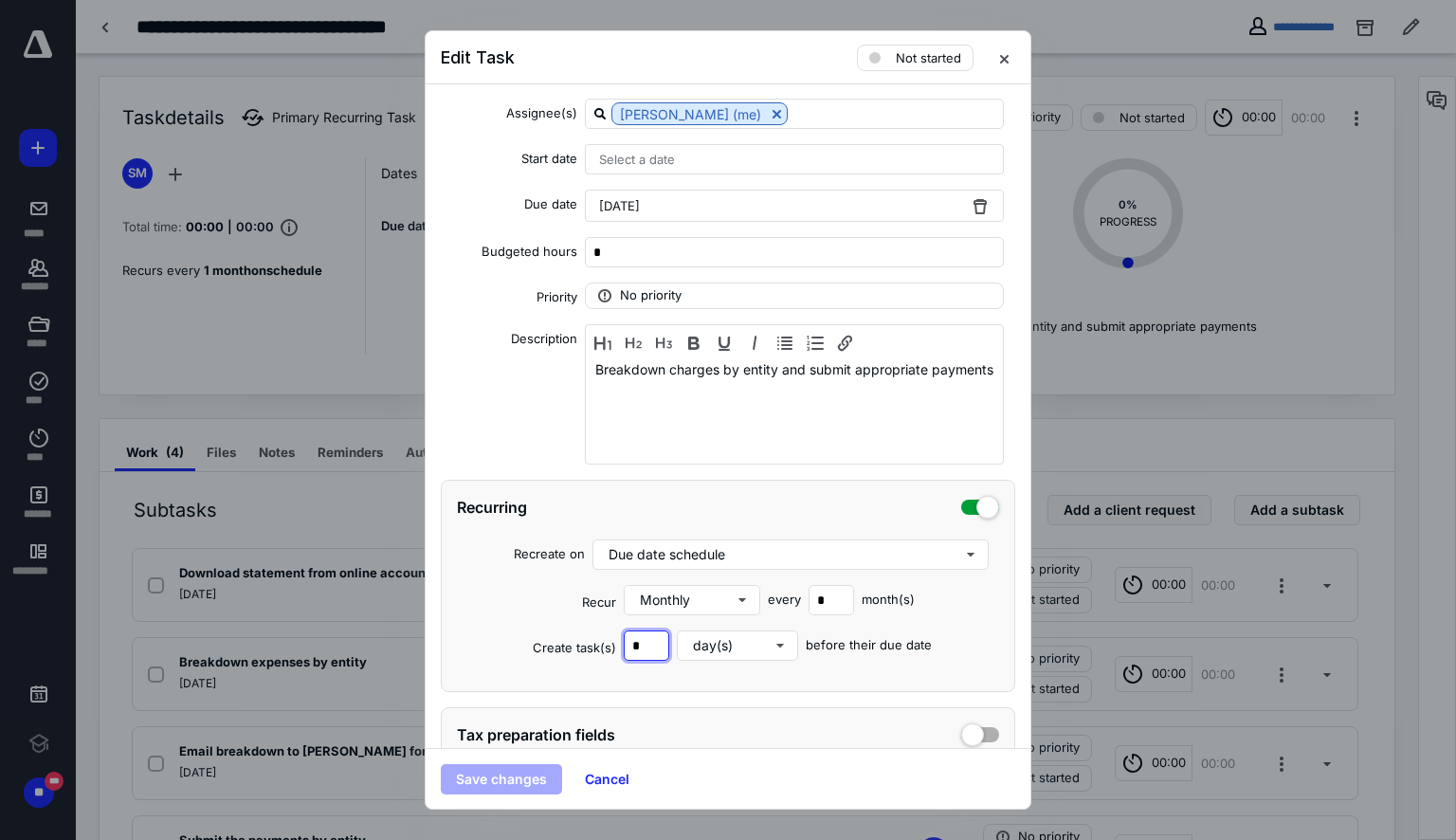 drag, startPoint x: 640, startPoint y: 650, endPoint x: 595, endPoint y: 647, distance: 45.099889 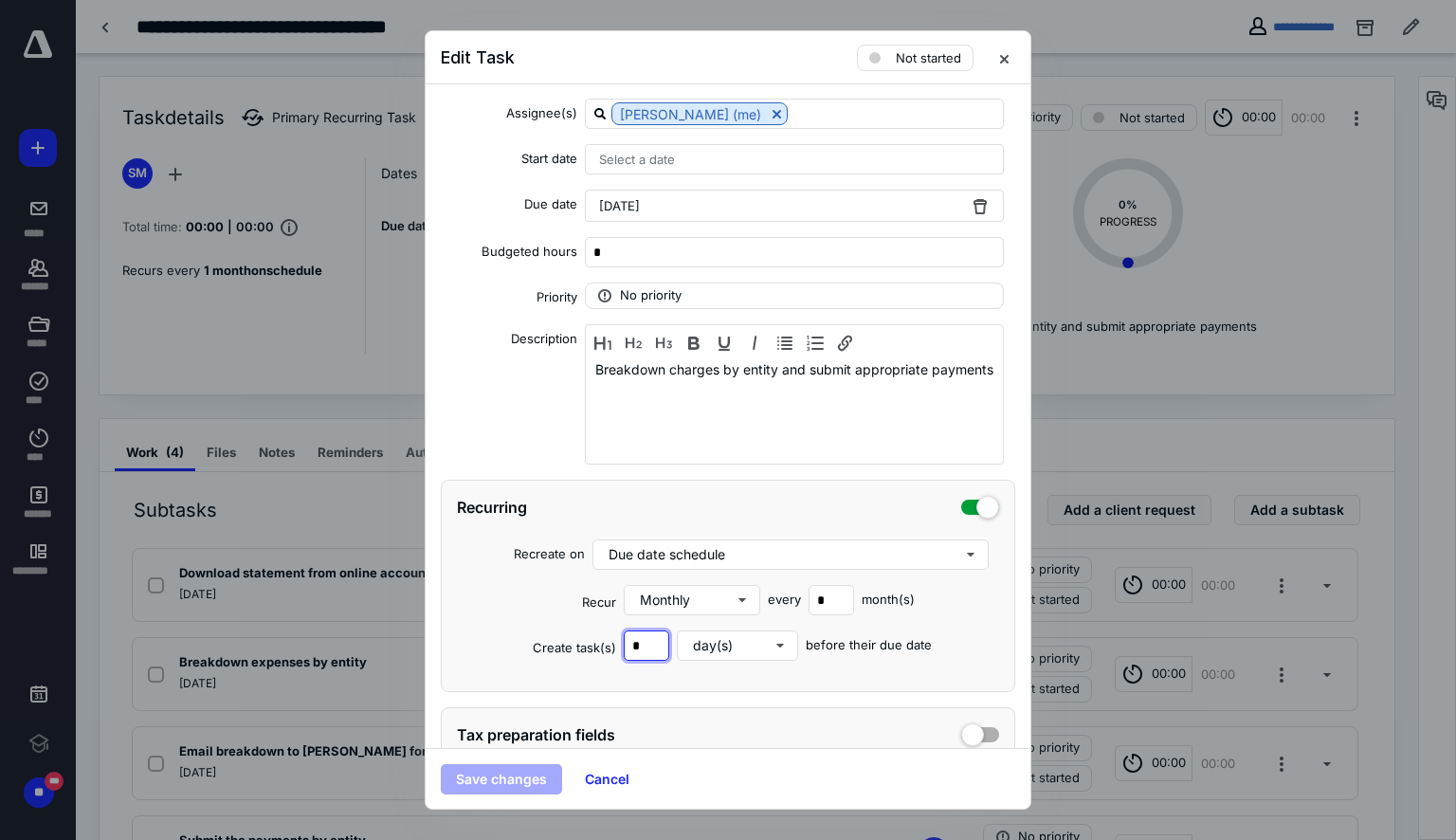 click on "Create task(s) * day(s) before their due date" at bounding box center (728, 646) 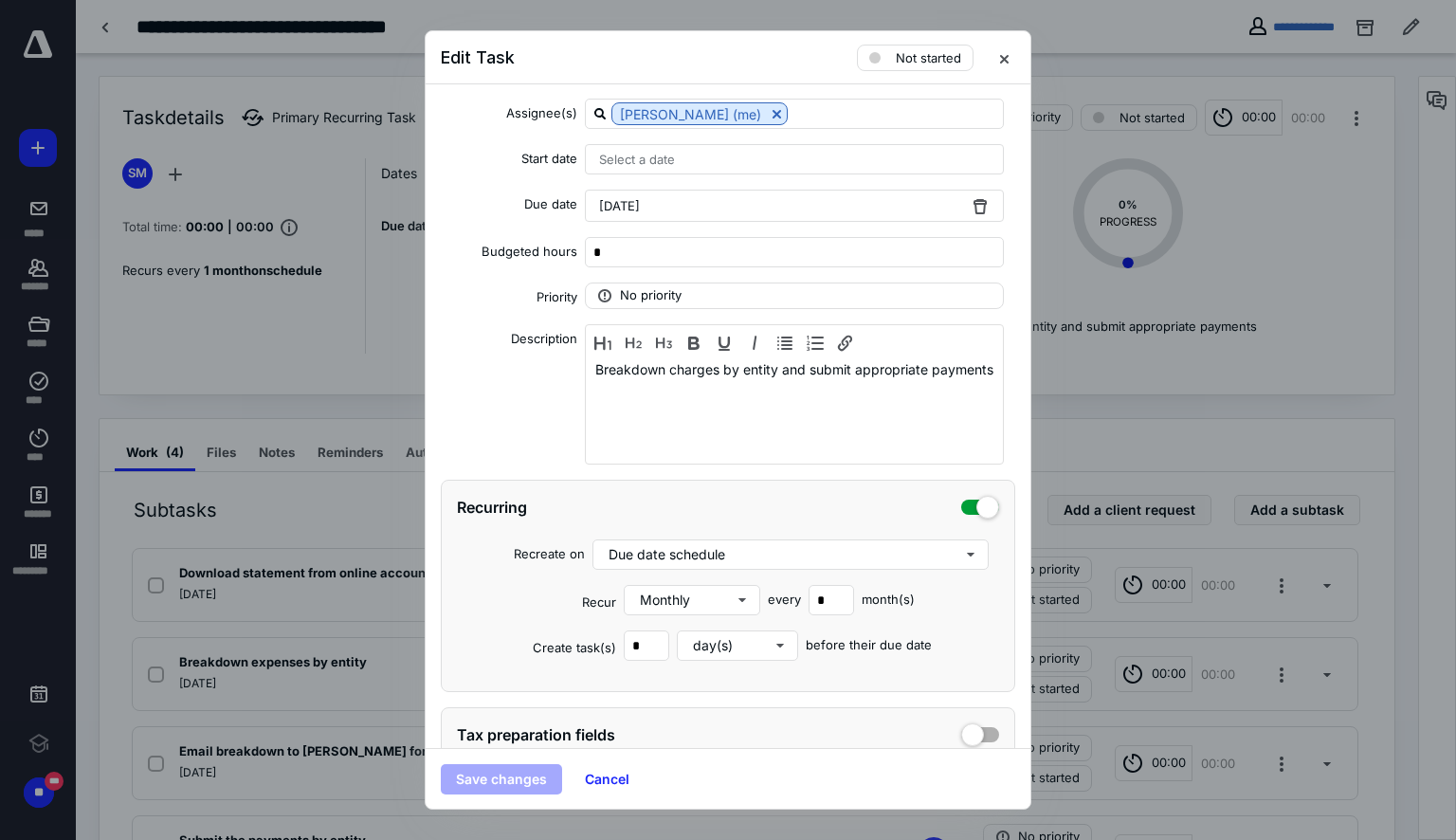 click on "Create task(s)" at bounding box center [537, 648] 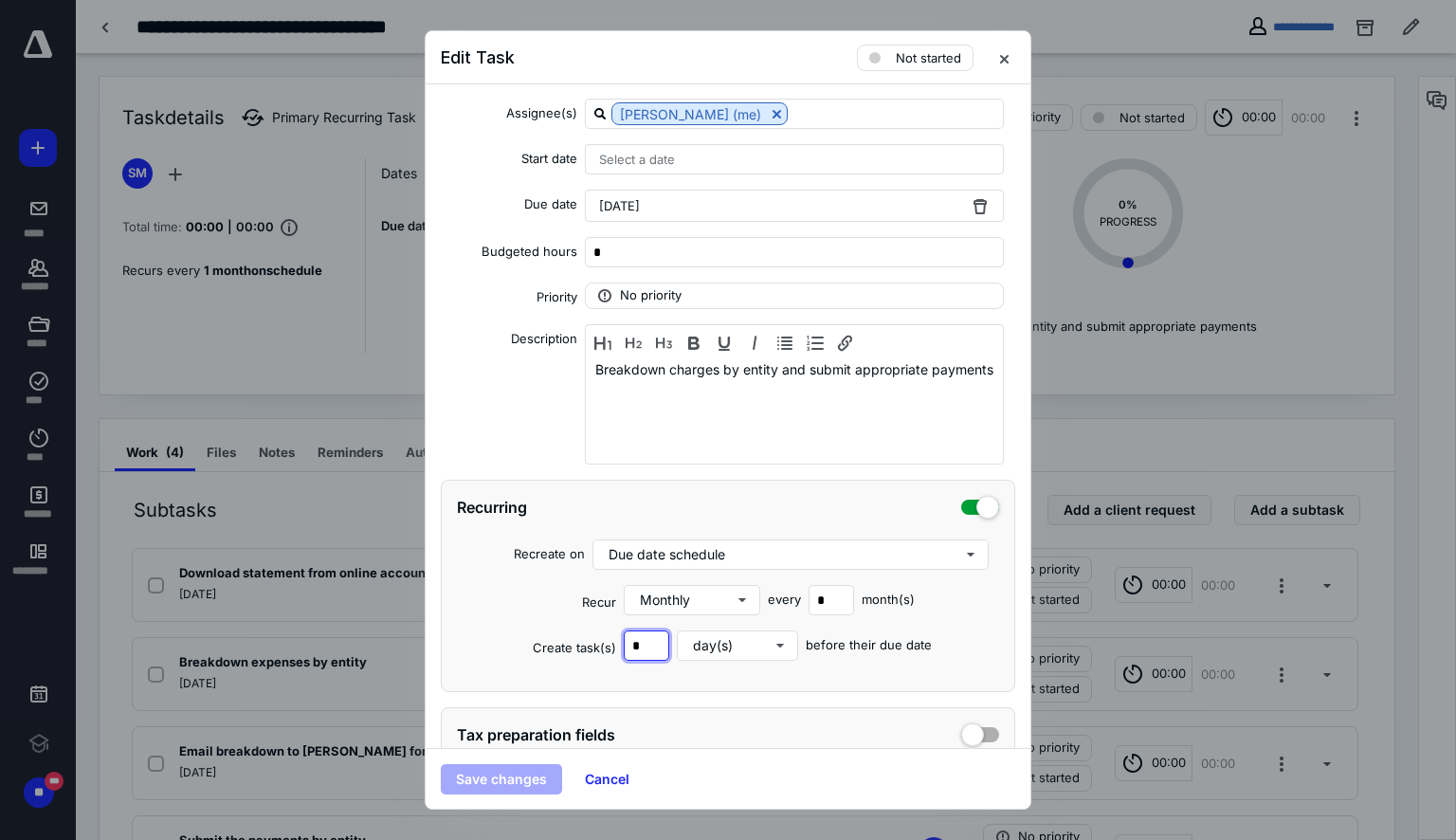 drag, startPoint x: 652, startPoint y: 646, endPoint x: 526, endPoint y: 659, distance: 126.66886 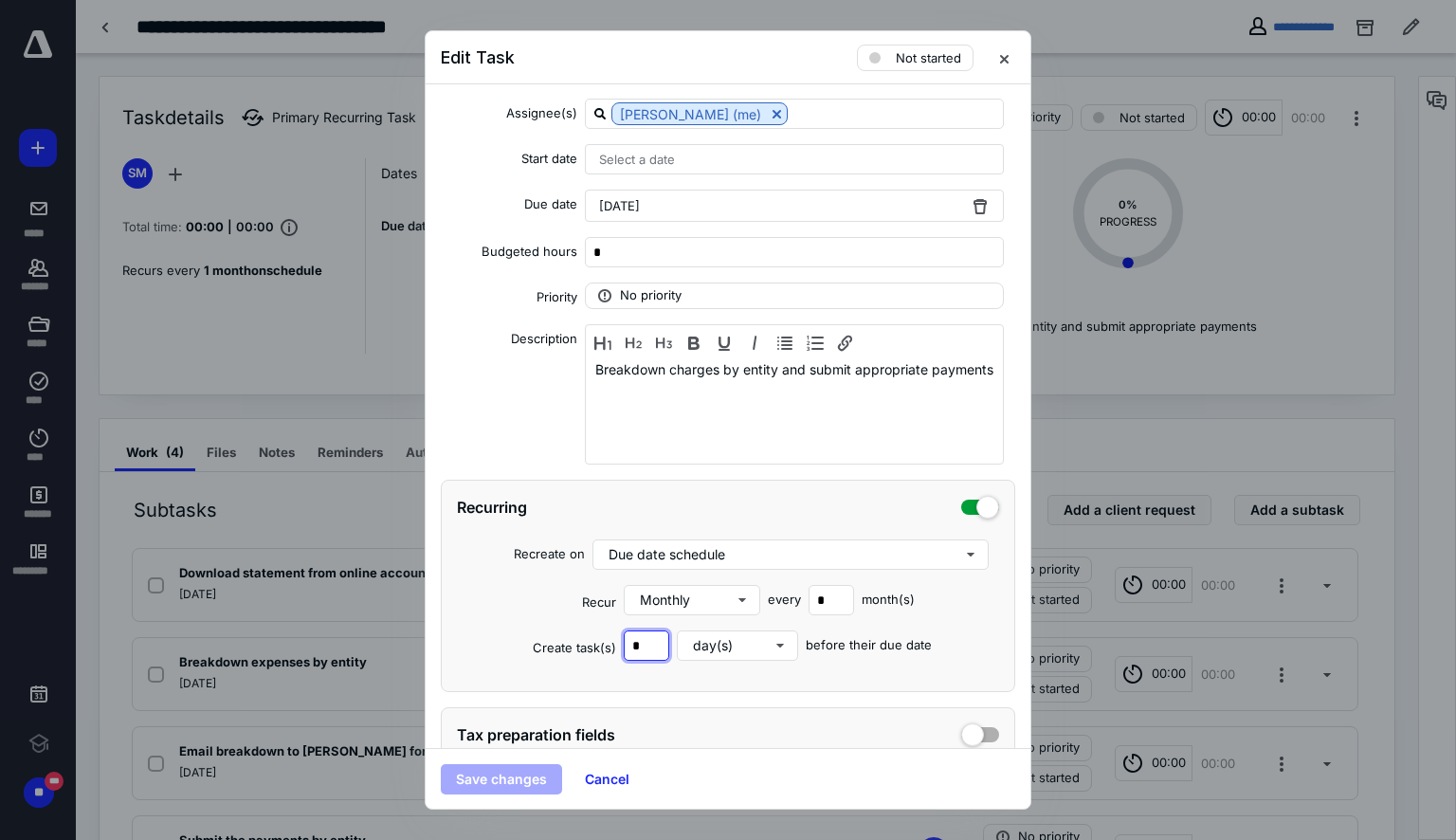 click on "Recurring Recreate on Due date schedule Recur Monthly every * month(s) Create task(s) * day(s) before their due date" at bounding box center (728, 586) 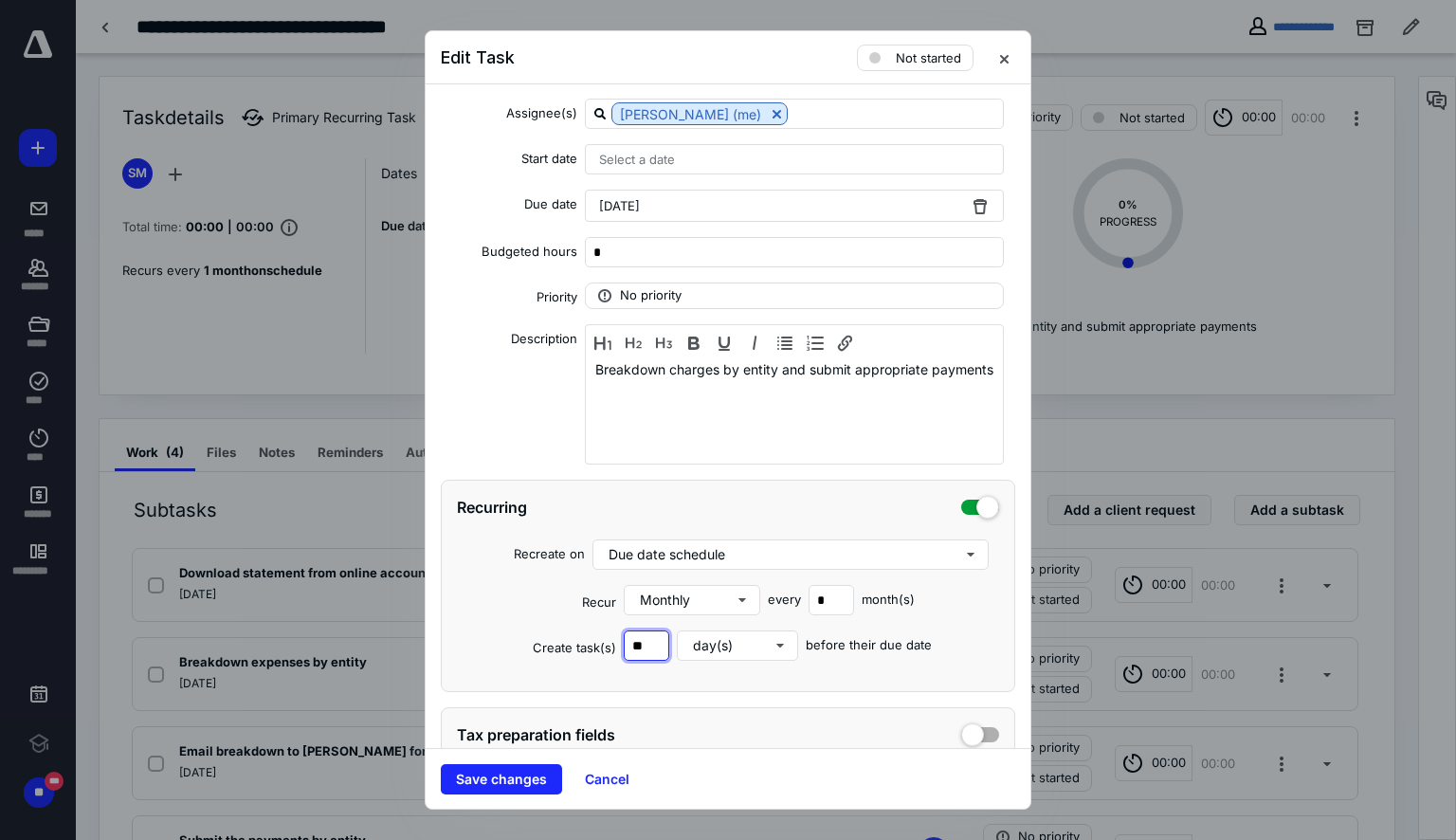 drag, startPoint x: 644, startPoint y: 643, endPoint x: 574, endPoint y: 639, distance: 70.114193 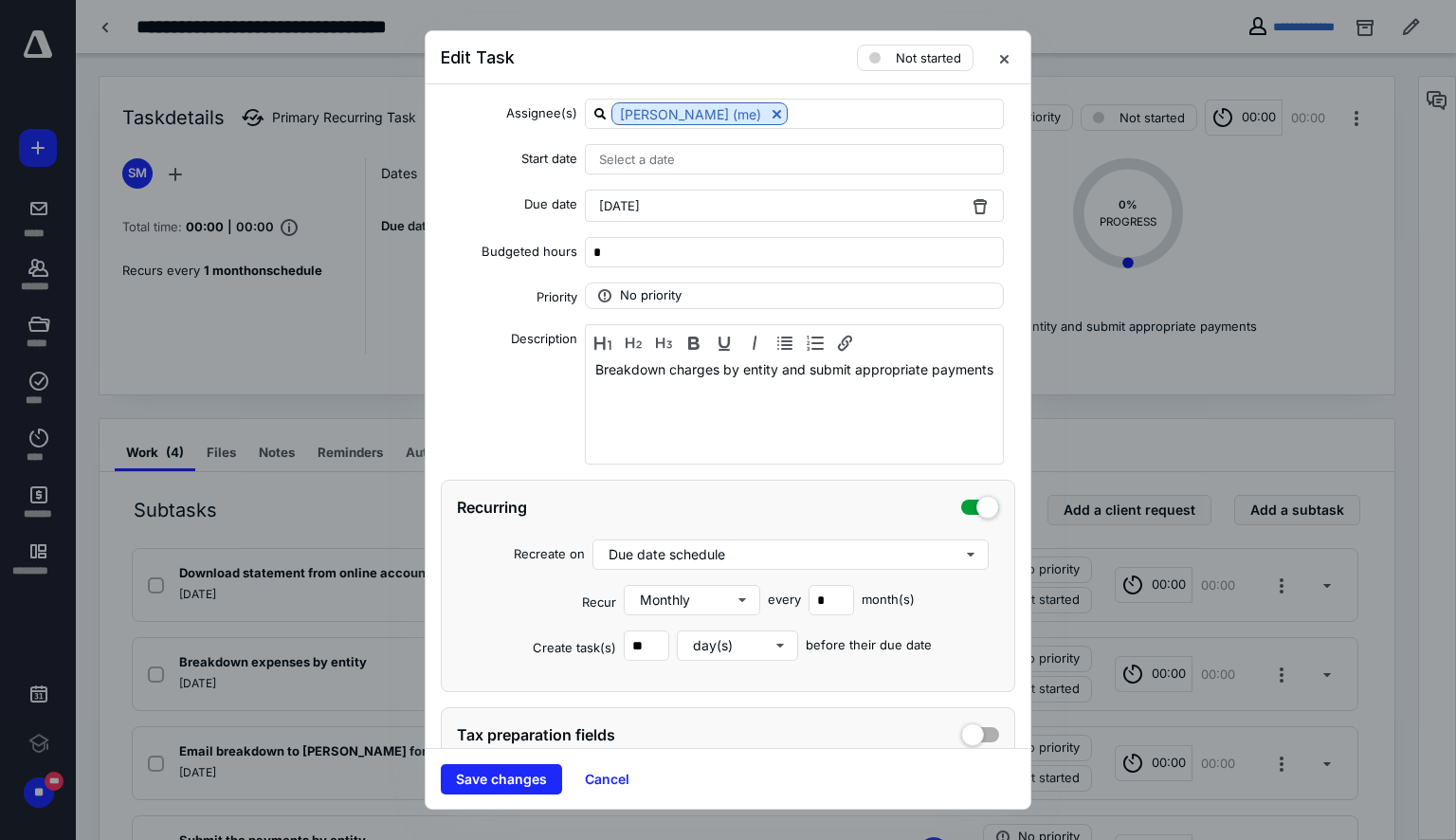 click on "Create task(s)" at bounding box center [537, 648] 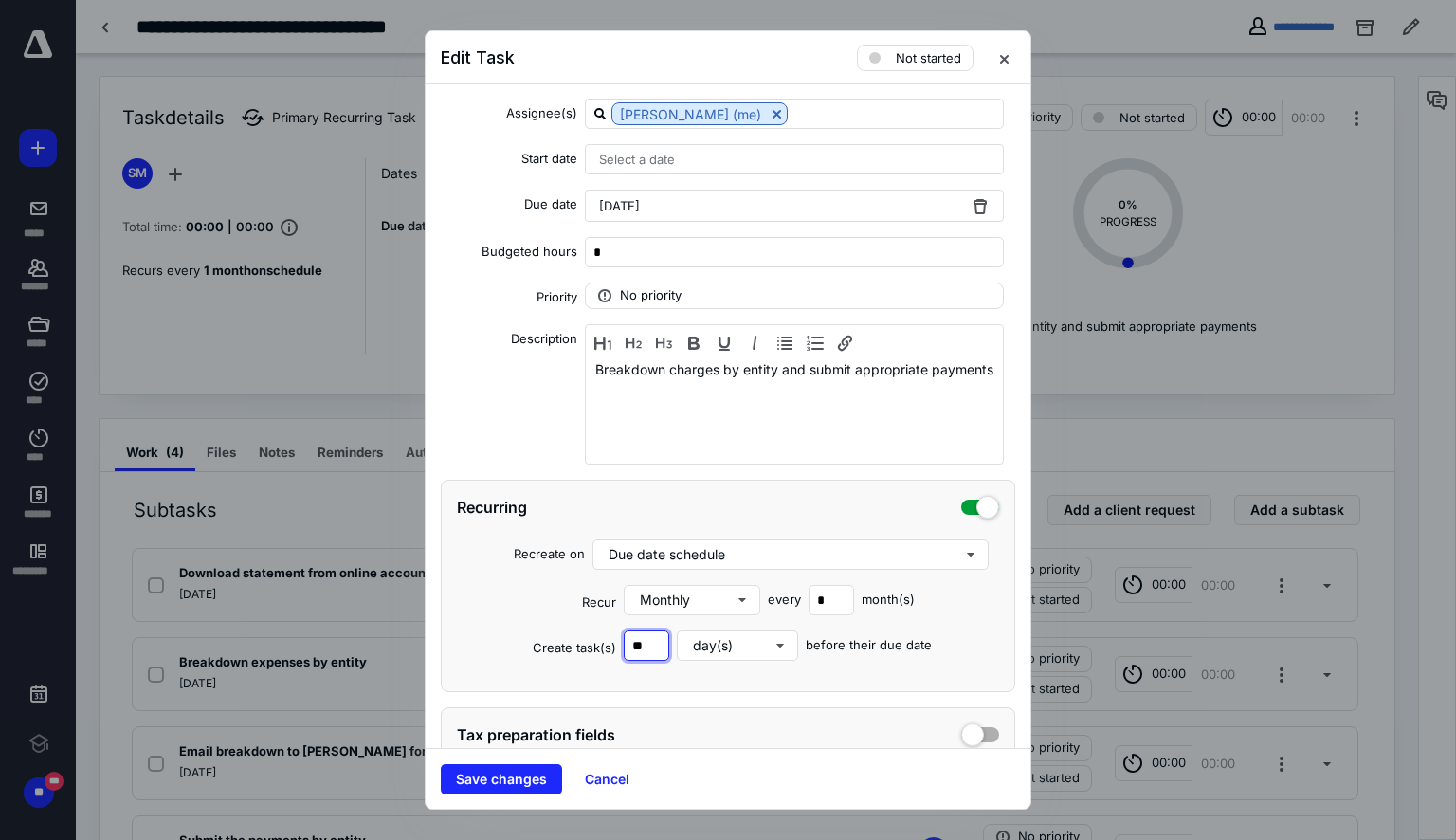 drag, startPoint x: 644, startPoint y: 647, endPoint x: 559, endPoint y: 667, distance: 87.32125 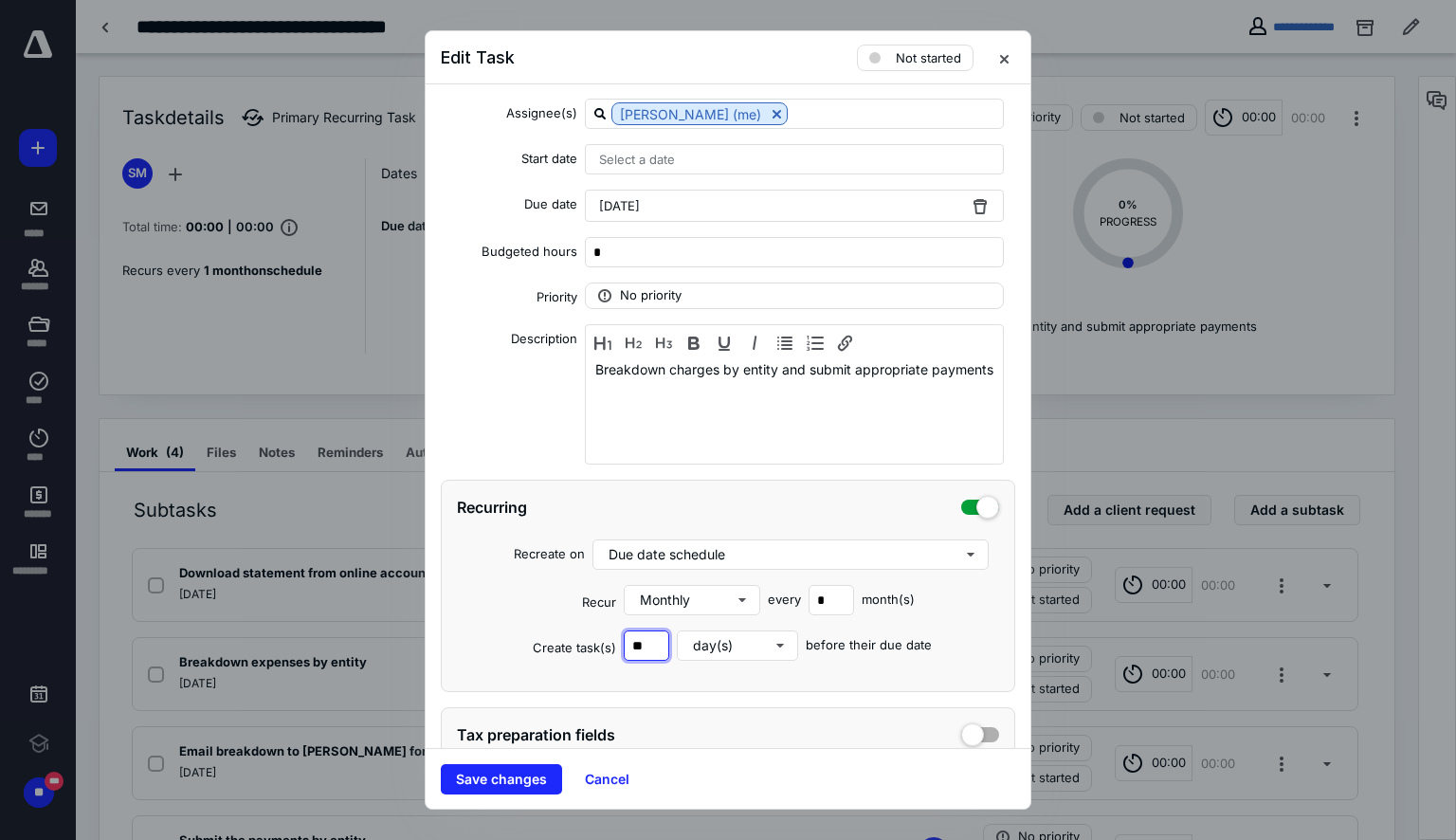 click on "Recurring Recreate on Due date schedule Recur Monthly every * month(s) Create task(s) ** day(s) before their due date" at bounding box center [728, 586] 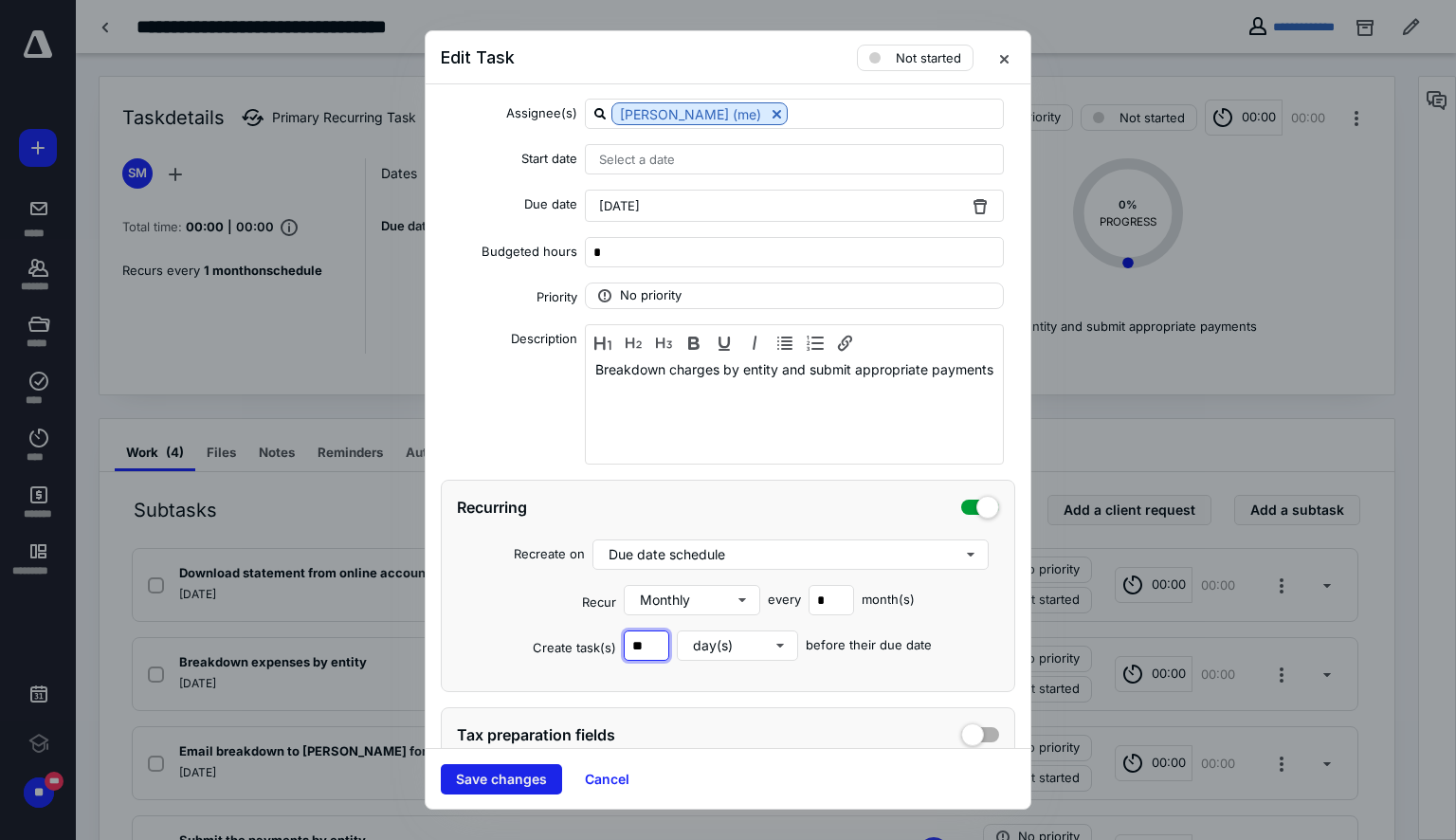 type on "**" 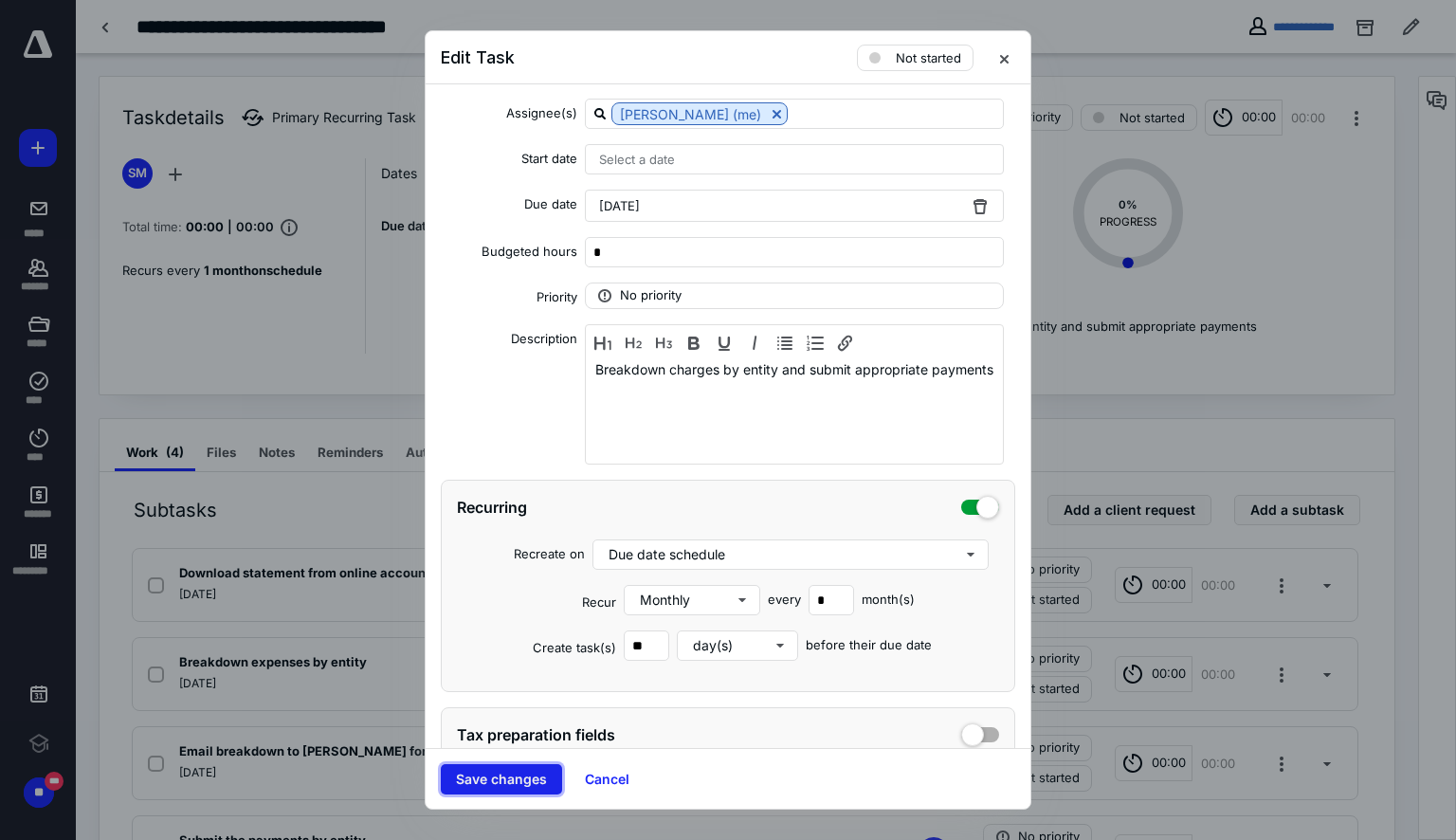 click on "Save changes" at bounding box center (501, 779) 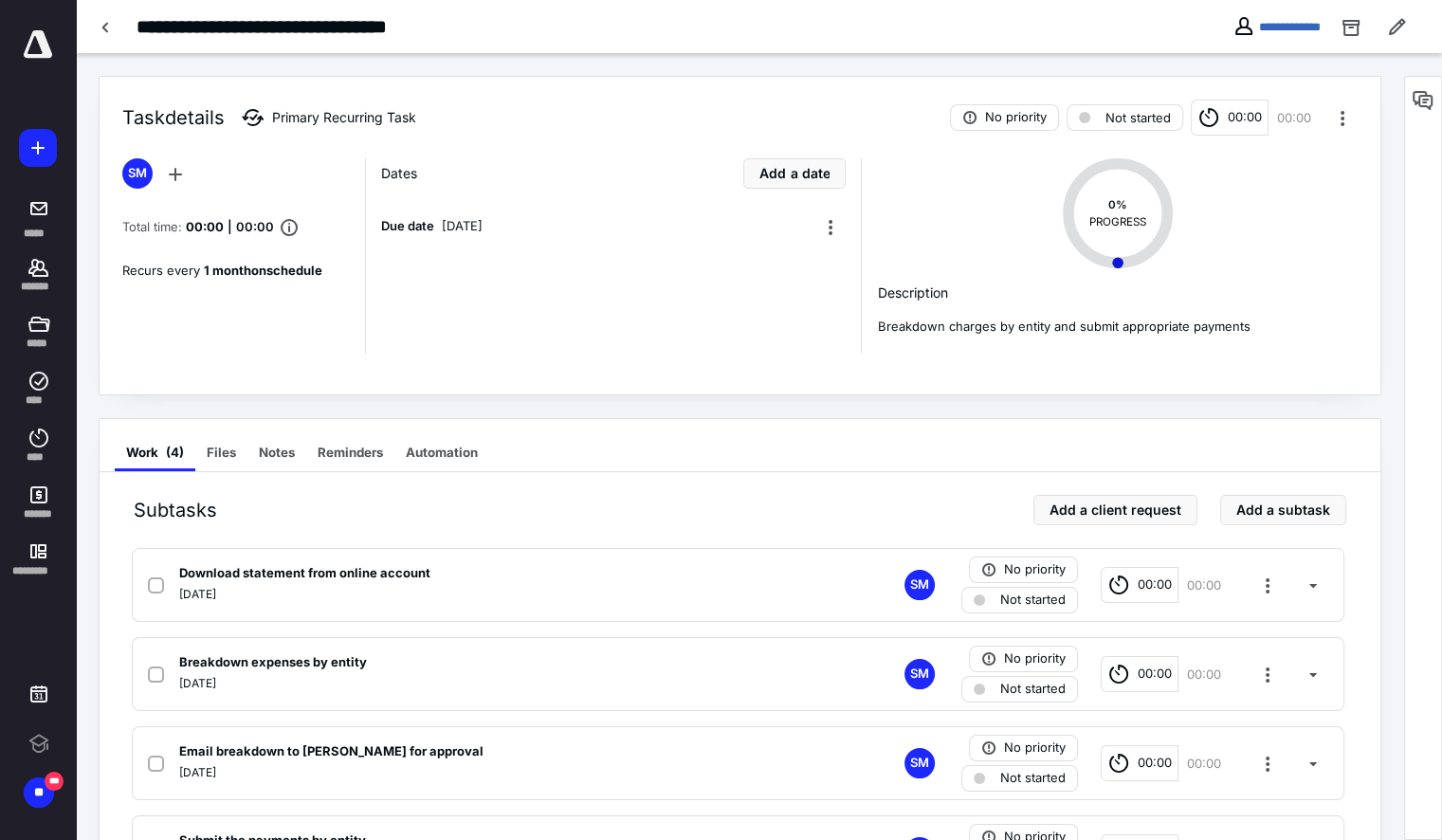 click on "June 30, 2025" at bounding box center (489, 773) 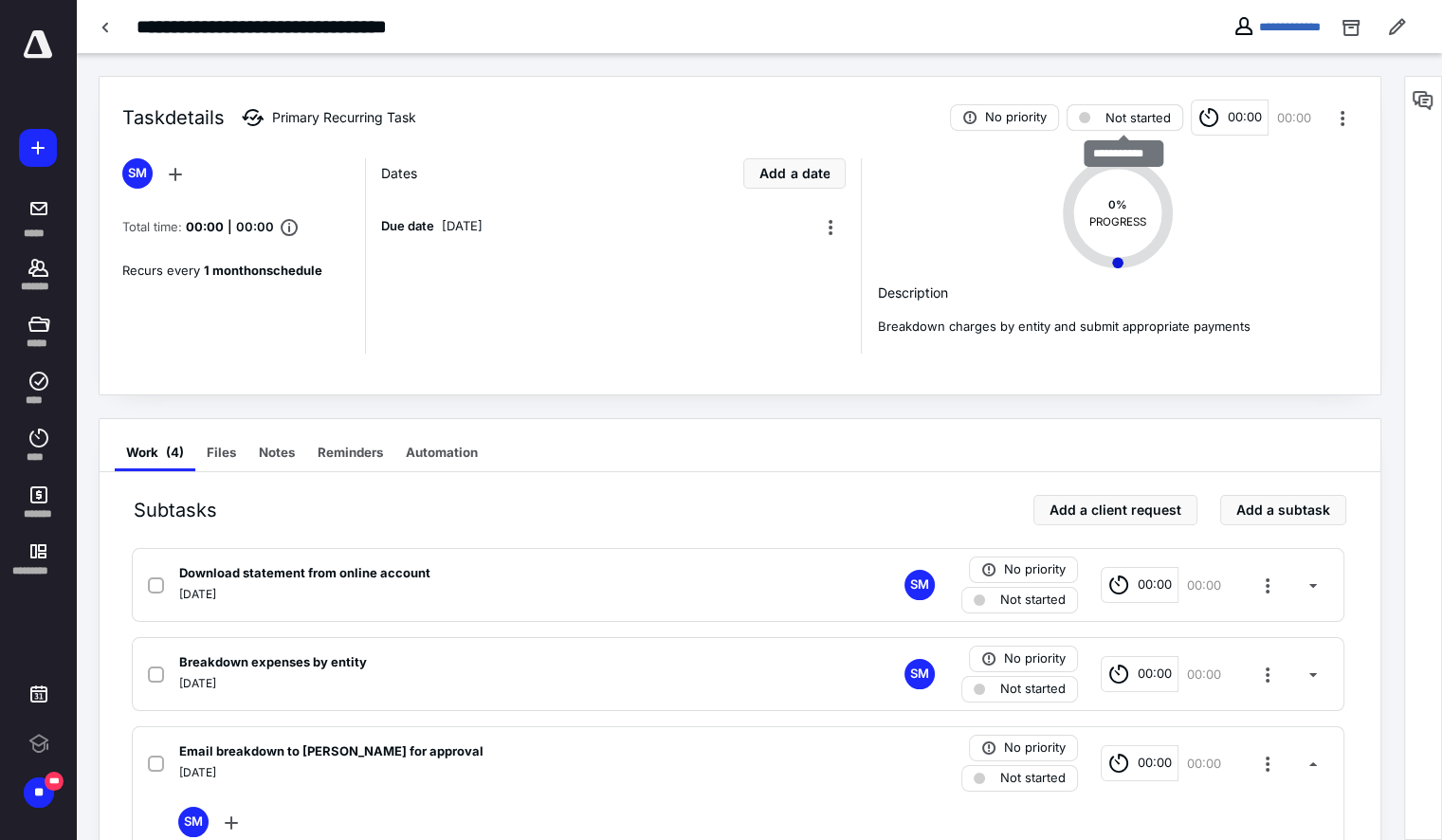 click on "Not started" at bounding box center (1138, 118) 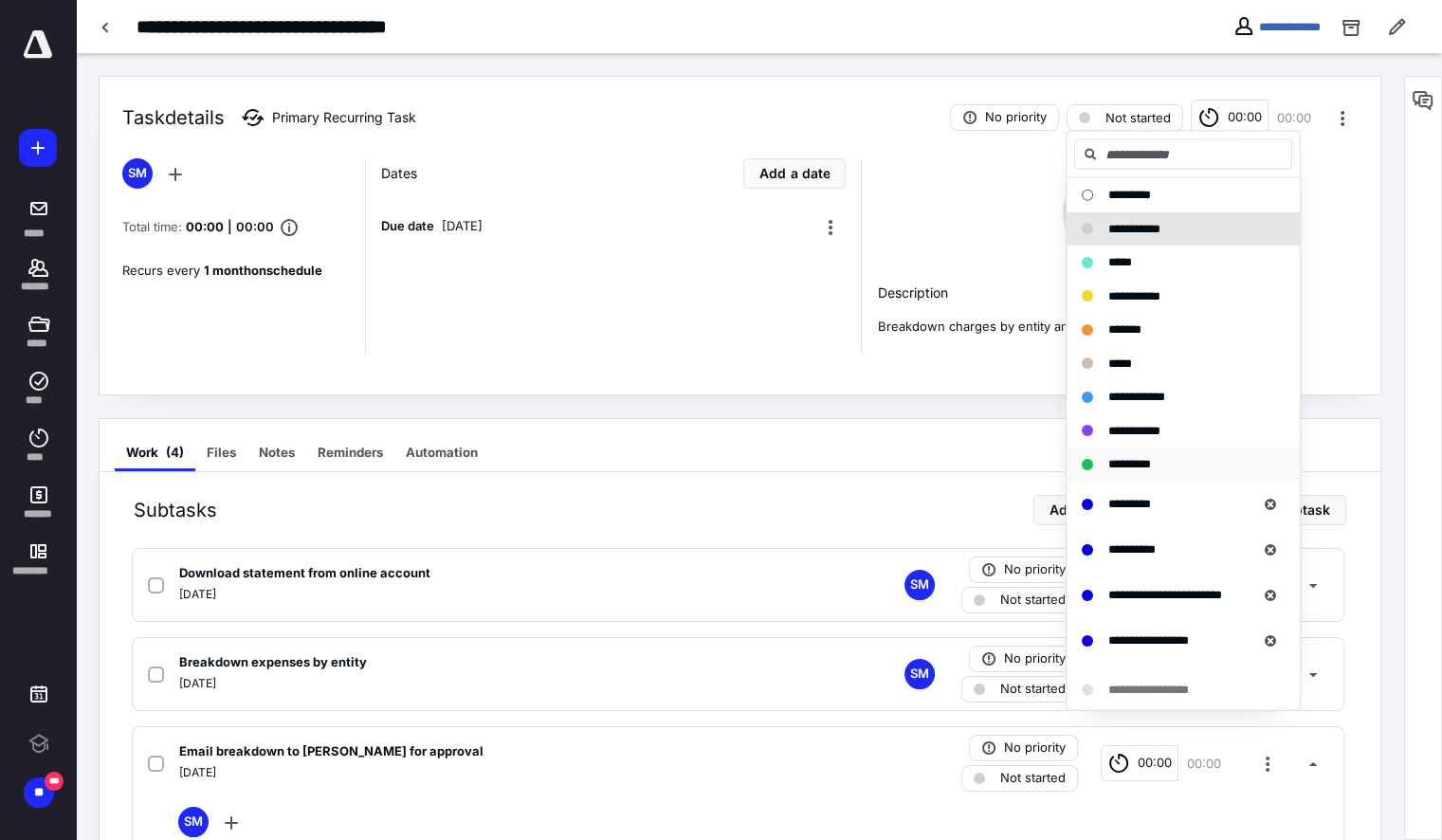 click on "*********" at bounding box center (1129, 464) 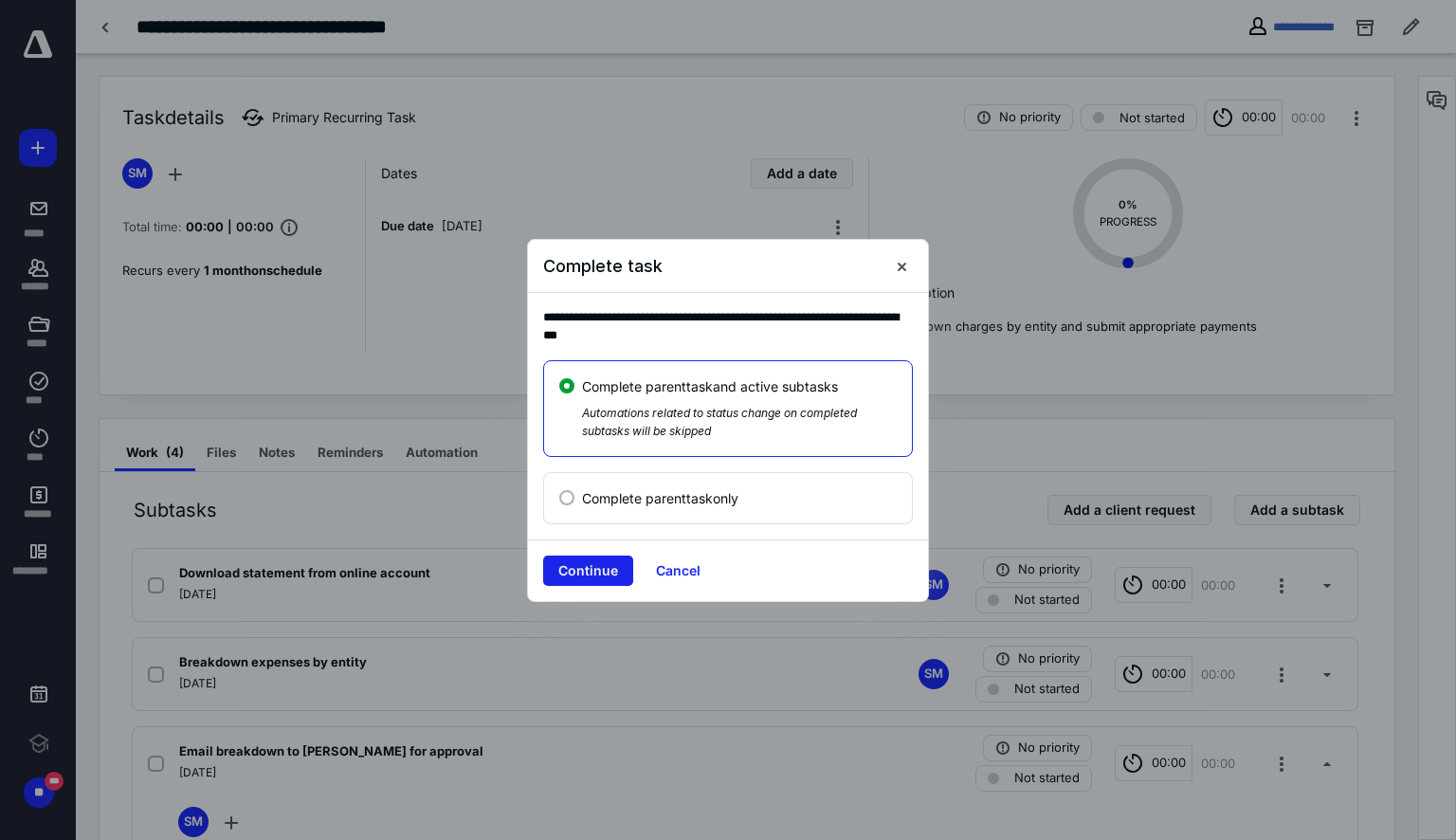 click on "Continue" at bounding box center (588, 571) 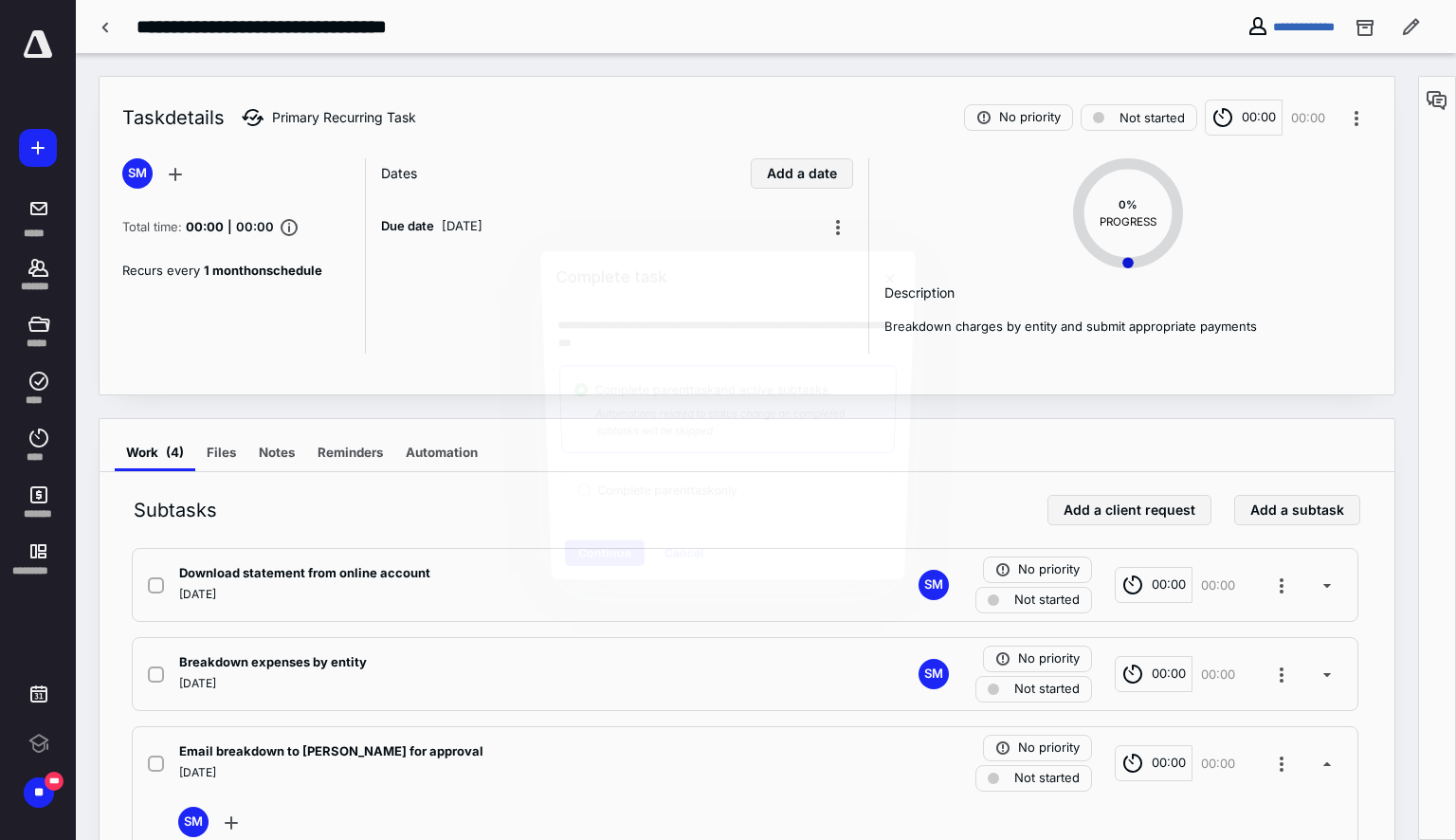 checkbox on "true" 